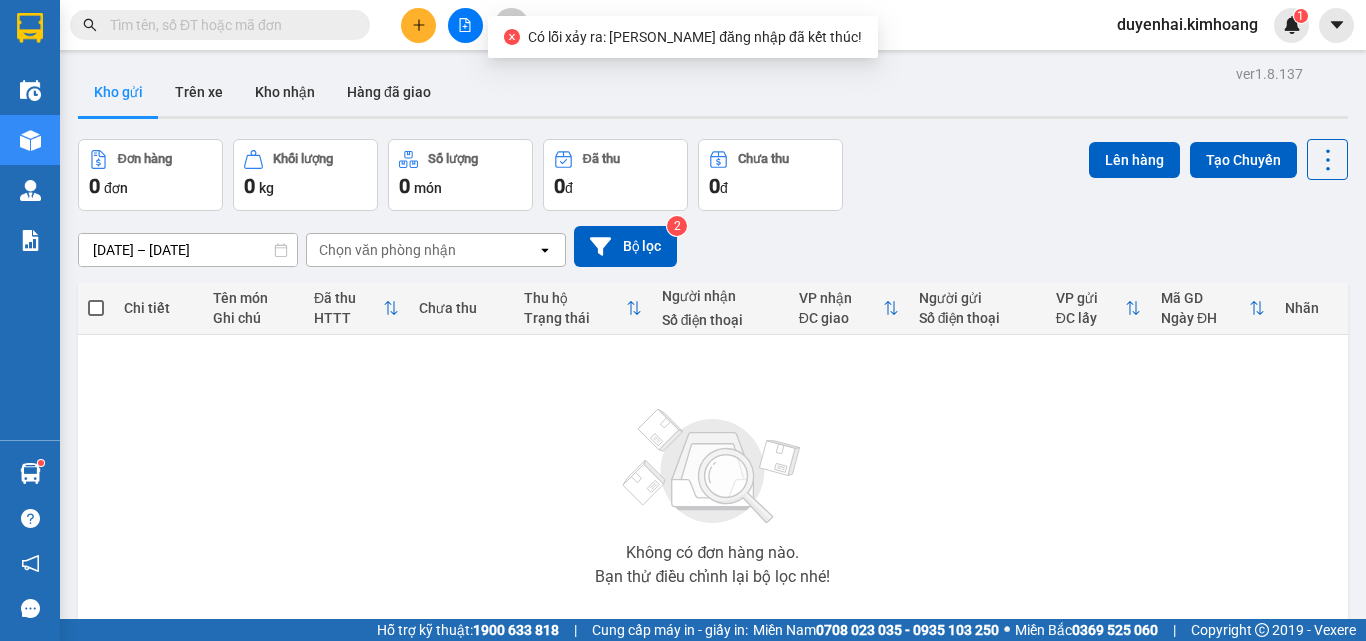 scroll, scrollTop: 0, scrollLeft: 0, axis: both 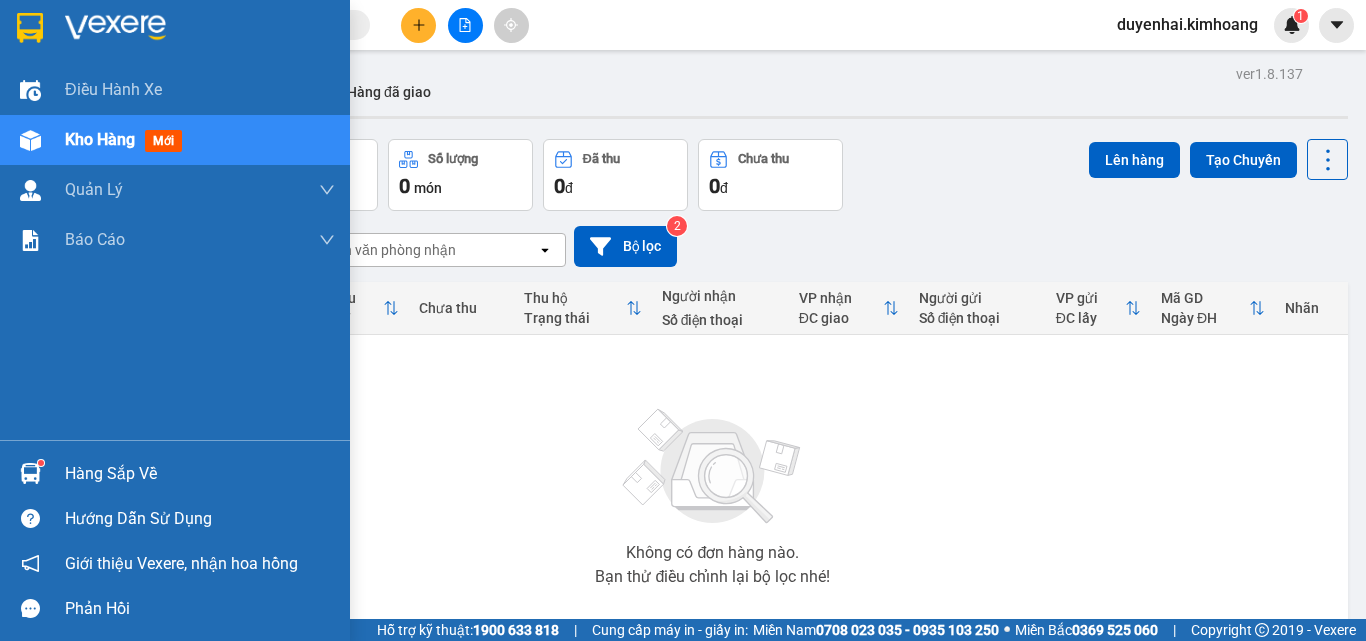 click on "Hàng sắp về" at bounding box center (200, 474) 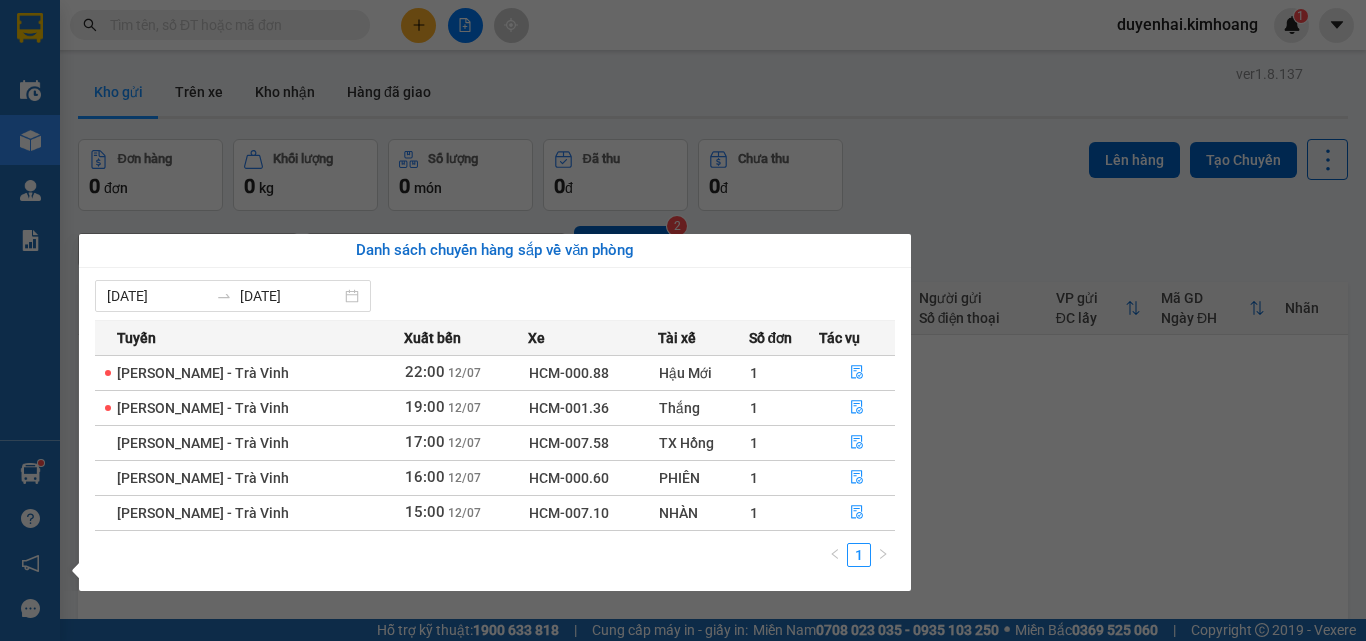 click on "Kết quả tìm kiếm ( 16 )  Bộ lọc  Mã ĐH Trạng thái Món hàng Thu hộ Tổng cước Chưa cước Nhãn Người gửi VP Gửi Người nhận VP Nhận TP07254949 14:43 - 12/07 Trên xe   HCM-000.60 16:00  -   12/07 BAO XANH KK SL:  4 200.000 VP Trần Phú (Hàng) KHÁCH VP Duyên Hải TP06254949 19:54 - 12/06 Đã giao   08:21 - 13/06 1 THÙNG MÚT KK SL:  1 30.000 VP Trần Phú (Hàng) 0907907724 TRỌNG THỦY VP Trà Vinh (Hàng) TP05254949 15:51 - 13/05 Đã giao   08:14 - 15/05 THÙNG KK SL:  1 25.000 VP Trần Phú (Hàng) 0919899785 ĐỒNG VP Trà Vinh (Hàng) TP04254949 15:50 - 12/04 Đã giao   09:45 - 16/04 CỤC ĐEN NHỎ KK SL:  1 35.000 VP Trần Phú (Hàng) 0396696269 THU NGA VP Tiểu Cần TP03254949 20:09 - 11/03 Đã giao   08:21 - 13/03 THÙNG KK SL:  1 45.000 LINH VP Trần Phú (Hàng) 0336575454 HƯƠNG  VP Bình Phú TV07243750 10:32 - 28/07 Đã giao   17:23 - 28/02 1 hộp kk giao tn SL:  1 60.000 0357631645 thắm VP Trà Vinh (Hàng) 0948054949 khiêm   1" at bounding box center [683, 320] 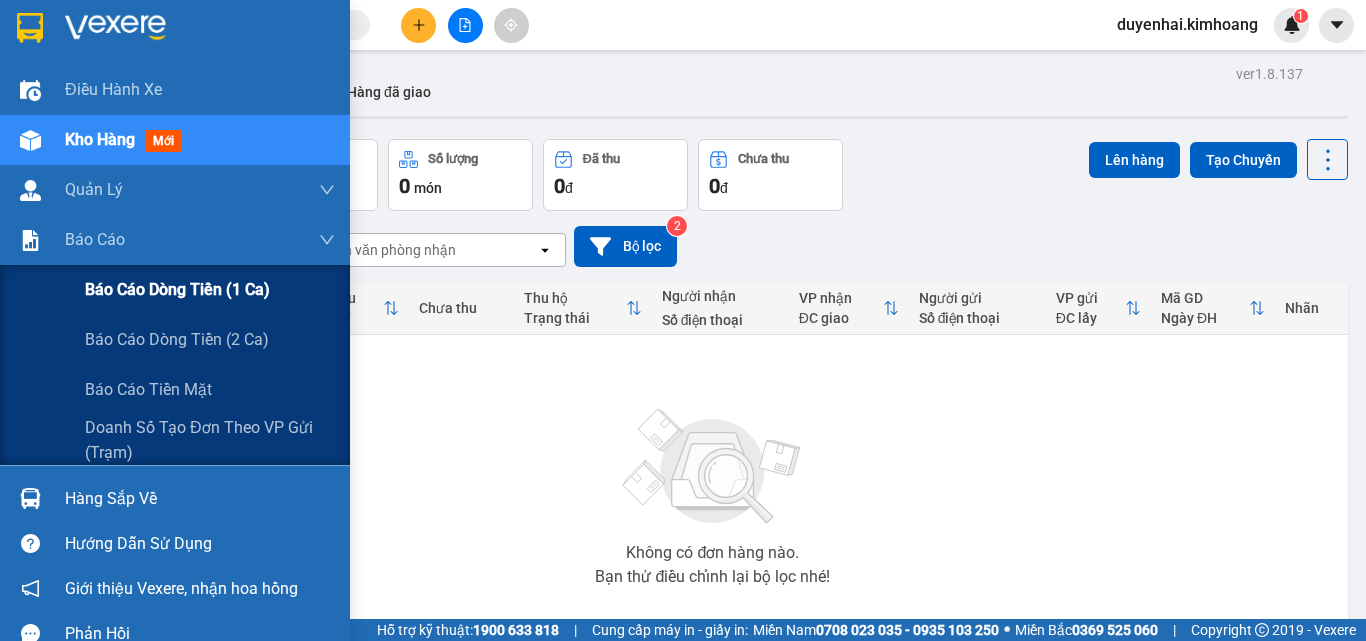 click on "Báo cáo dòng tiền (1 ca)" at bounding box center (177, 289) 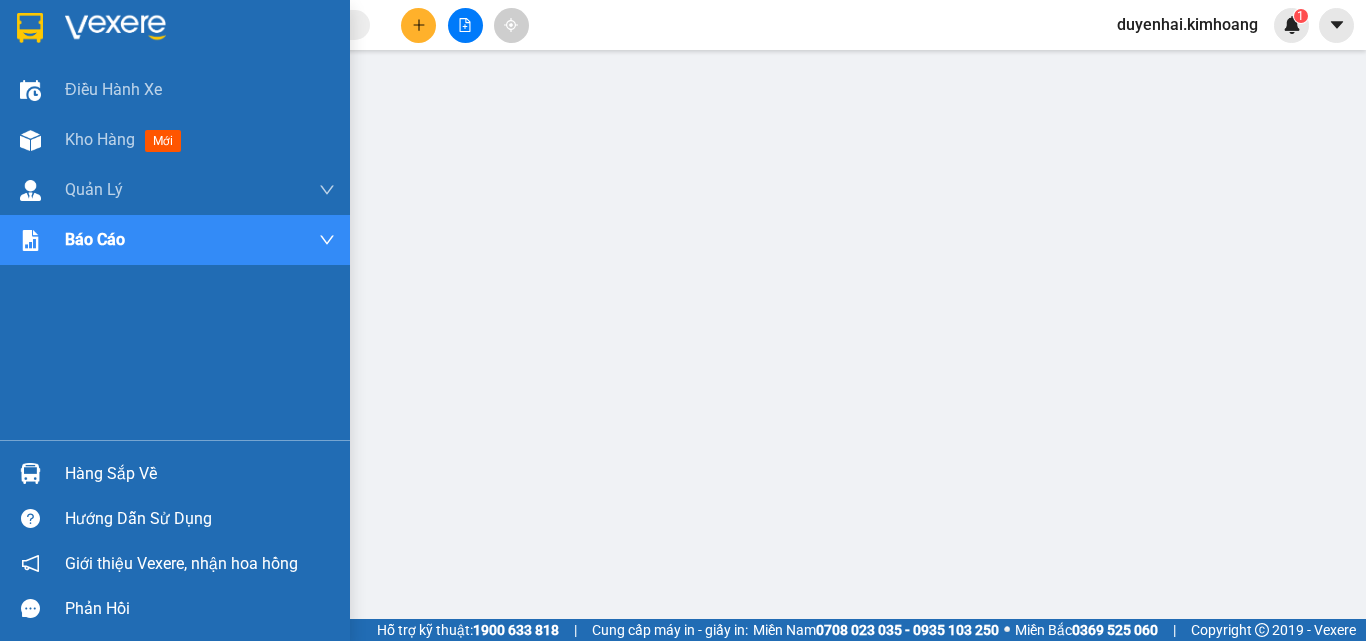 click on "Hàng sắp về" at bounding box center [200, 474] 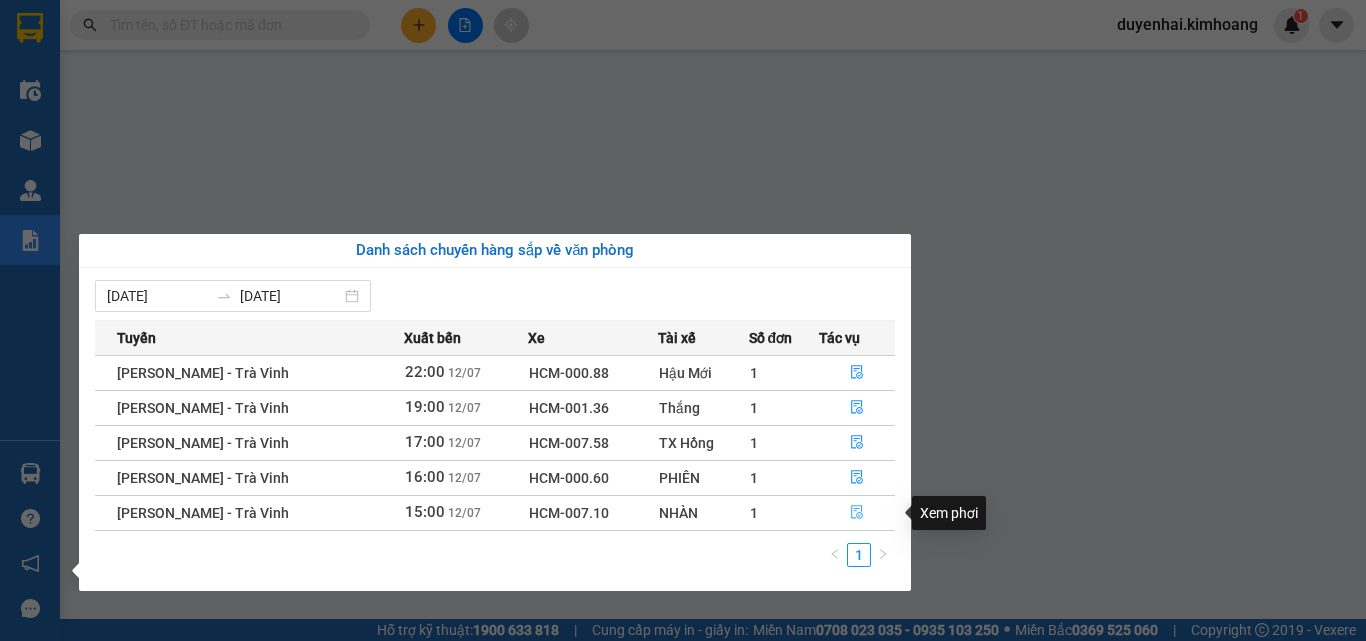 click at bounding box center [857, 513] 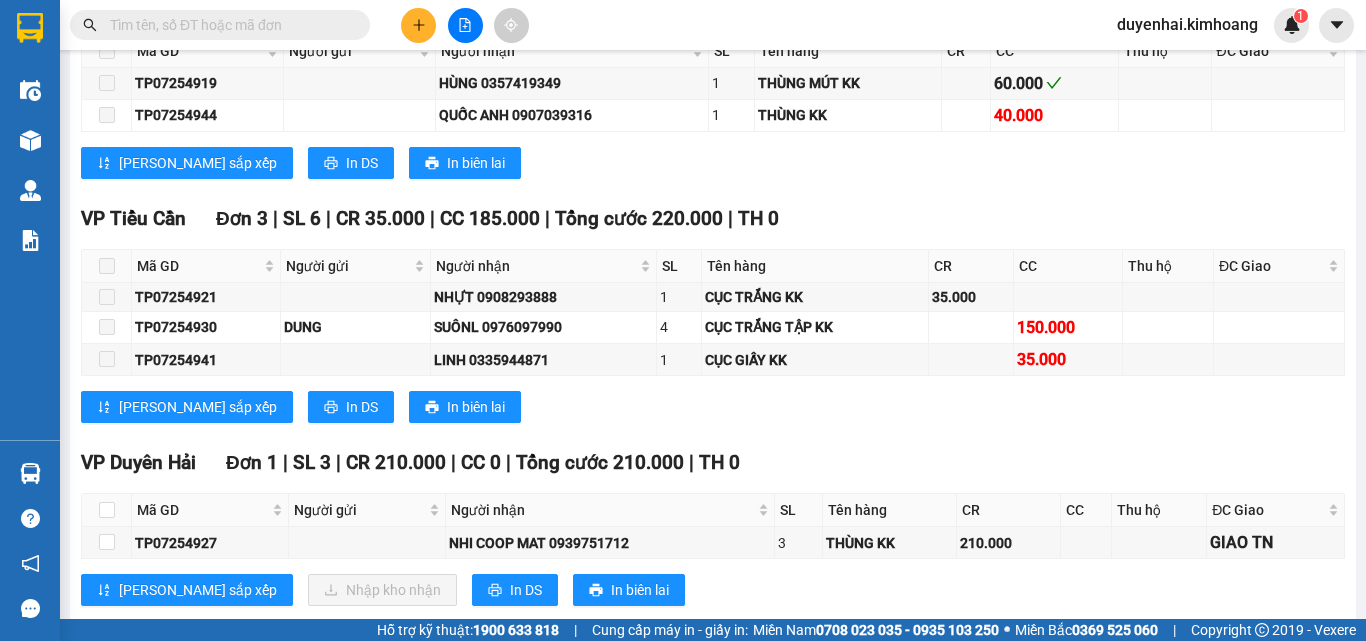scroll, scrollTop: 1800, scrollLeft: 0, axis: vertical 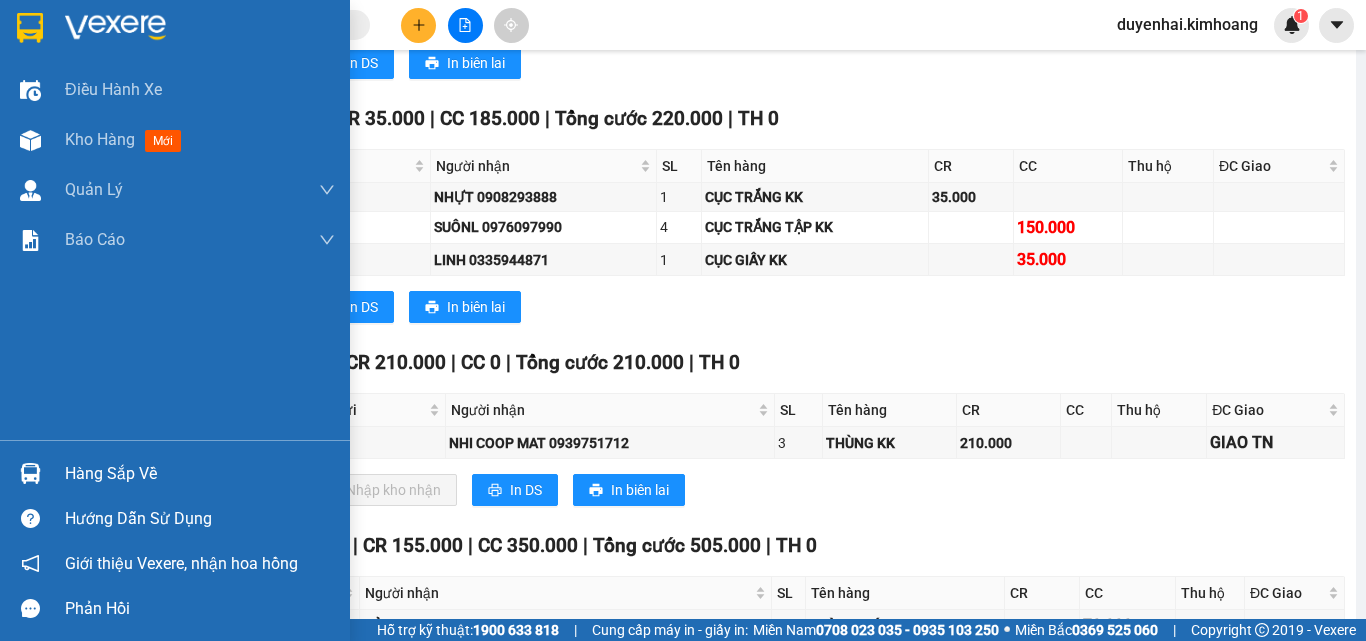 click on "Hàng sắp về" at bounding box center [200, 474] 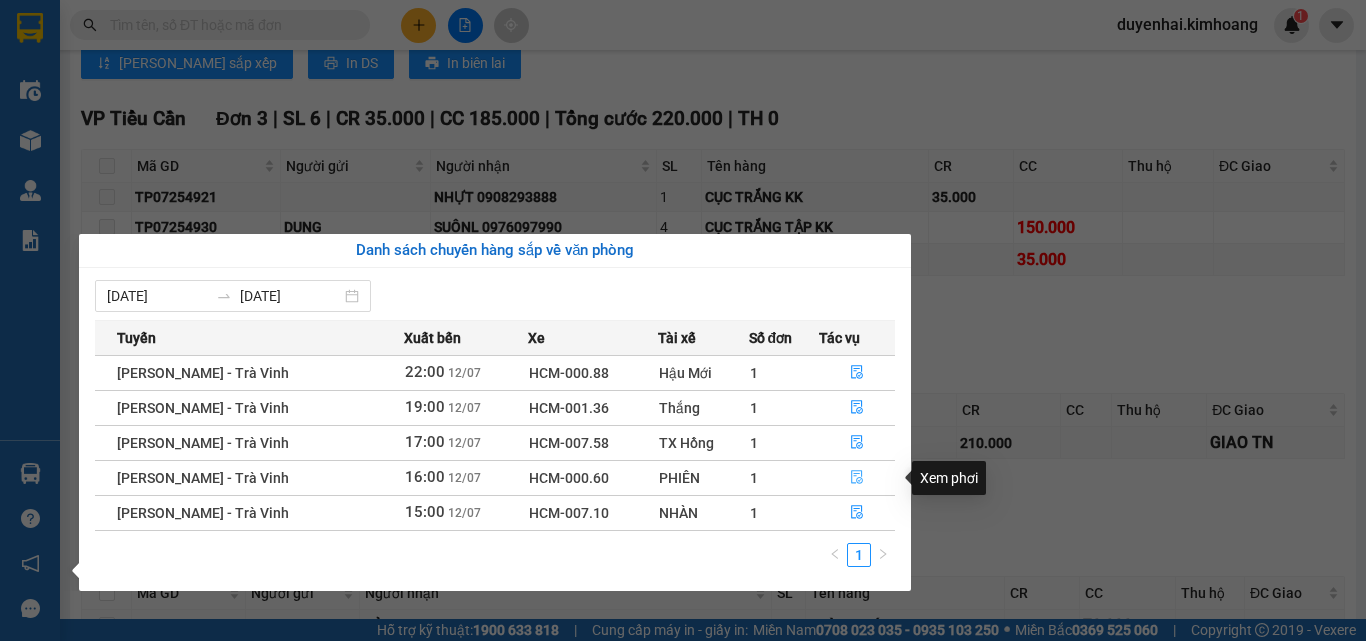 click at bounding box center (857, 478) 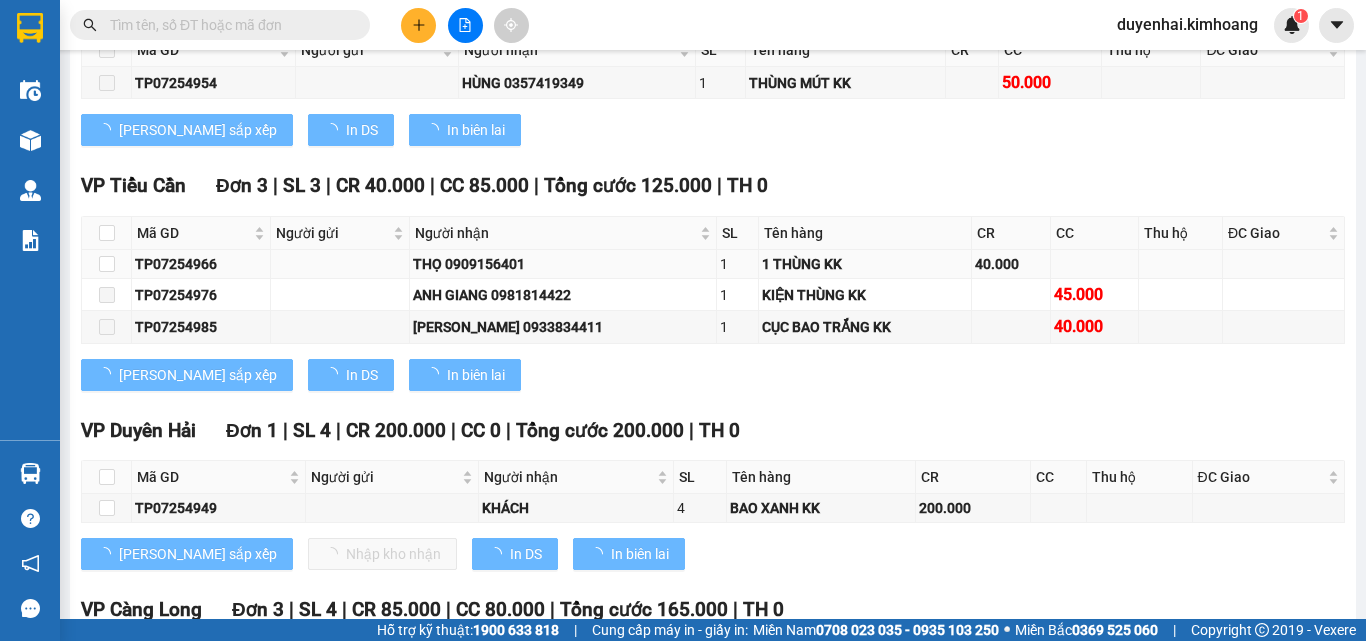 scroll, scrollTop: 1899, scrollLeft: 0, axis: vertical 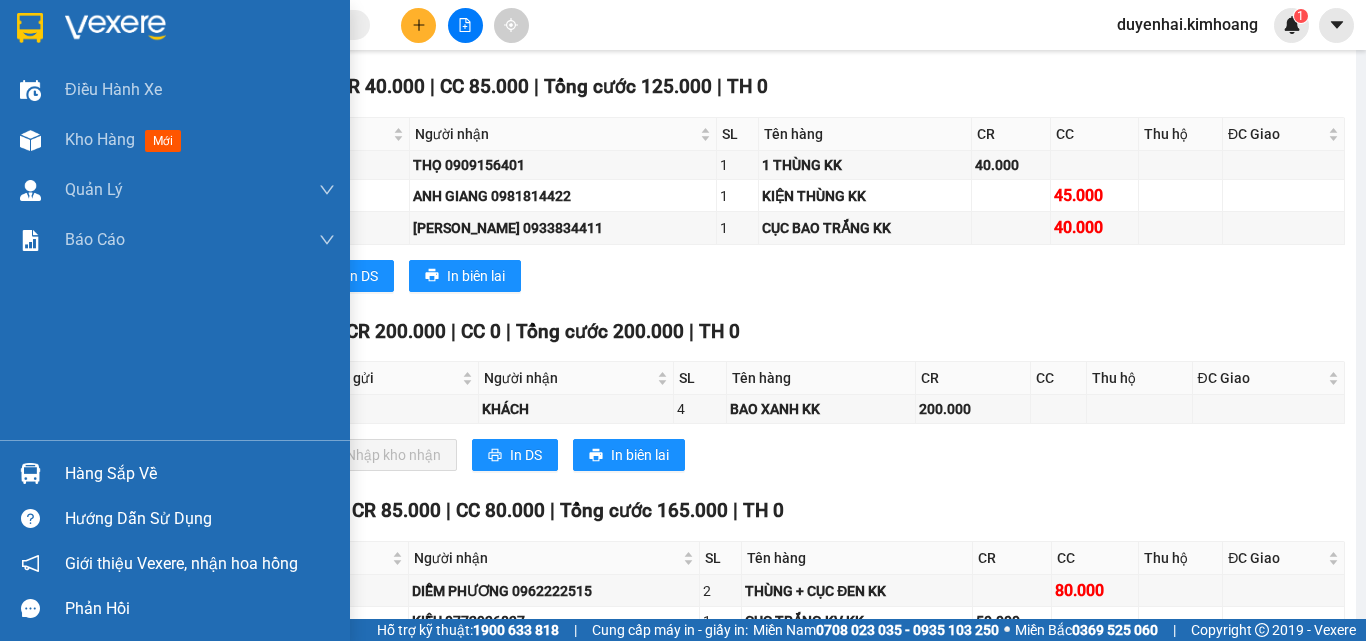 click on "Hàng sắp về" at bounding box center [200, 474] 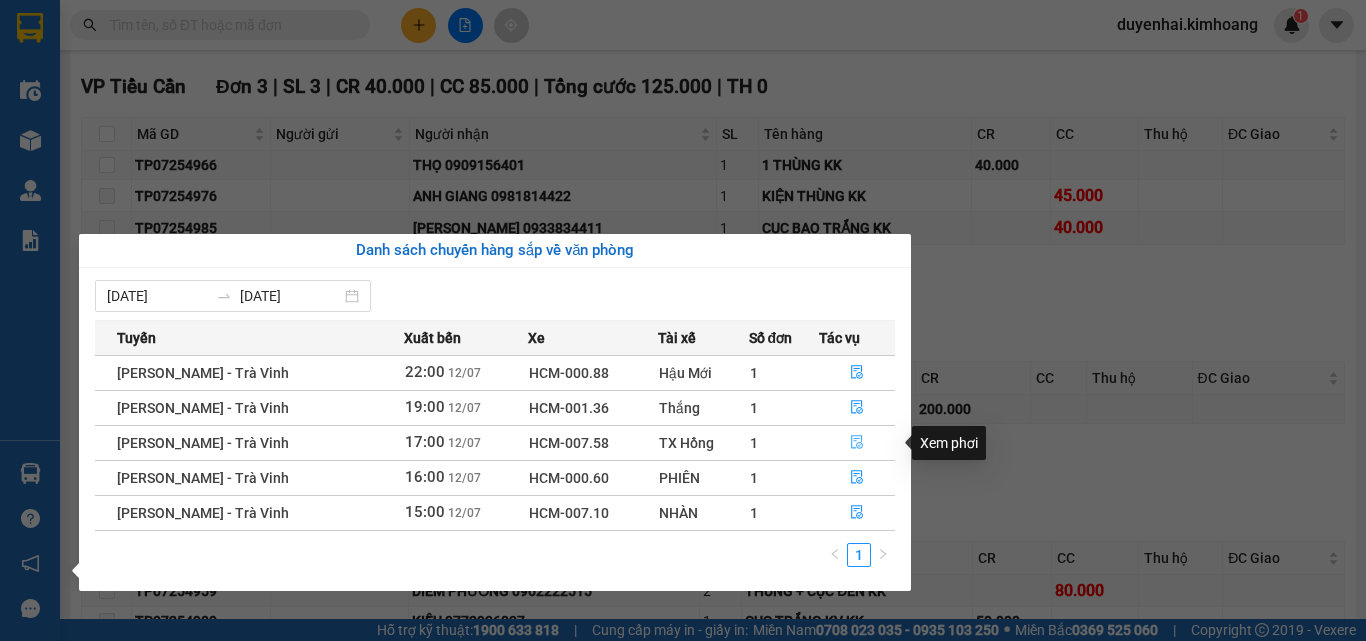 click 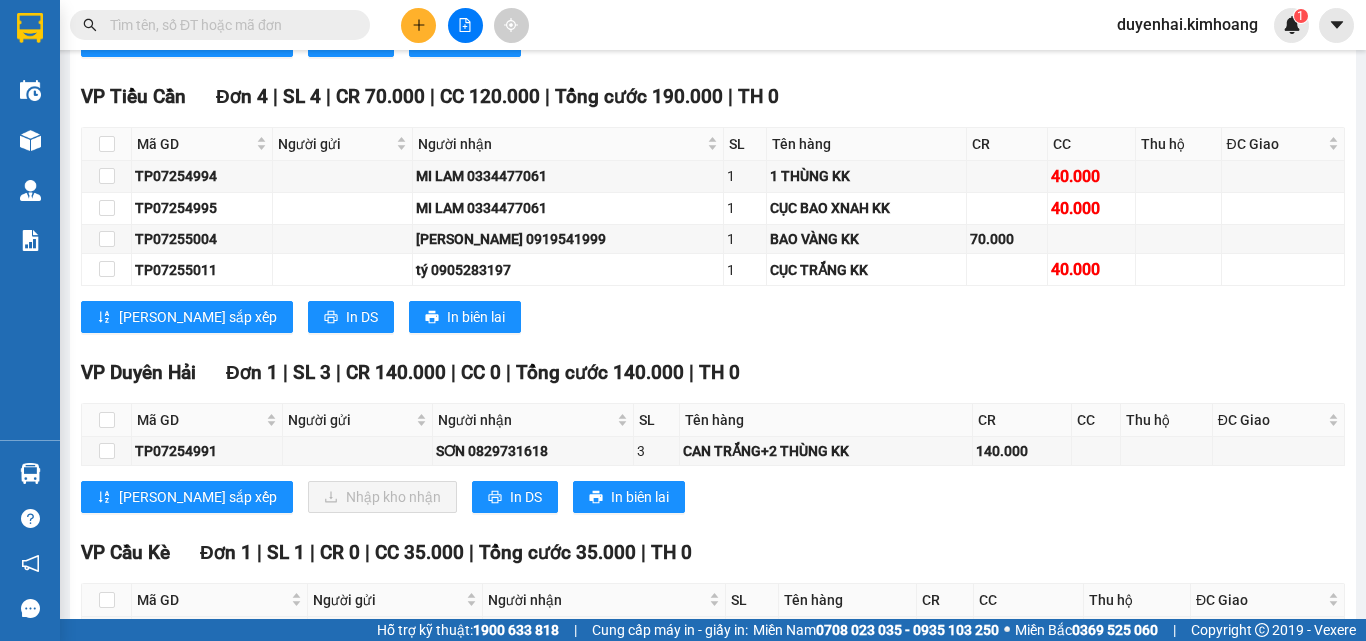 scroll, scrollTop: 1877, scrollLeft: 0, axis: vertical 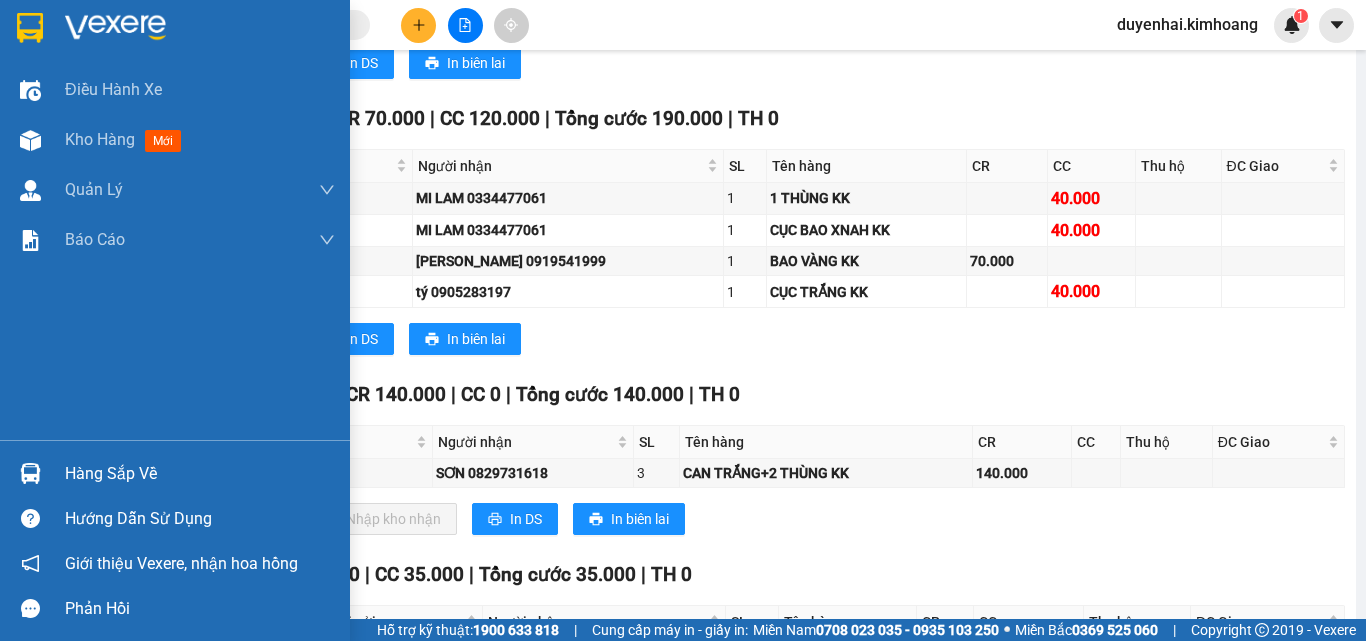 click on "Hàng sắp về" at bounding box center [200, 474] 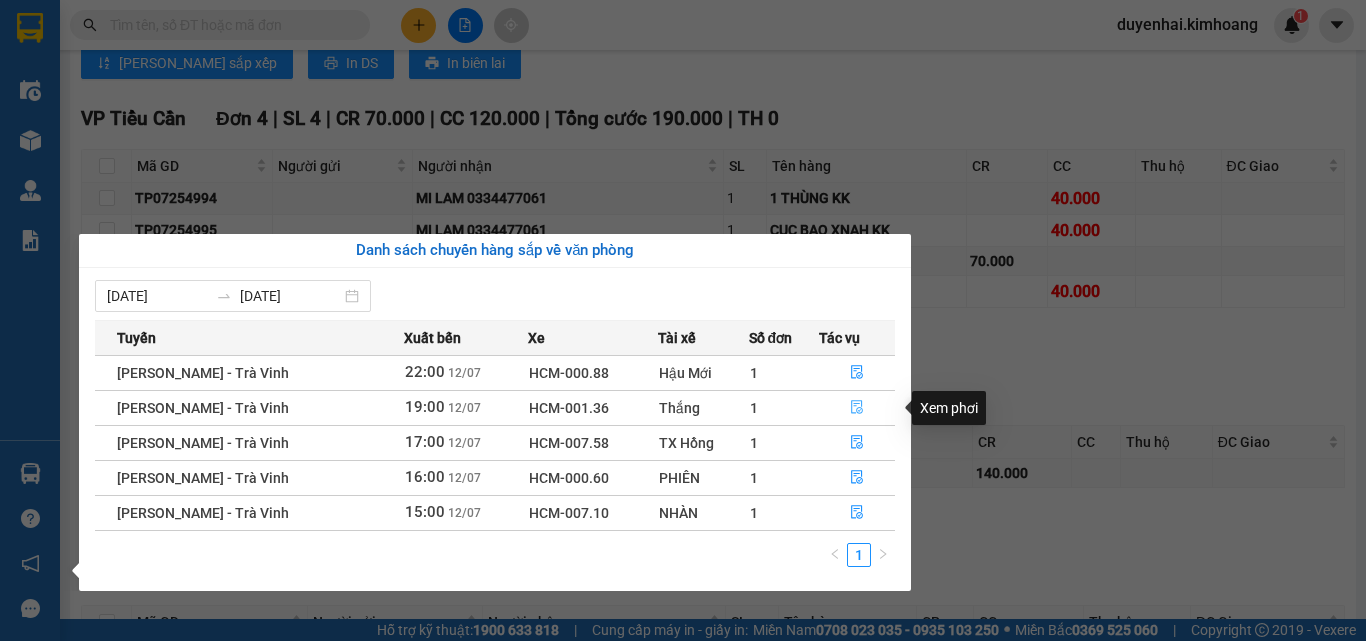 click 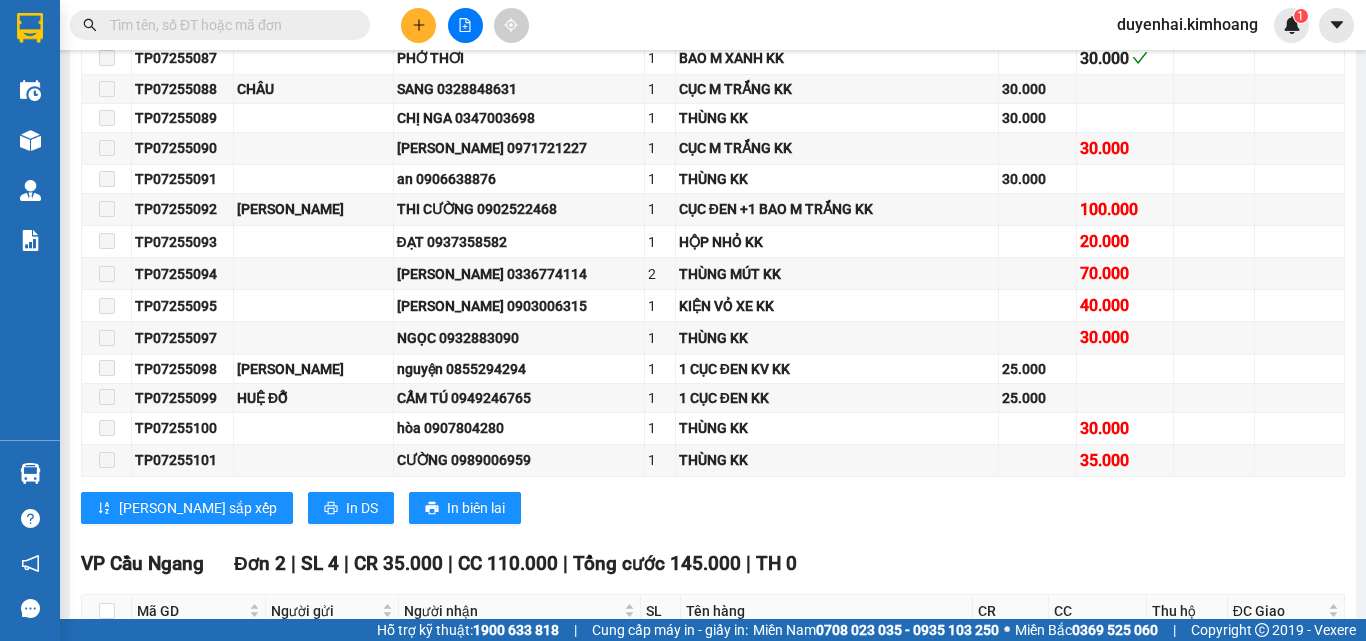 scroll, scrollTop: 2749, scrollLeft: 0, axis: vertical 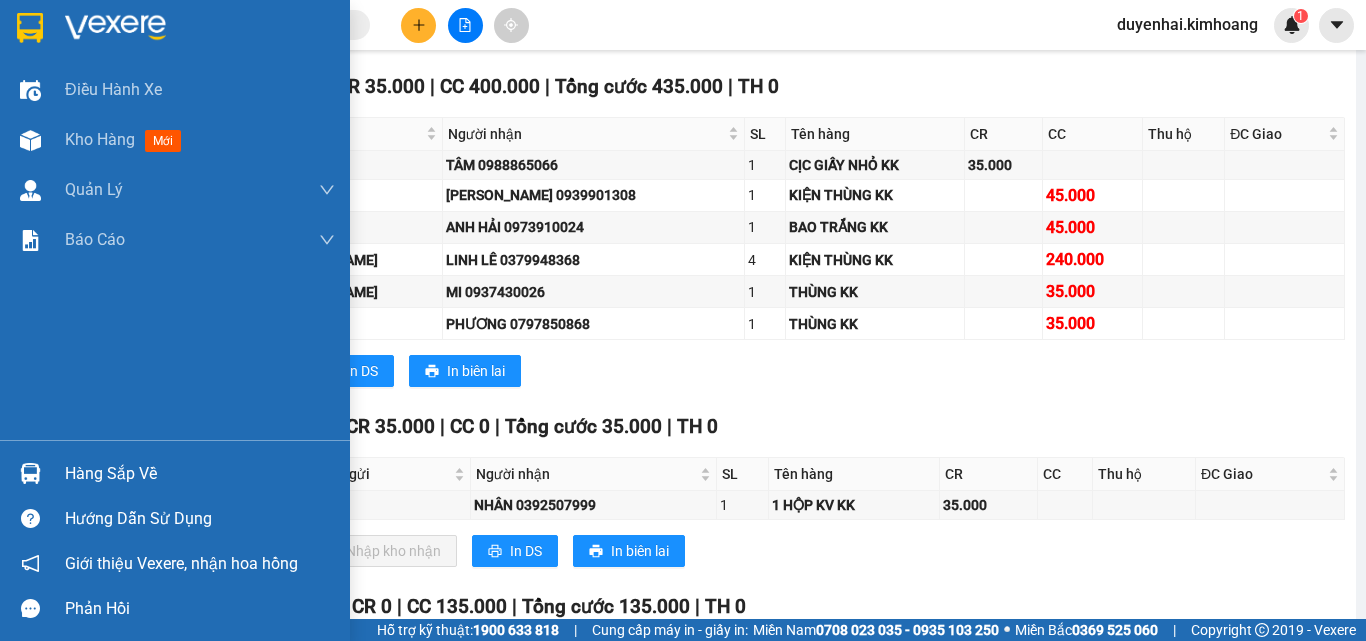 click on "Hàng sắp về" at bounding box center [200, 474] 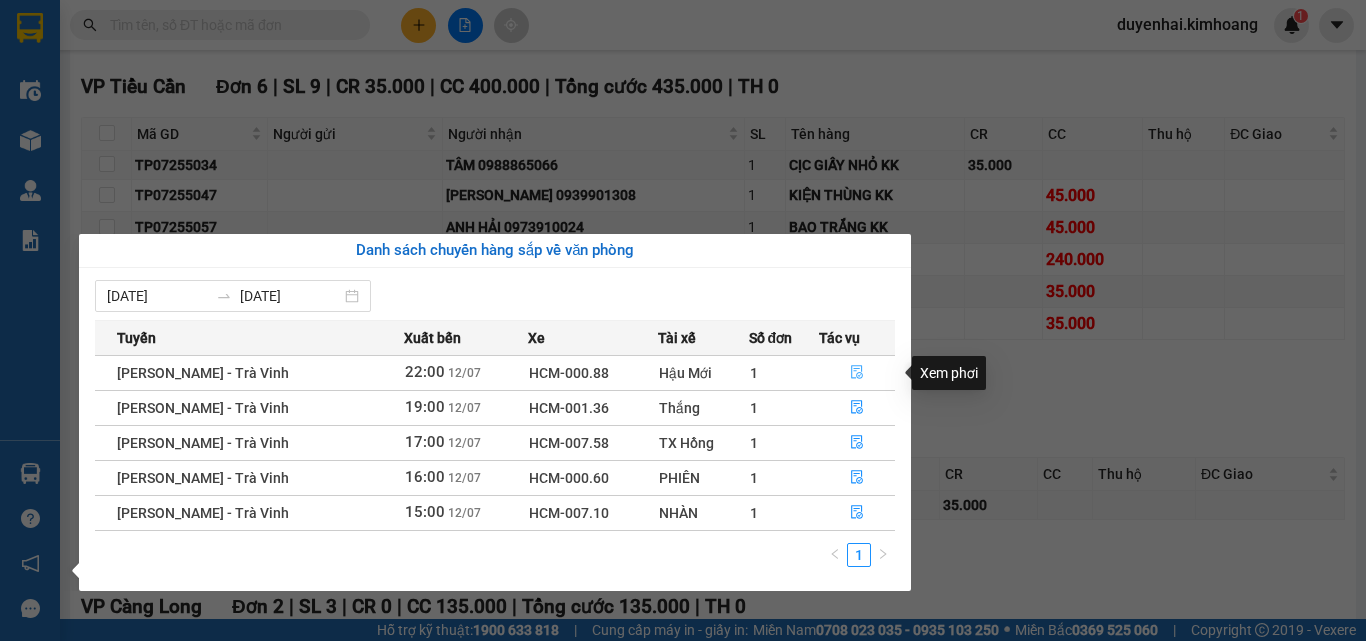 click at bounding box center (857, 373) 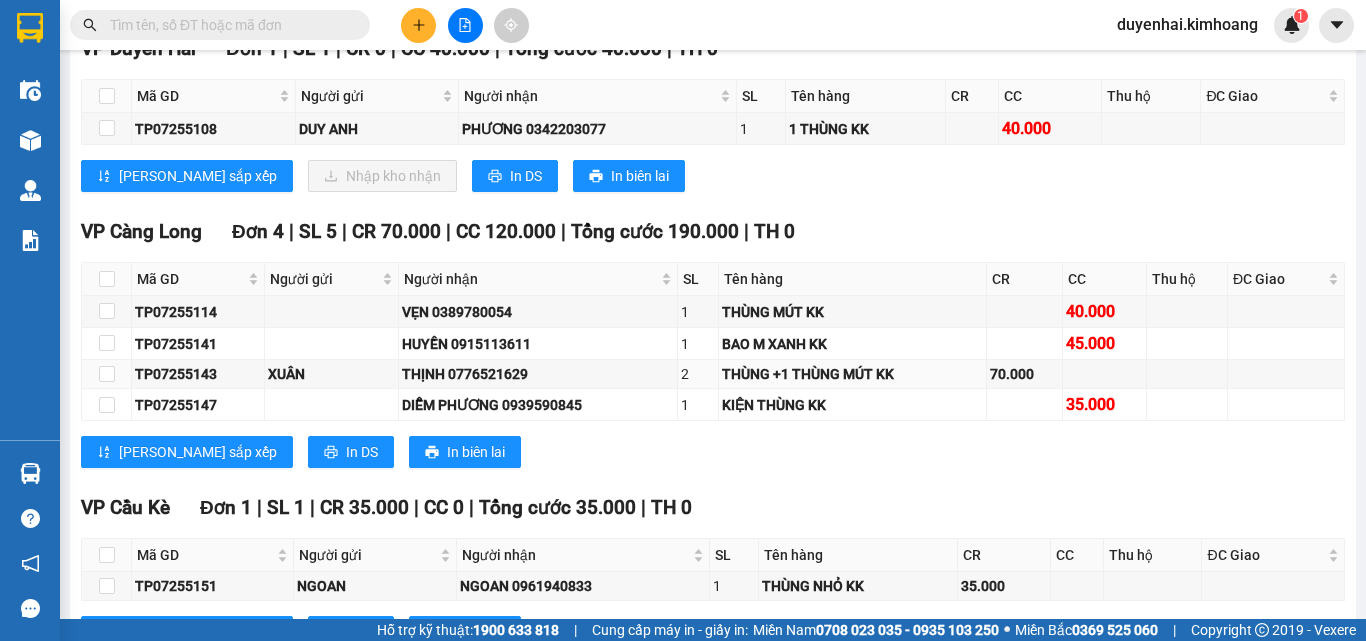 scroll, scrollTop: 2288, scrollLeft: 0, axis: vertical 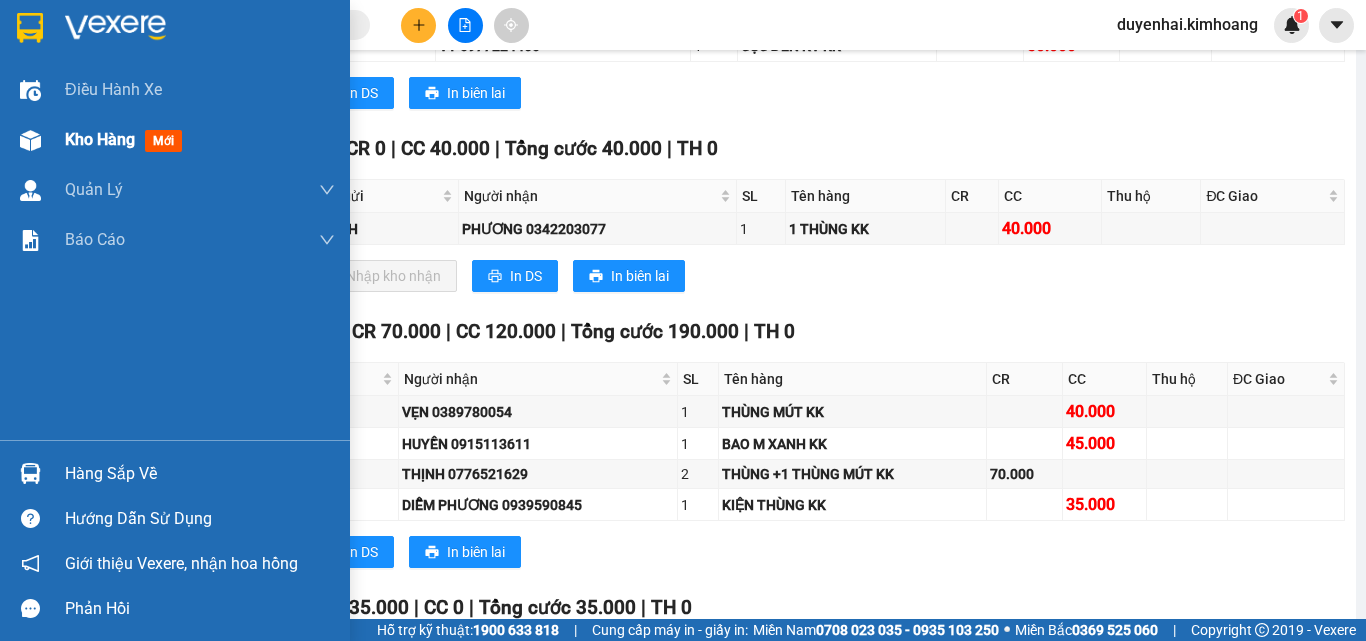 click on "Kho hàng" at bounding box center [100, 139] 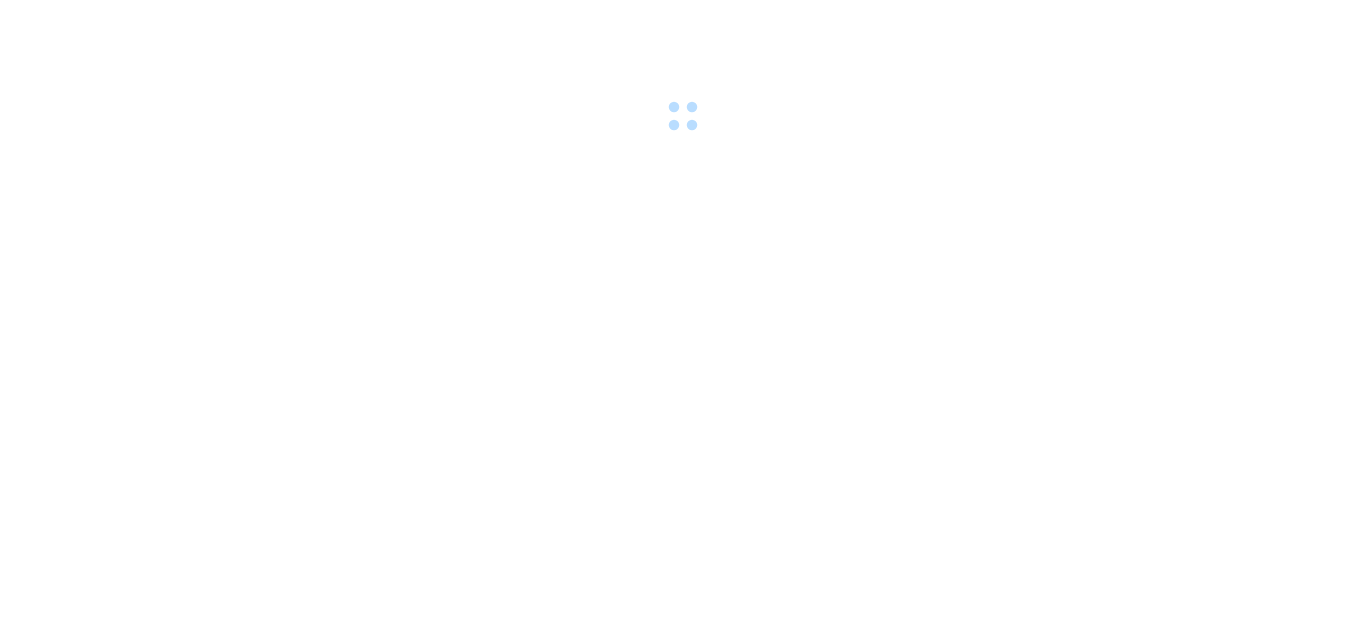 scroll, scrollTop: 0, scrollLeft: 0, axis: both 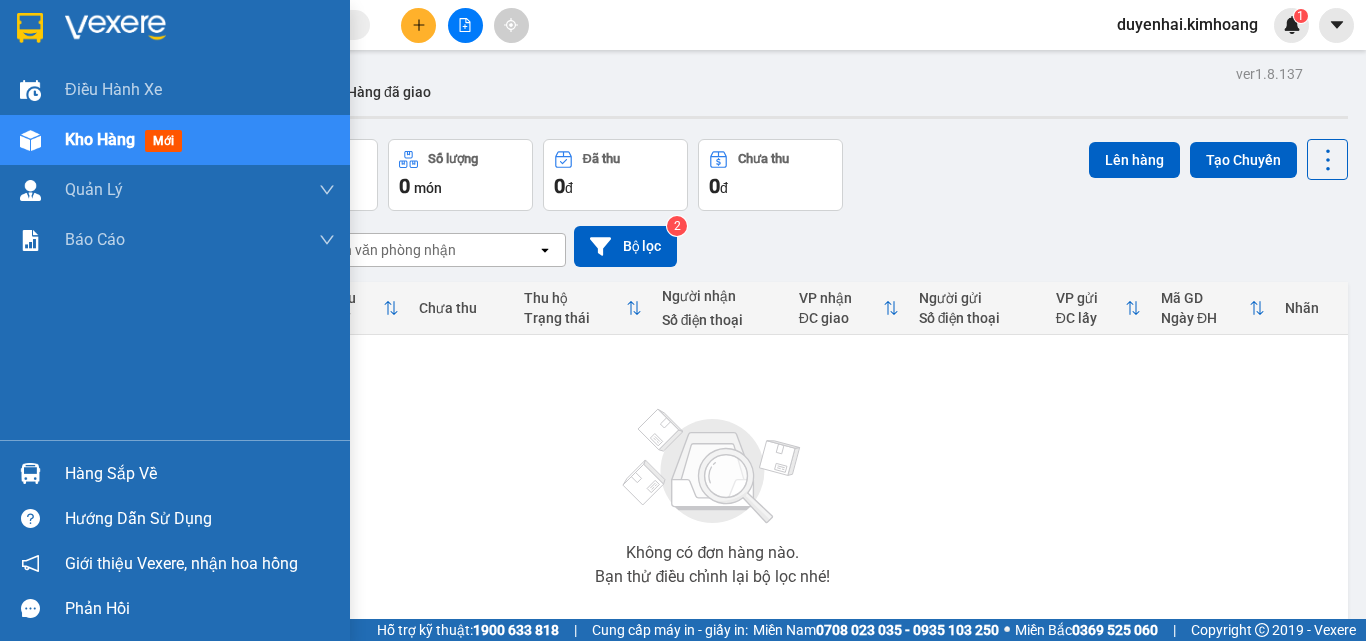 click on "Hàng sắp về" at bounding box center [200, 474] 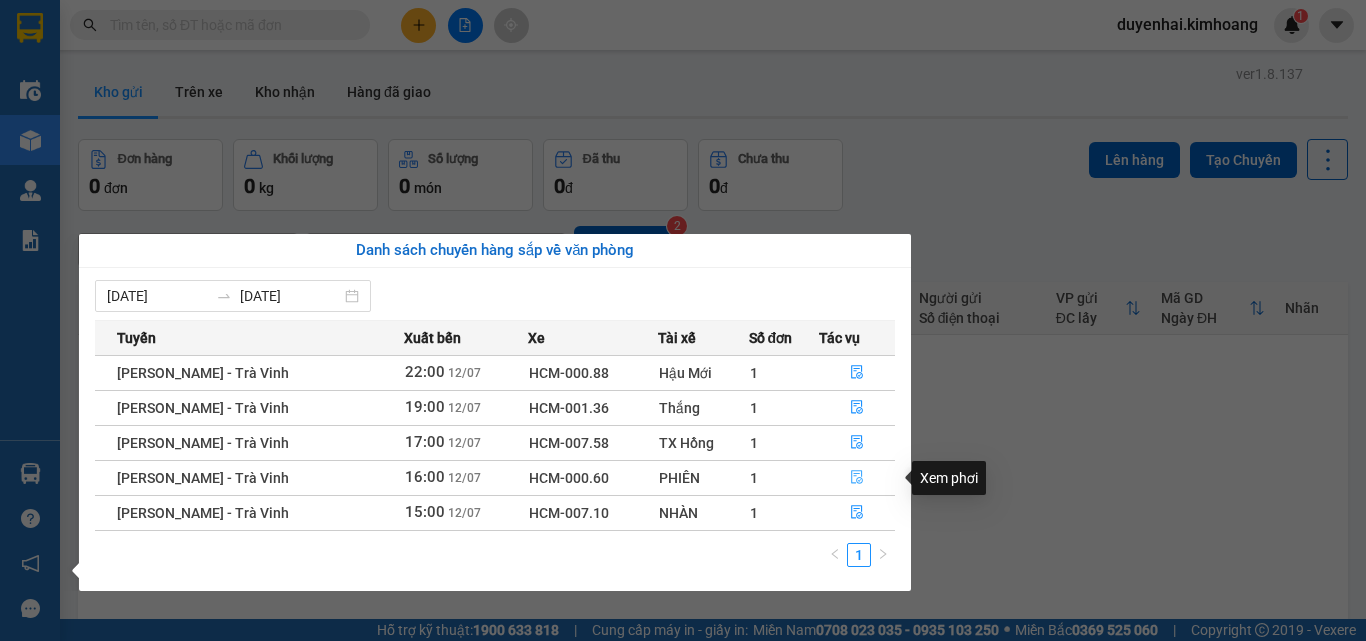 click 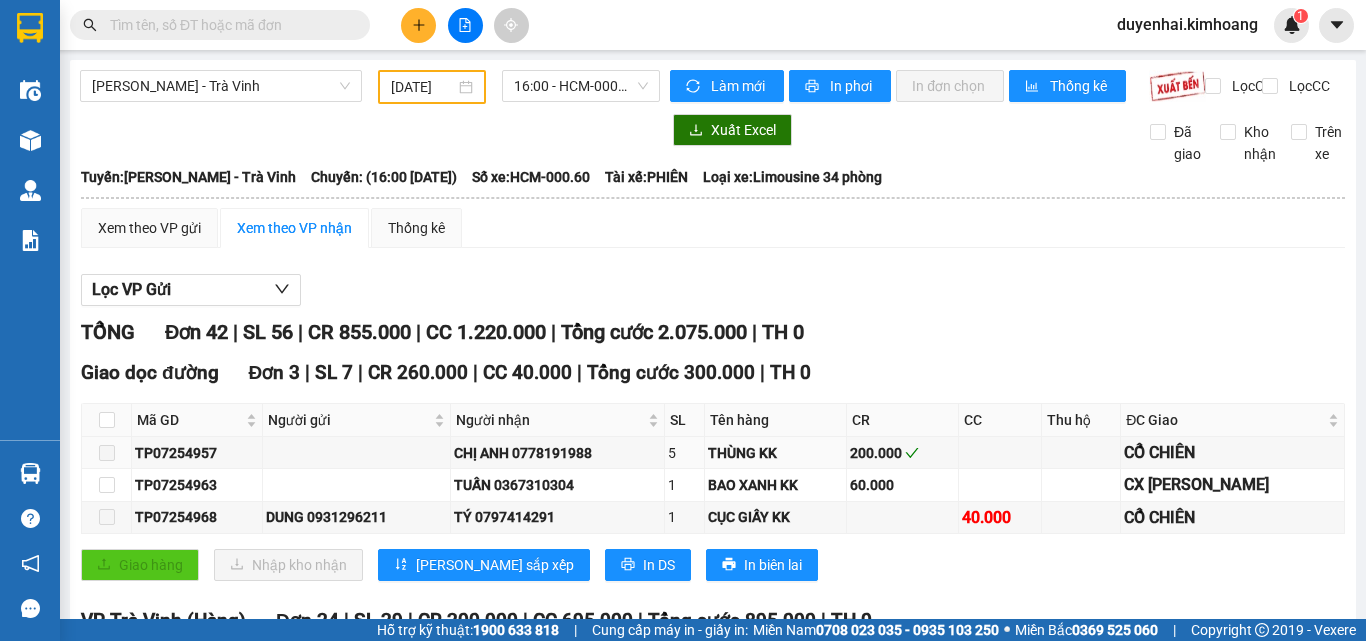 type on "[DATE]" 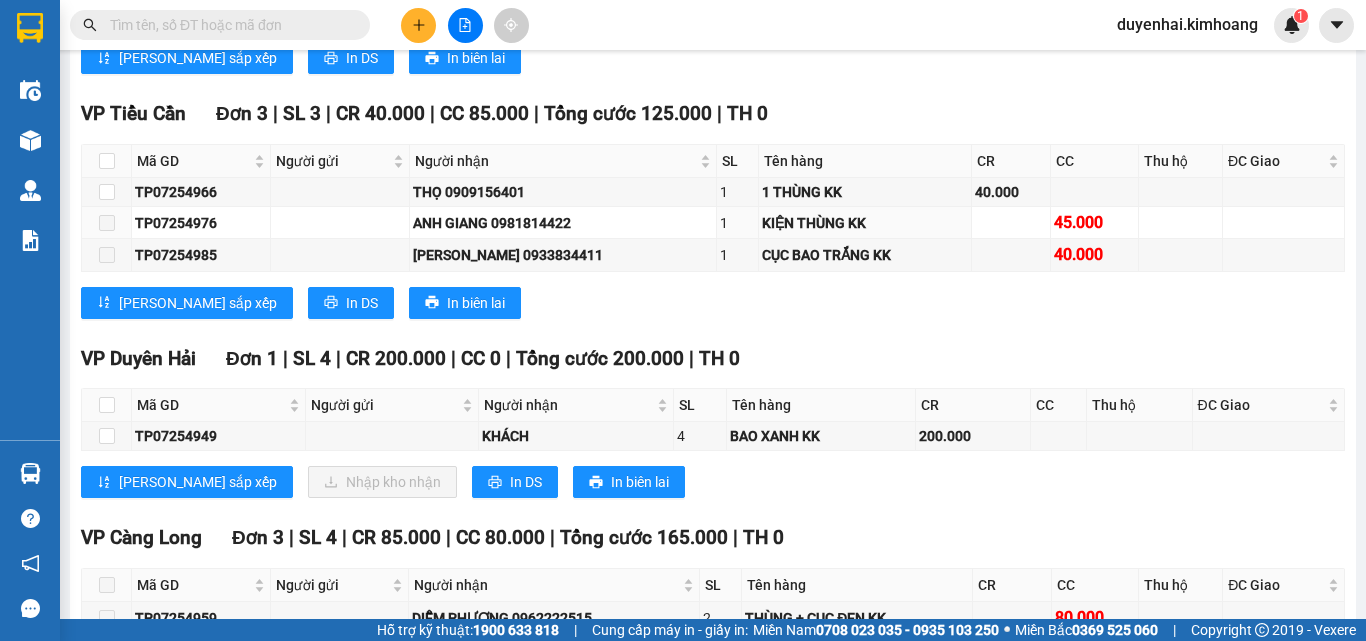 scroll, scrollTop: 1900, scrollLeft: 0, axis: vertical 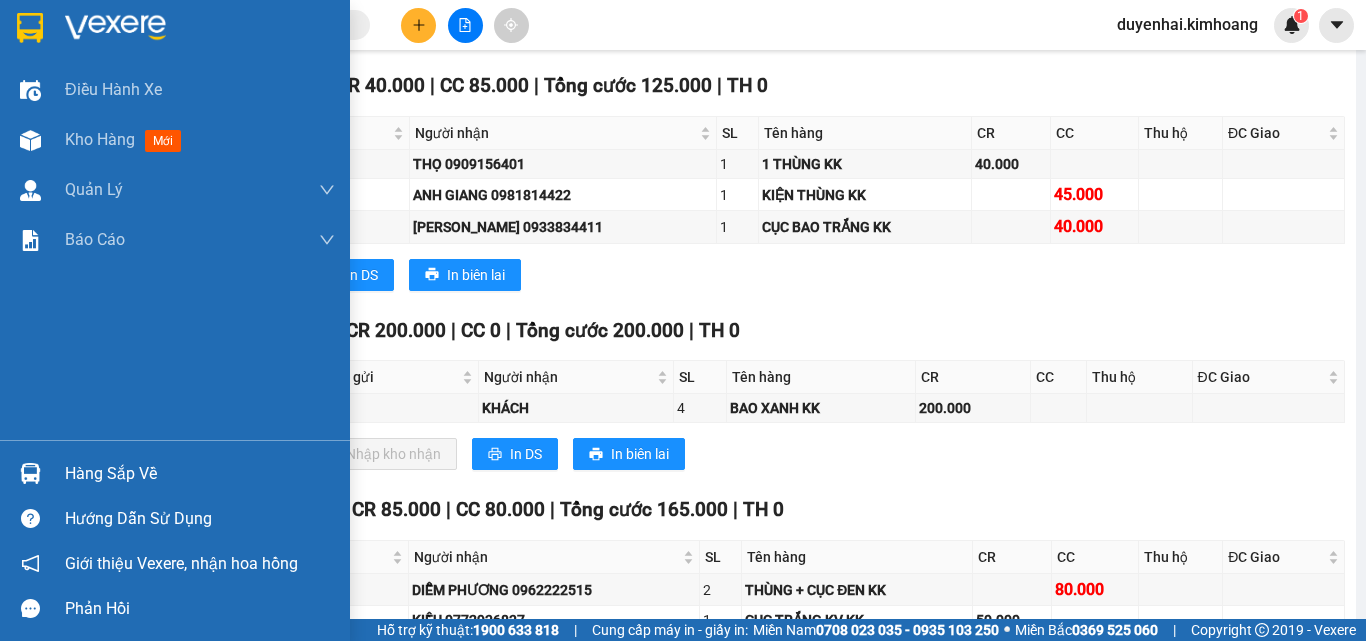 click on "Hàng sắp về" at bounding box center [200, 474] 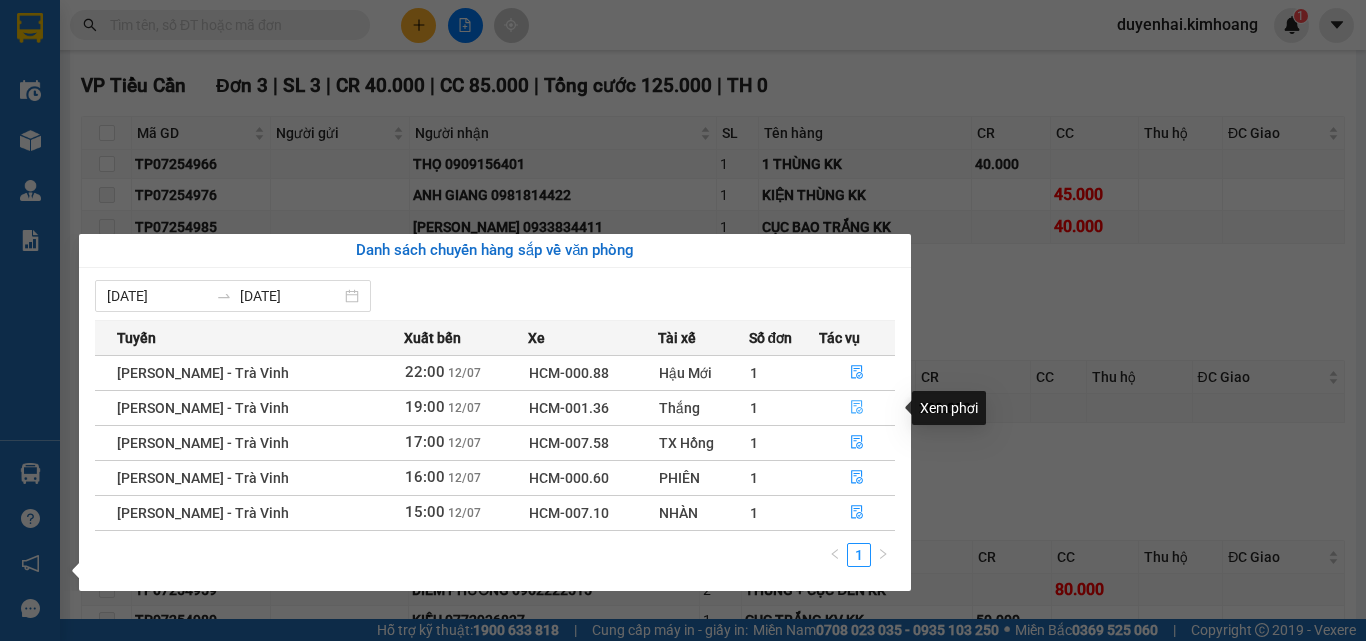 click 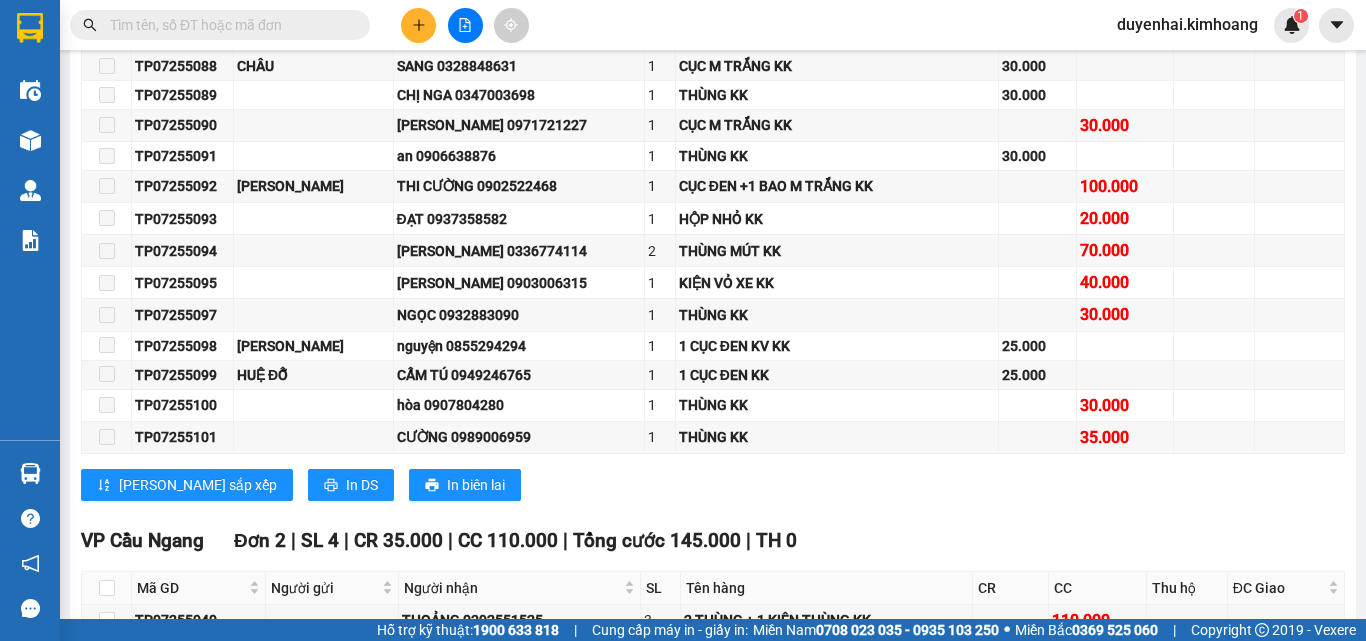 scroll, scrollTop: 2750, scrollLeft: 0, axis: vertical 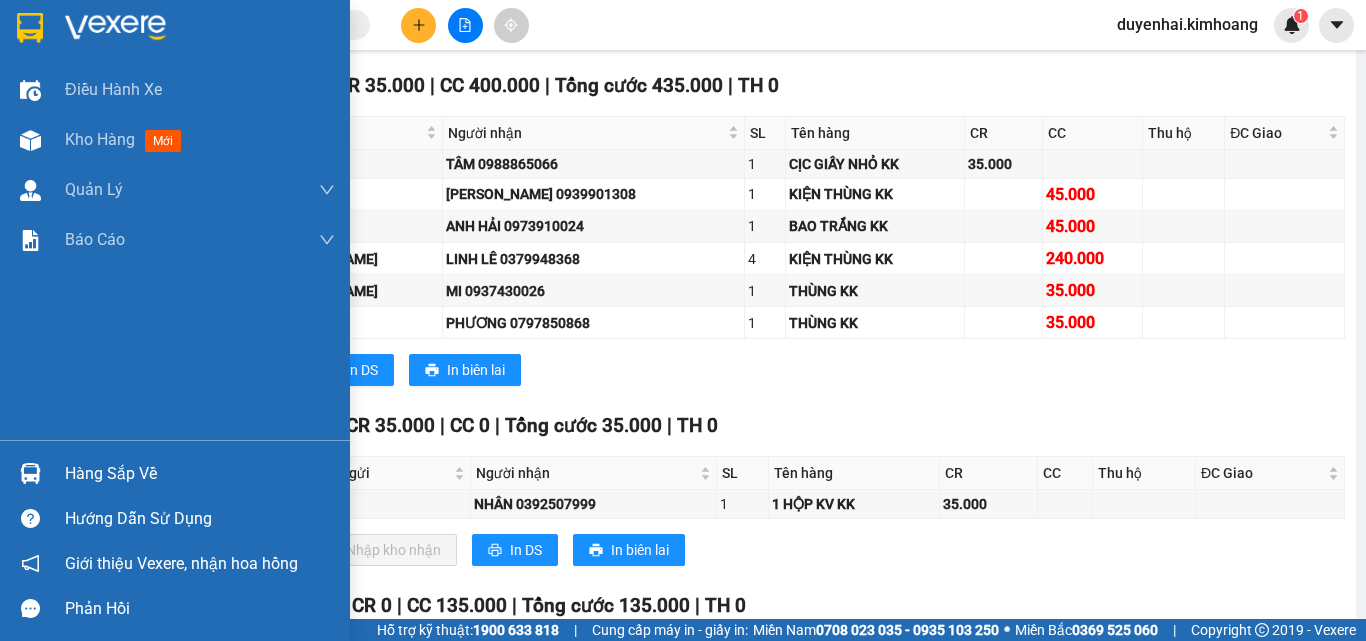 click on "Hàng sắp về" at bounding box center (200, 474) 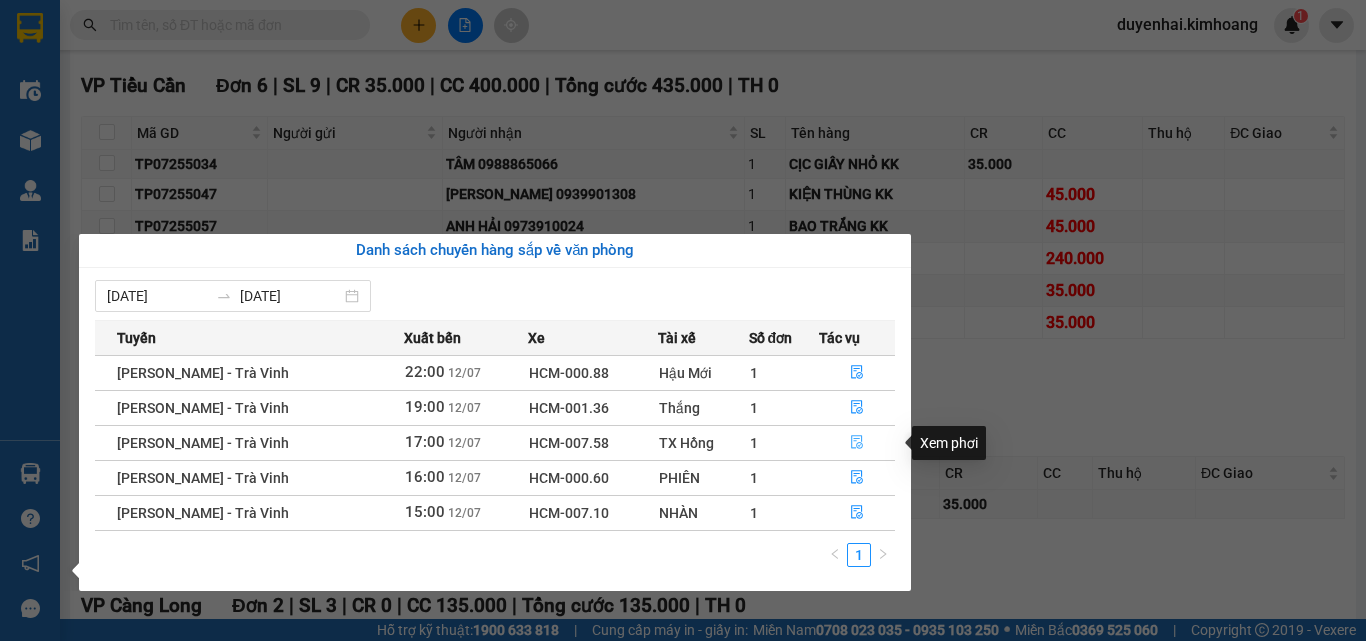 click at bounding box center [857, 443] 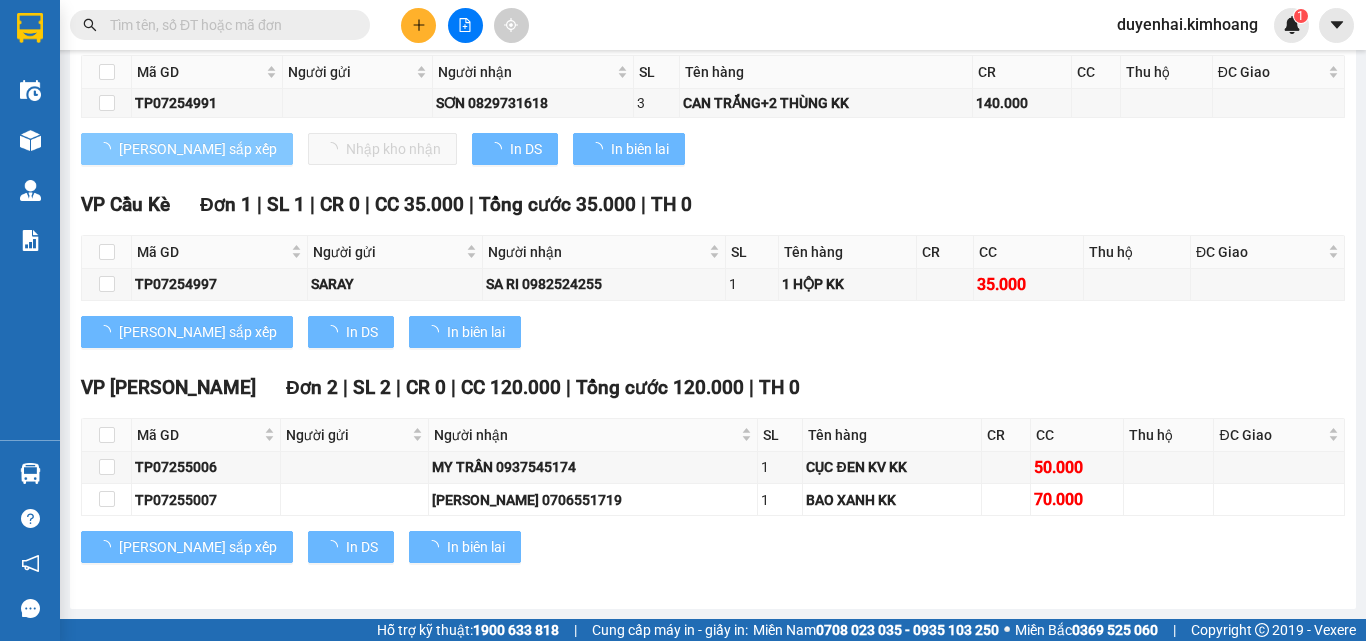 scroll, scrollTop: 1878, scrollLeft: 0, axis: vertical 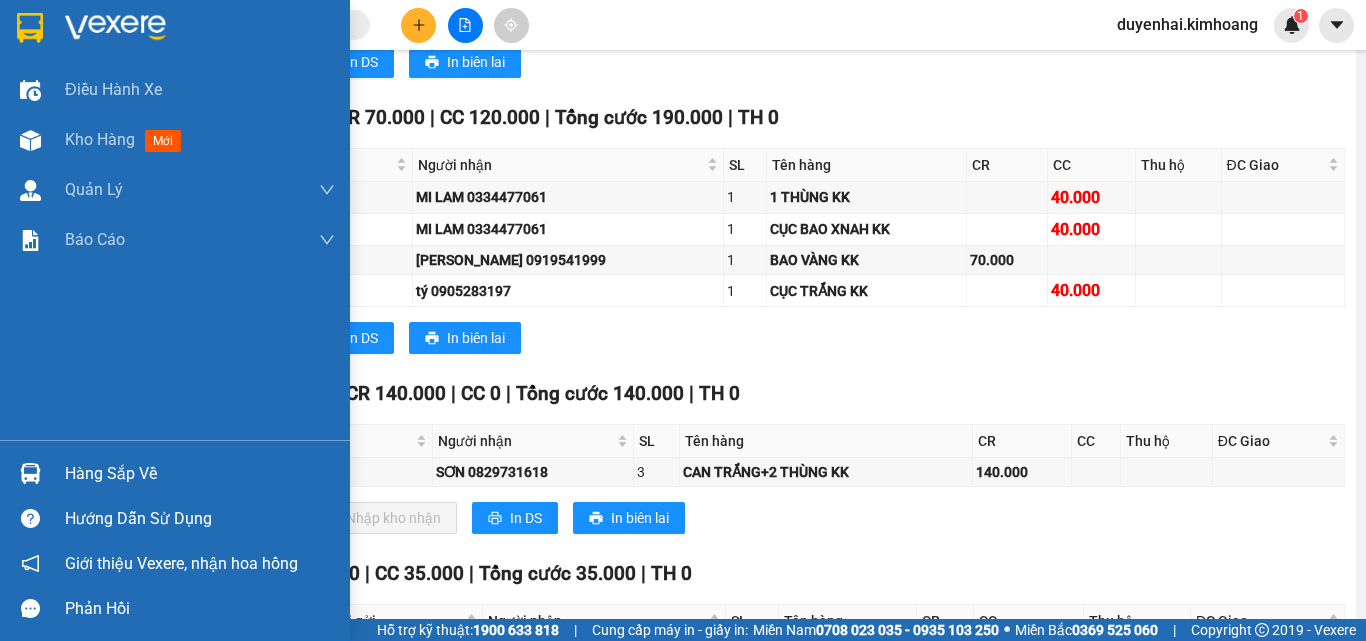 click on "Hàng sắp về" at bounding box center (200, 474) 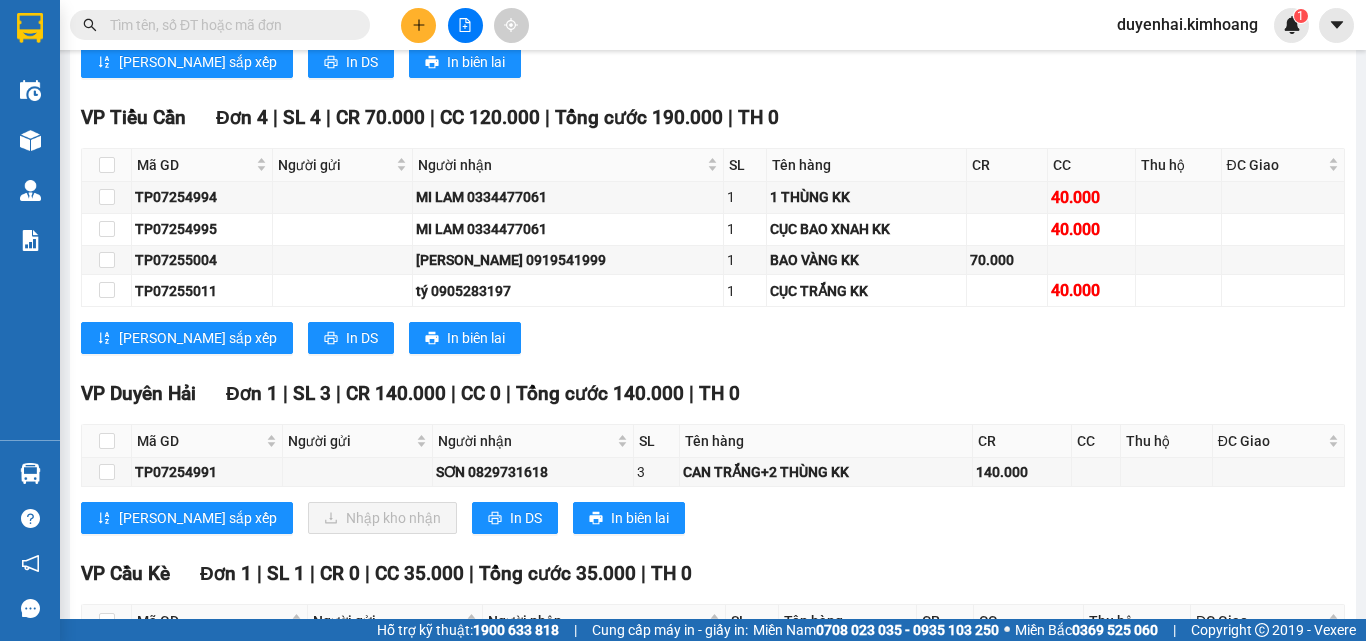 click on "Kết quả tìm kiếm ( 0 )  Bộ lọc  No Data duyenhai.kimhoang 1     Điều hành xe     Kho hàng mới     Quản [PERSON_NAME] lý chuyến Quản lý khách hàng mới     Báo cáo Báo cáo dòng tiền (1 ca) Báo cáo dòng tiền (2 ca) Báo cáo tiền mặt Doanh số tạo đơn theo VP gửi (trạm) Hàng sắp về Hướng dẫn sử dụng Giới thiệu Vexere, nhận hoa hồng Phản hồi Phần mềm hỗ trợ bạn tốt chứ? [PERSON_NAME] - Trà Vinh [DATE] 17:00     - HCM-007.58  Làm mới In phơi In đơn chọn Thống kê Lọc  CR Lọc  CC Xuất Excel Đã giao Kho nhận Trên xe [PERSON_NAME]   [PHONE_NUMBER],   273 - 273B [PERSON_NAME] PHƠI HÀNG 07:33 [DATE] Tuyến:  [GEOGRAPHIC_DATA] - [GEOGRAPHIC_DATA]:   (17:00 [DATE]) Tài xế:  [GEOGRAPHIC_DATA] Hồng   Số xe:  HCM-007.58 Loại xe:  Giường Nằm 41 chỗ [GEOGRAPHIC_DATA]:  [GEOGRAPHIC_DATA] - [GEOGRAPHIC_DATA]:   (17:00 [DATE]) Số xe:  HCM-007.58 Tài xế:  TX Hồng Loại xe:  Giường Nằm 41 chỗ   |" at bounding box center [683, 320] 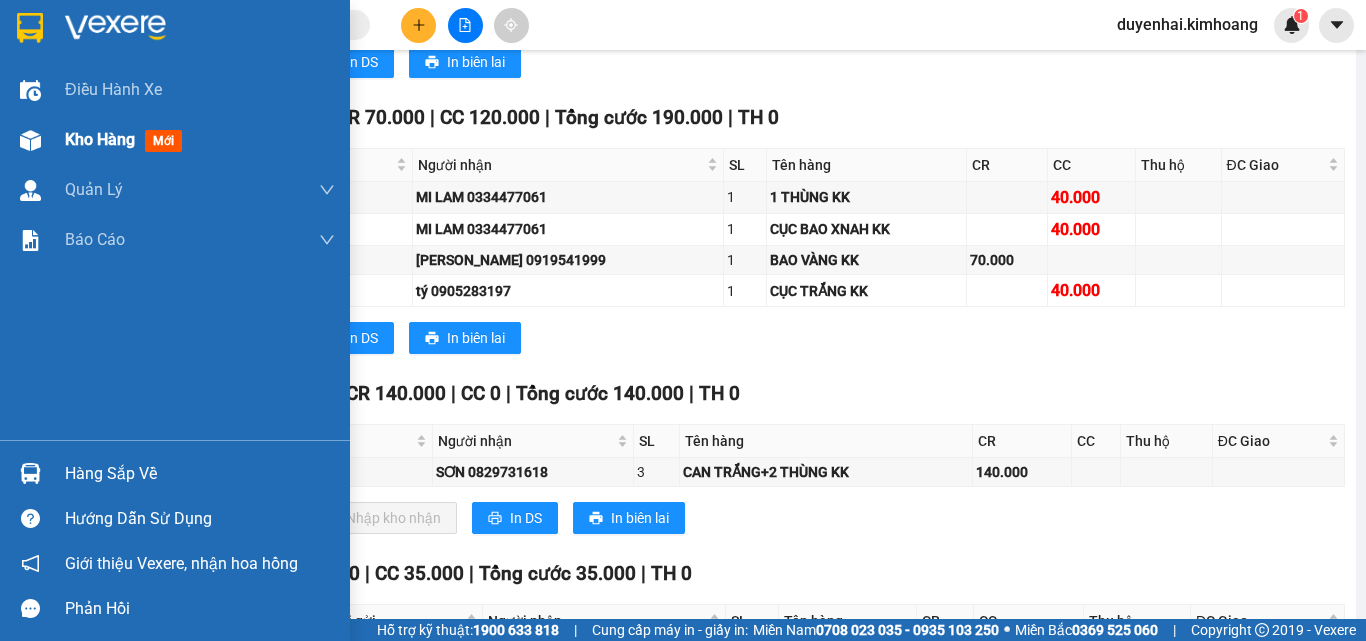 click on "Kho hàng" at bounding box center (100, 139) 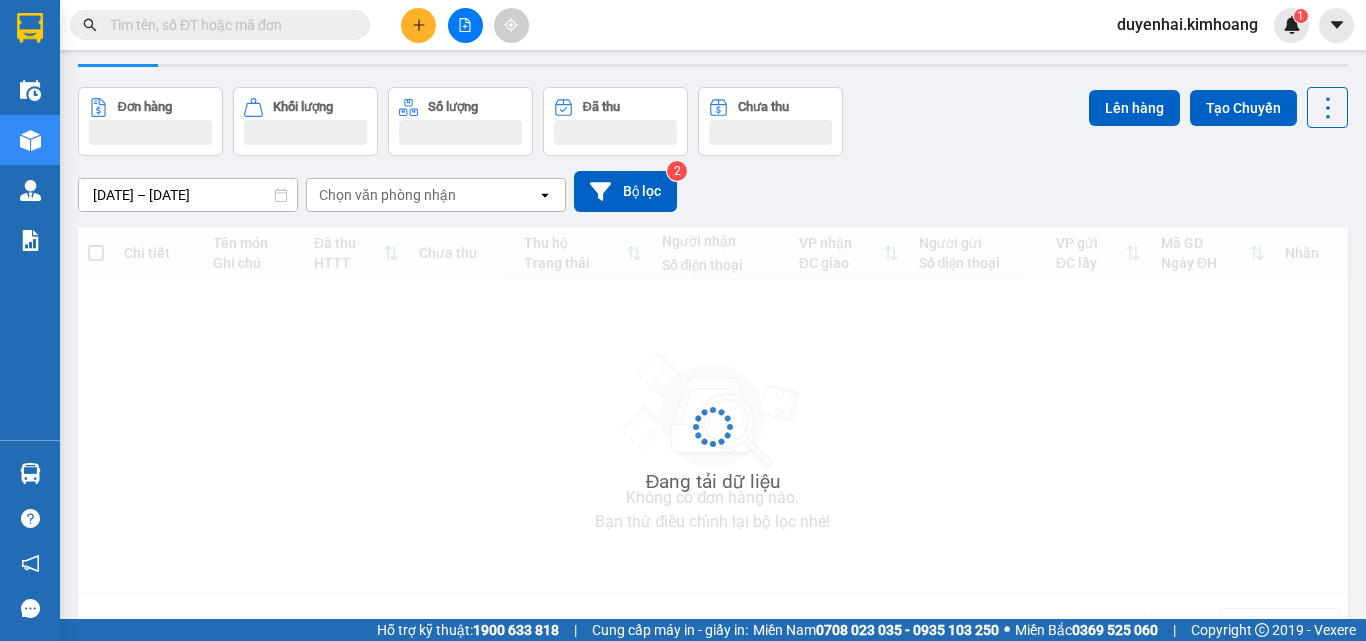 scroll, scrollTop: 0, scrollLeft: 0, axis: both 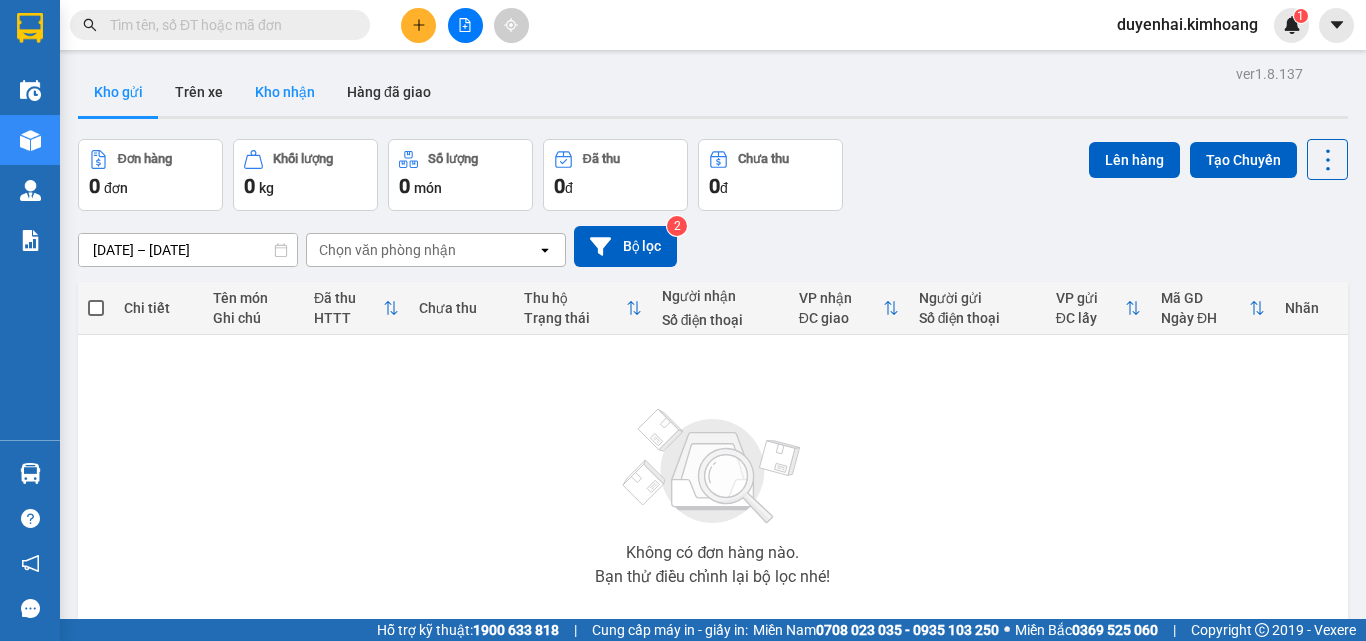 click on "Kho nhận" at bounding box center (285, 92) 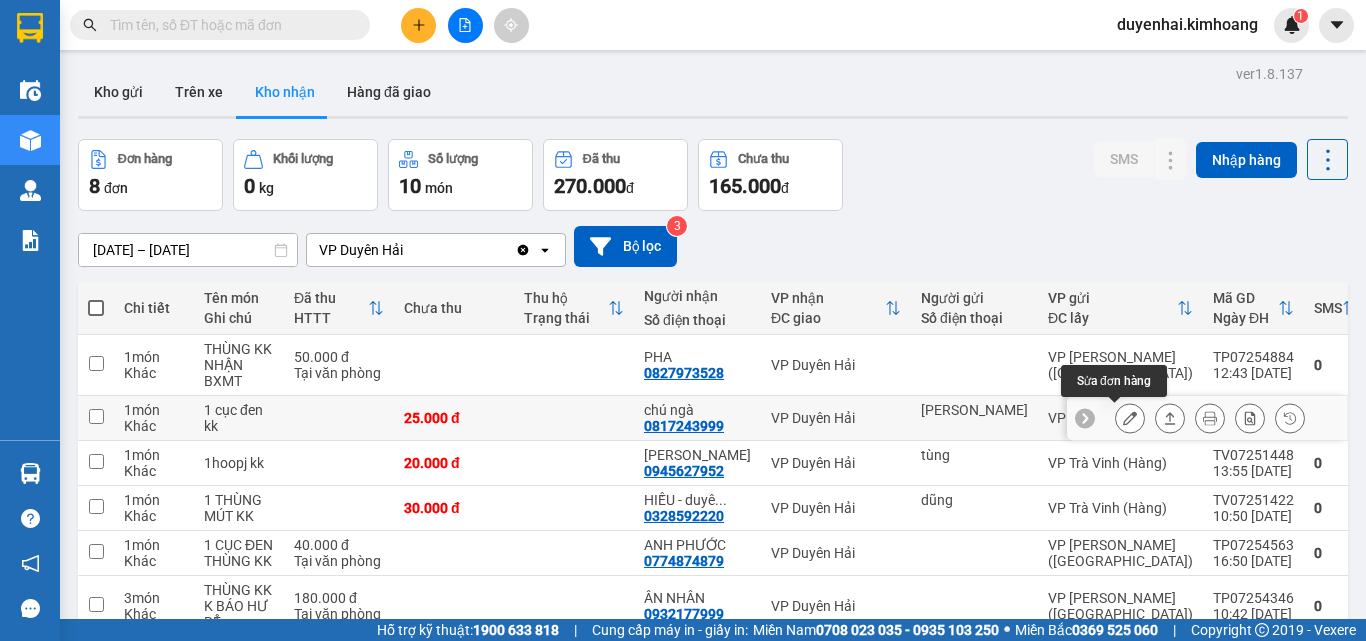 click 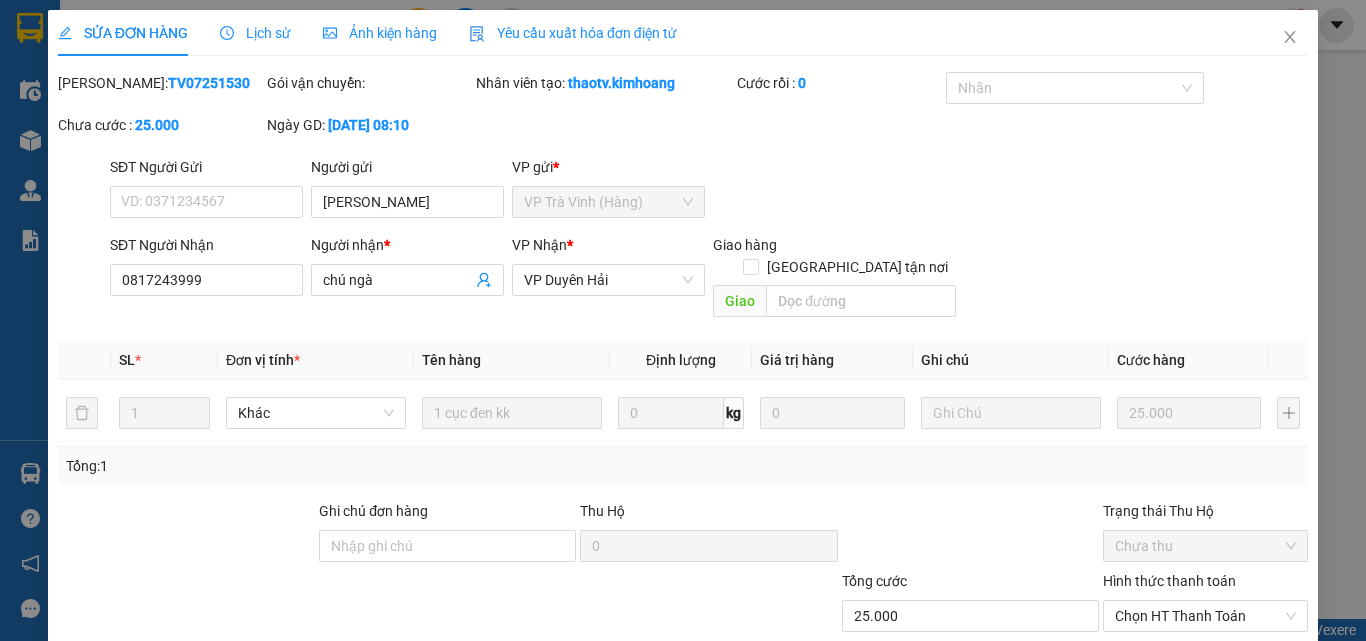 type on "[PERSON_NAME]" 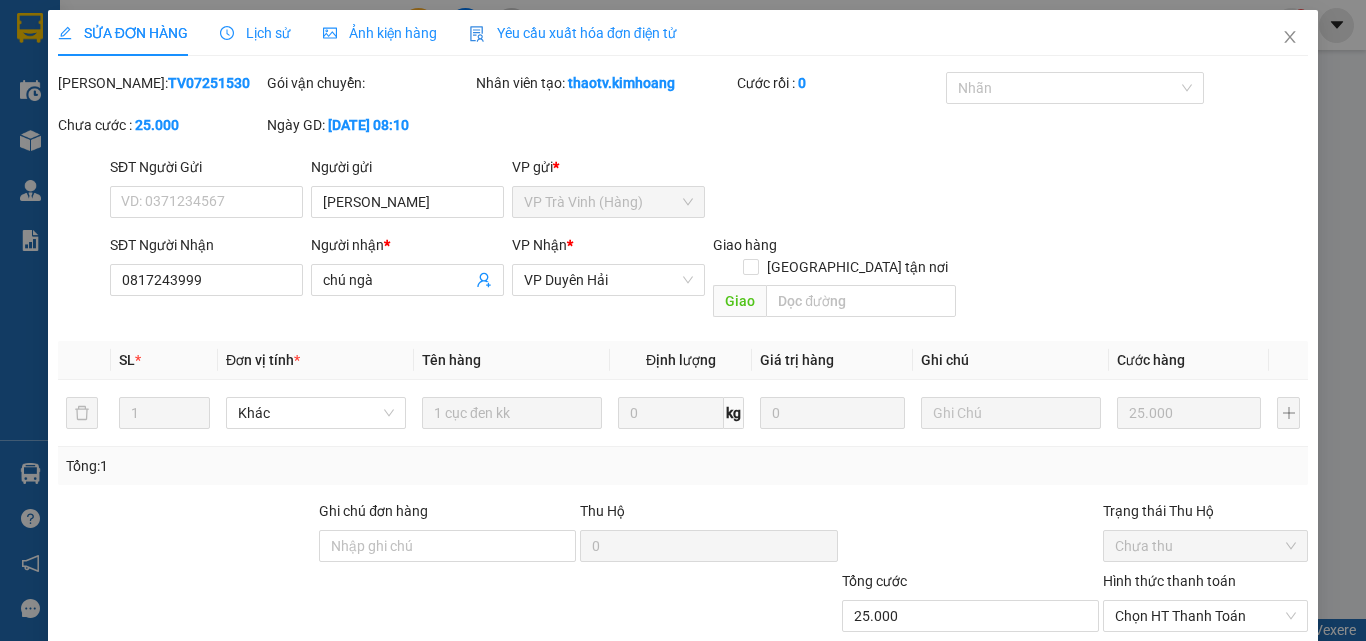 type on "0817243999" 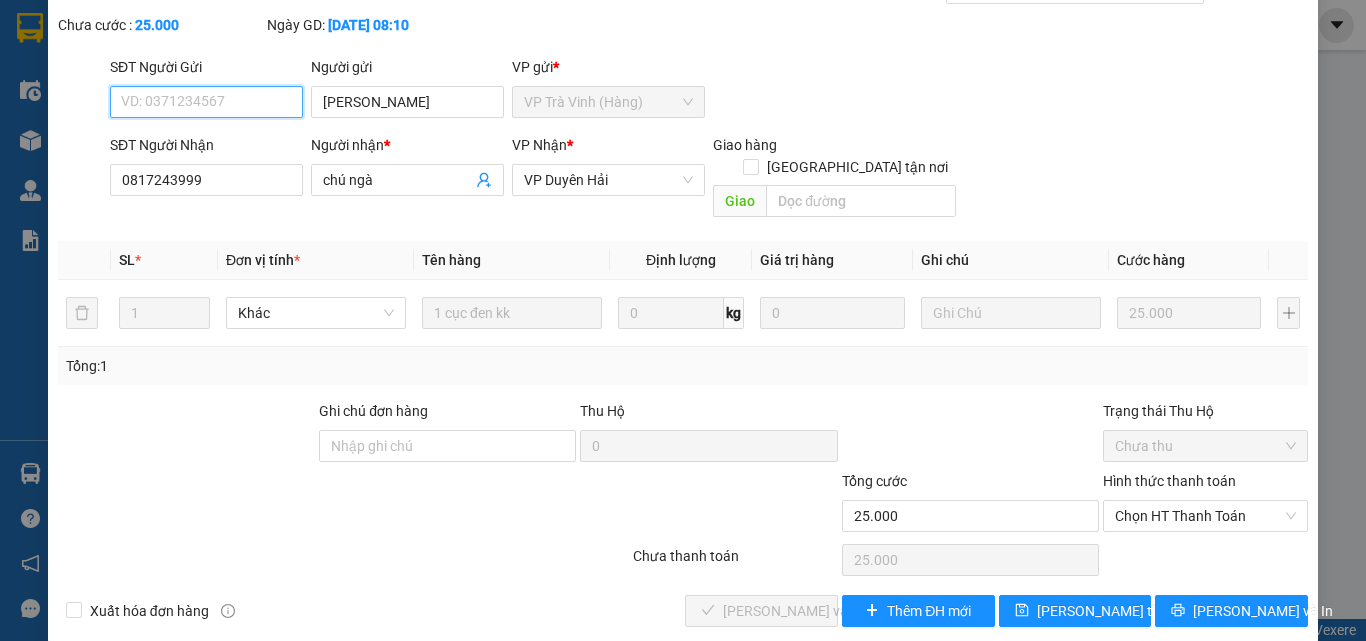scroll, scrollTop: 103, scrollLeft: 0, axis: vertical 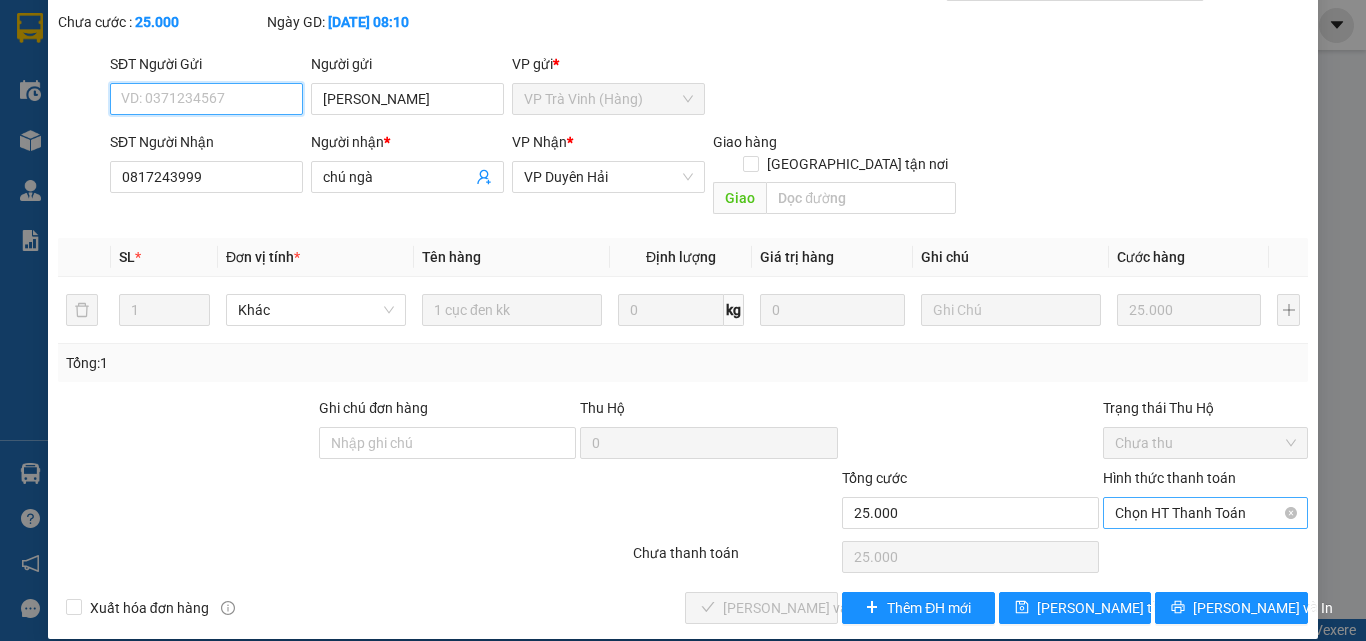 click on "Chọn HT Thanh Toán" at bounding box center (1205, 513) 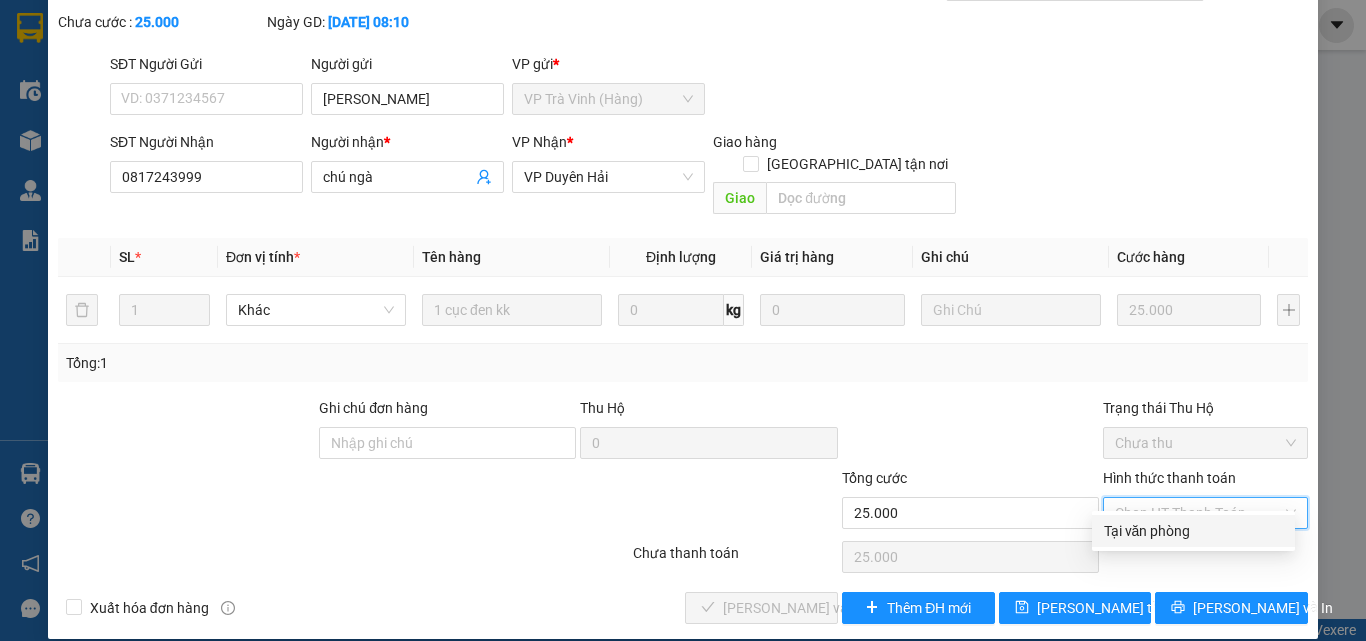 click on "Tại văn phòng" at bounding box center (1193, 531) 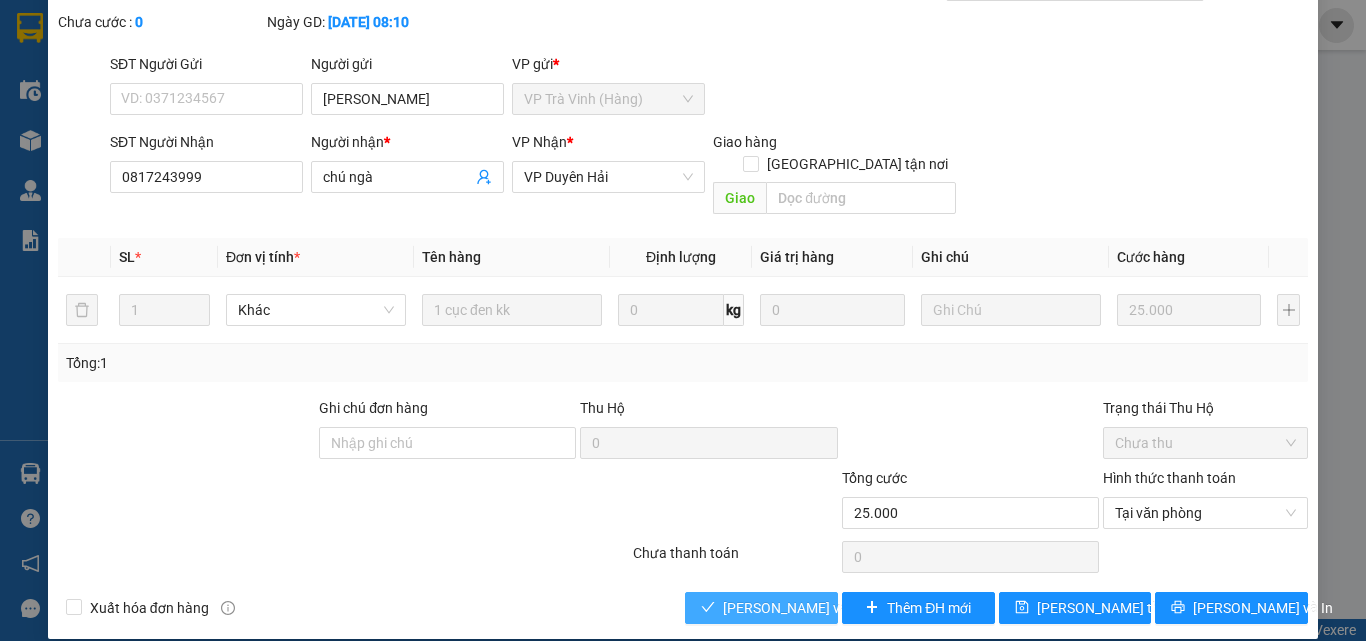 click on "[PERSON_NAME] và Giao hàng" at bounding box center (819, 608) 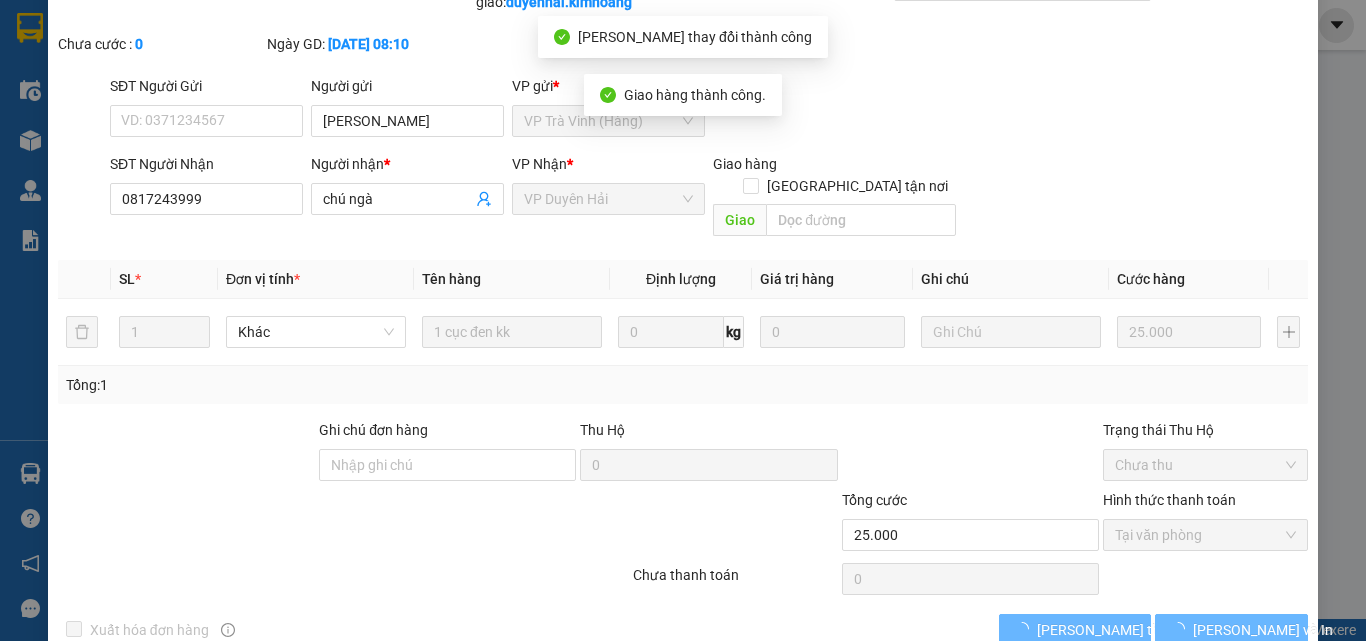 scroll, scrollTop: 0, scrollLeft: 0, axis: both 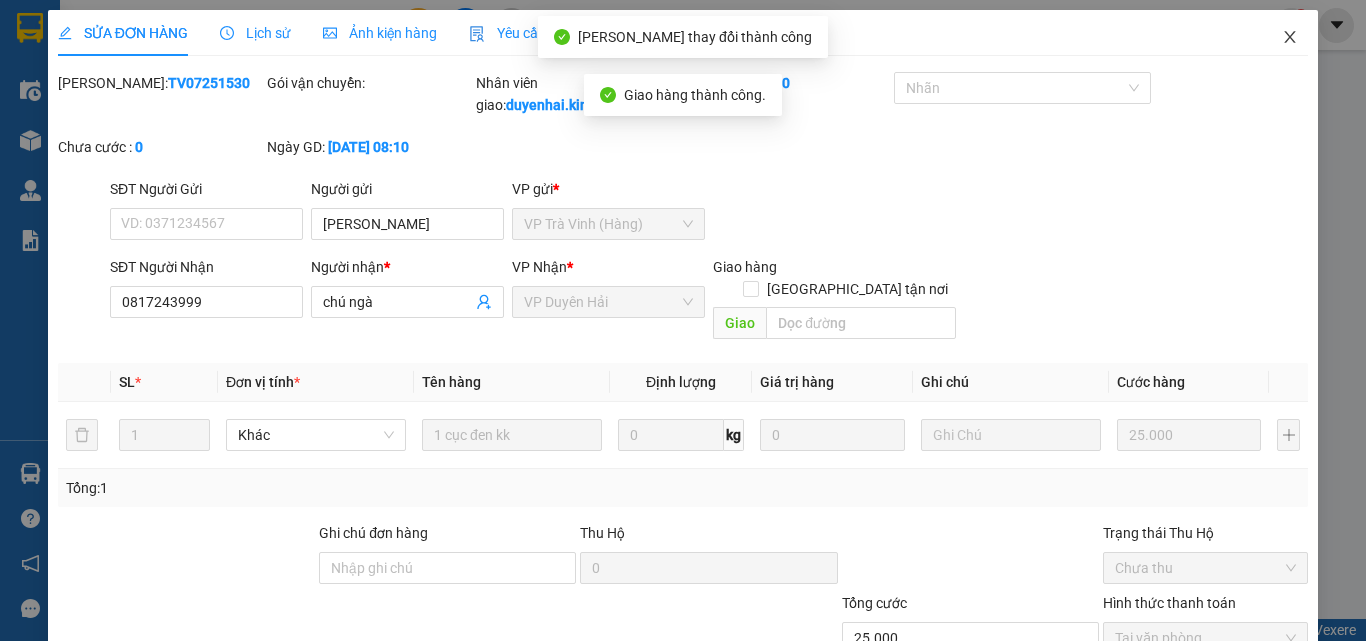click 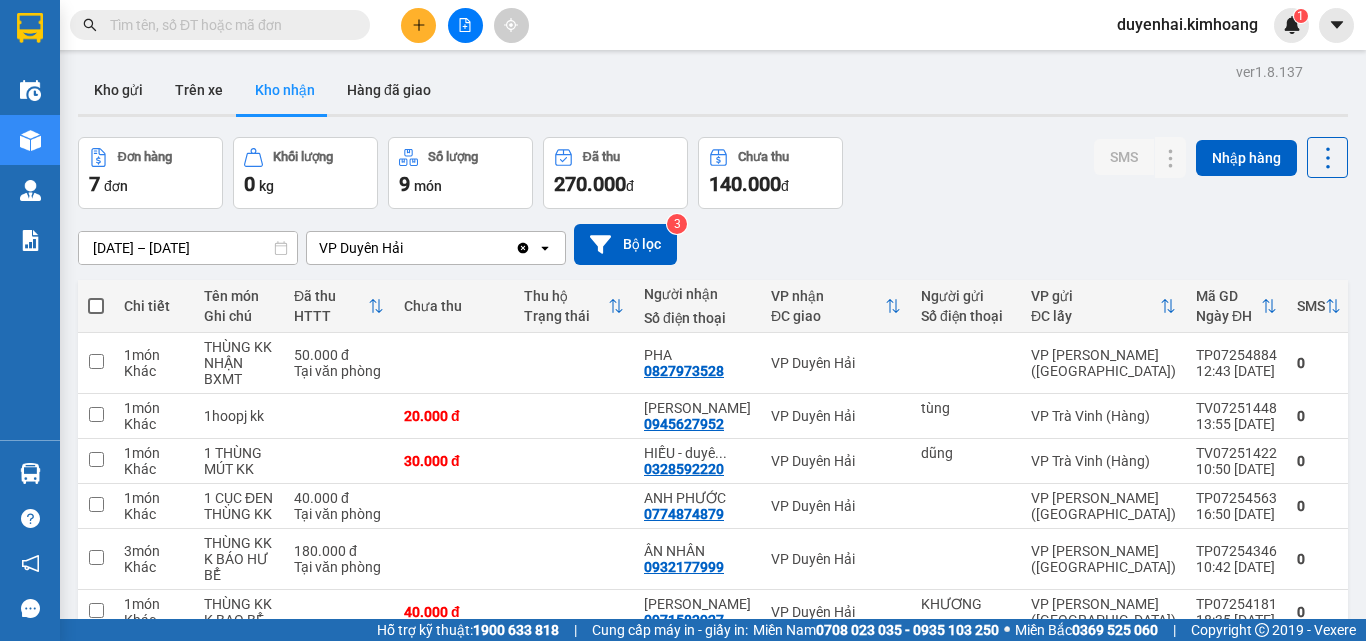 scroll, scrollTop: 0, scrollLeft: 0, axis: both 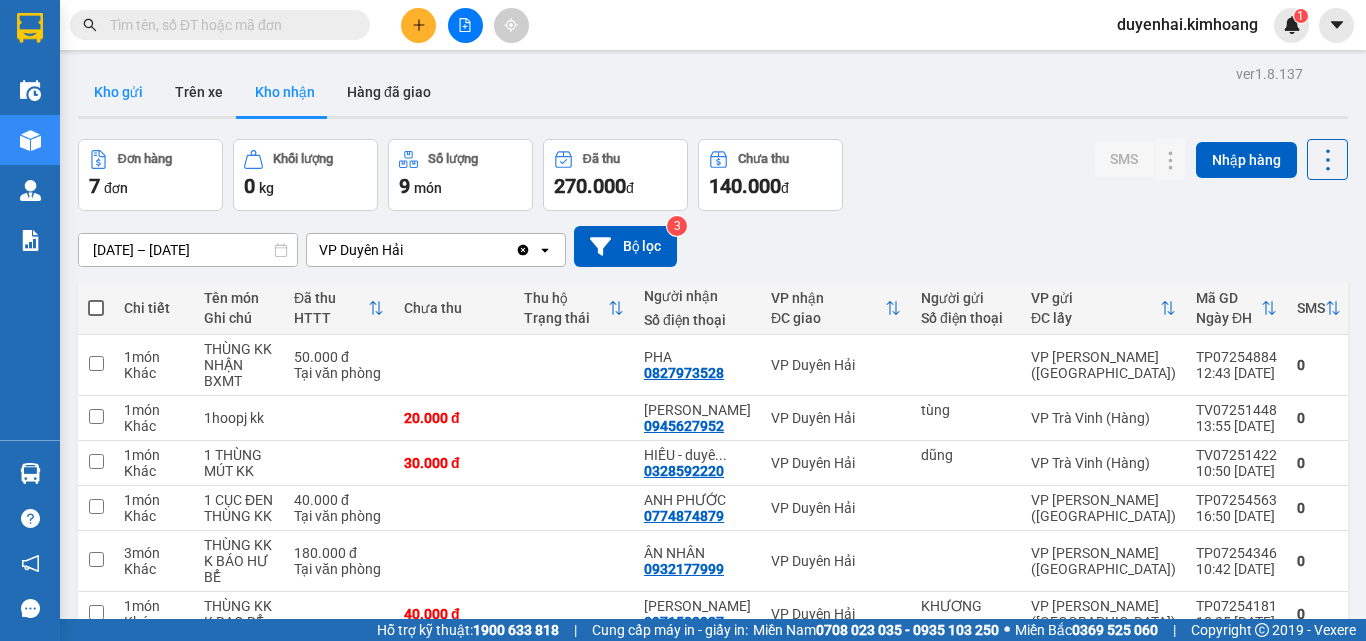 click on "Kho gửi" at bounding box center (118, 92) 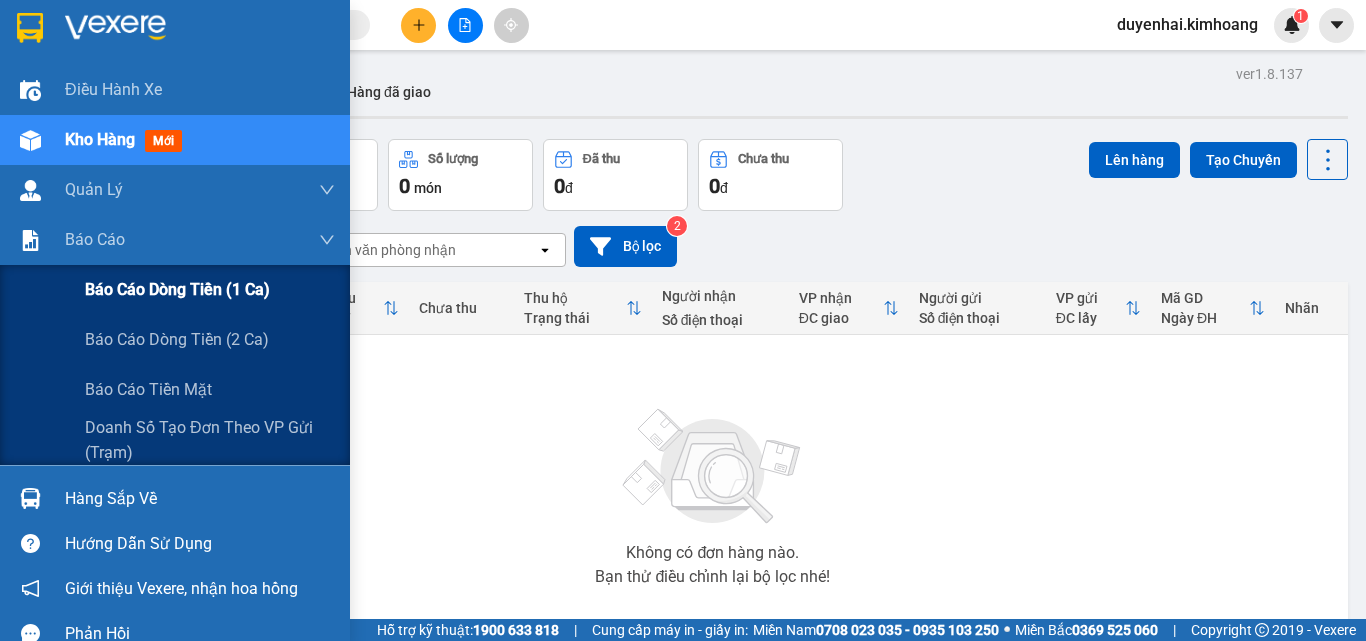 click on "Báo cáo dòng tiền (1 ca)" at bounding box center (177, 289) 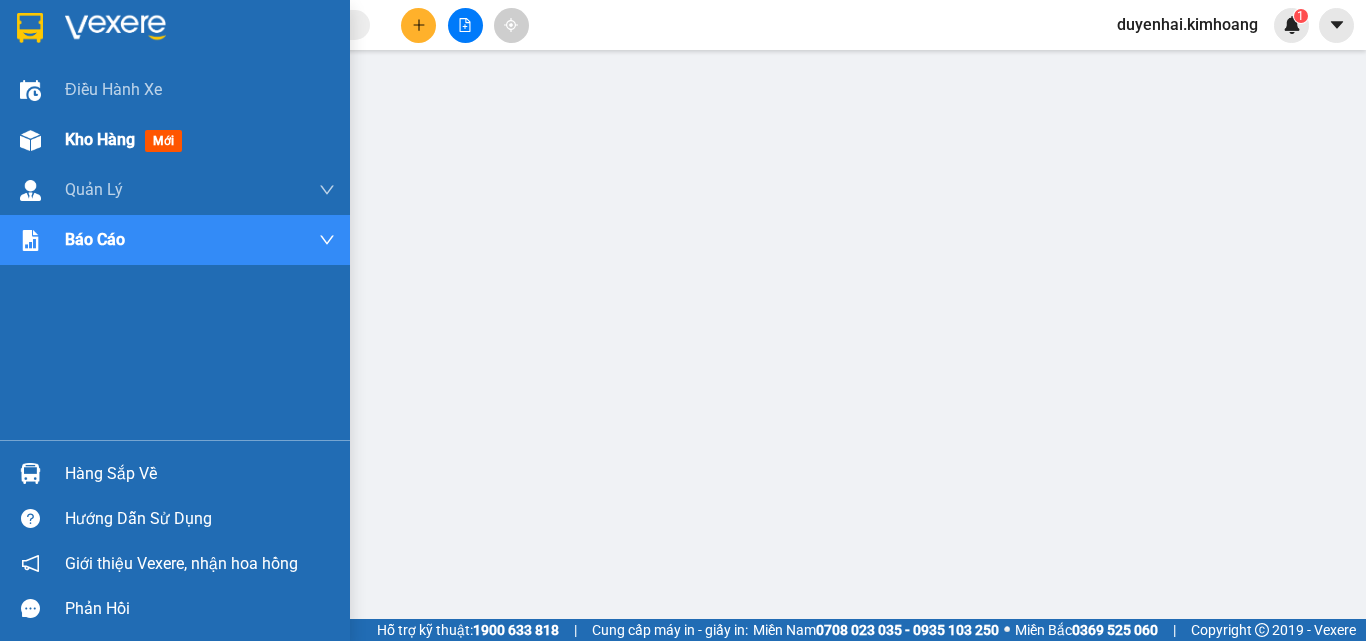 click on "Kho hàng" at bounding box center [100, 139] 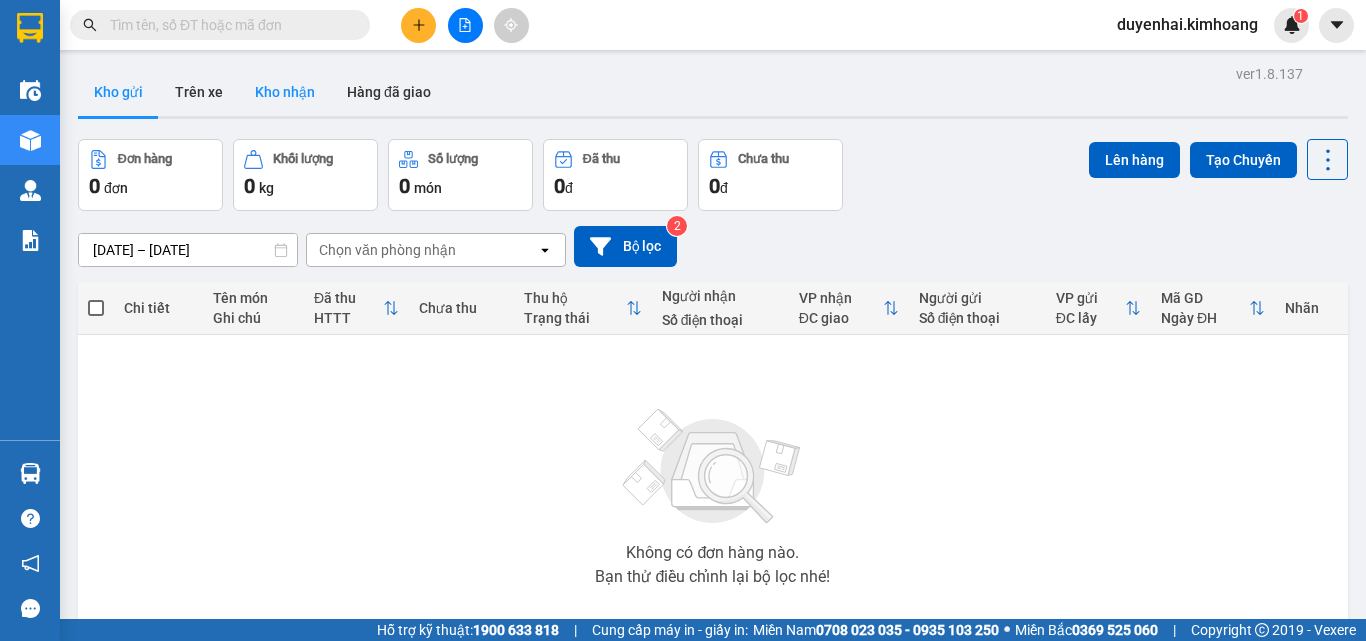 click on "Kho nhận" at bounding box center (285, 92) 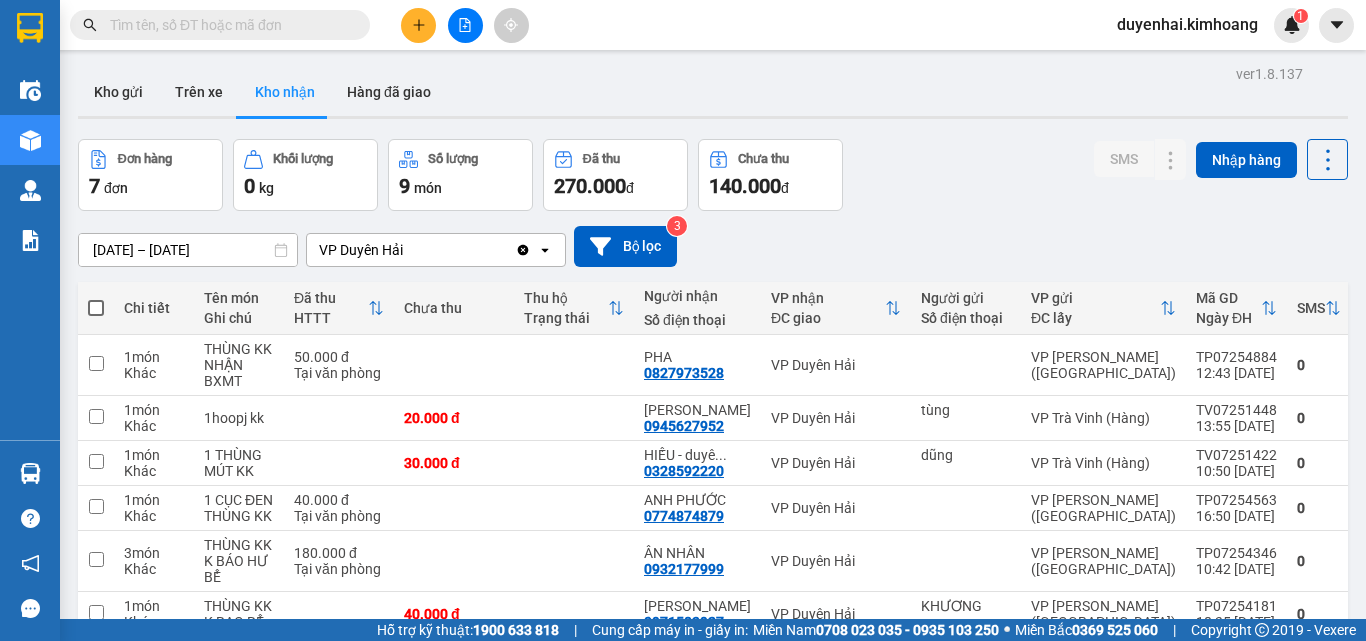 type 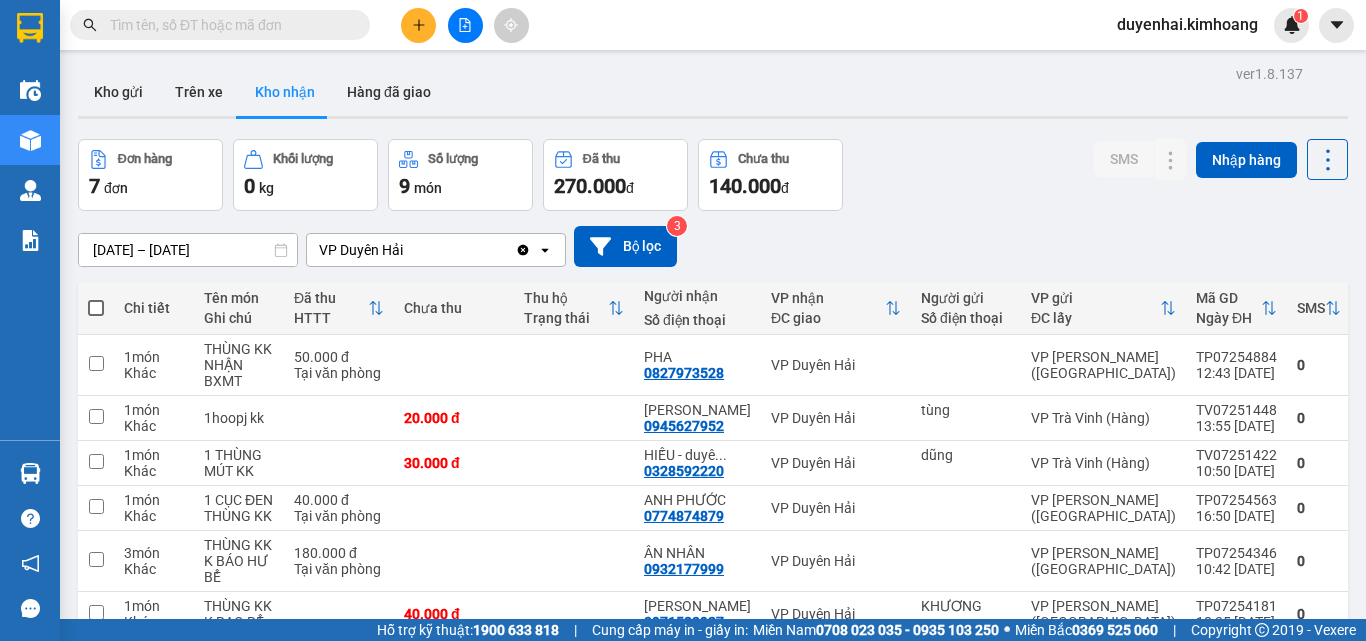 click on "Kho nhận" at bounding box center (285, 92) 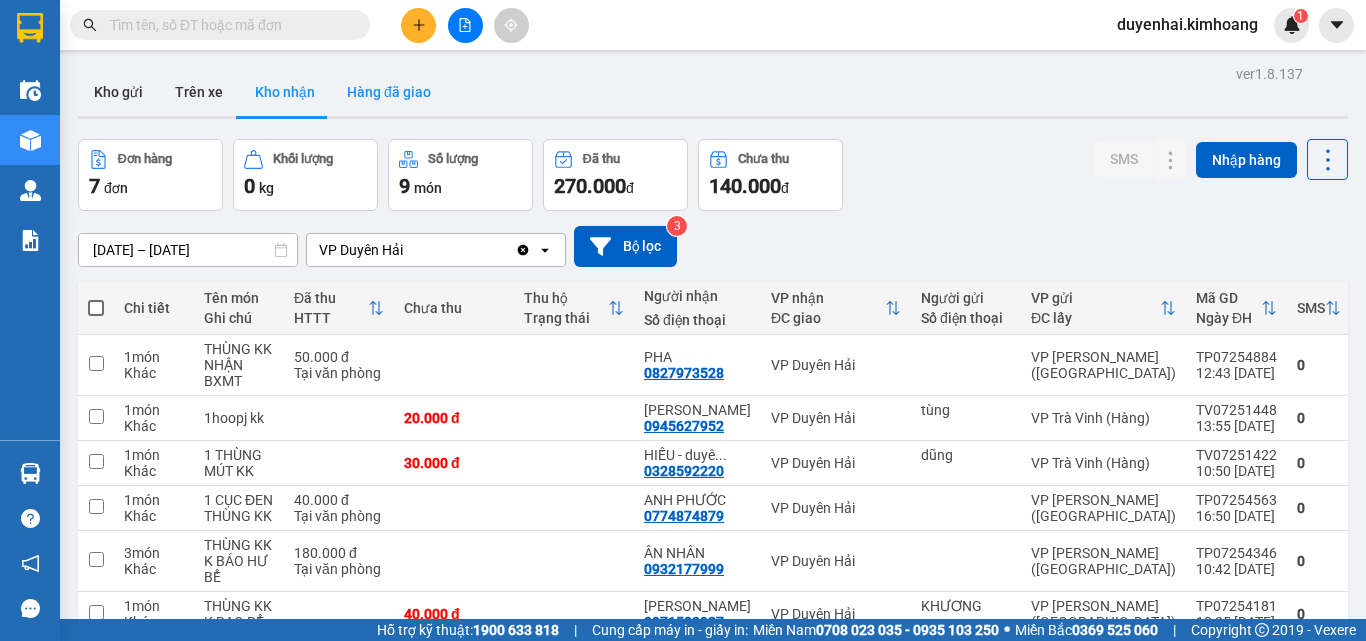 click on "Hàng đã giao" at bounding box center (389, 92) 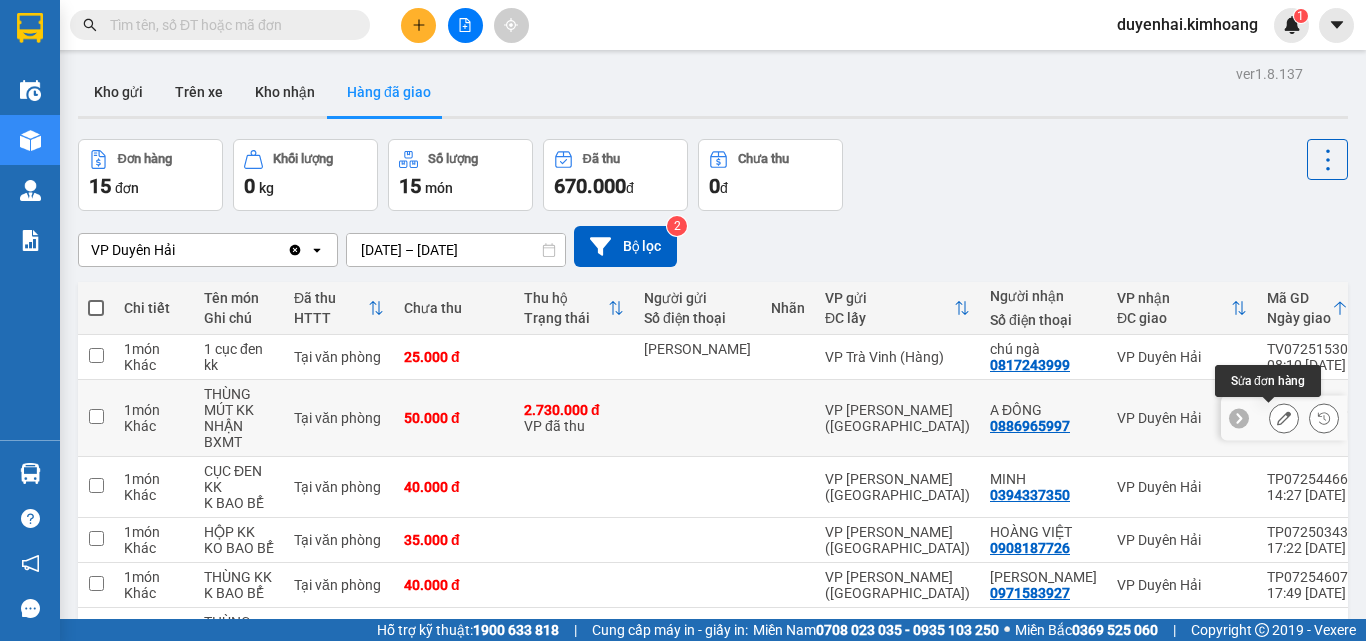 click at bounding box center (1284, 418) 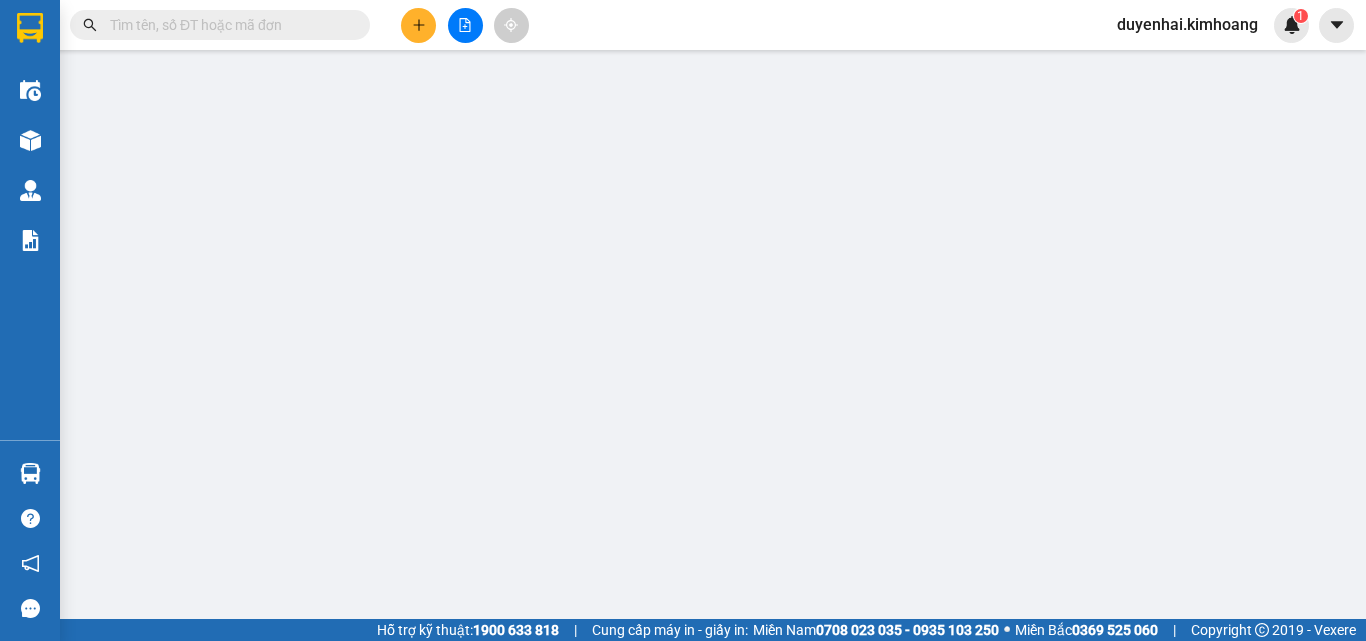 type on "0886965997" 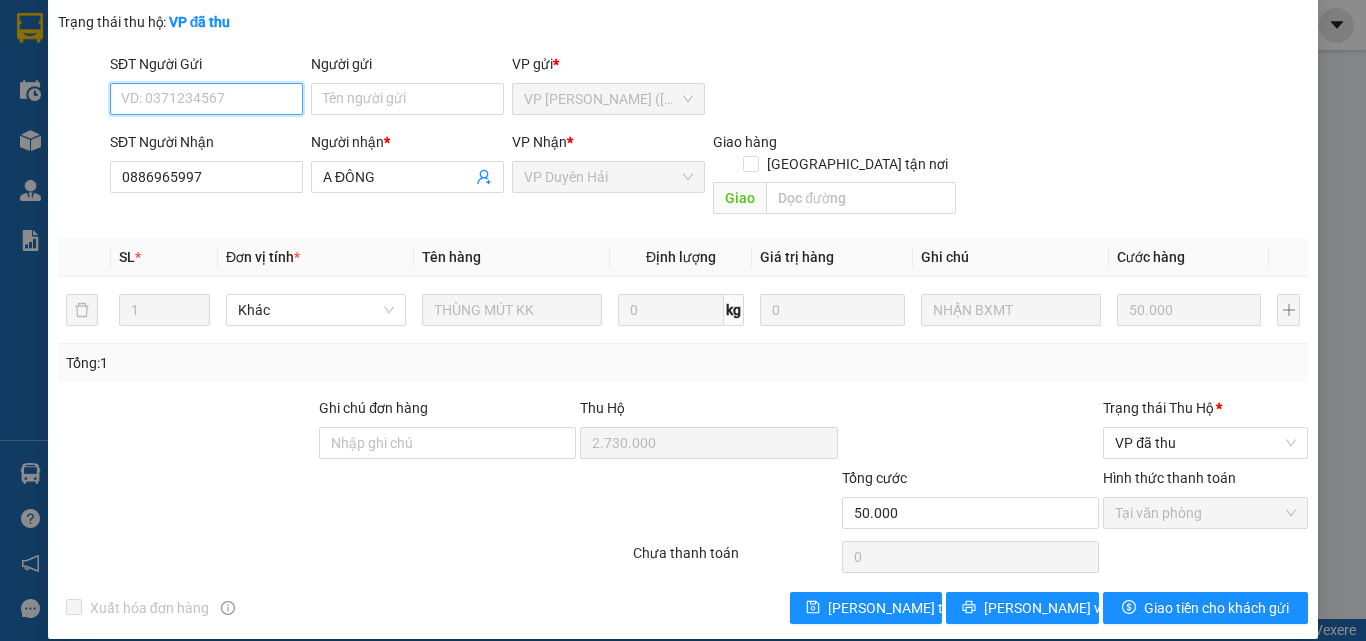 scroll, scrollTop: 0, scrollLeft: 0, axis: both 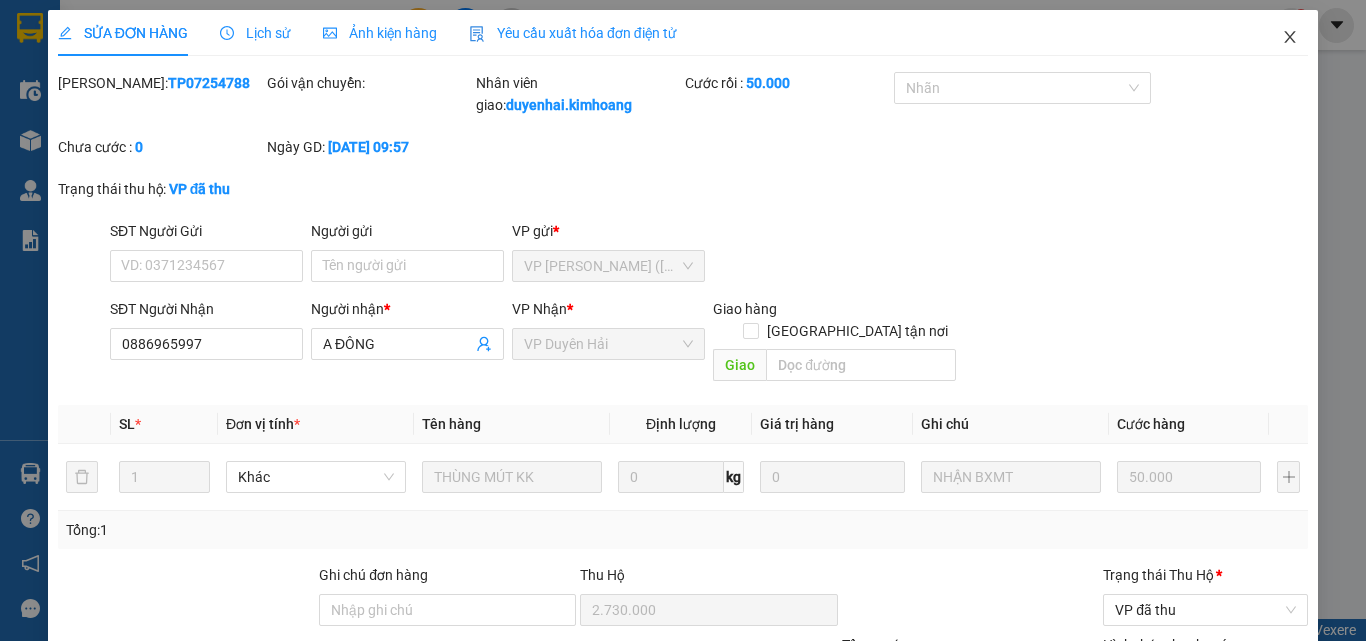 click 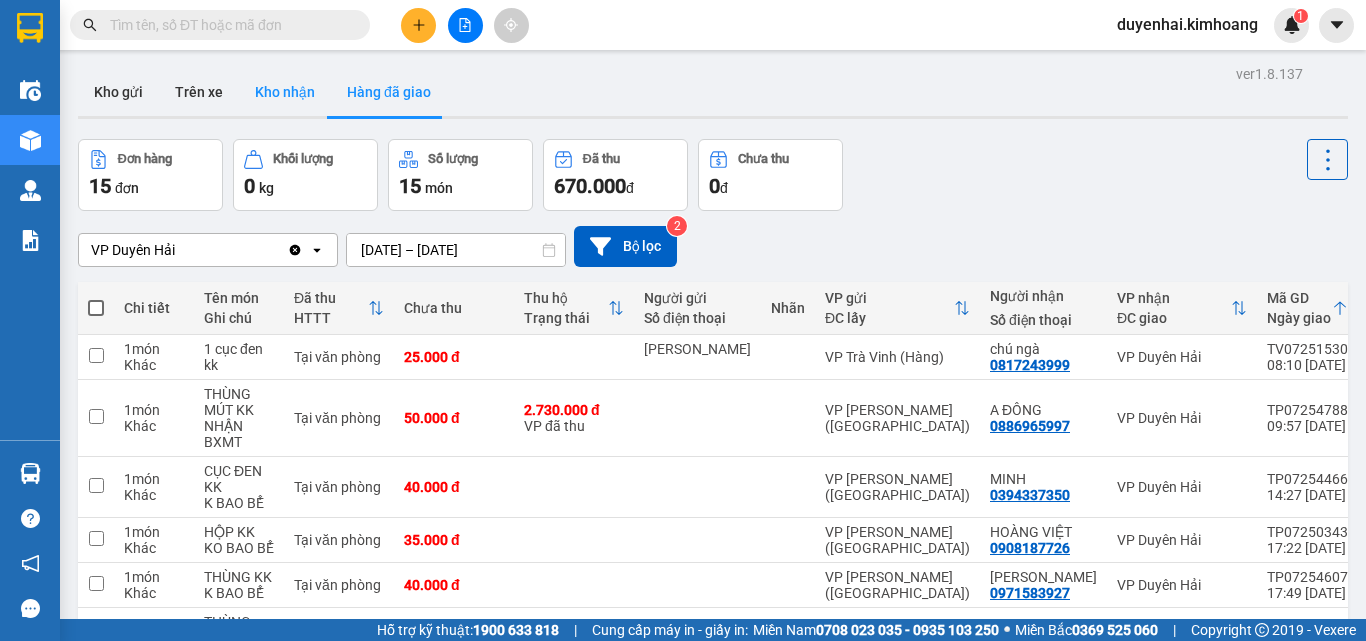 click on "Kho nhận" at bounding box center (285, 92) 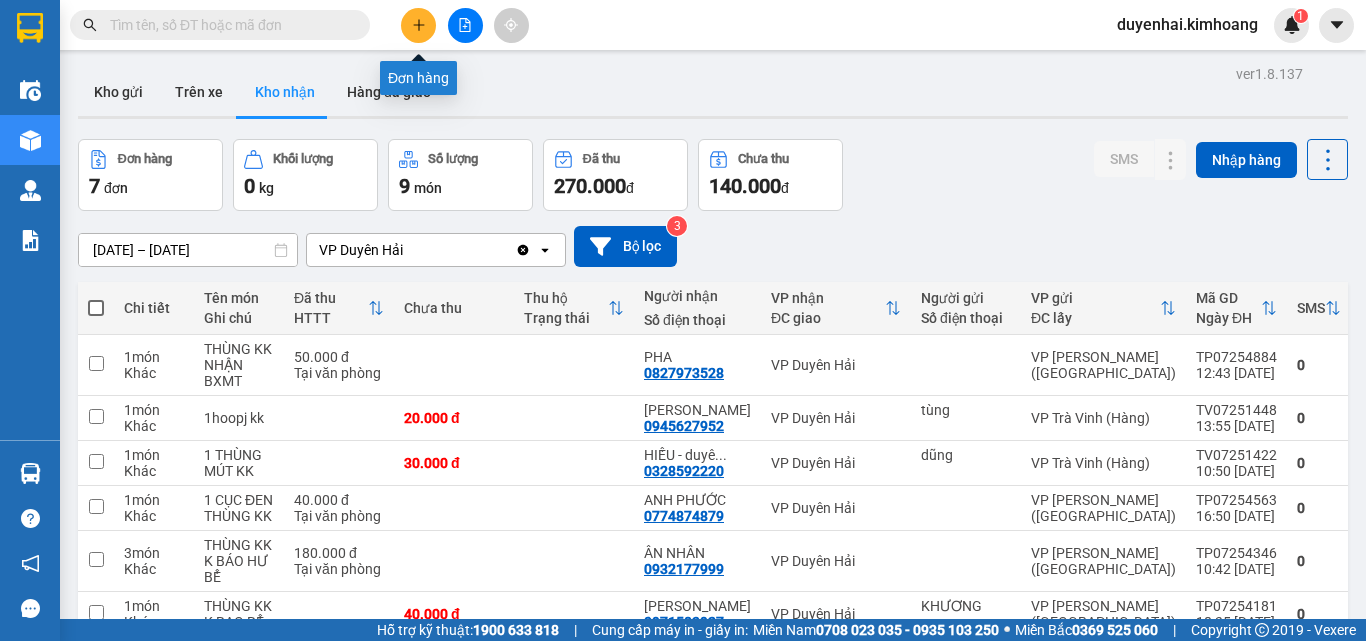 click at bounding box center (418, 25) 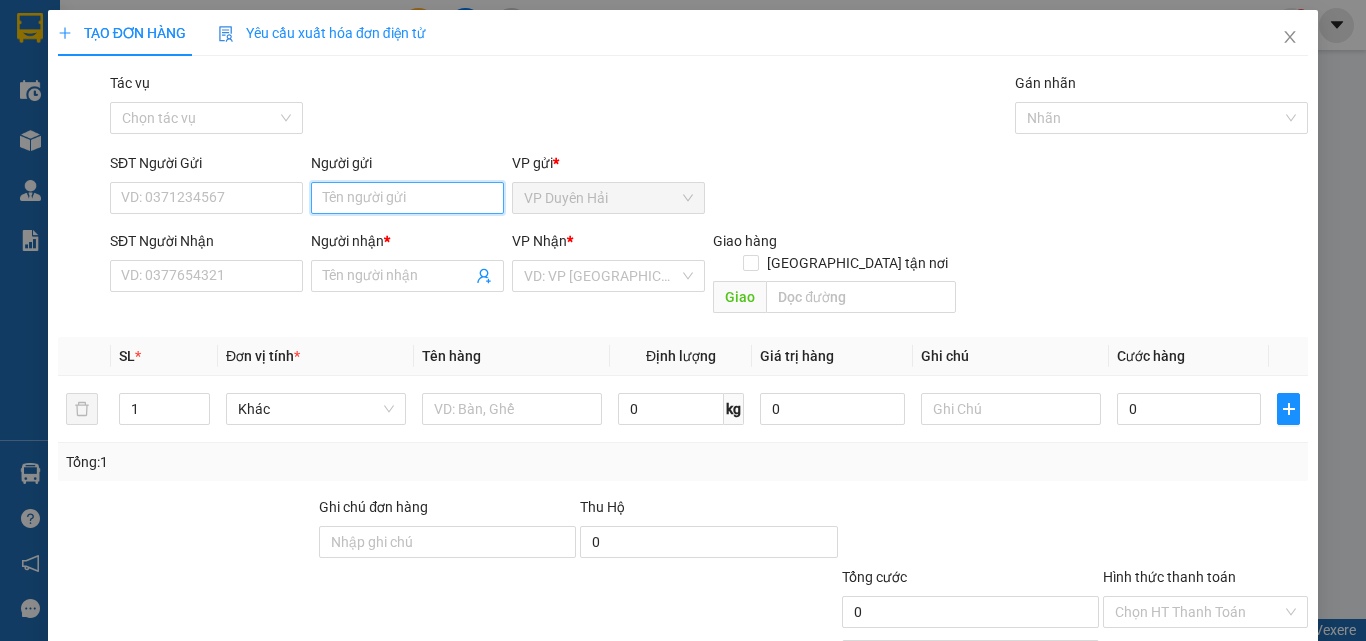 drag, startPoint x: 431, startPoint y: 202, endPoint x: 430, endPoint y: 219, distance: 17.029387 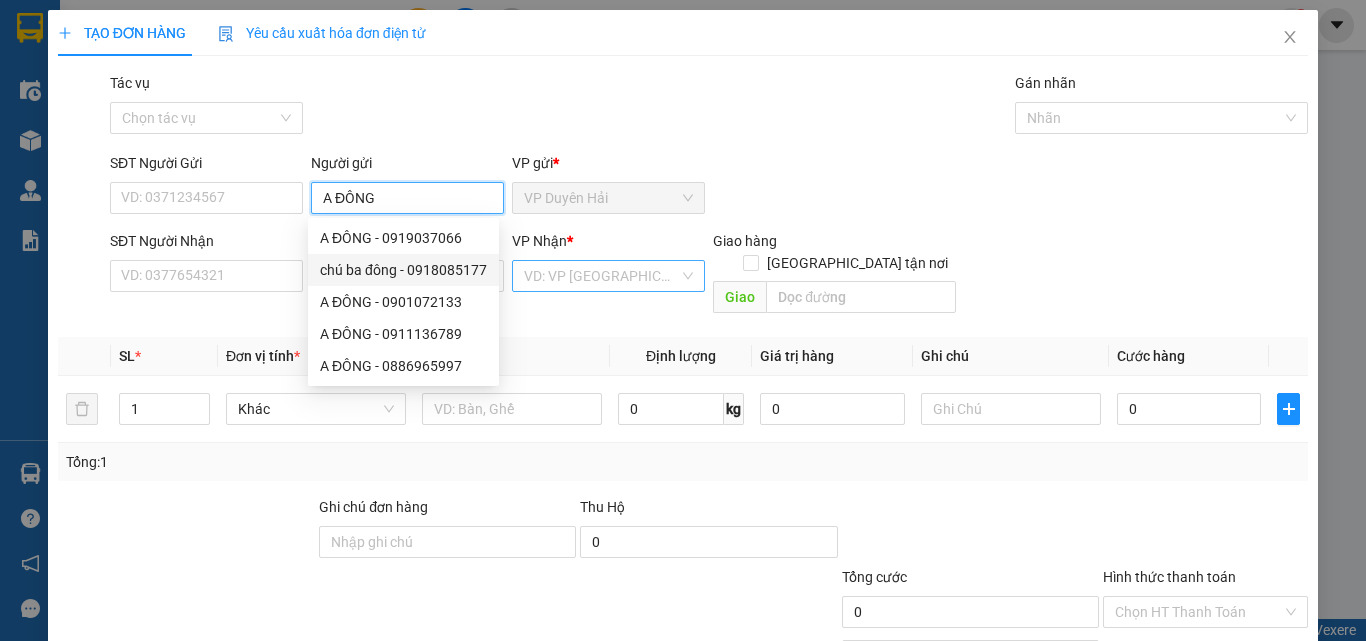 type on "A ĐÔNG" 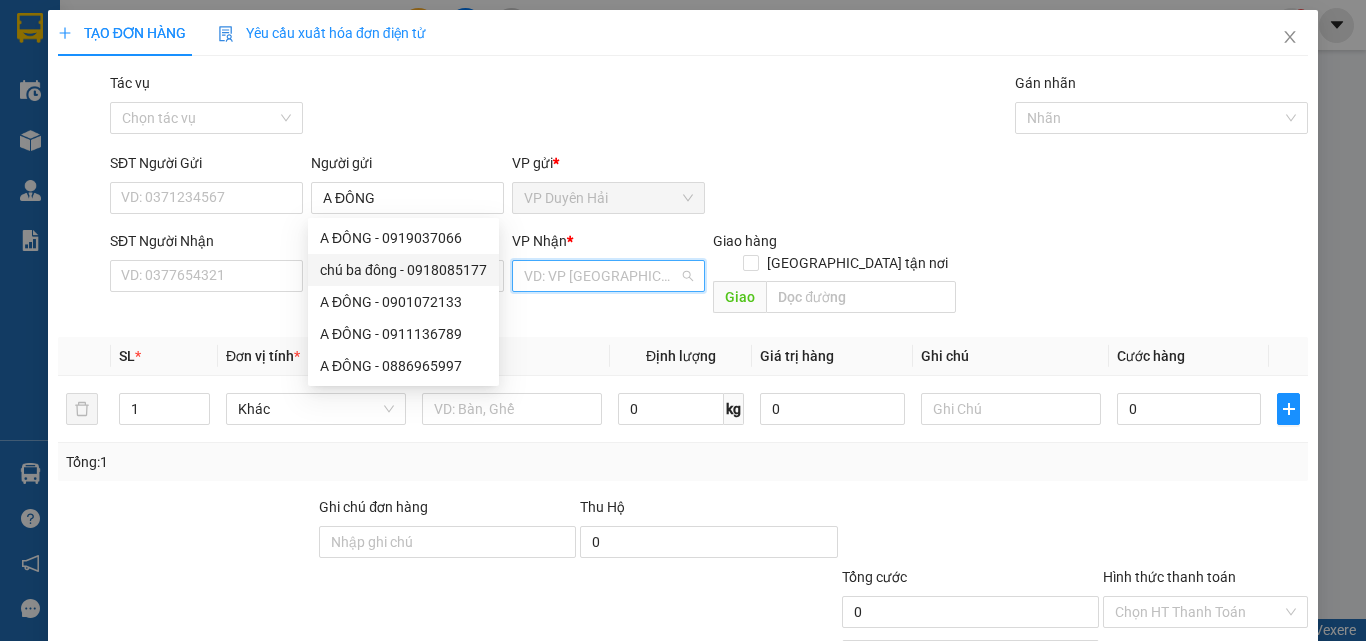 click at bounding box center (601, 276) 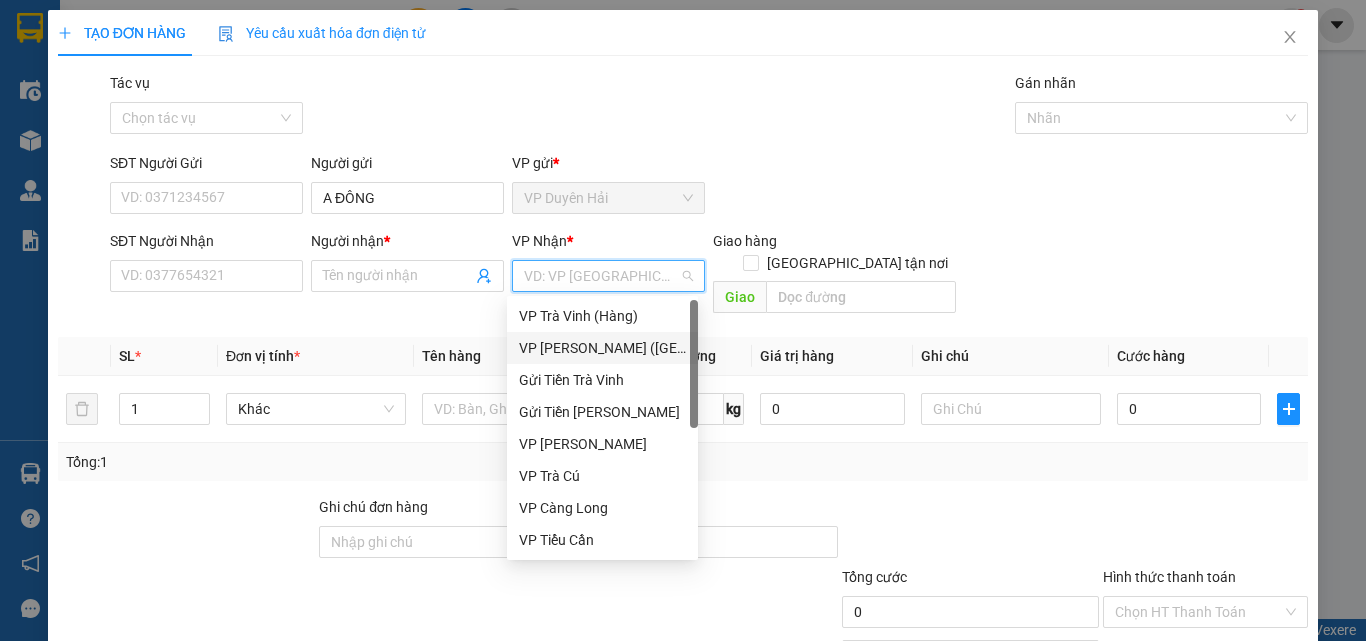 click on "VP [PERSON_NAME] ([GEOGRAPHIC_DATA])" at bounding box center [602, 348] 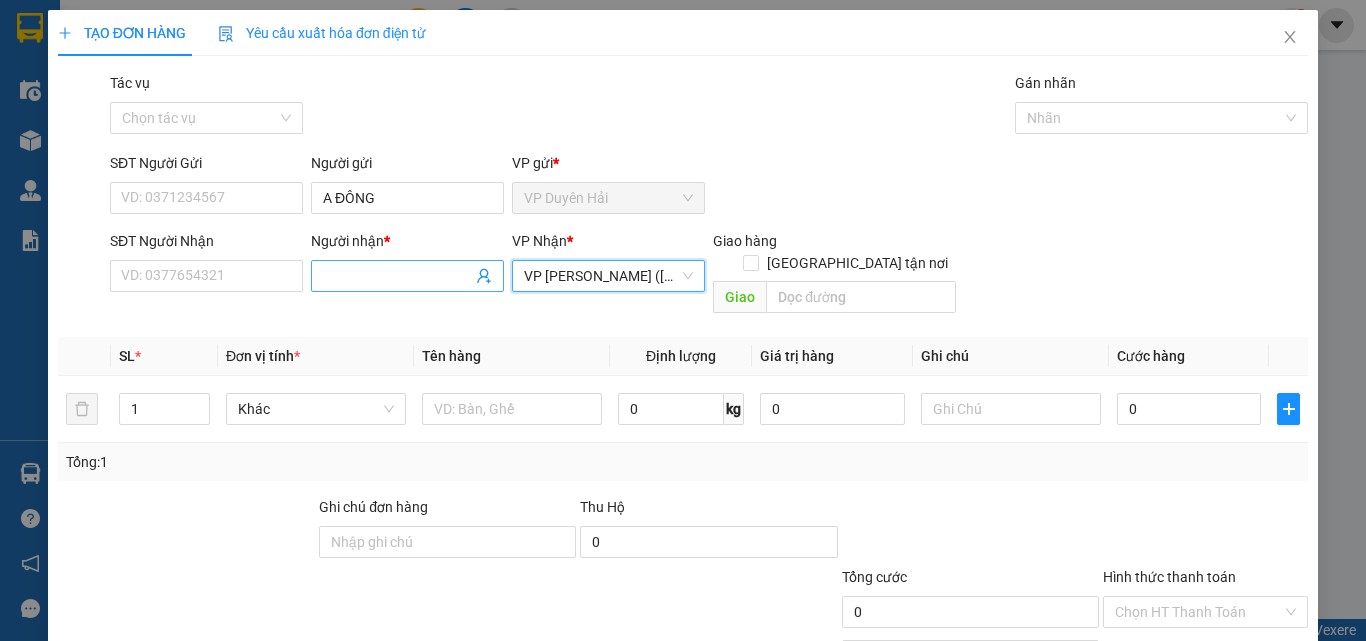 click on "Người nhận  *" at bounding box center [397, 276] 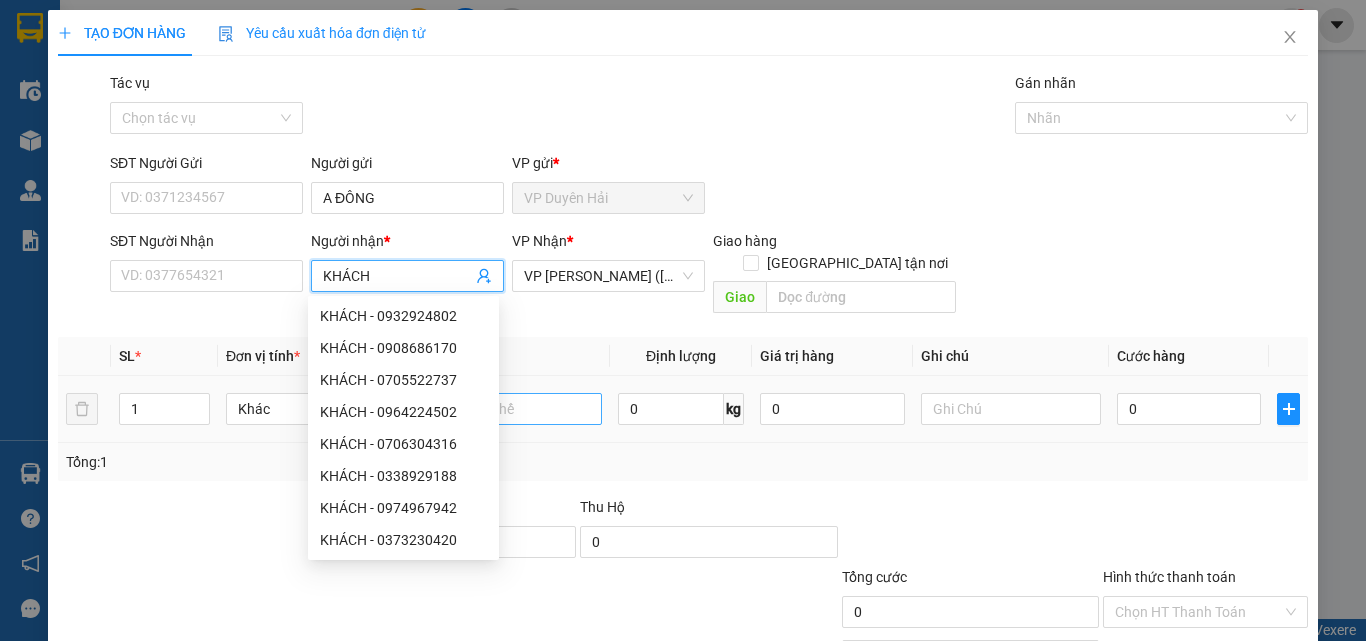 type on "KHÁCH" 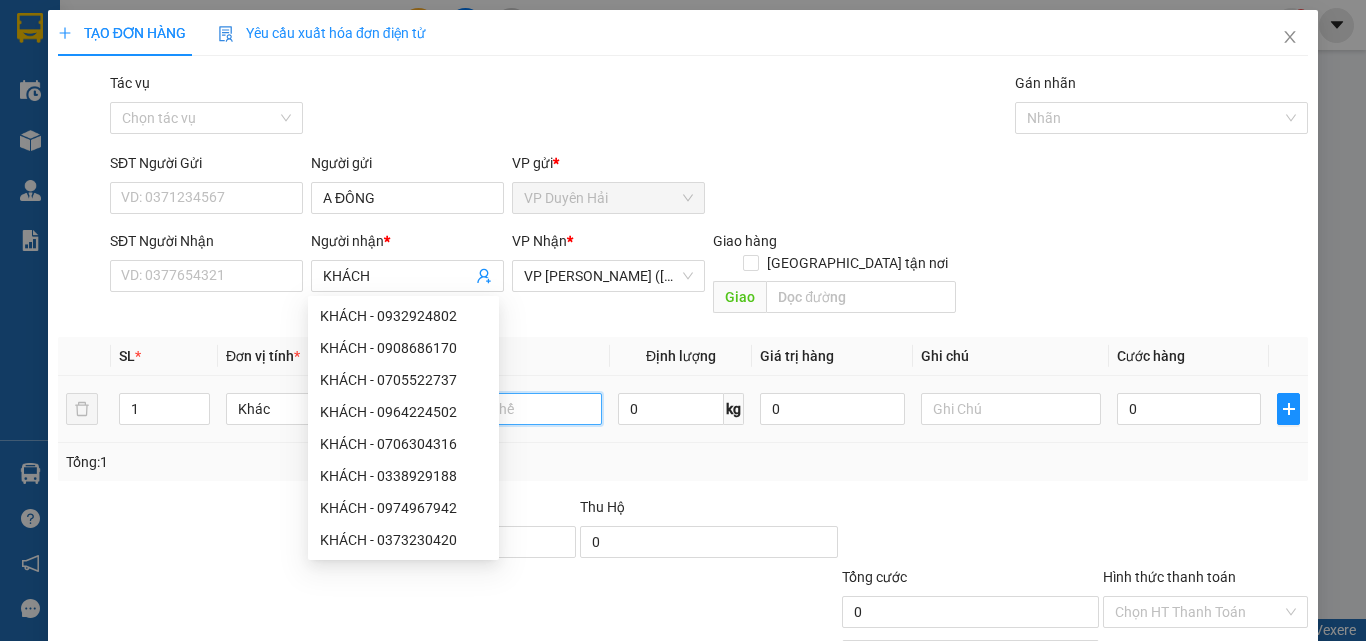 click at bounding box center (512, 409) 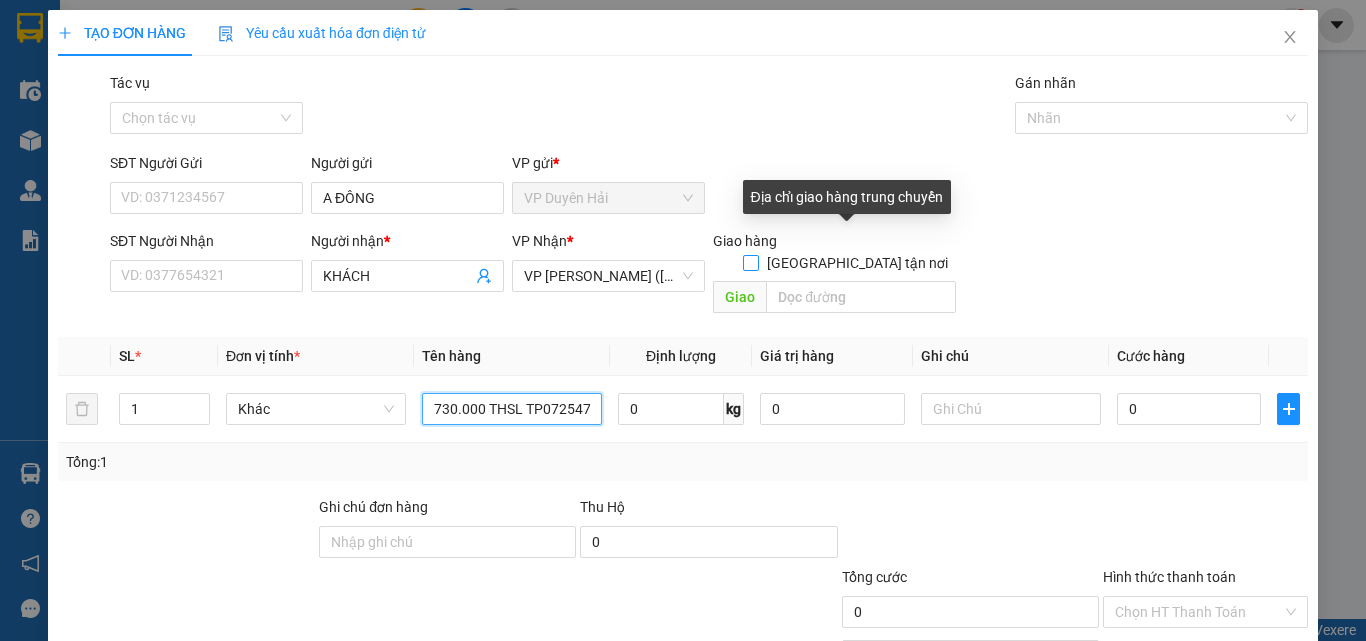 scroll, scrollTop: 0, scrollLeft: 19, axis: horizontal 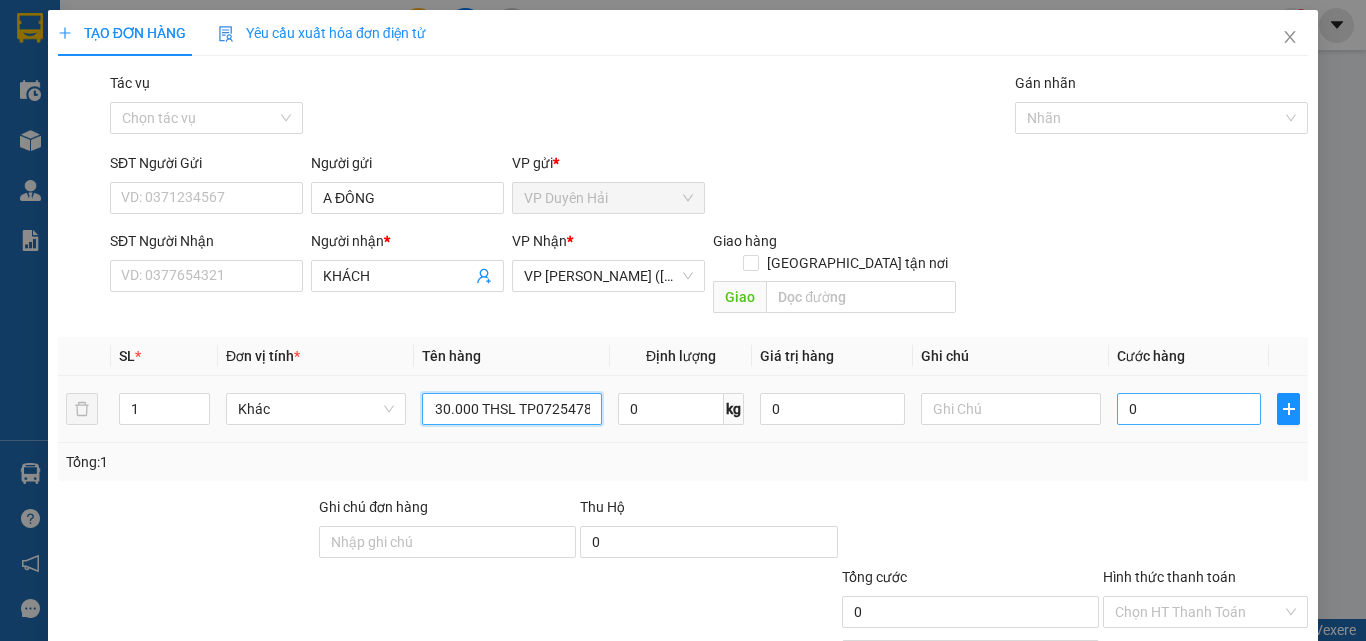 type on "2.730.000 THSL TP07254788" 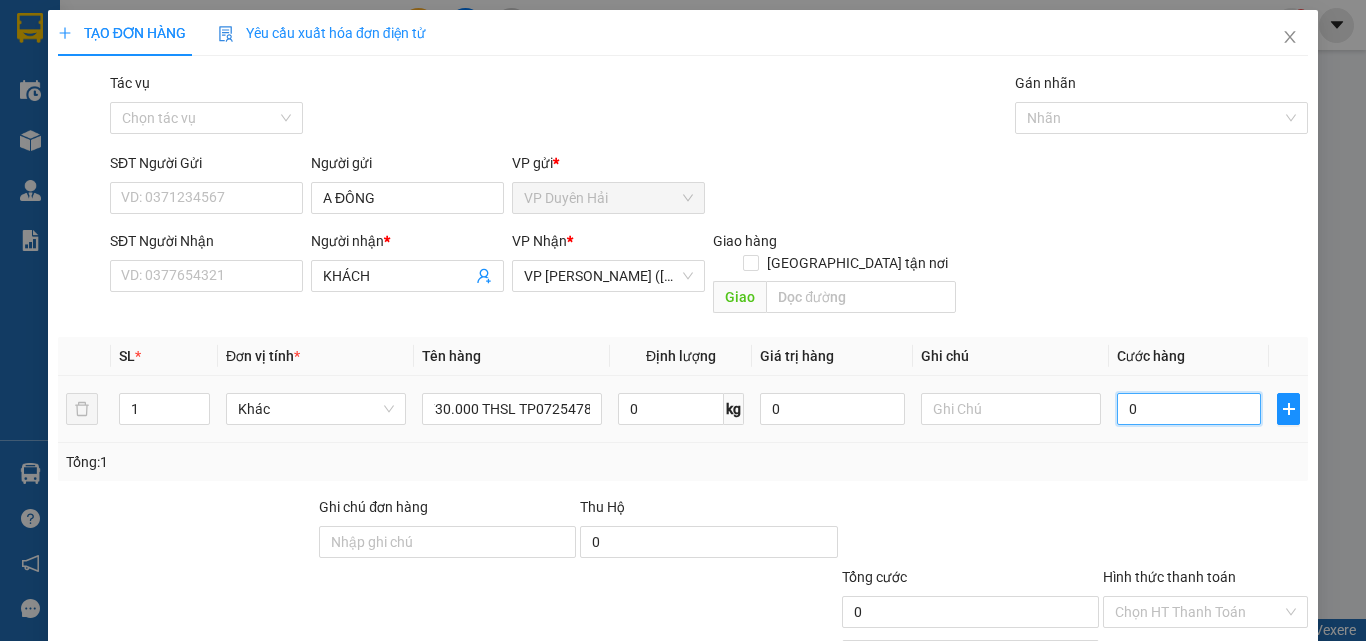 click on "0" at bounding box center (1189, 409) 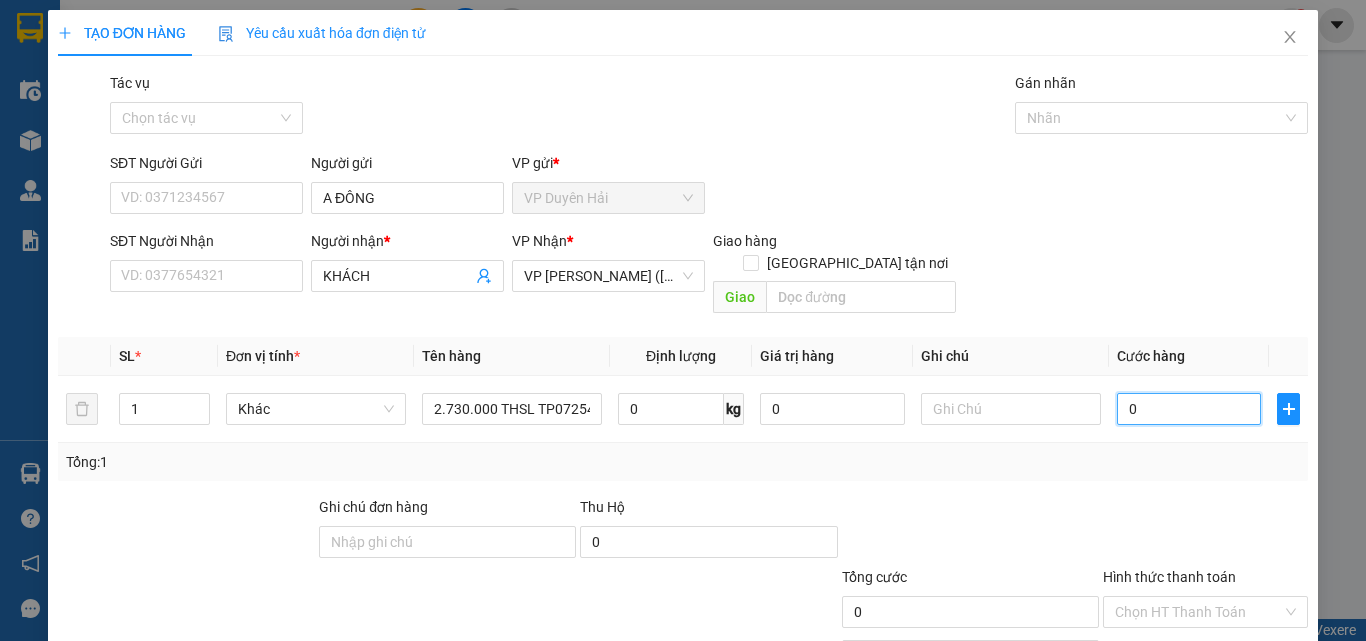 type on "3" 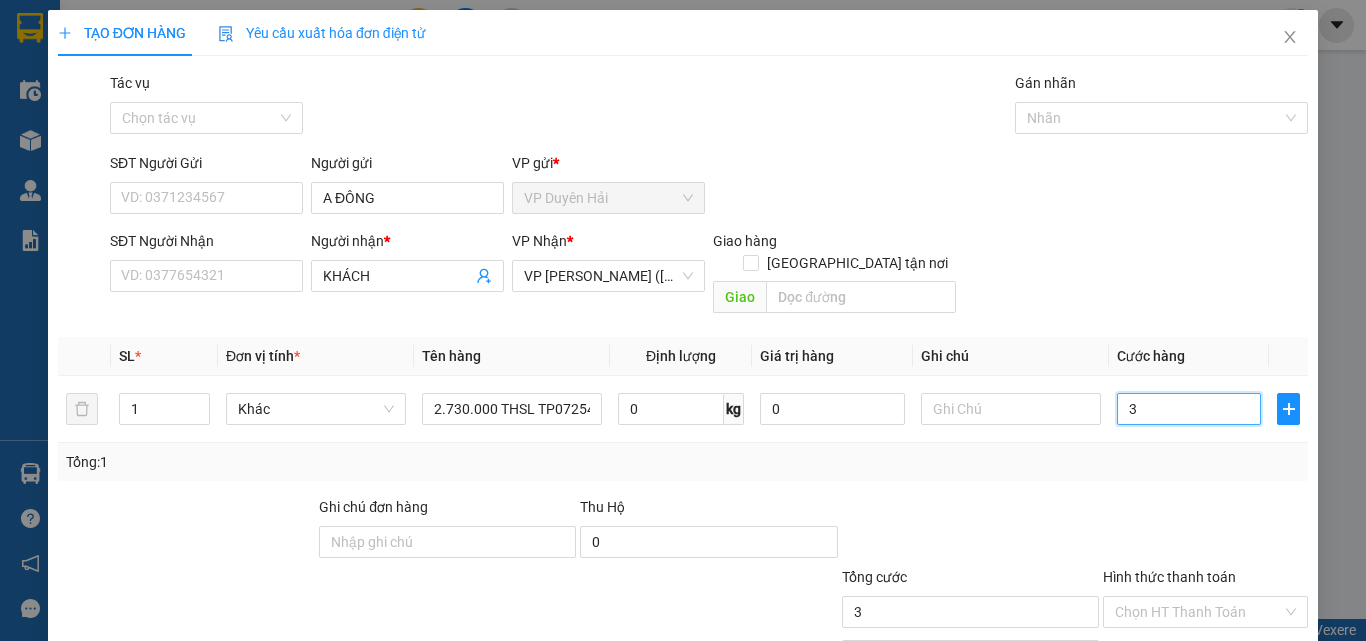 type on "30" 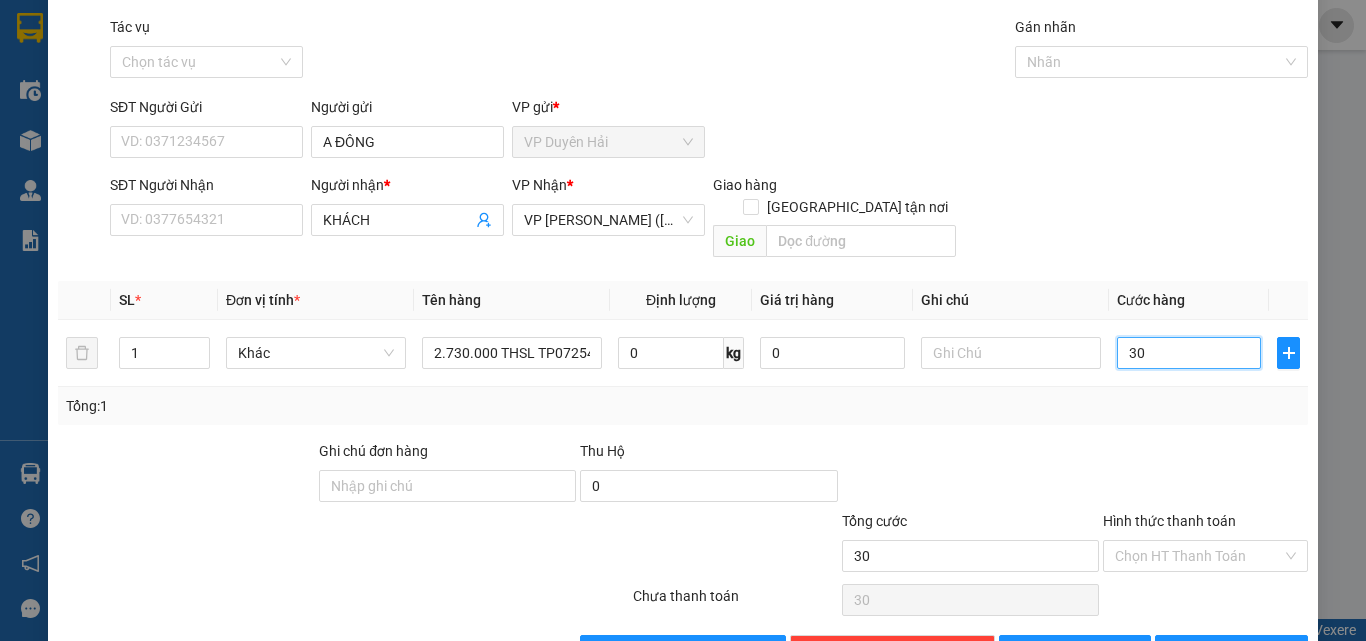 scroll, scrollTop: 99, scrollLeft: 0, axis: vertical 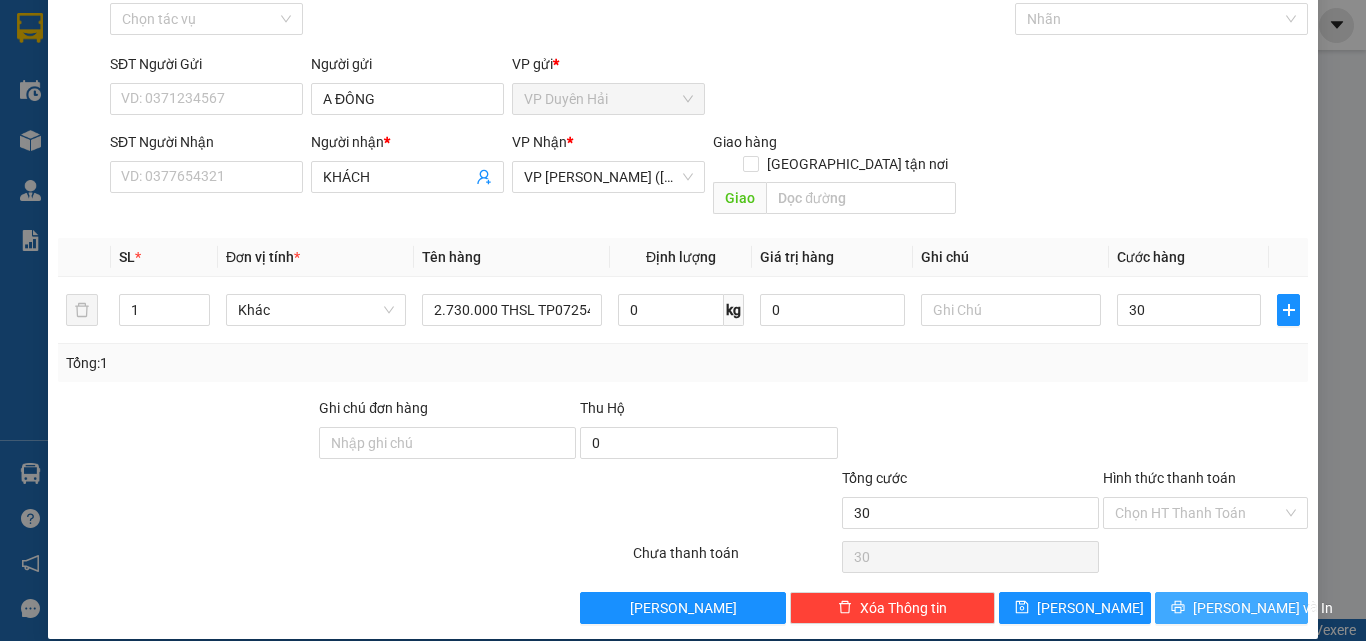 type on "30.000" 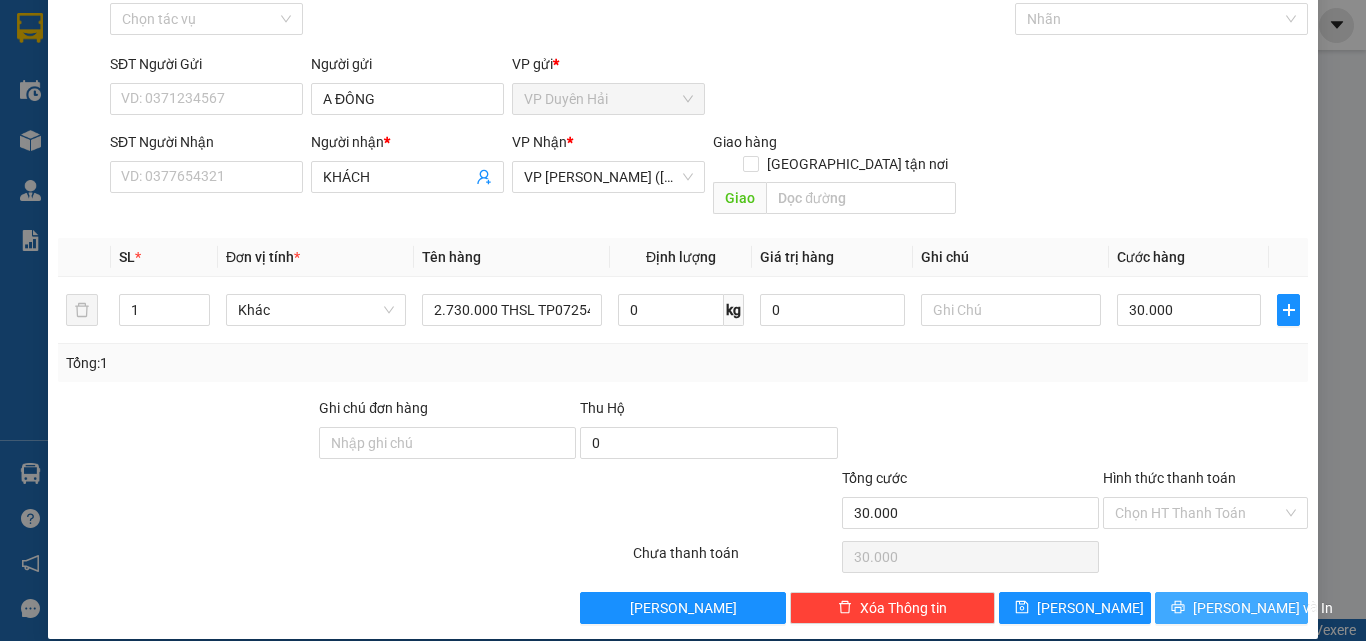 click on "[PERSON_NAME] và In" at bounding box center (1263, 608) 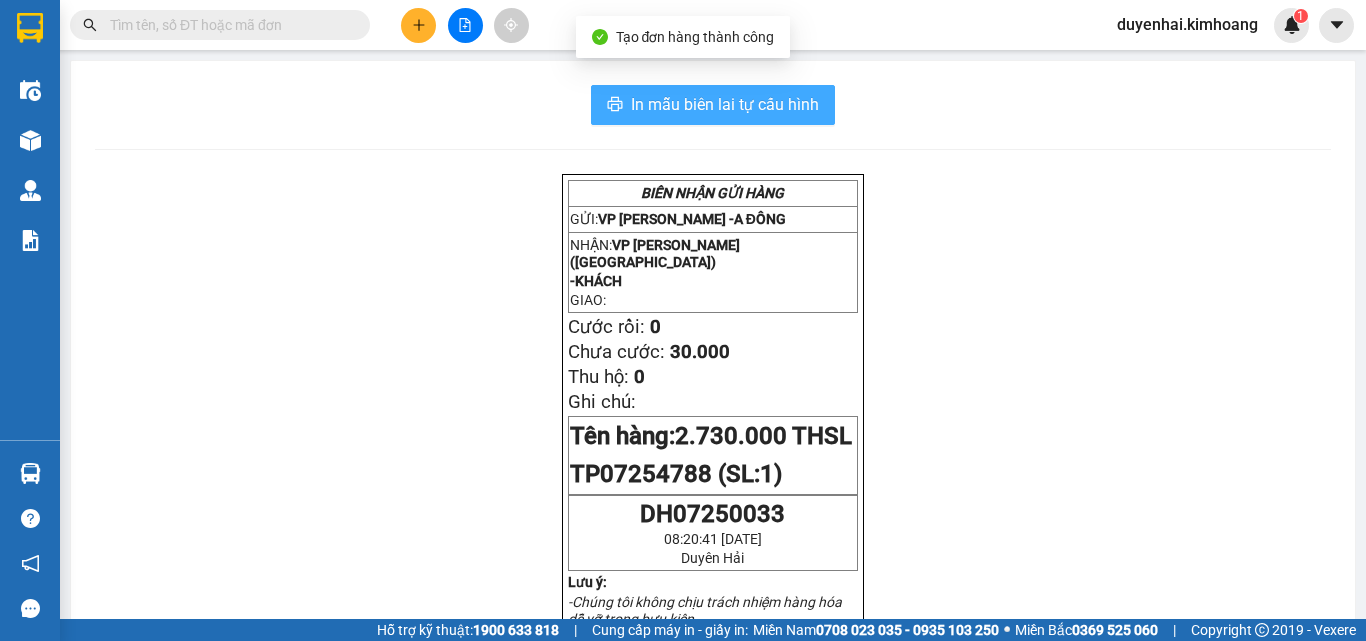 click on "In mẫu biên lai tự cấu hình" at bounding box center (725, 104) 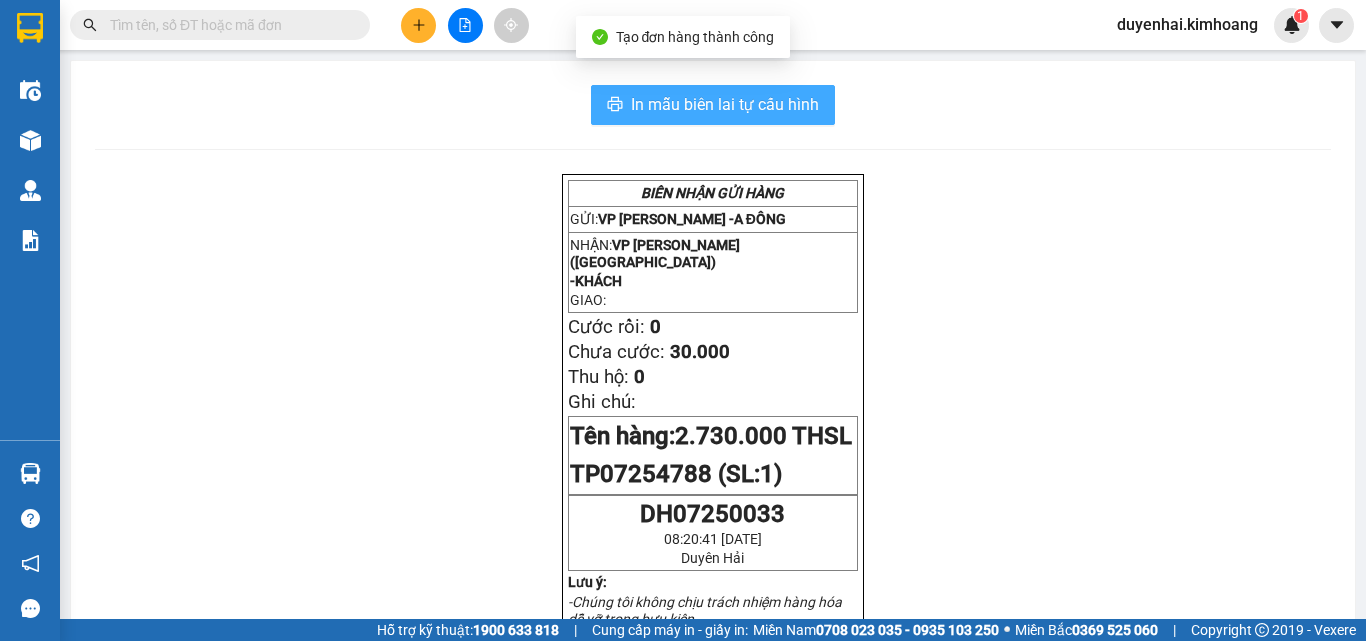 scroll, scrollTop: 0, scrollLeft: 0, axis: both 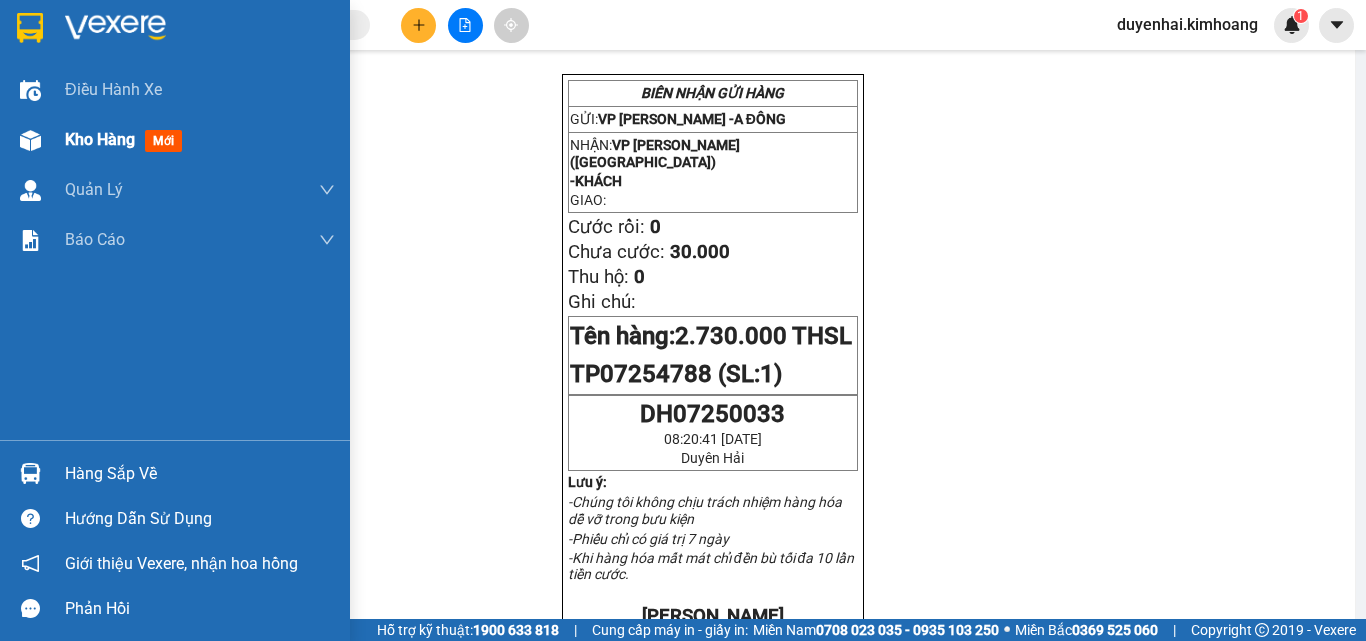 click on "Kho hàng" at bounding box center (100, 139) 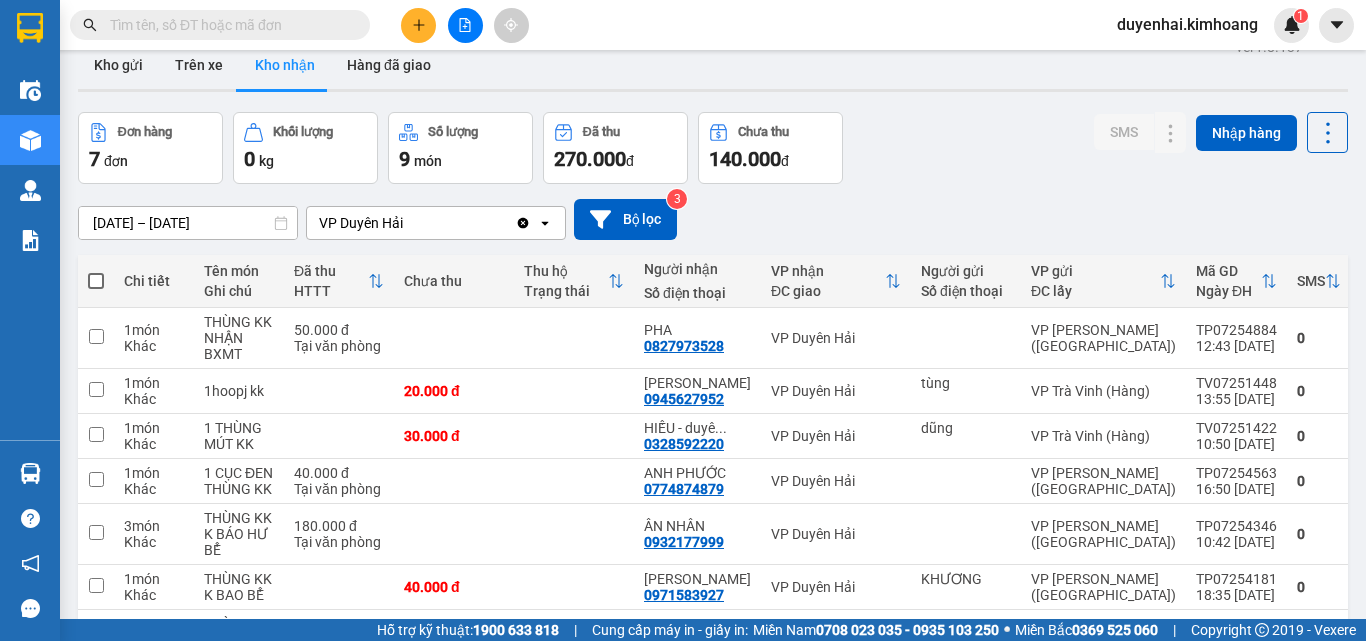 scroll, scrollTop: 0, scrollLeft: 0, axis: both 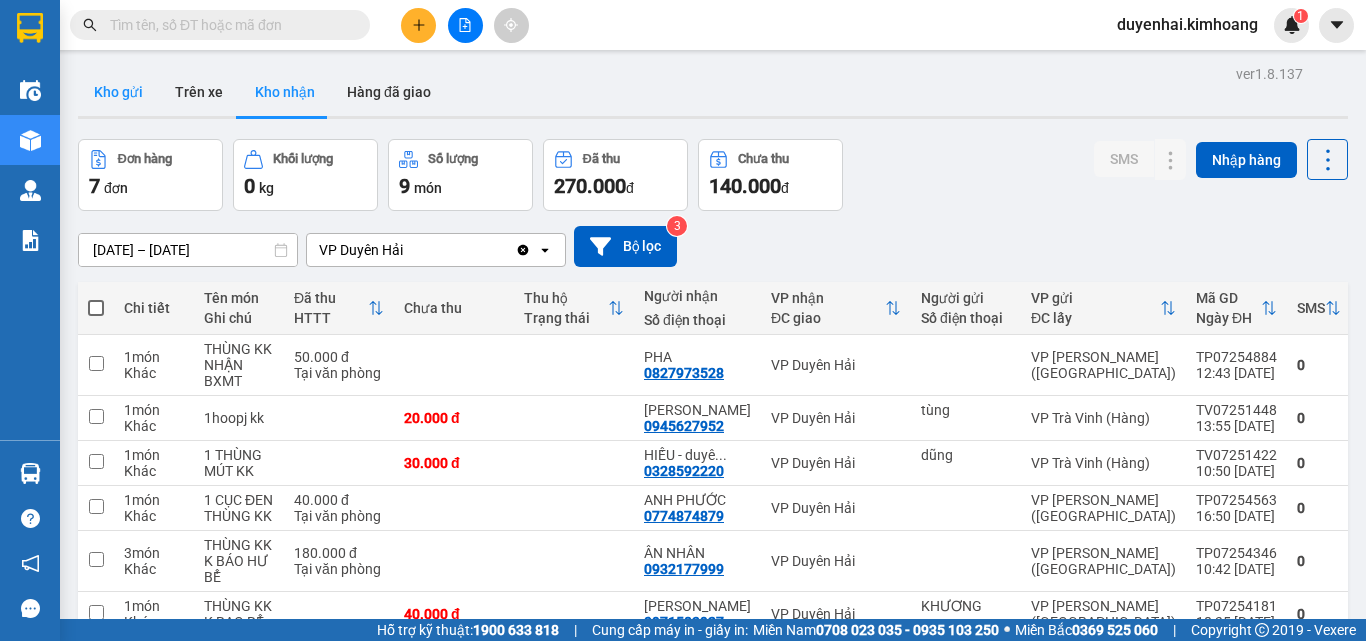 click on "Kho gửi" at bounding box center (118, 92) 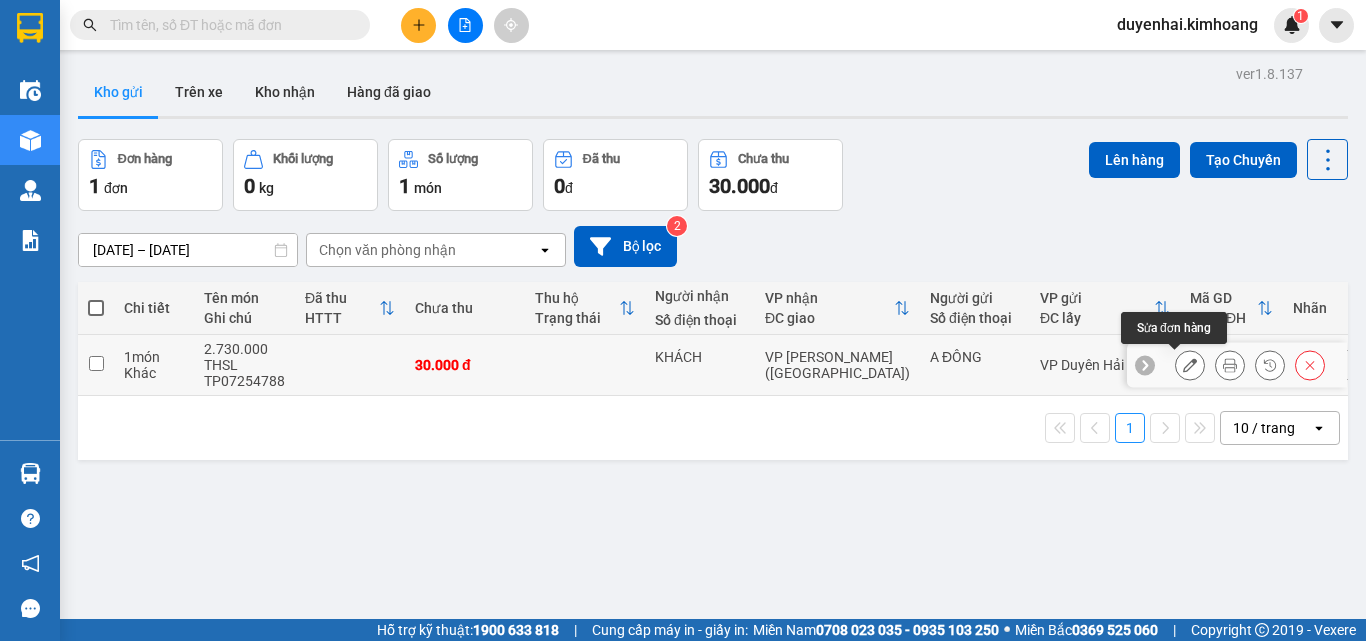 click 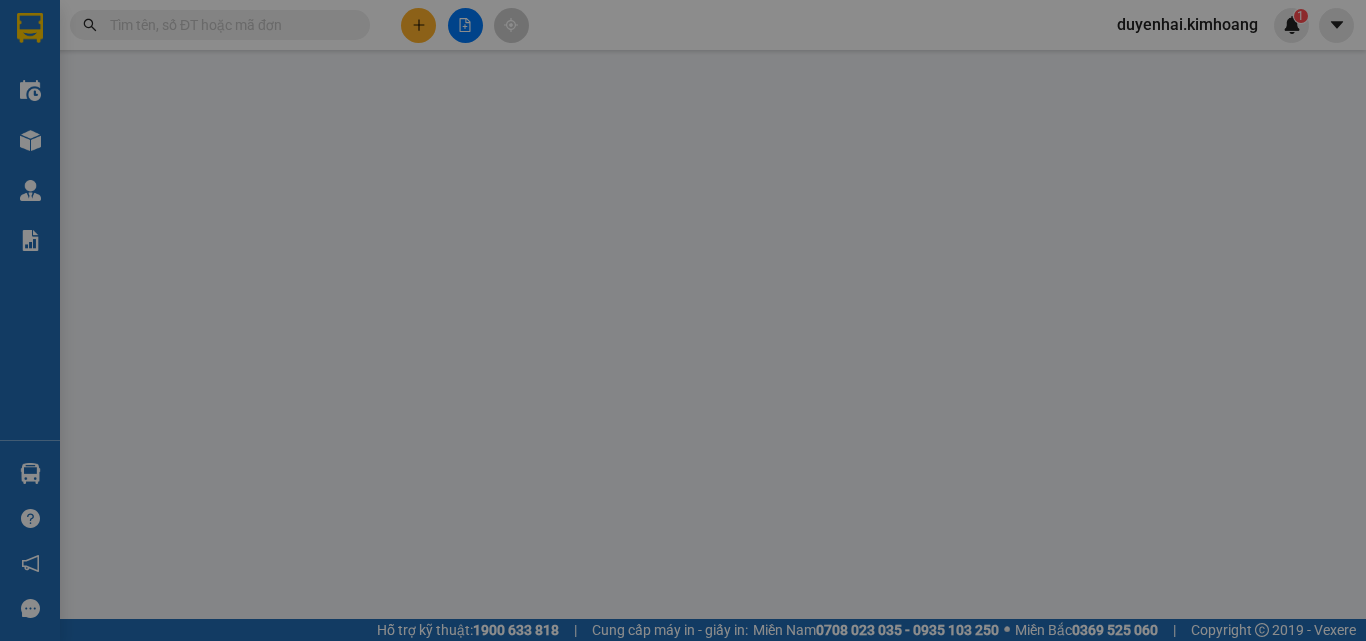 type on "A ĐÔNG" 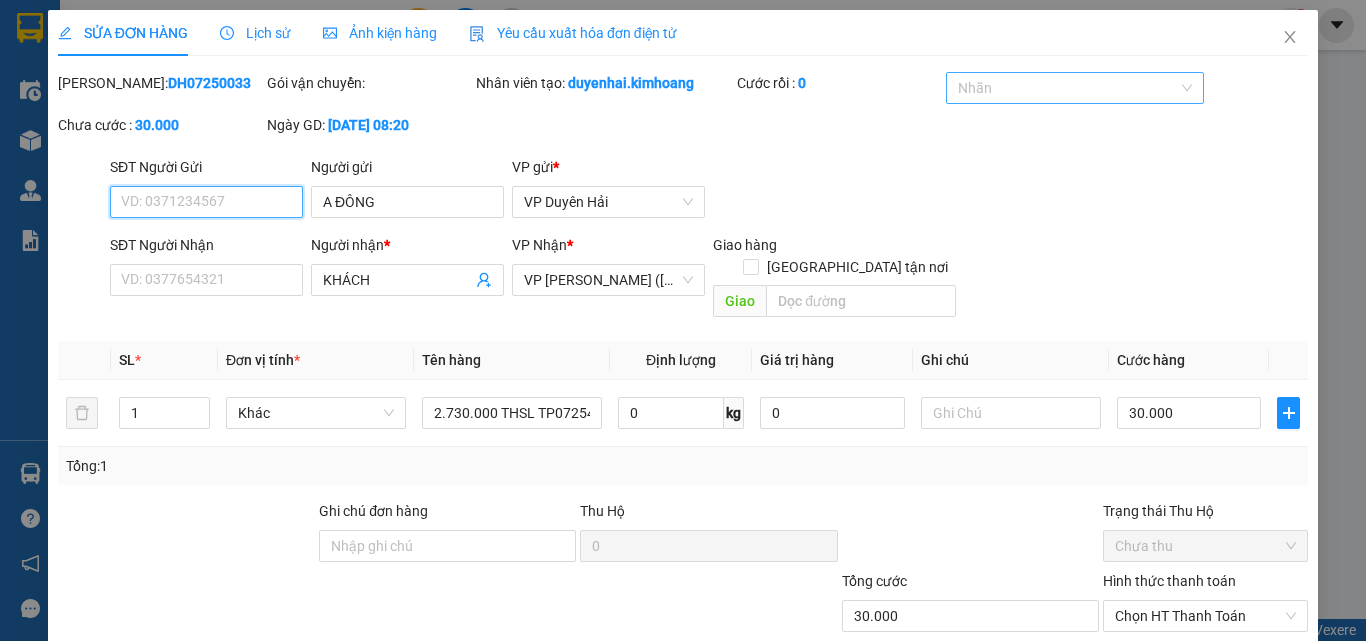 click at bounding box center (1064, 88) 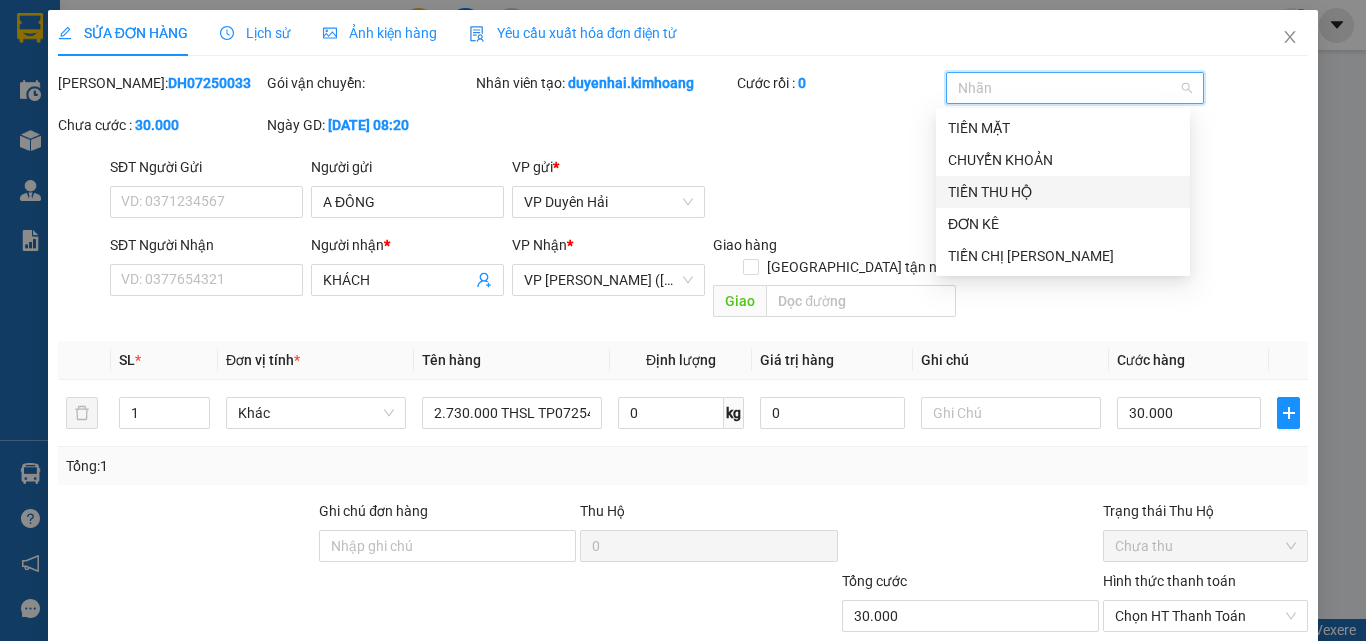 click on "TIỀN THU HỘ" at bounding box center [1063, 192] 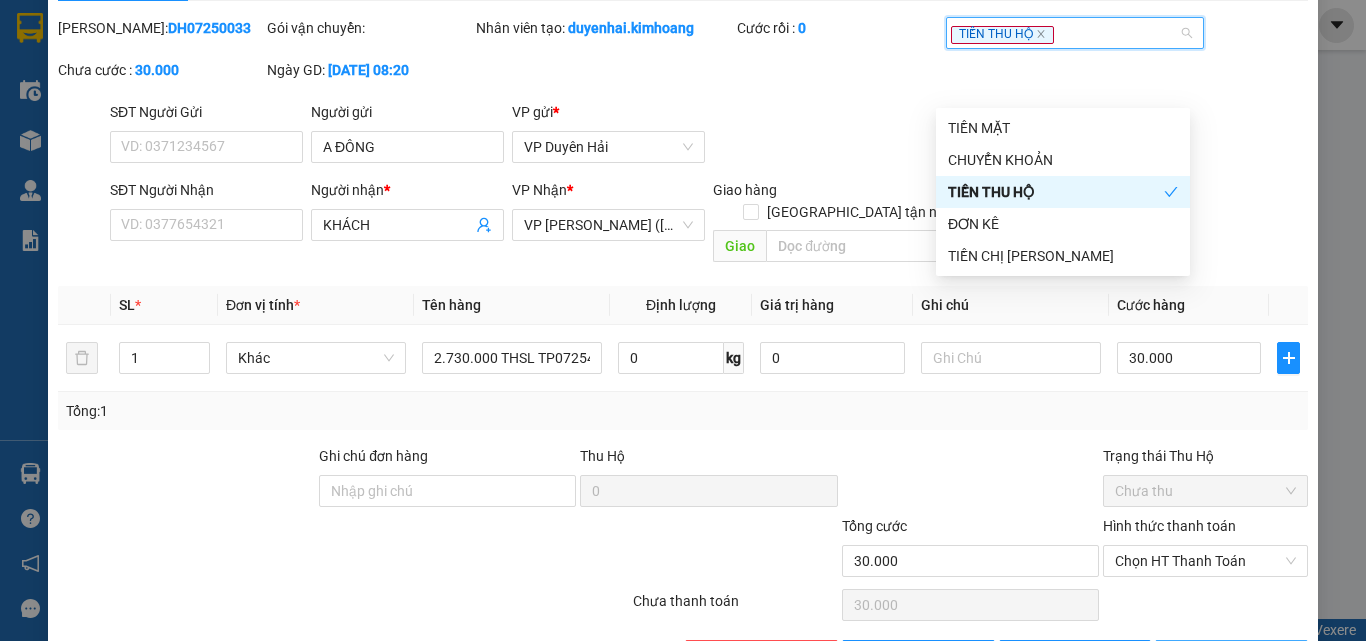scroll, scrollTop: 103, scrollLeft: 0, axis: vertical 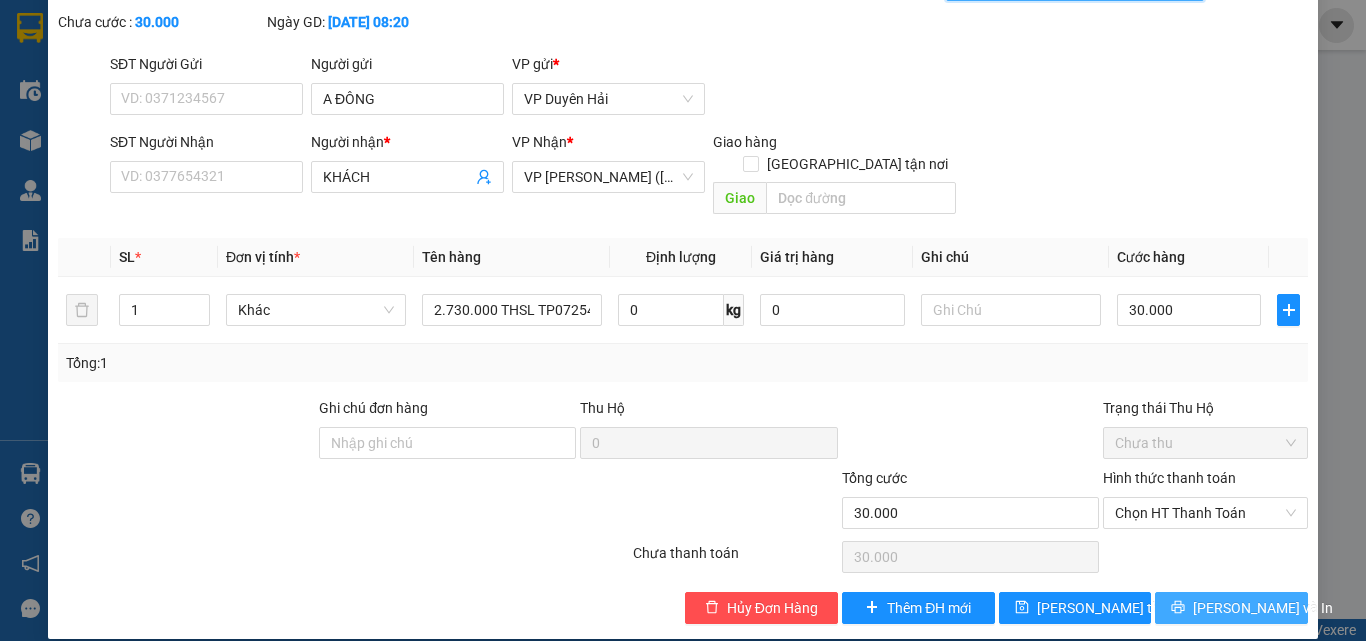 click on "[PERSON_NAME] và In" at bounding box center (1231, 608) 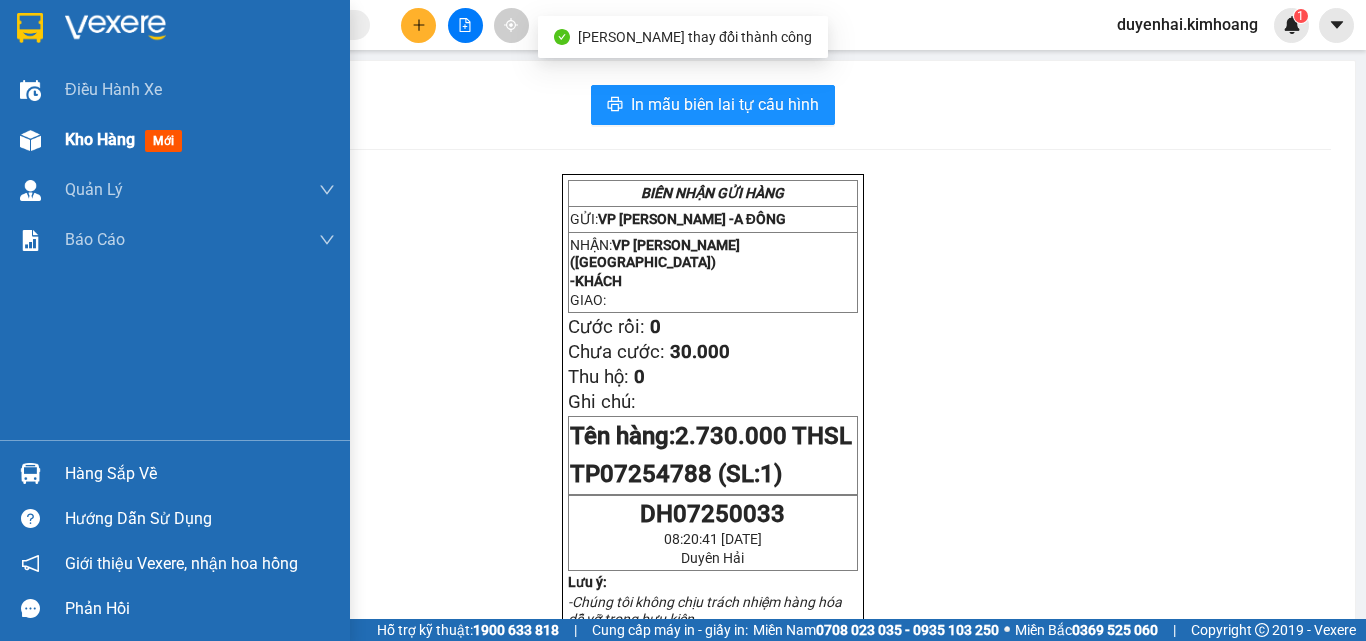 click on "Kho hàng" at bounding box center [100, 139] 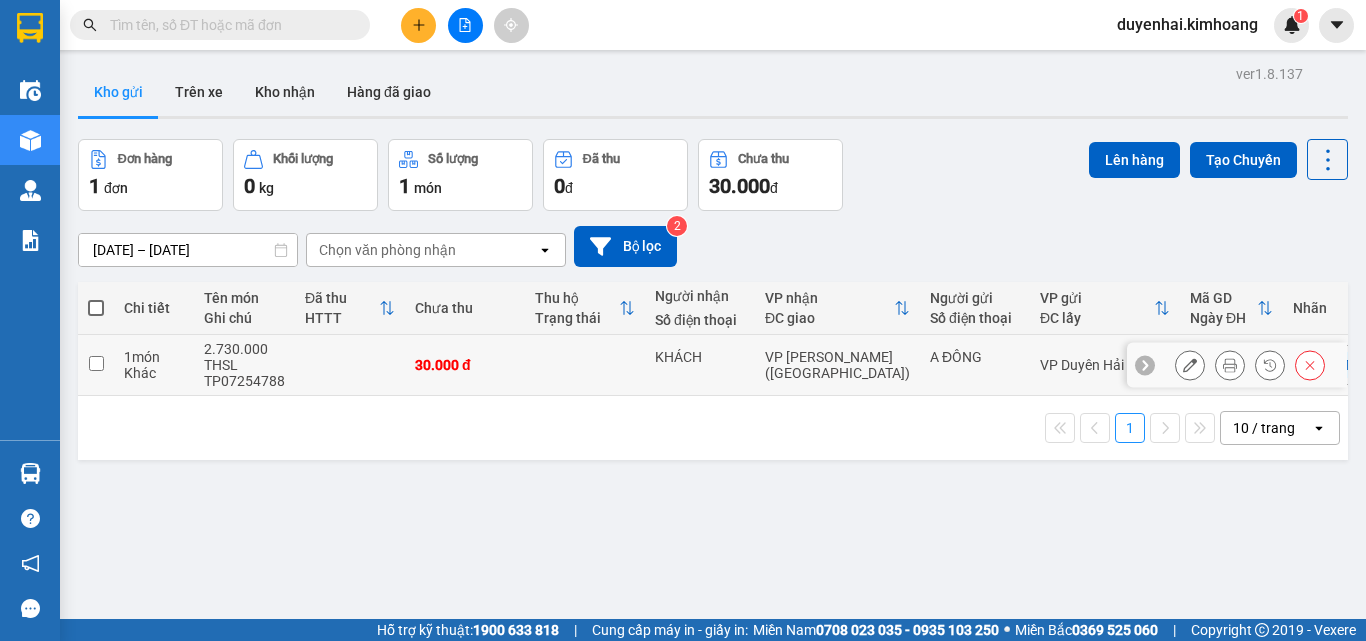 click at bounding box center (96, 363) 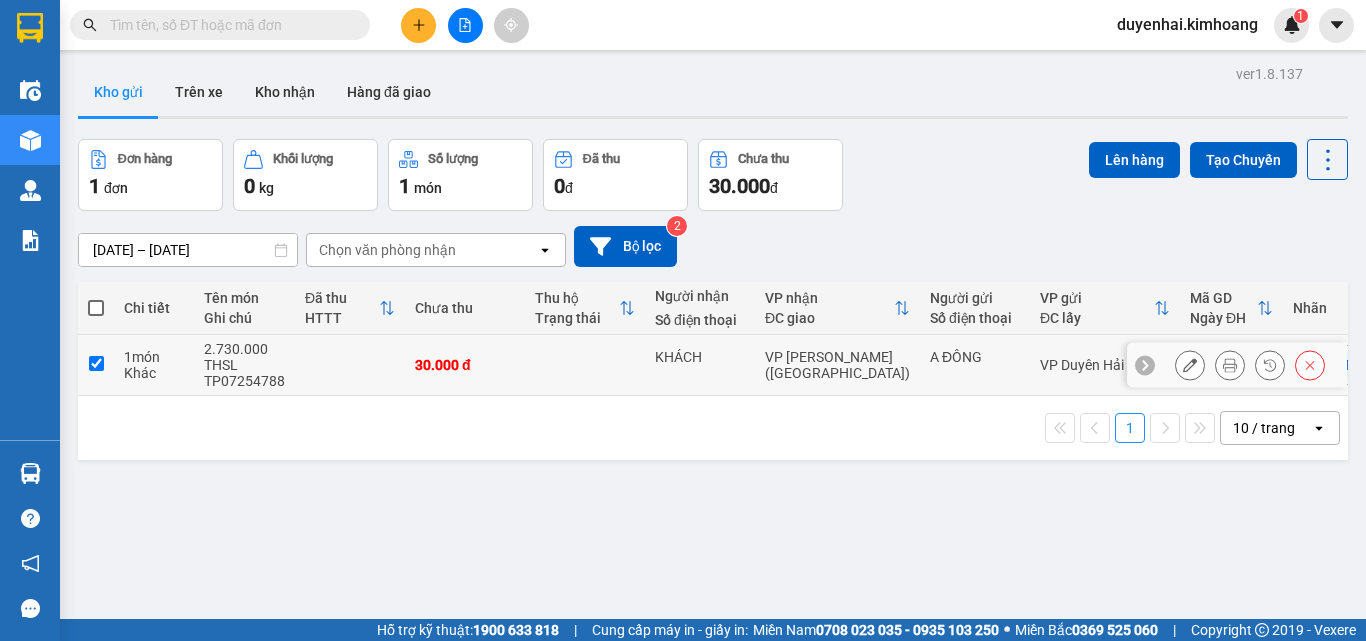 checkbox on "true" 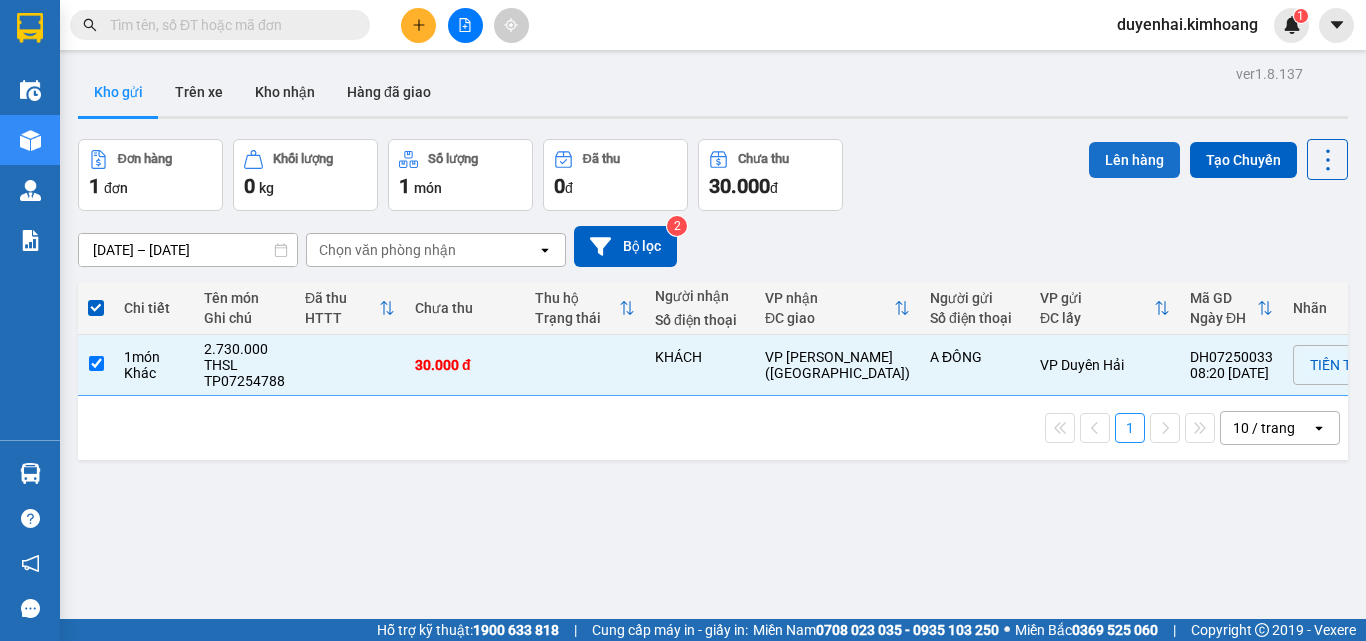 click on "Lên hàng" at bounding box center (1134, 160) 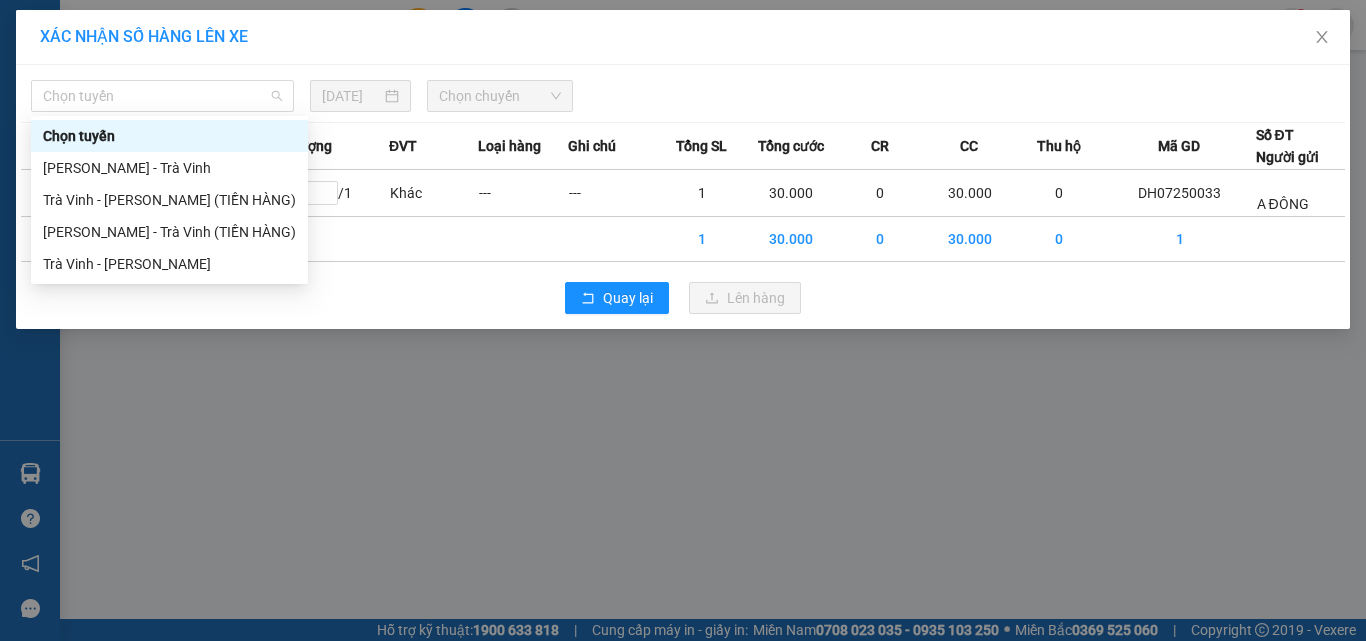 drag, startPoint x: 232, startPoint y: 107, endPoint x: 212, endPoint y: 127, distance: 28.284271 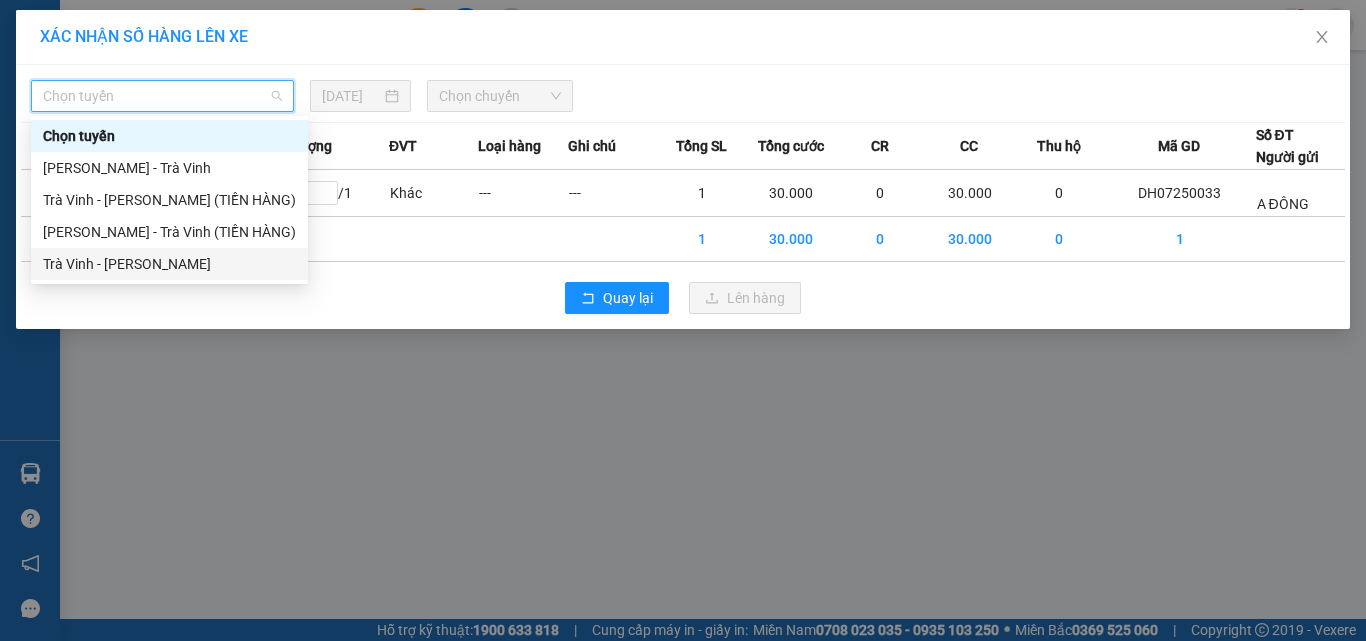 click on "Trà Vinh - [PERSON_NAME]" at bounding box center [169, 264] 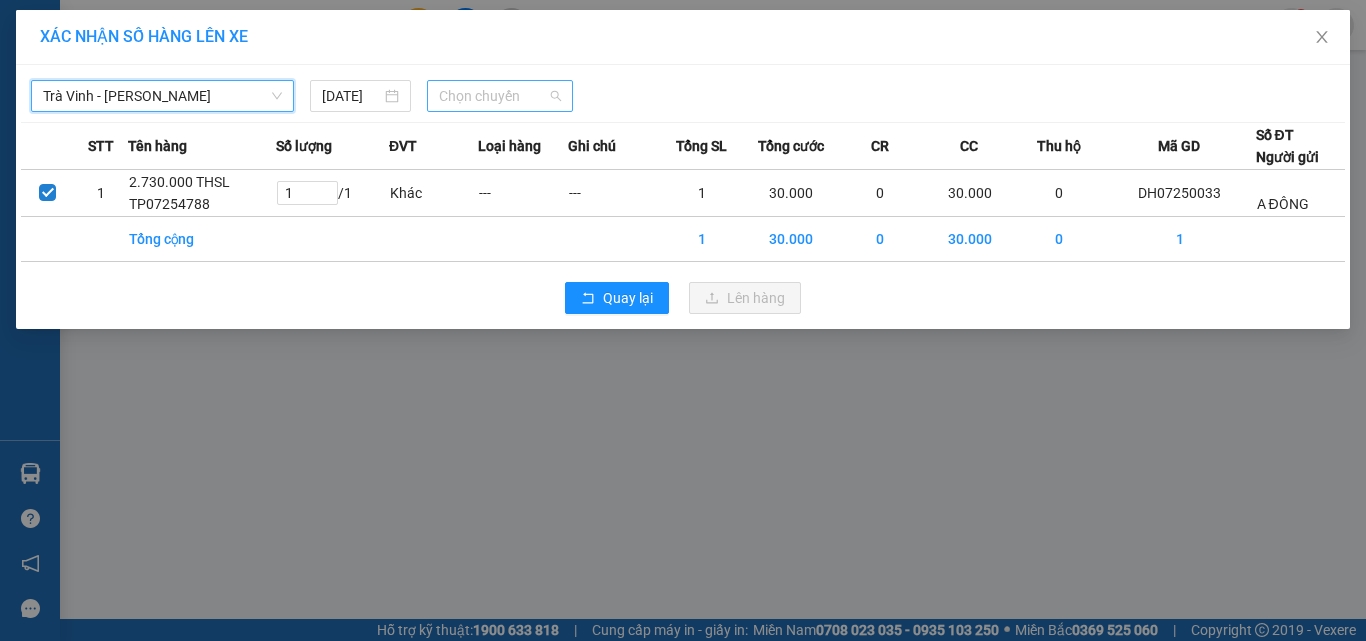 click on "Chọn chuyến" at bounding box center [500, 96] 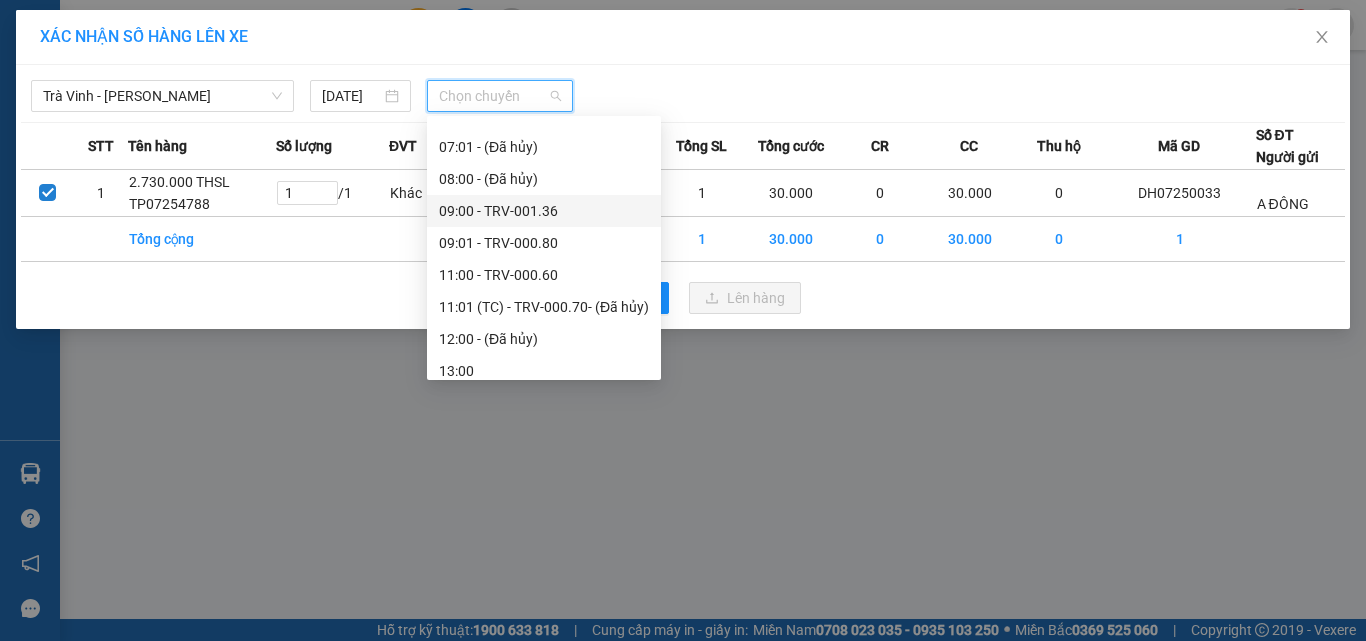 scroll, scrollTop: 400, scrollLeft: 0, axis: vertical 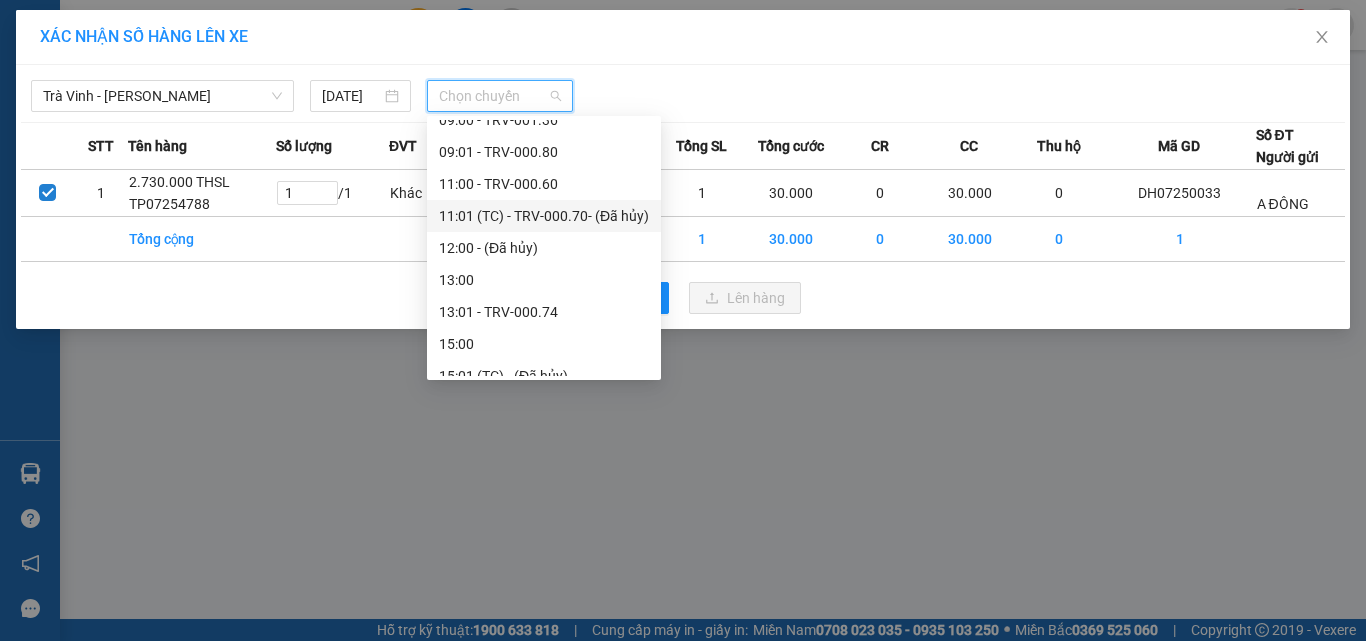 click on "11:01   (TC)   - TRV-000.70  - (Đã hủy)" at bounding box center (544, 216) 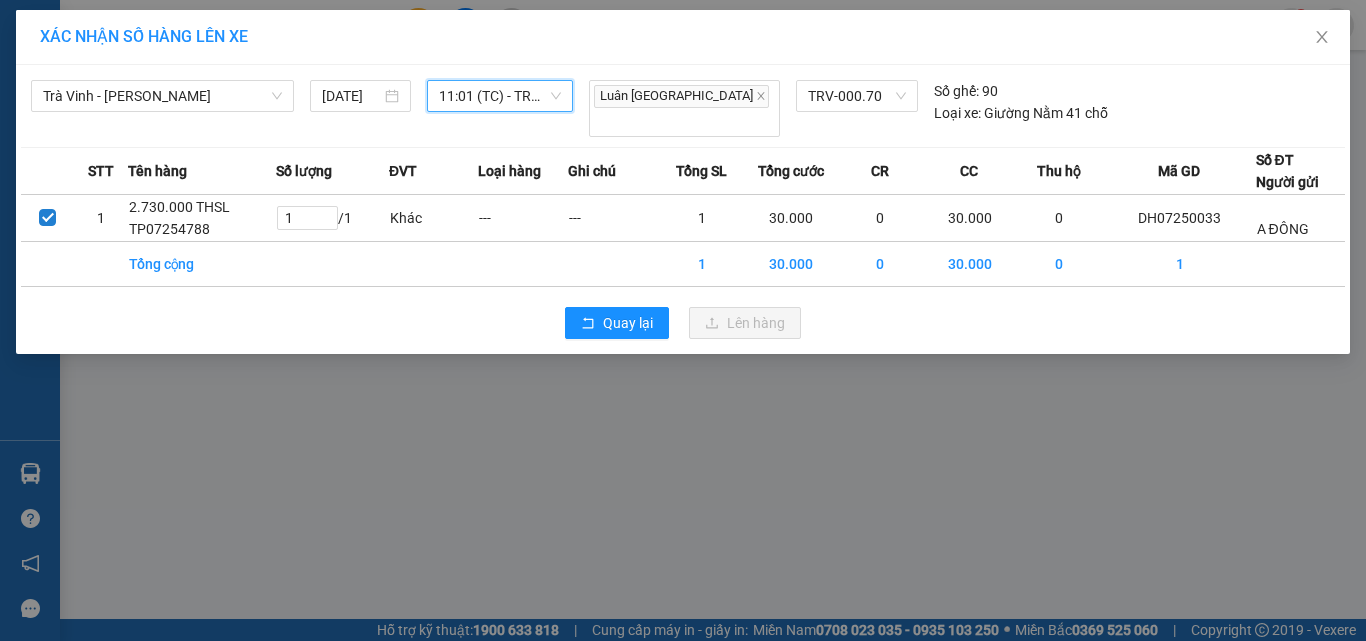 click on "11:01   (TC)   - TRV-000.70  - (Đã hủy)" at bounding box center (500, 96) 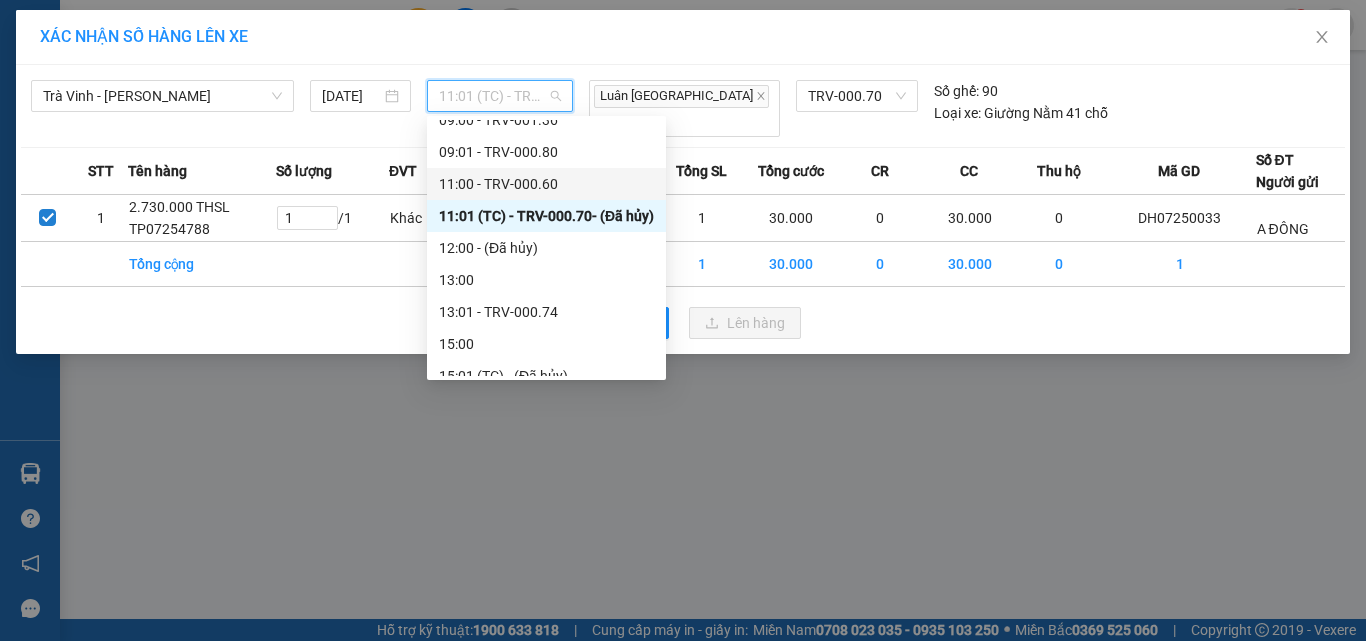 drag, startPoint x: 475, startPoint y: 193, endPoint x: 489, endPoint y: 144, distance: 50.96077 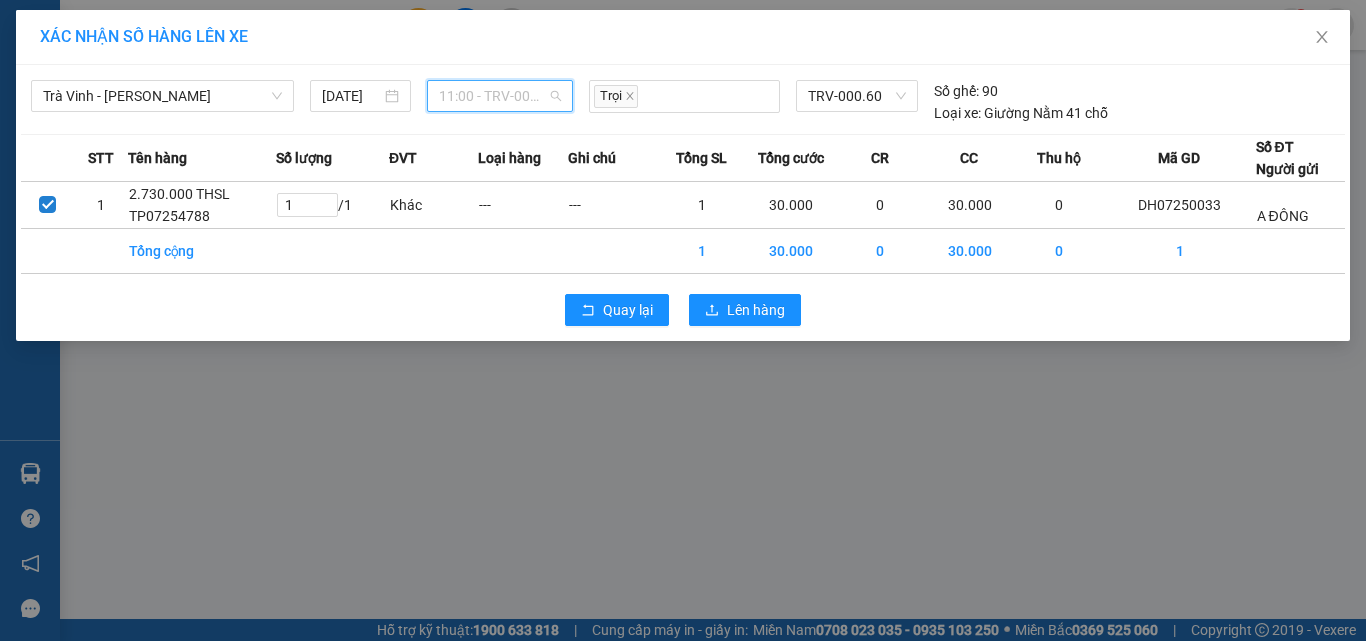 click on "11:00     - TRV-000.60" at bounding box center (500, 96) 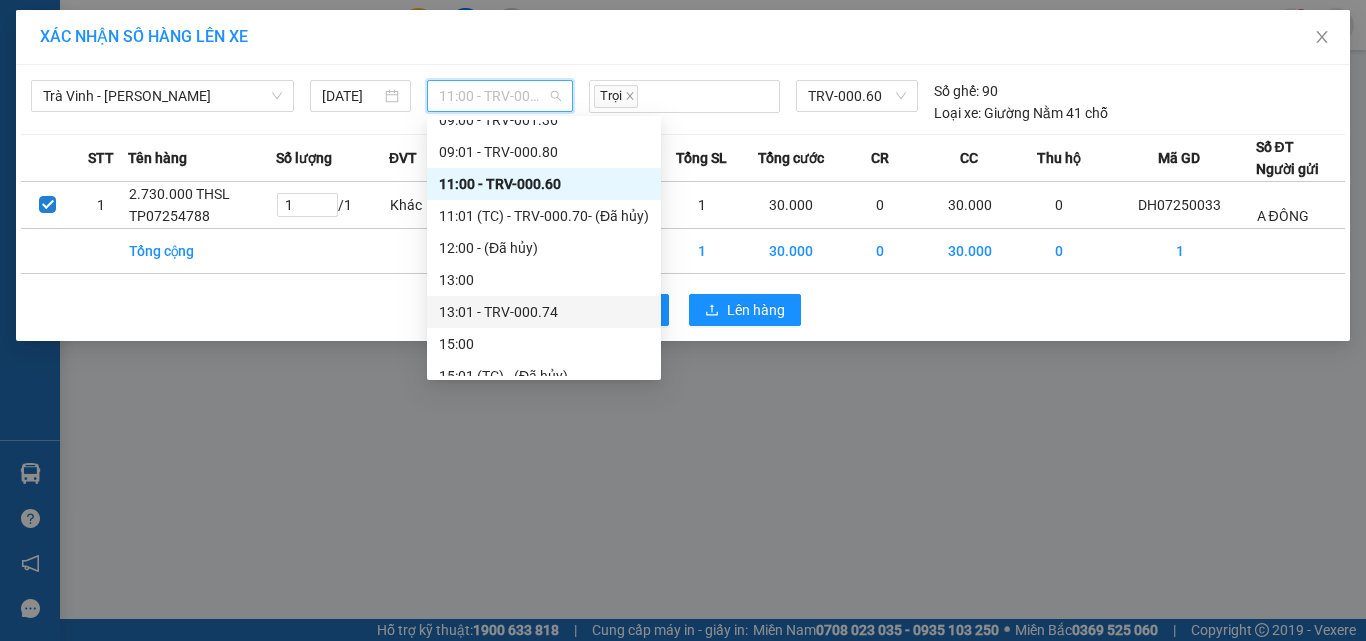 click on "13:01     - TRV-000.74" at bounding box center [544, 312] 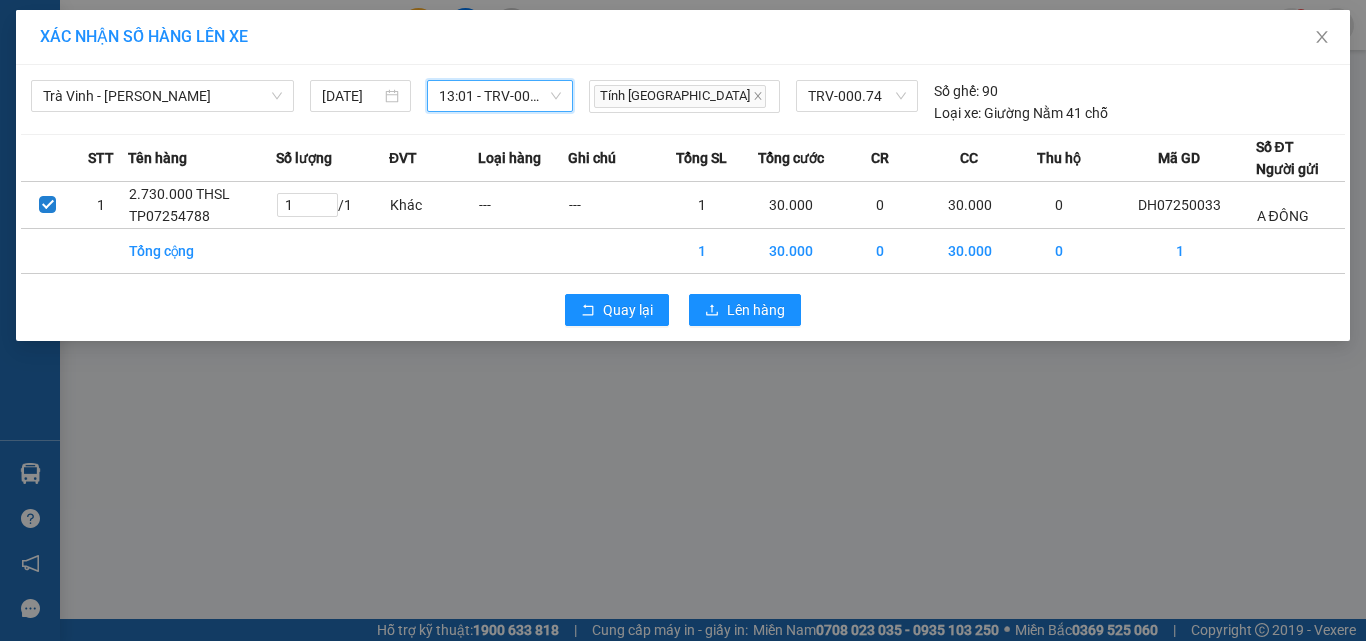 click on "13:01     - TRV-000.74" at bounding box center (500, 96) 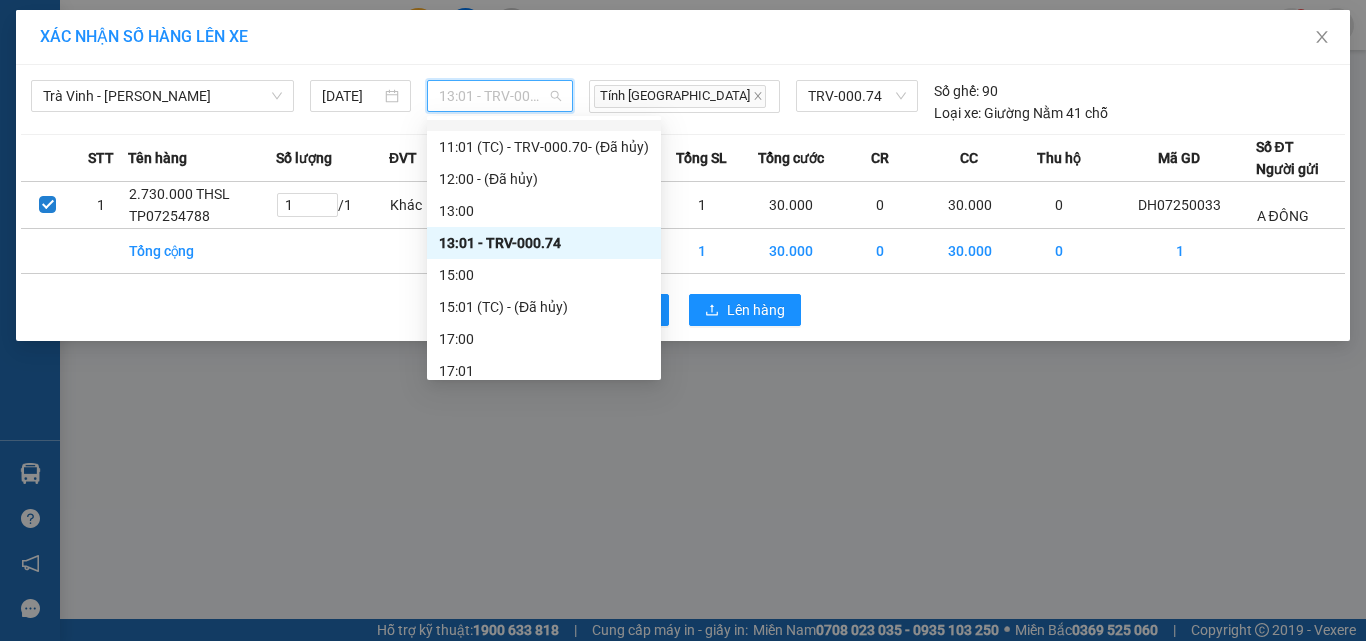 scroll, scrollTop: 500, scrollLeft: 0, axis: vertical 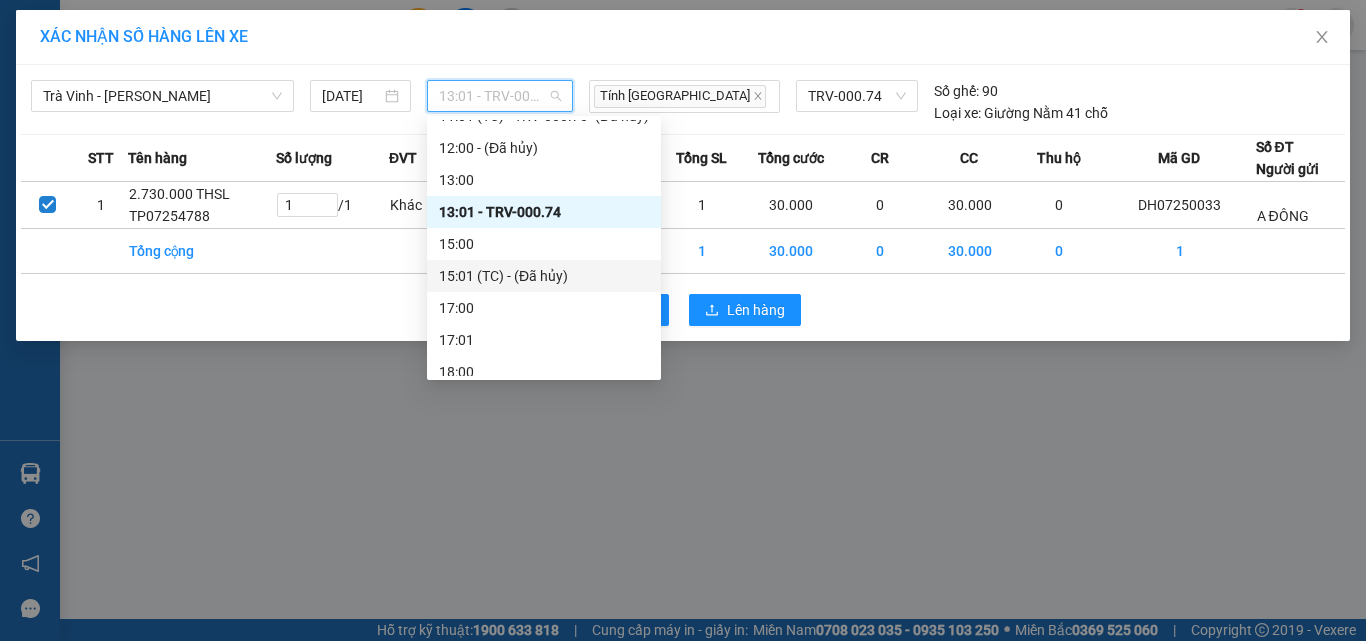 click on "15:01   (TC)   - (Đã hủy)" at bounding box center (544, 276) 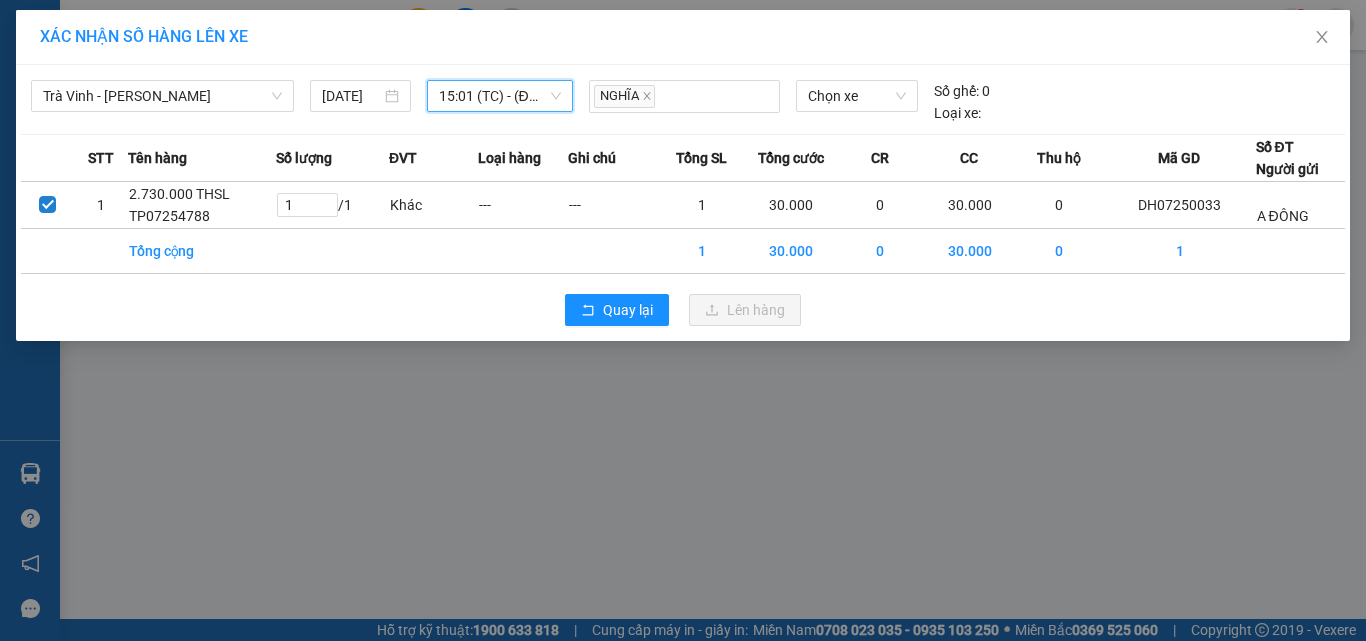 click on "15:01   (TC)   - (Đã hủy)" at bounding box center [500, 96] 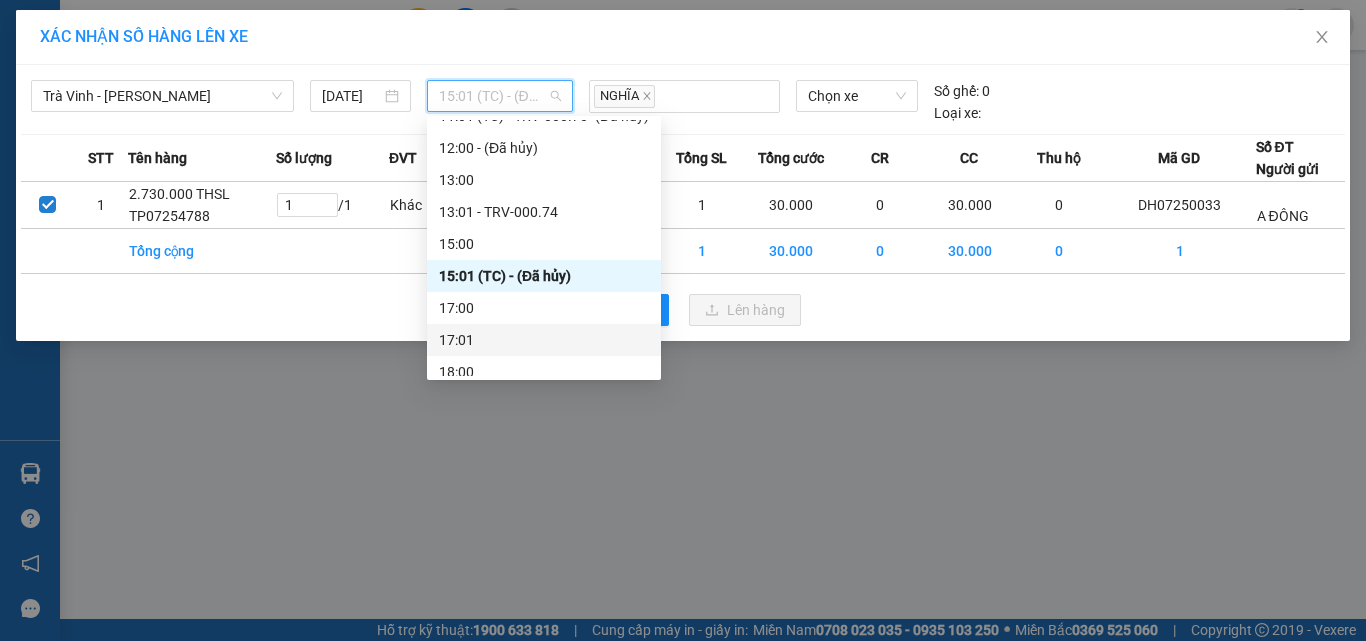 click on "17:01" at bounding box center [544, 340] 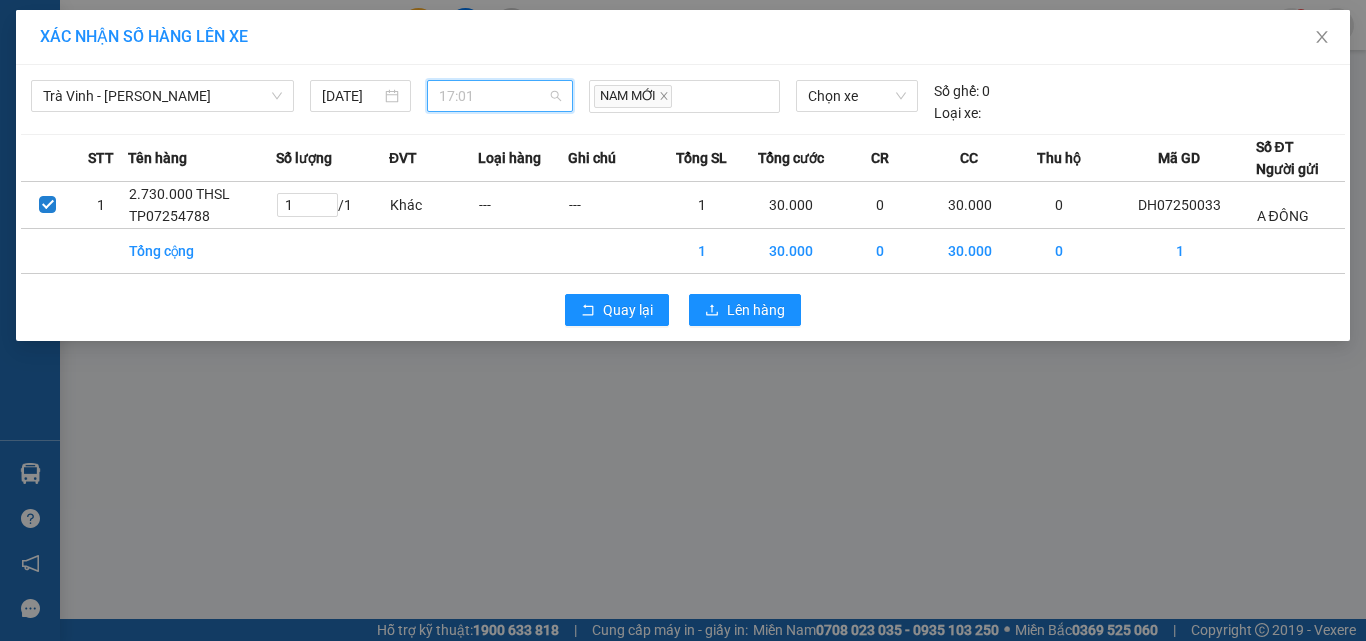 click on "17:01" at bounding box center [500, 96] 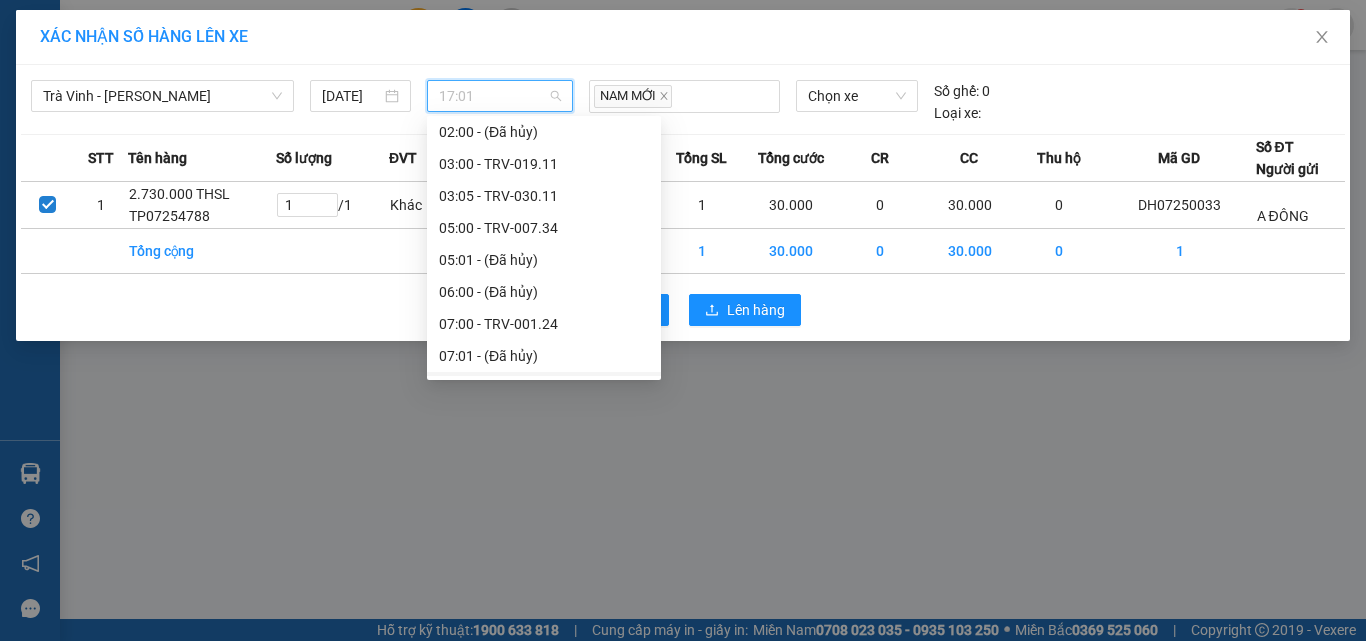 scroll, scrollTop: 0, scrollLeft: 0, axis: both 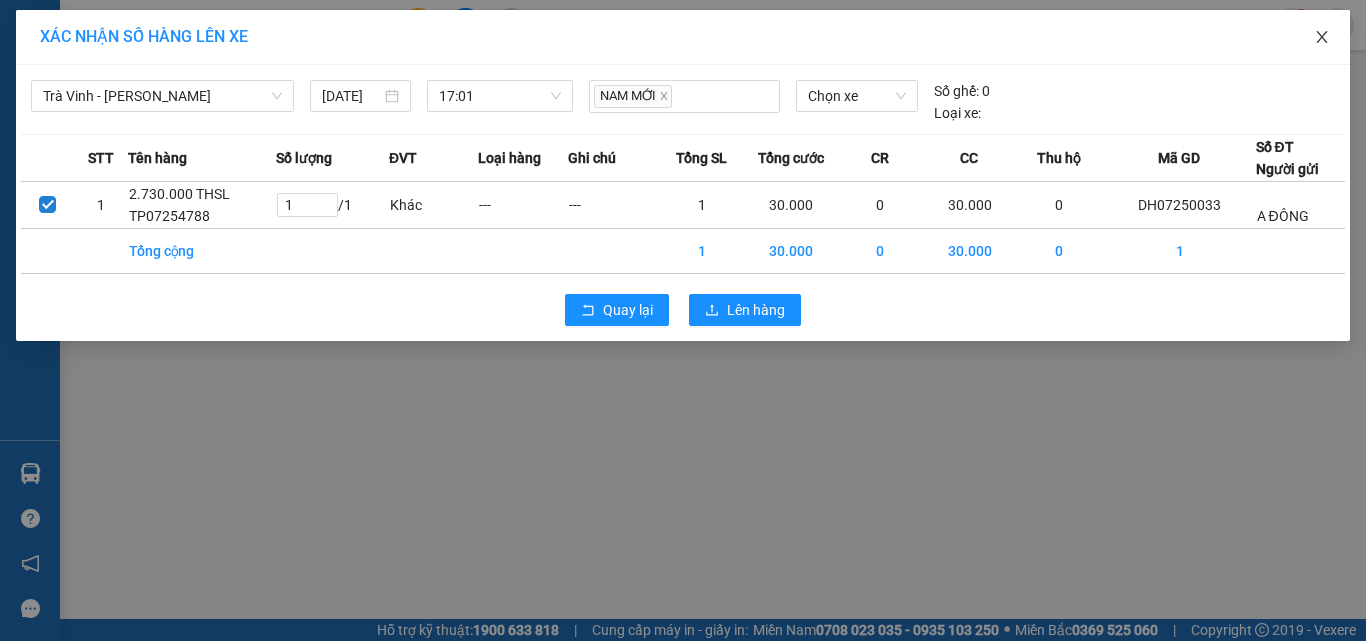 click 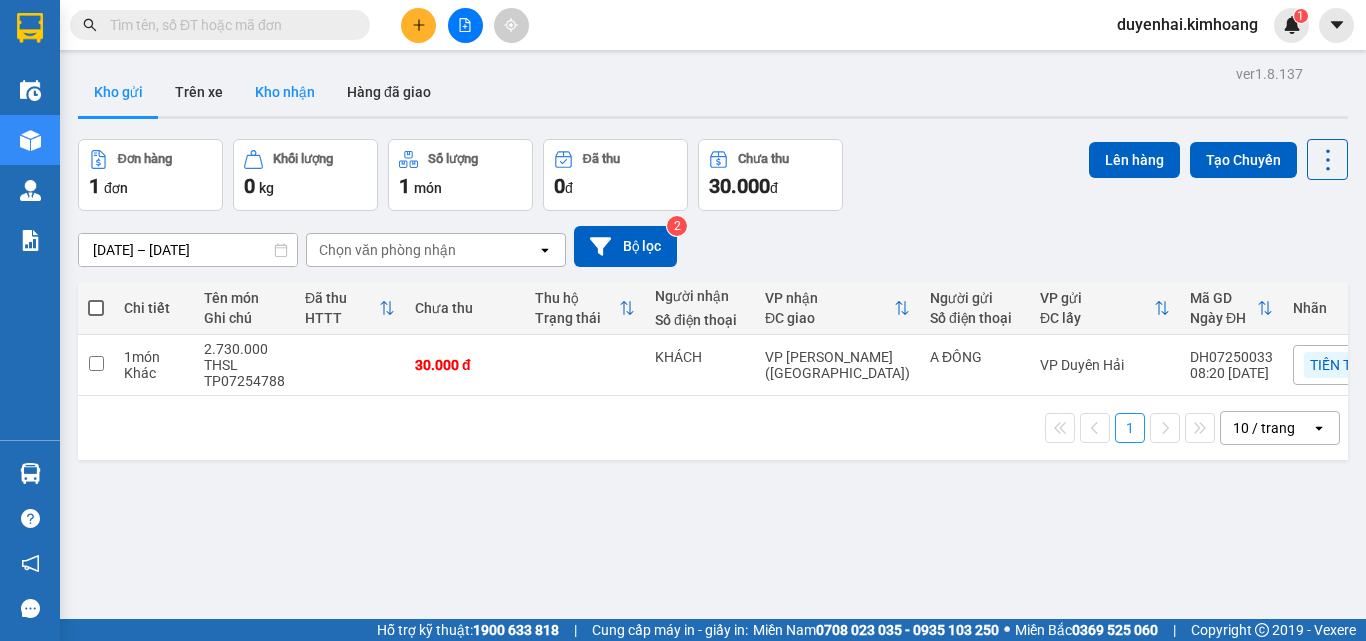 click on "Kho nhận" at bounding box center [285, 92] 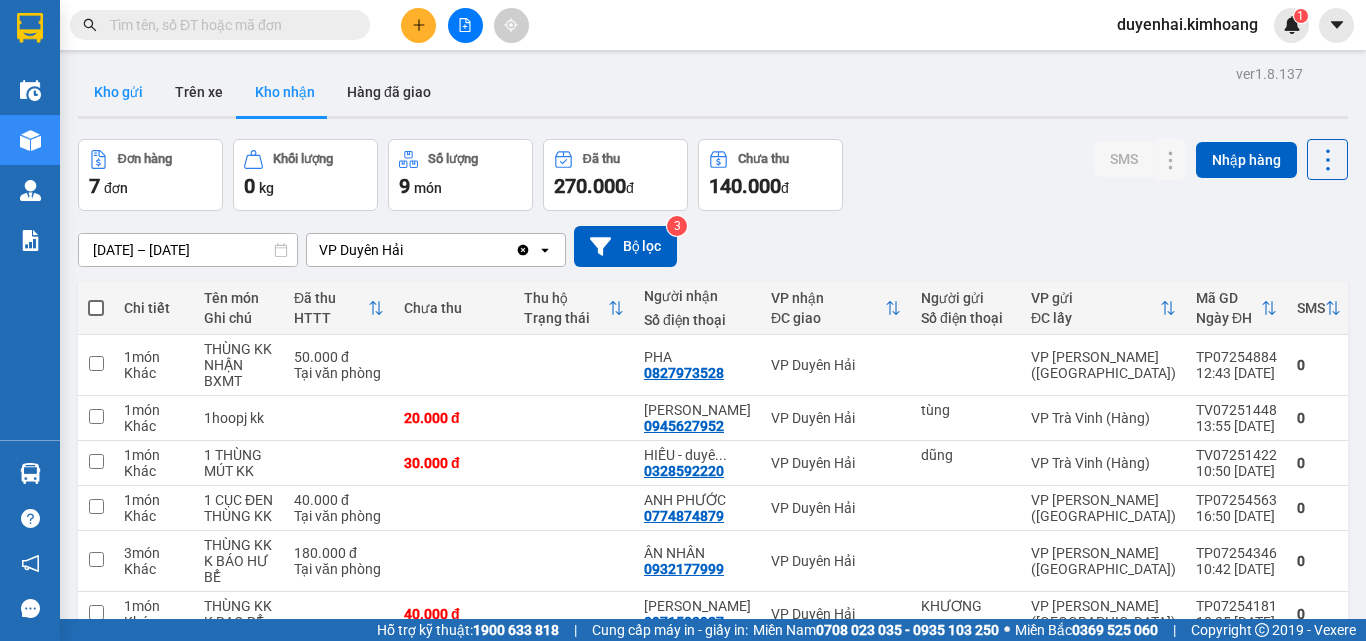 click on "Kho gửi" at bounding box center [118, 92] 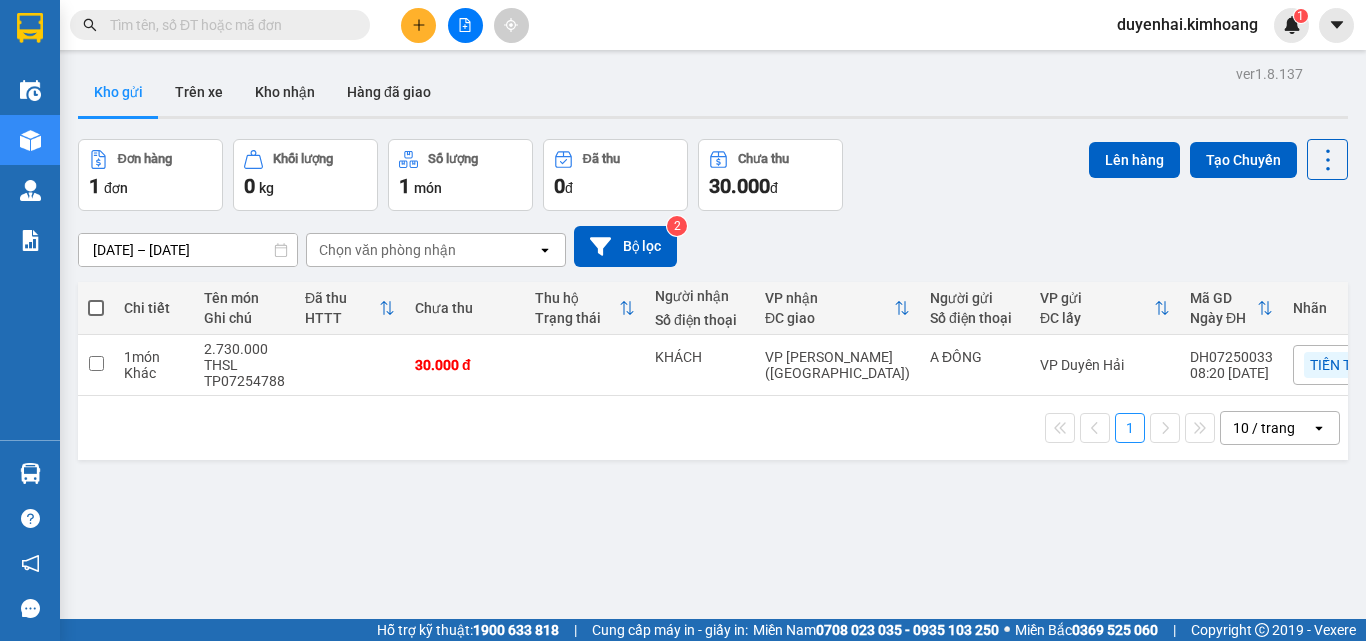 type 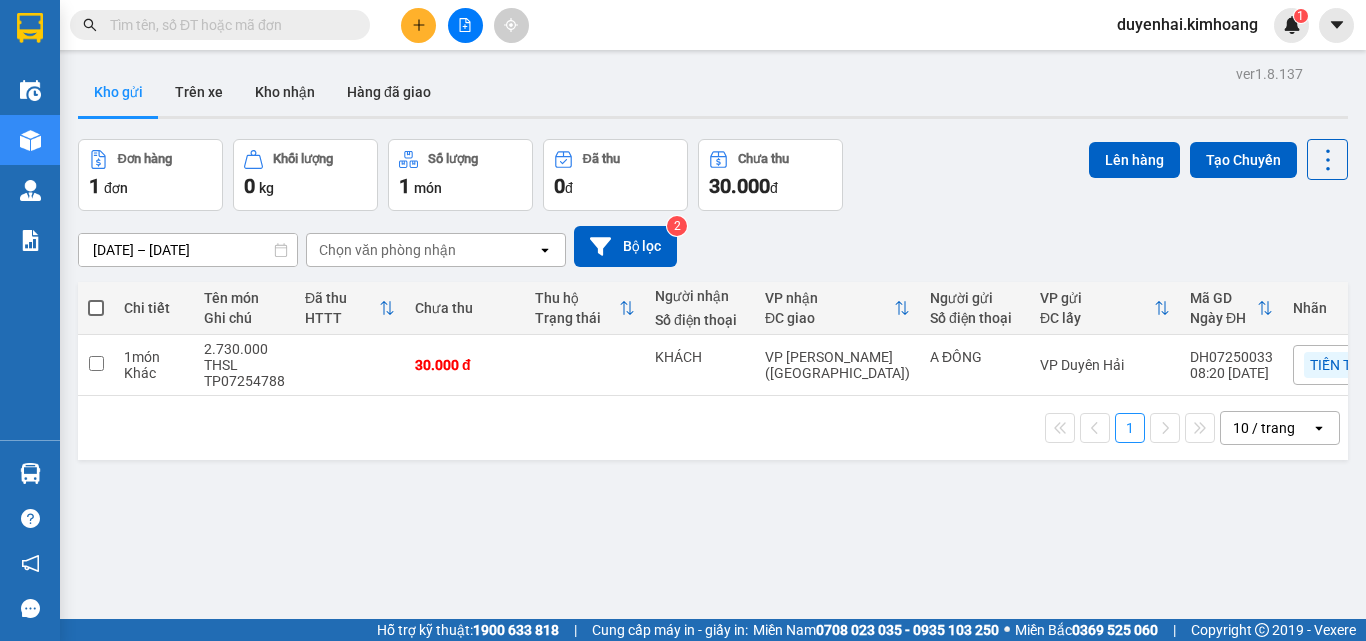 click on "Kho gửi" at bounding box center [118, 92] 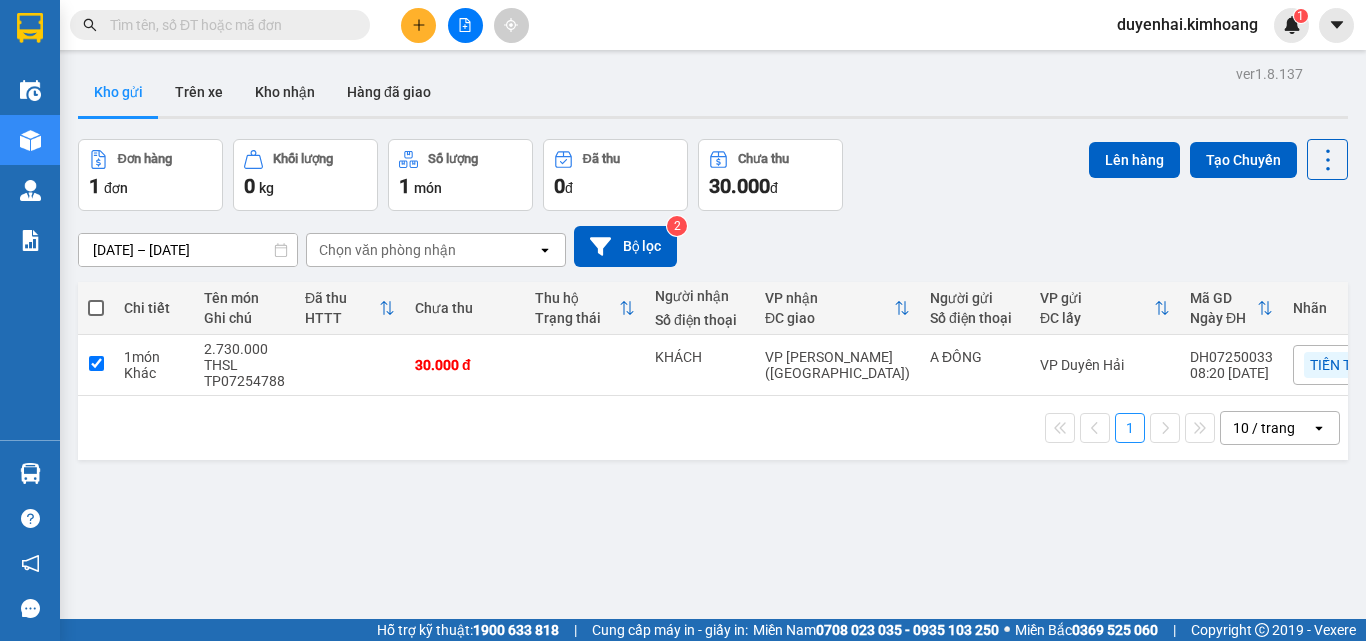 checkbox on "true" 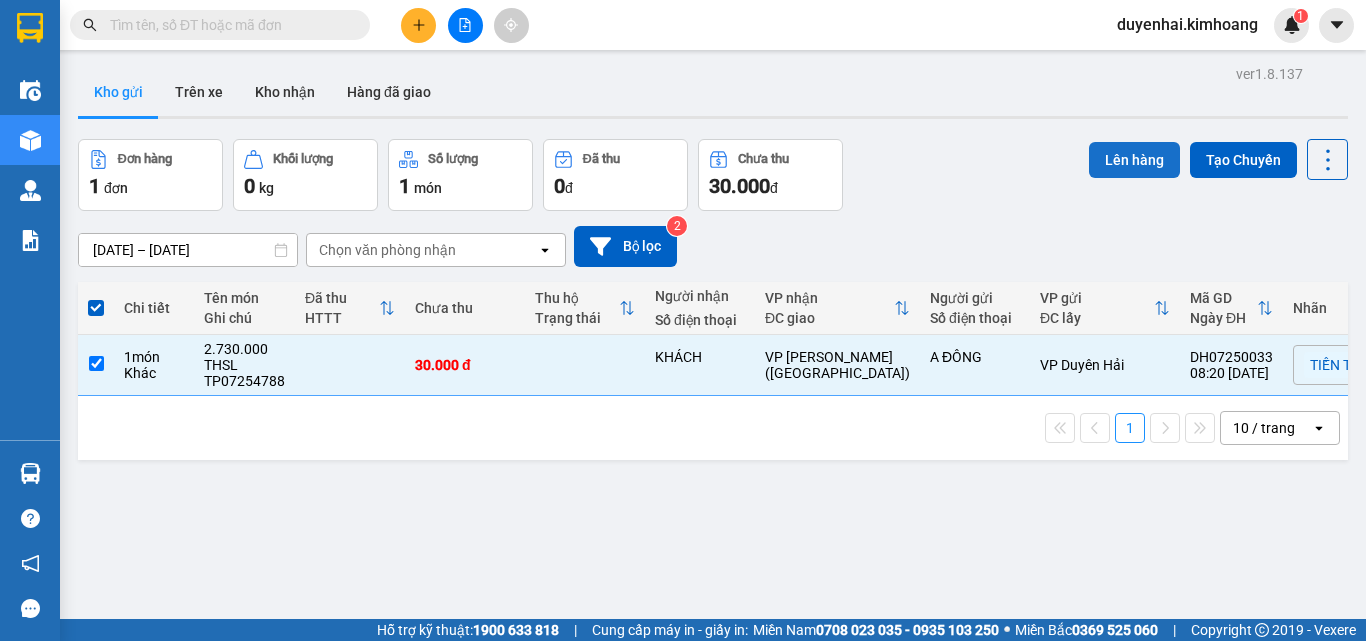 click on "Lên hàng" at bounding box center [1134, 160] 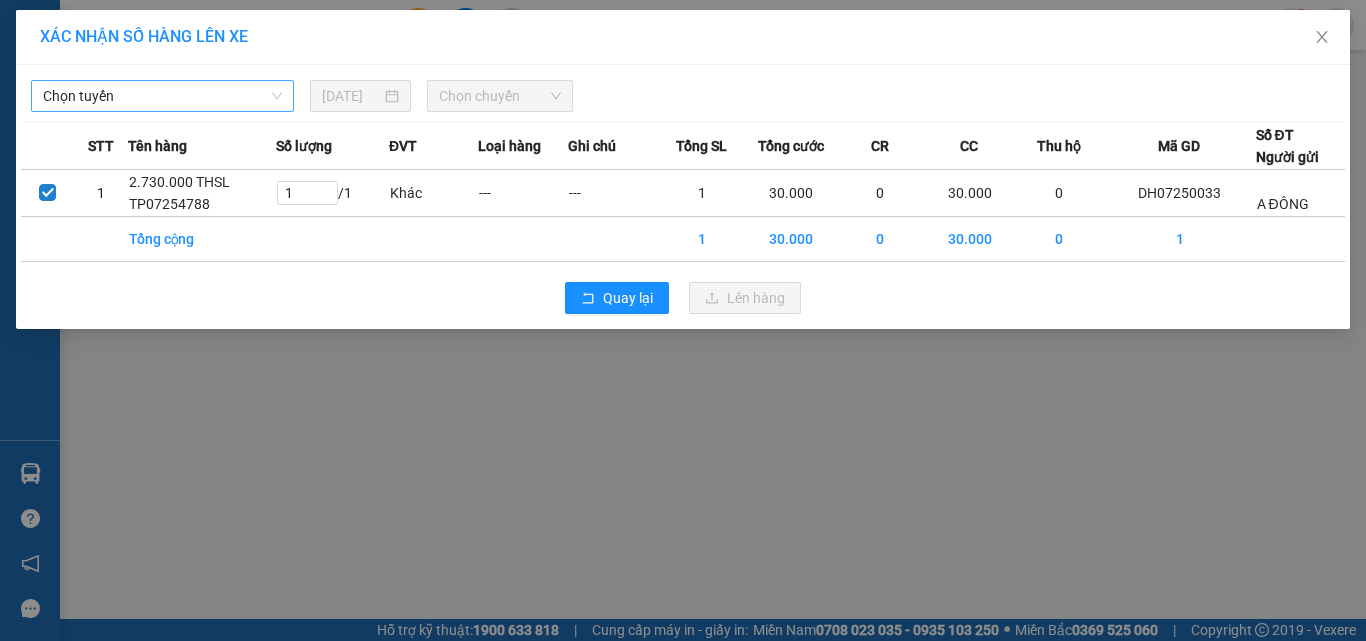click on "Chọn tuyến" at bounding box center [162, 96] 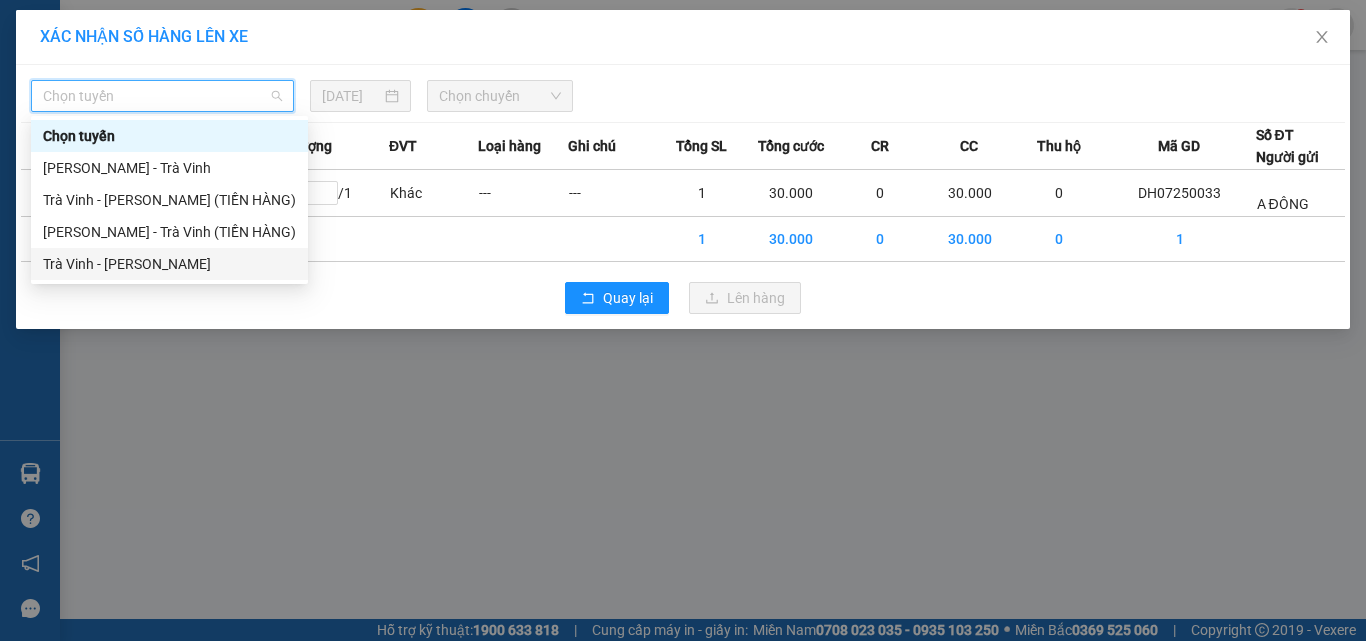 click on "Trà Vinh - [PERSON_NAME]" at bounding box center [169, 264] 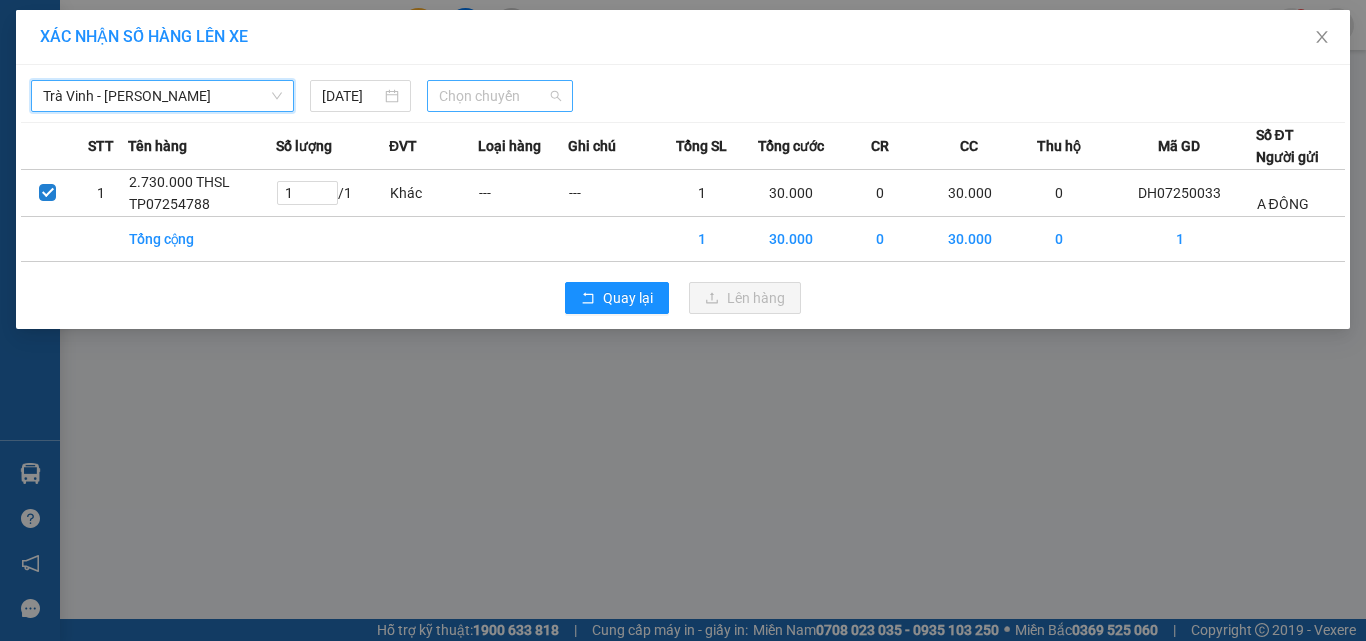 click on "Chọn chuyến" at bounding box center [500, 96] 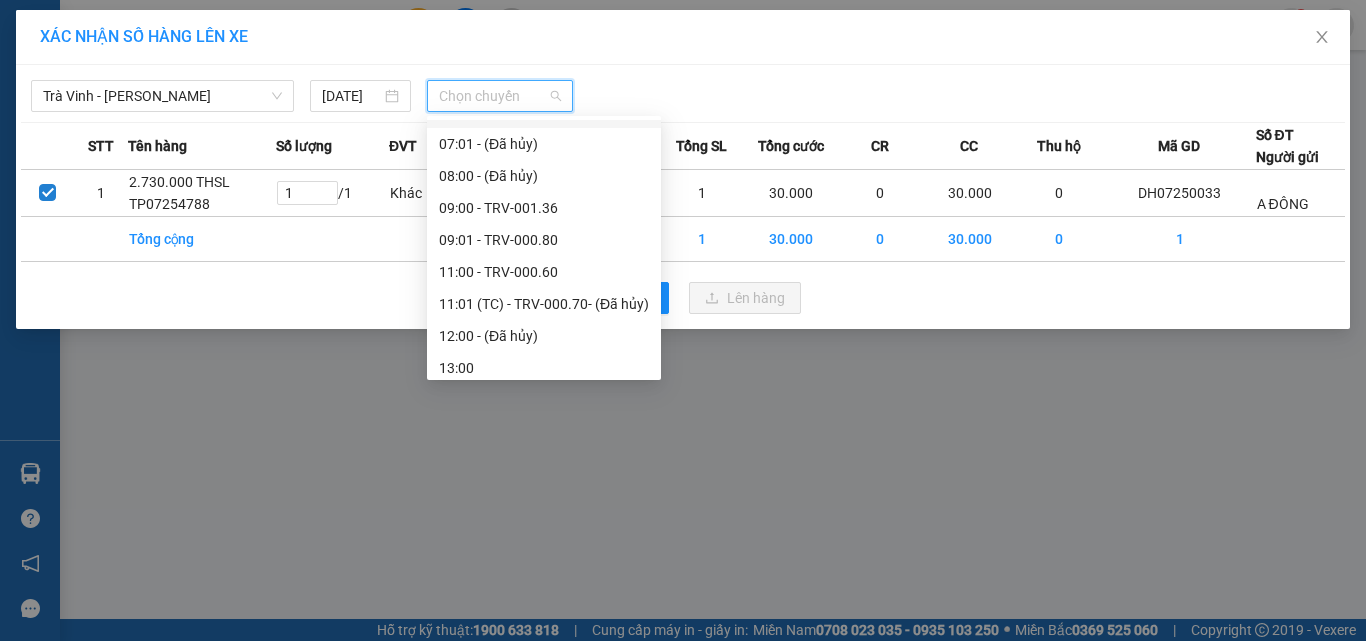 scroll, scrollTop: 400, scrollLeft: 0, axis: vertical 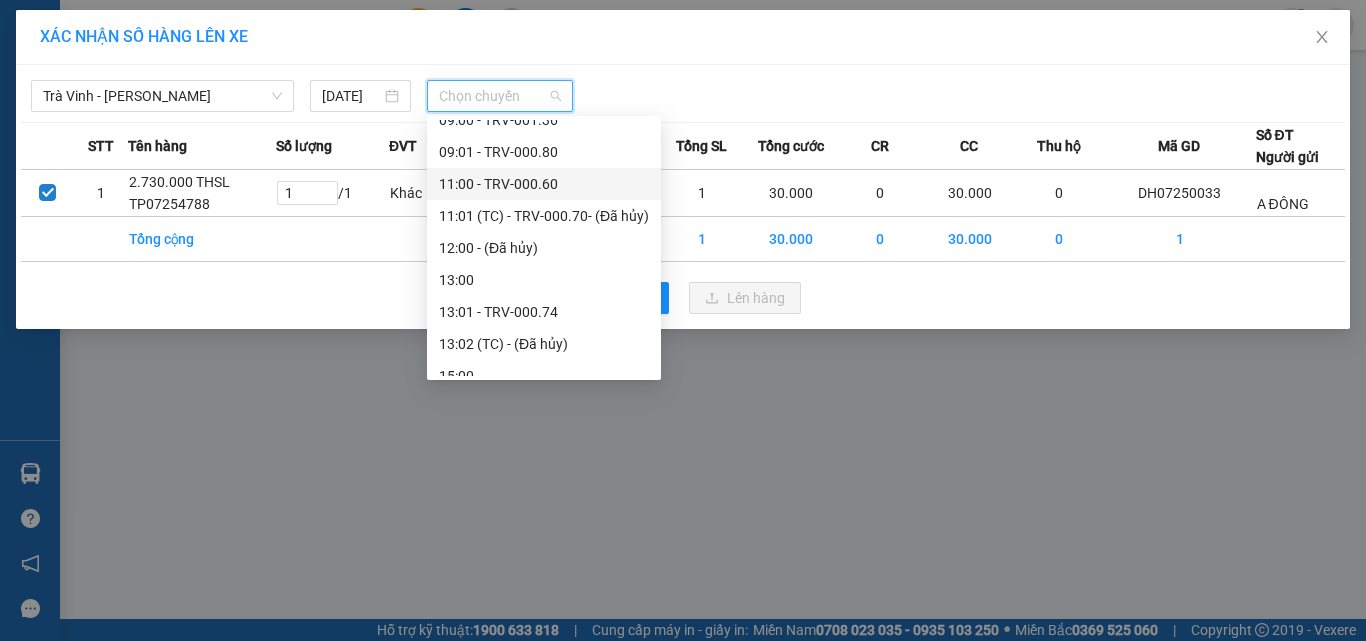 click on "11:00     - TRV-000.60" at bounding box center (544, 184) 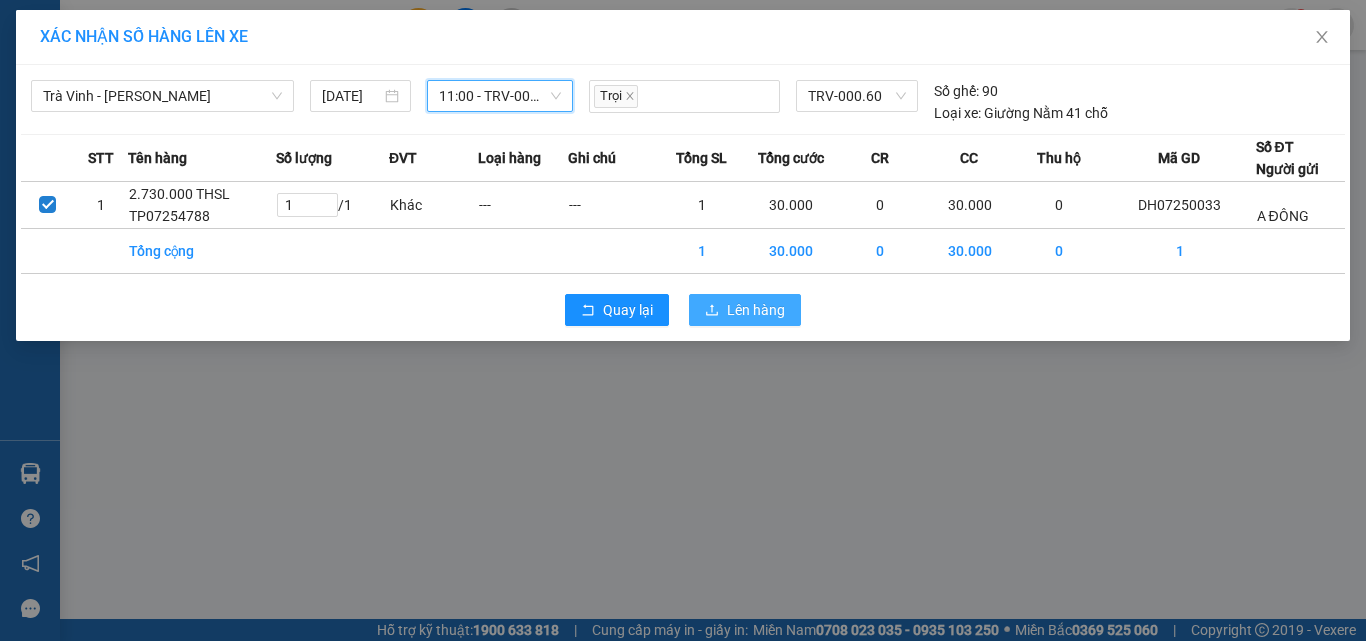 click on "Lên hàng" at bounding box center [756, 310] 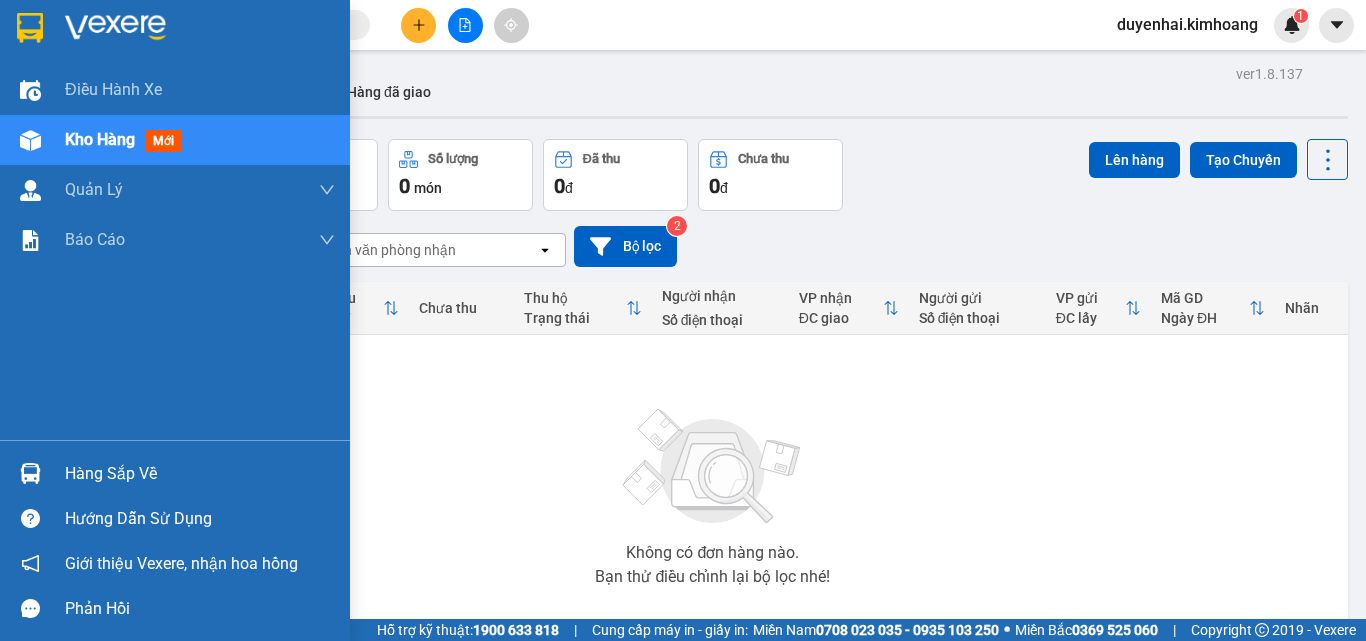 click on "Hàng sắp về" at bounding box center [200, 474] 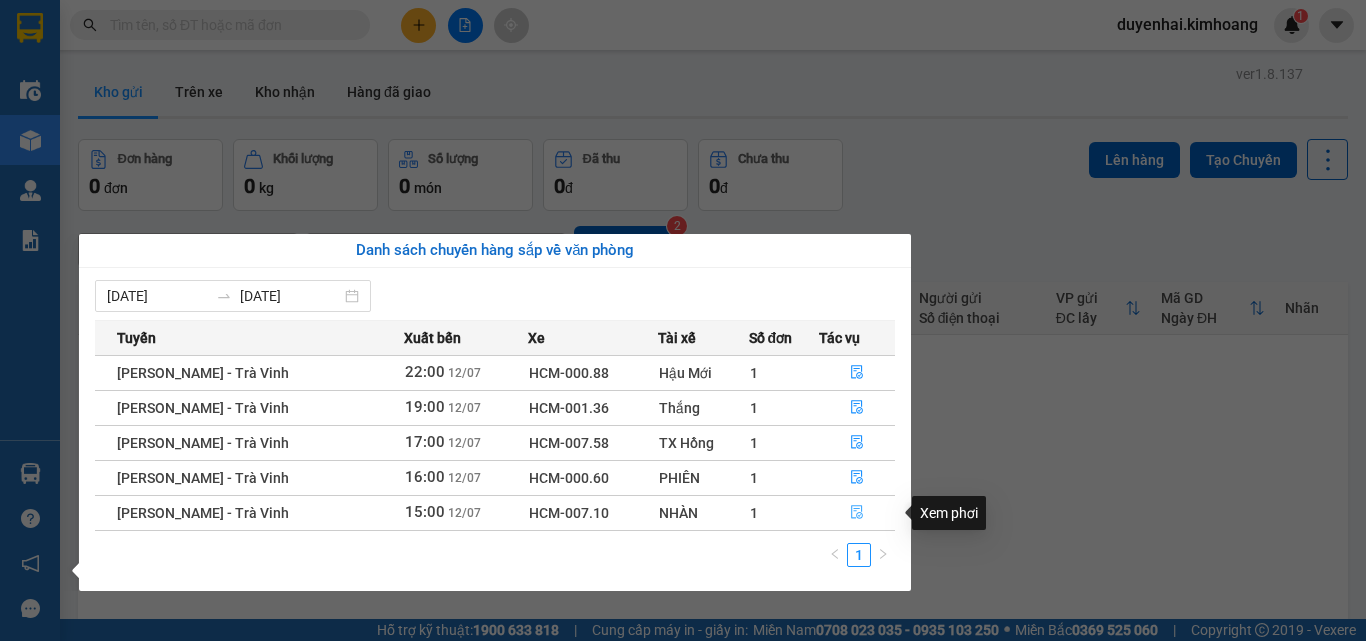 click 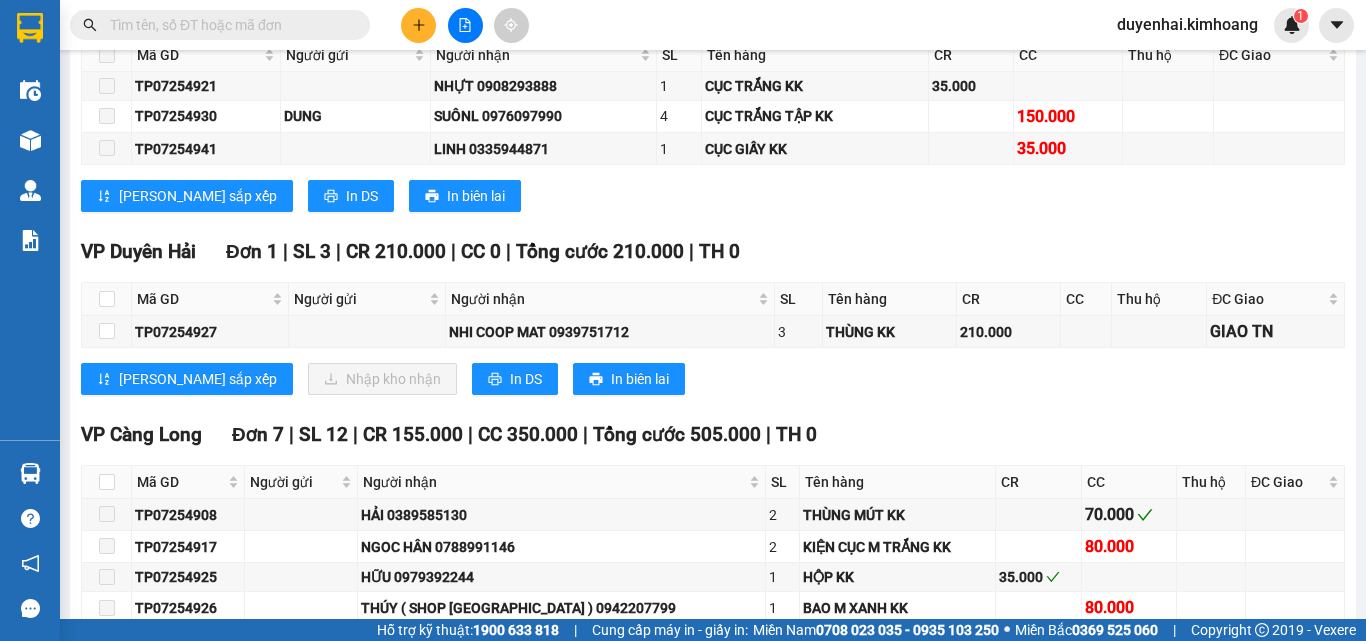 scroll, scrollTop: 1811, scrollLeft: 0, axis: vertical 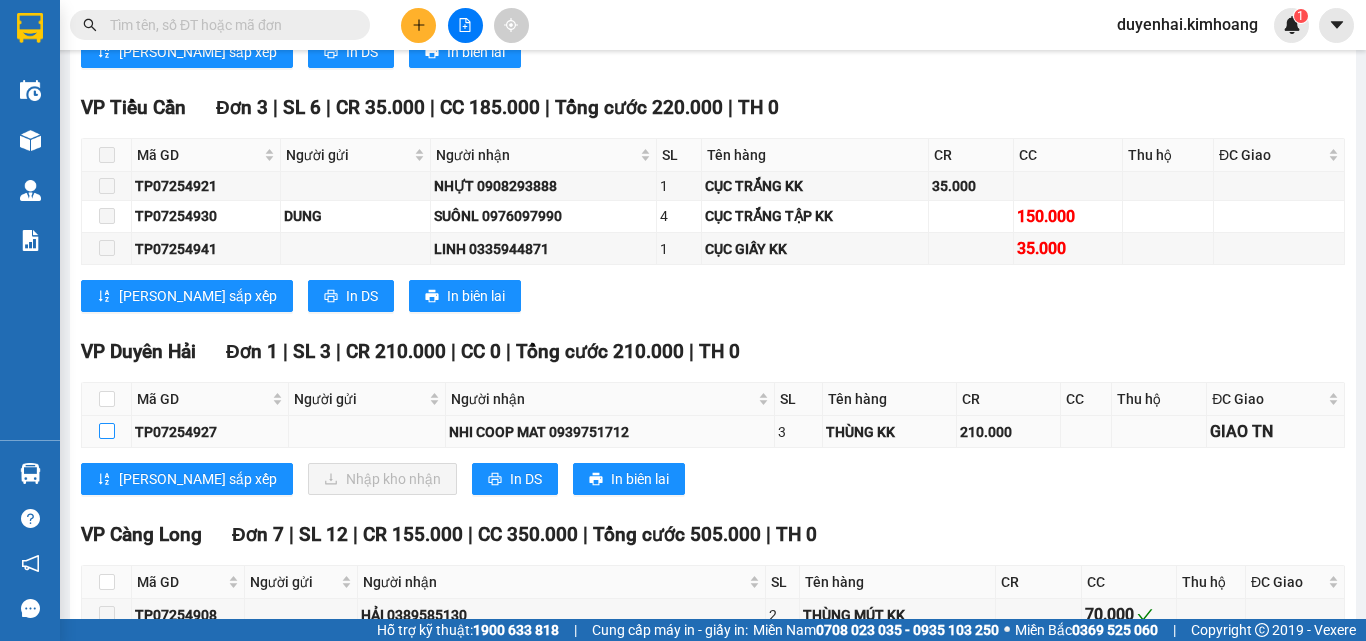 click at bounding box center (107, 431) 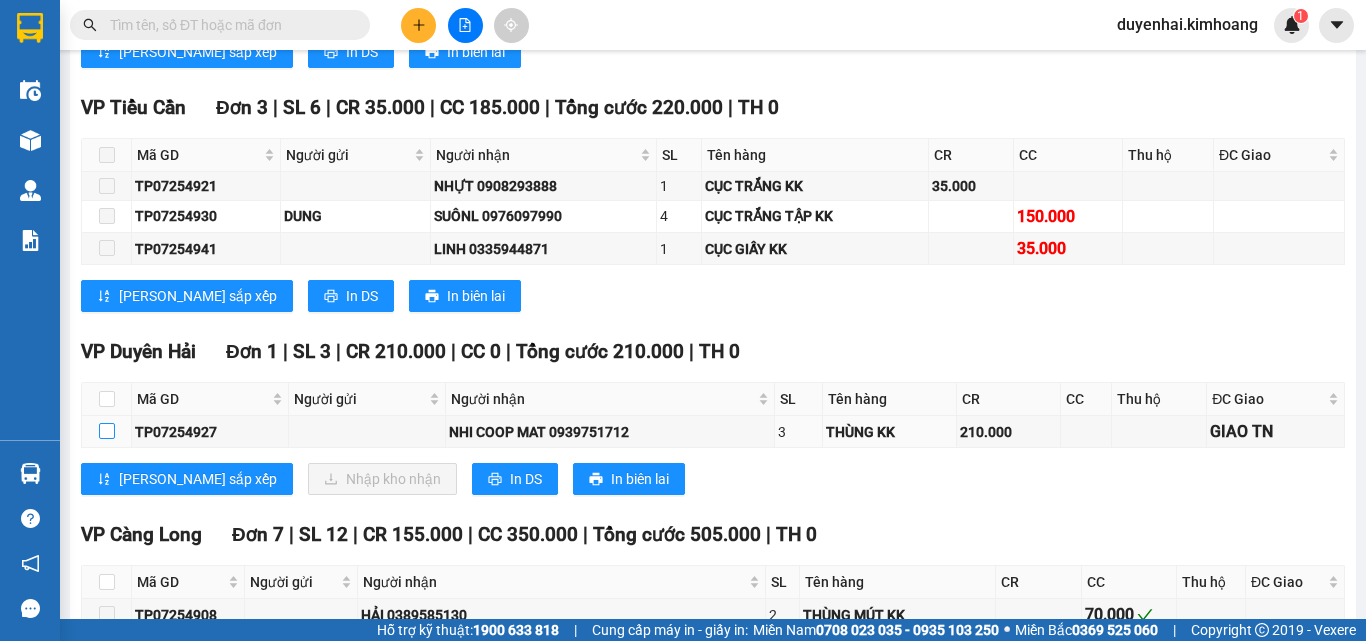 checkbox on "true" 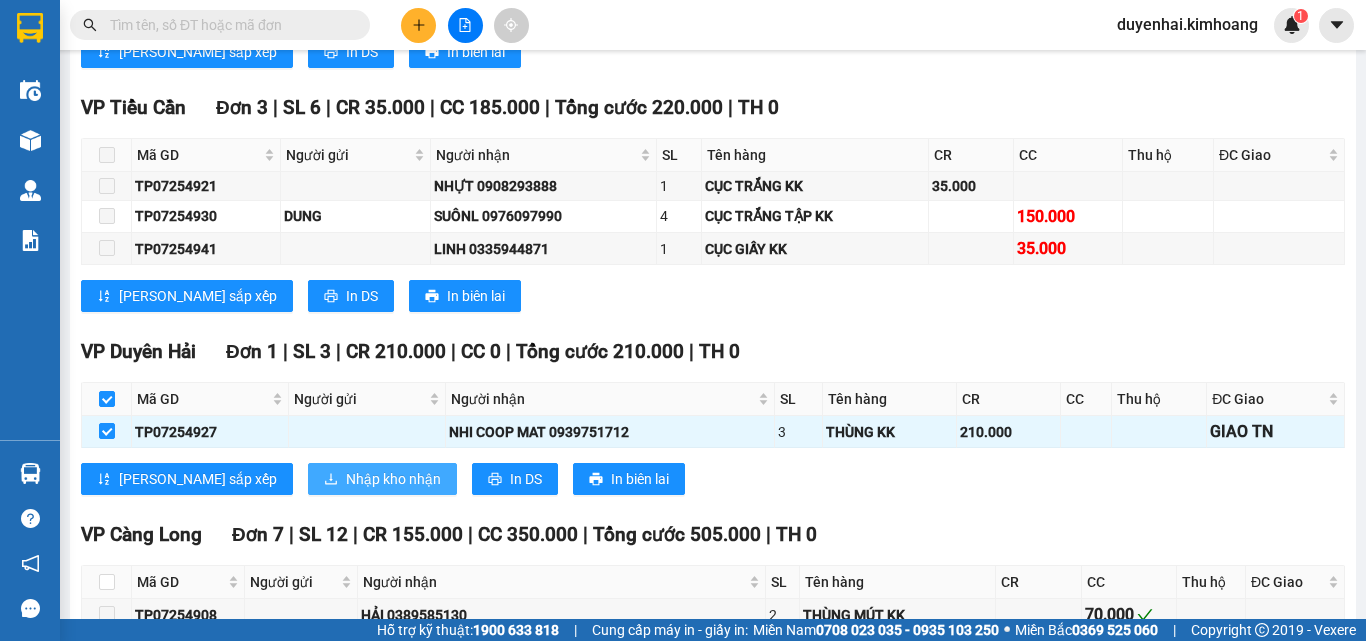 click on "Nhập kho nhận" at bounding box center (393, 479) 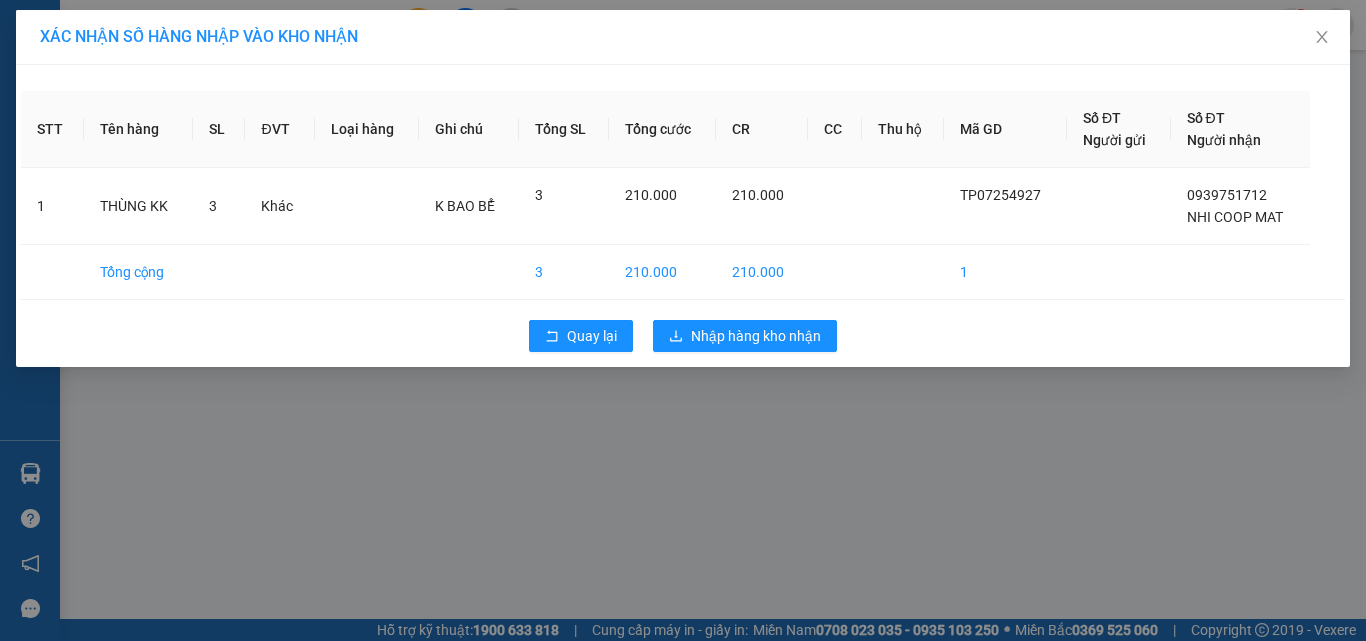 scroll, scrollTop: 0, scrollLeft: 0, axis: both 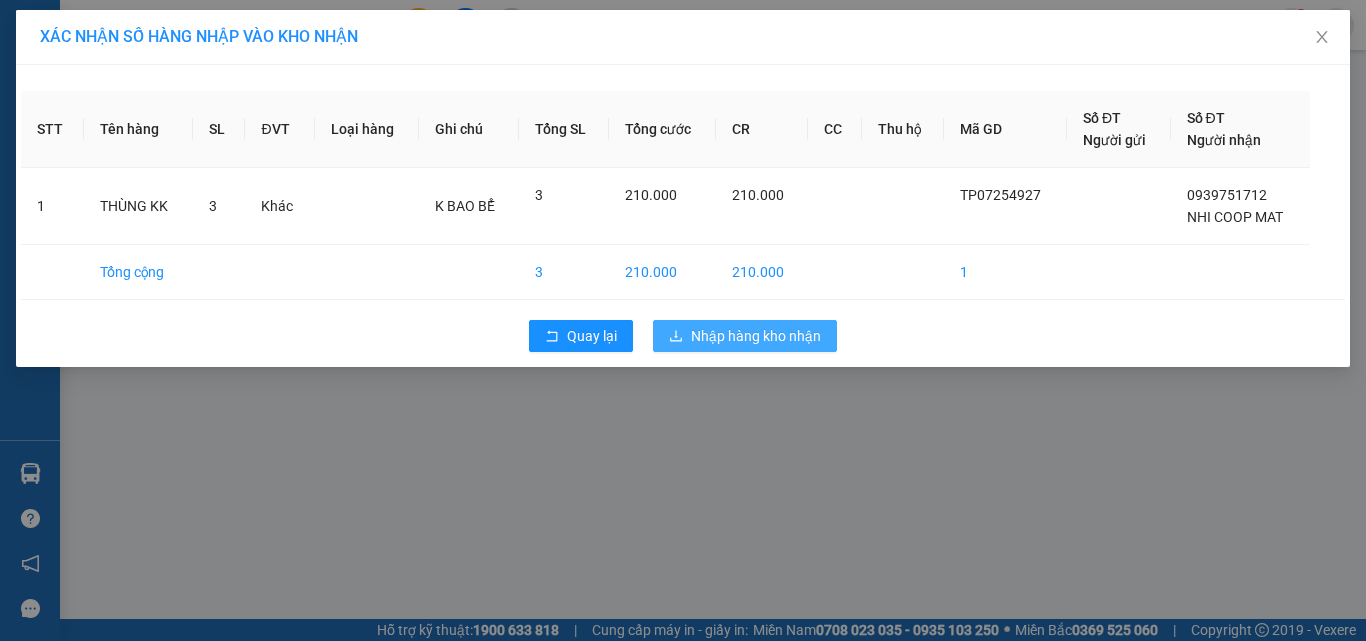 click on "Nhập hàng kho nhận" at bounding box center [756, 336] 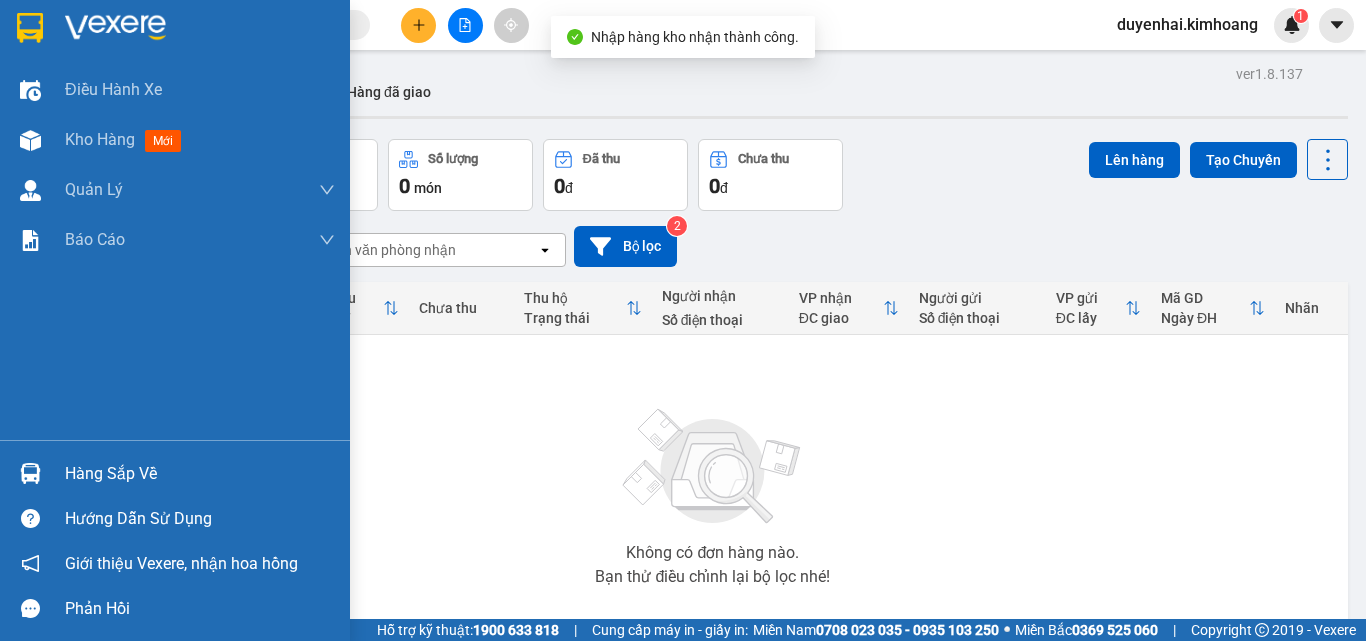 click on "Hàng sắp về" at bounding box center (200, 474) 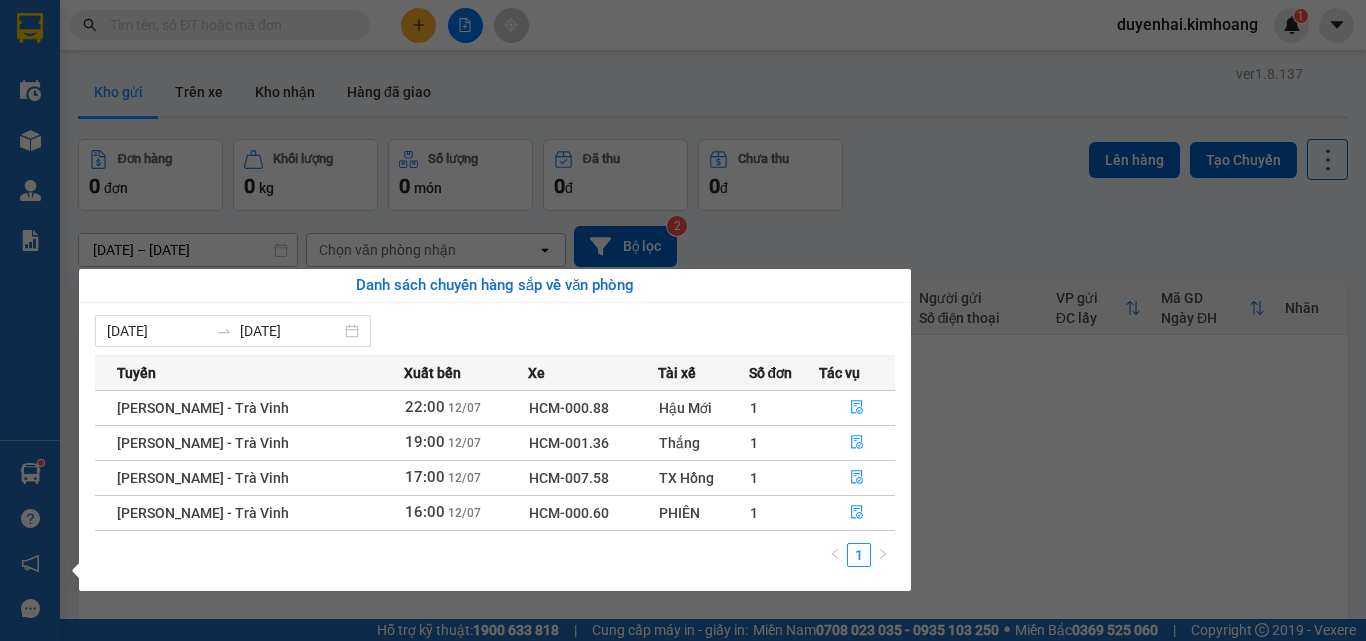 click on "Kết quả tìm kiếm ( 0 )  Bộ lọc  No Data duyenhai.kimhoang 1     Điều hành xe     Kho hàng mới     Quản [PERSON_NAME] lý chuyến Quản lý khách hàng mới     Báo cáo Báo cáo dòng tiền (1 ca) Báo cáo dòng tiền (2 ca) Báo cáo tiền mặt Doanh số tạo đơn theo VP gửi (trạm) Hàng sắp về Hướng dẫn sử dụng Giới thiệu Vexere, nhận hoa hồng Phản hồi Phần mềm hỗ trợ bạn tốt chứ? ver  1.8.137 Kho gửi Trên xe Kho nhận Hàng đã giao Đơn hàng 0 đơn Khối lượng 0 kg Số lượng 0 món Đã thu 0  đ Chưa thu 0  đ Lên hàng Tạo Chuyến [DATE] – [DATE] Press the down arrow key to interact with the calendar and select a date. Press the escape button to close the calendar. Selected date range is from [DATE] to [DATE]. Chọn văn phòng nhận open Bộ lọc 2 Chi tiết Tên món Ghi chú Đã thu HTTT Chưa thu Thu hộ Trạng thái Người nhận Số điện thoại VP nhận ĐC giao Mã GD" at bounding box center (683, 320) 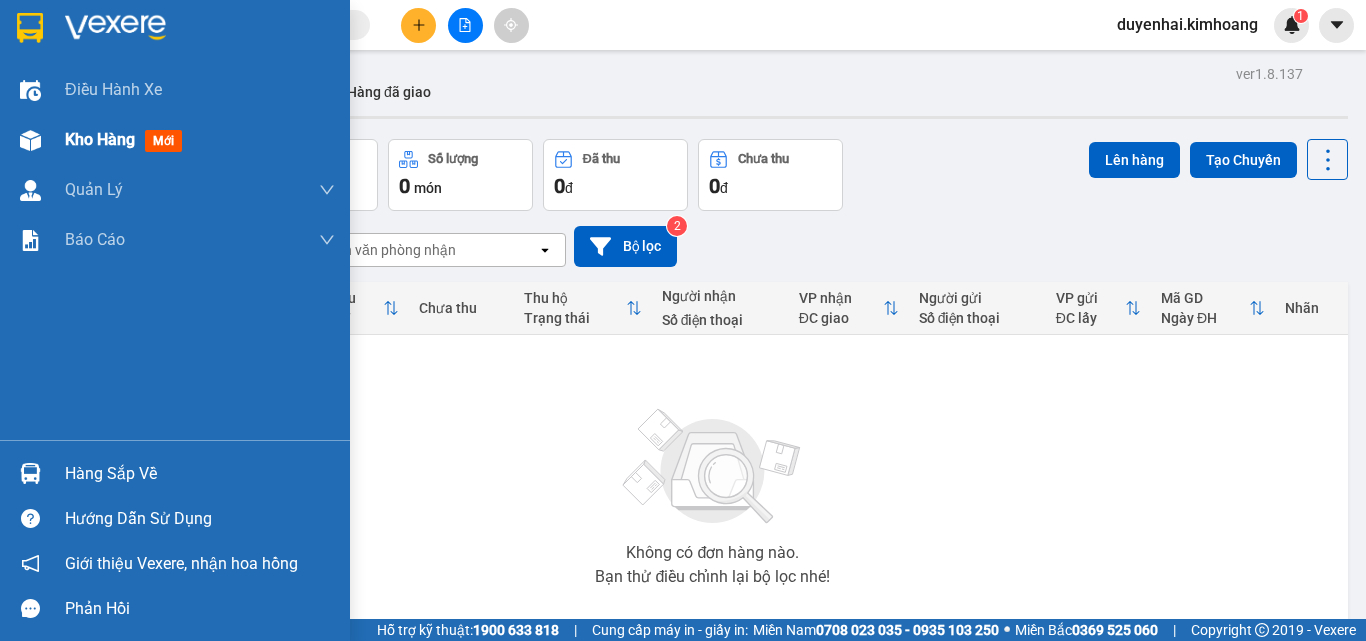 click on "Kho hàng" at bounding box center [100, 139] 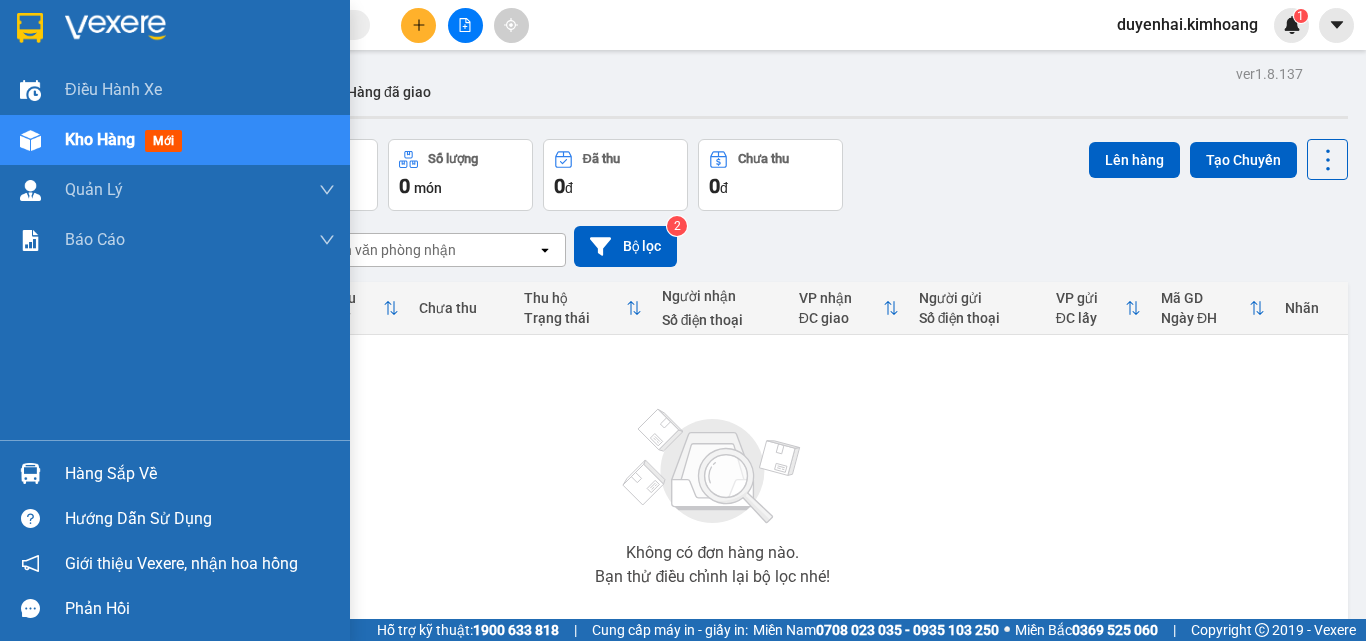 click on "Hàng sắp về" at bounding box center (200, 474) 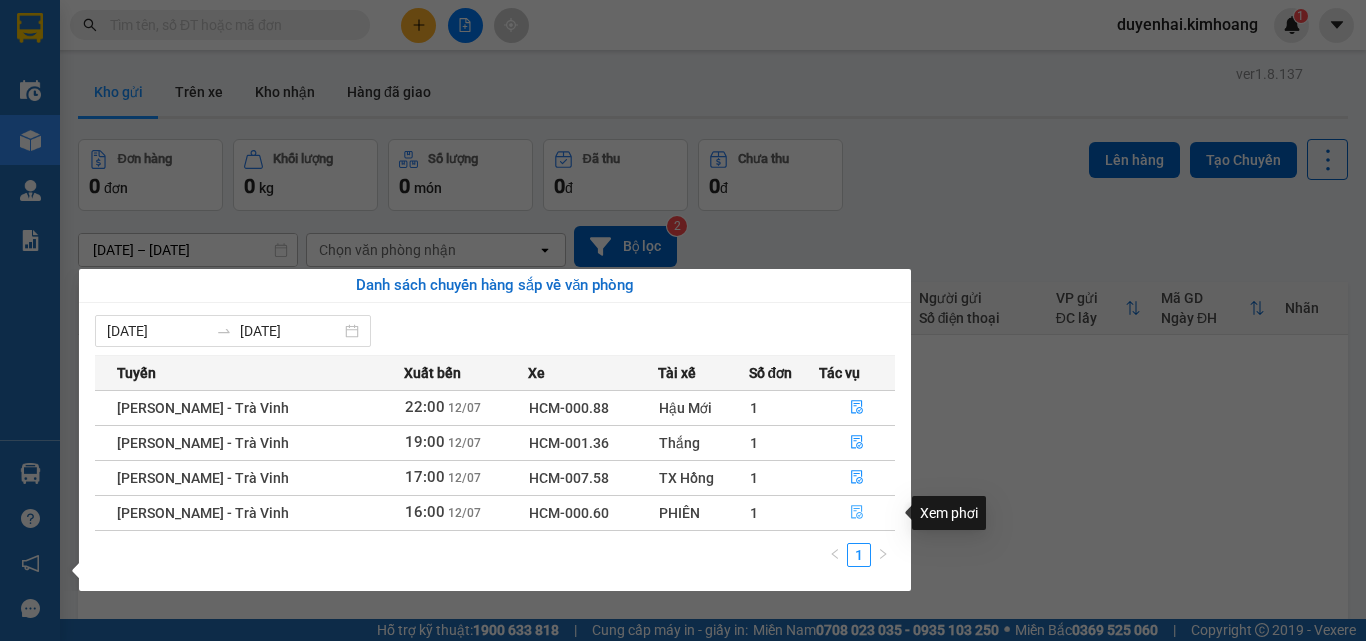 click 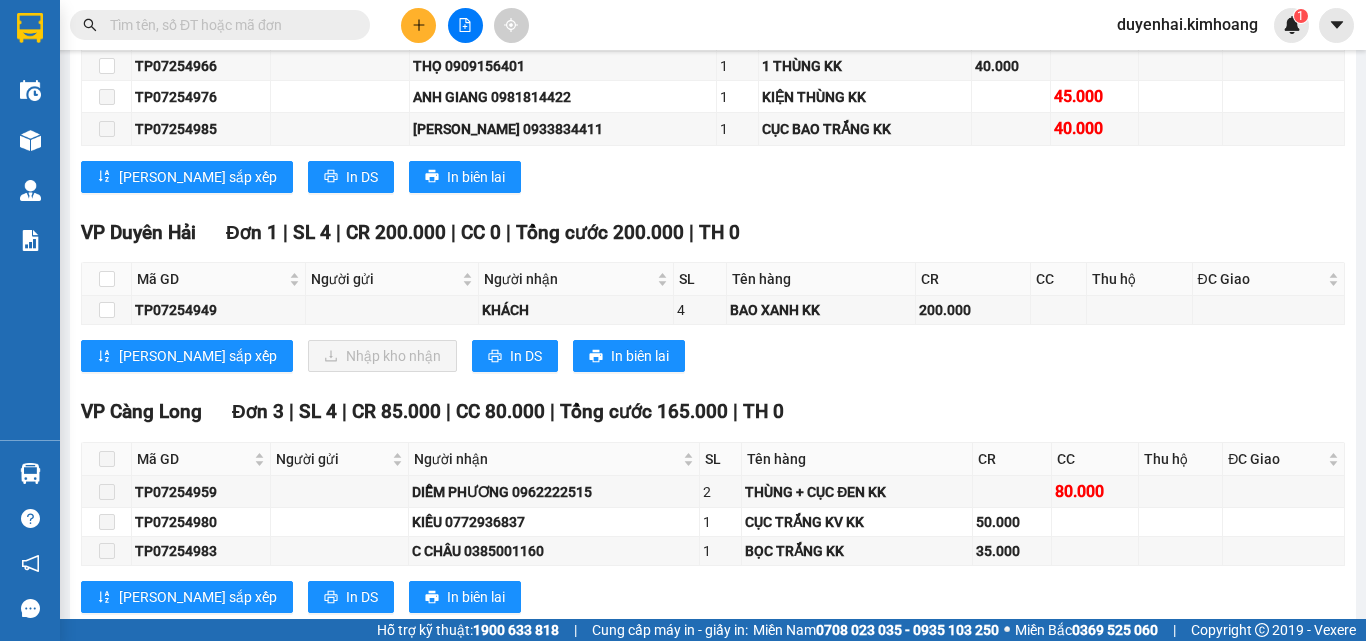scroll, scrollTop: 2000, scrollLeft: 0, axis: vertical 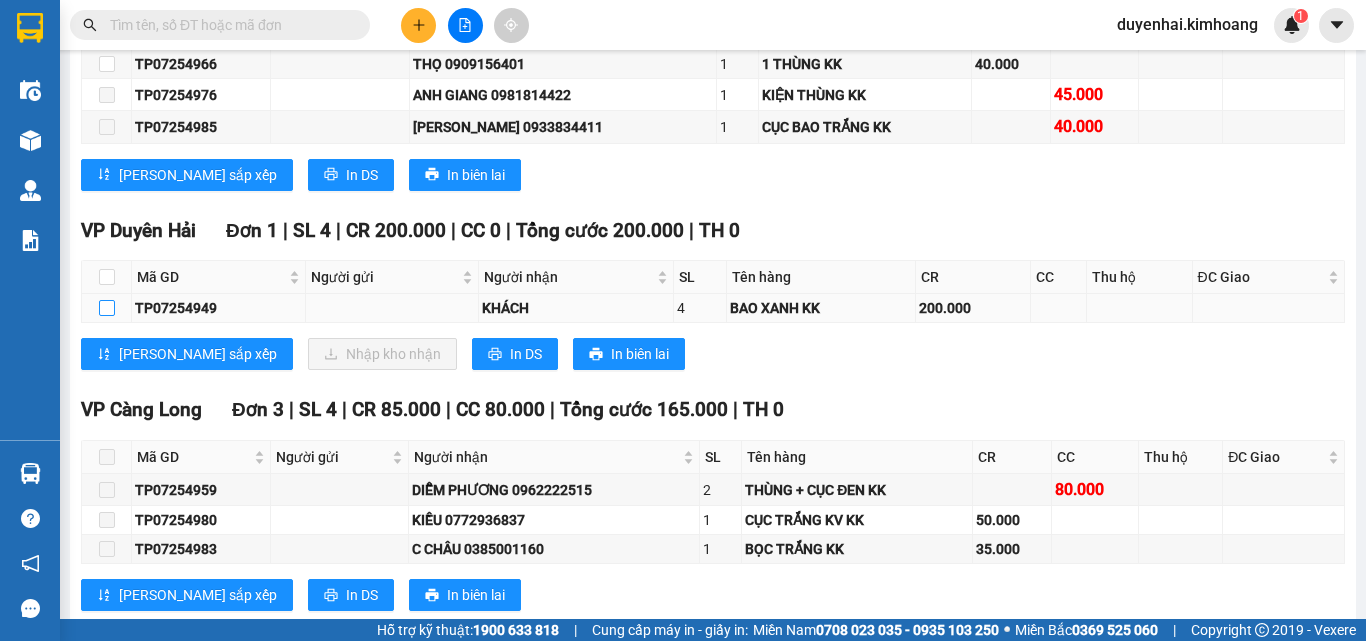 click at bounding box center (107, 308) 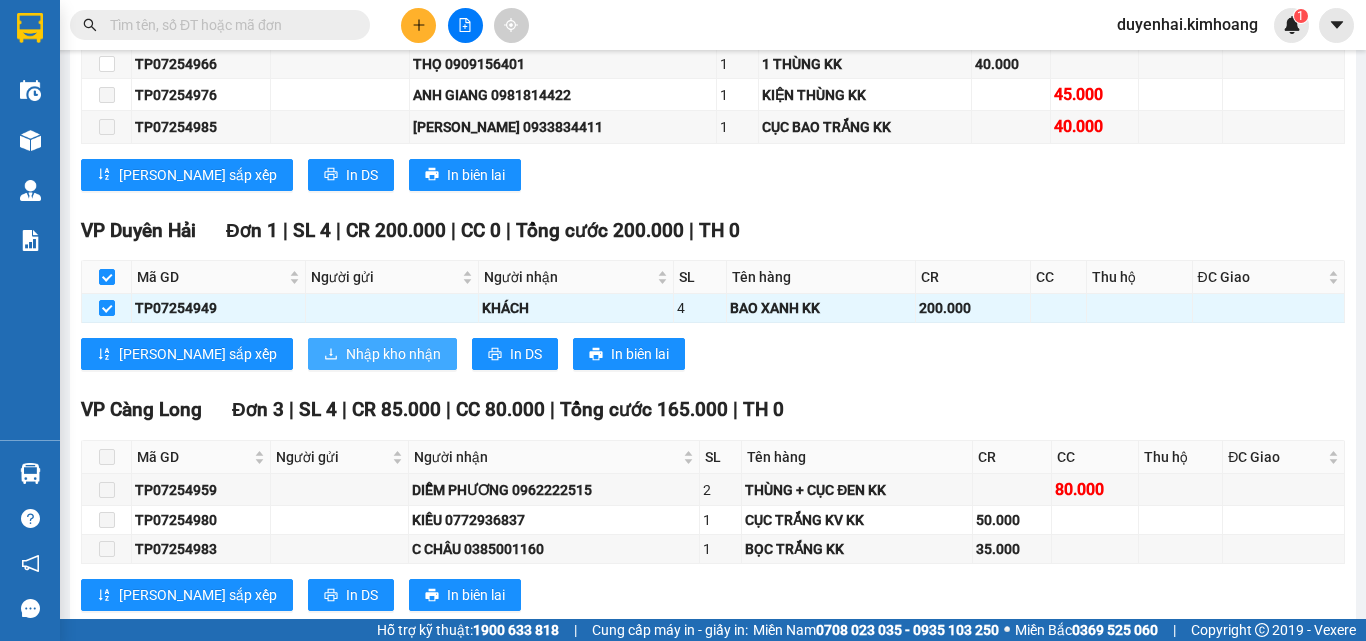 click on "Nhập kho nhận" at bounding box center (393, 354) 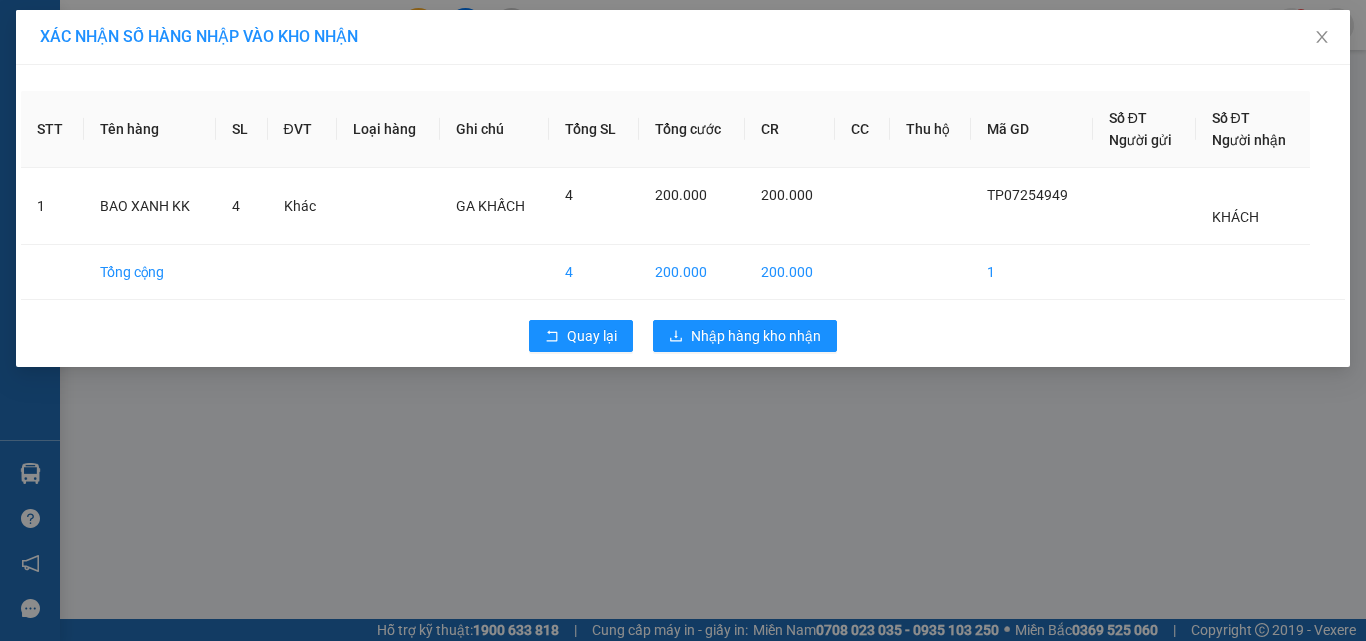 scroll, scrollTop: 0, scrollLeft: 0, axis: both 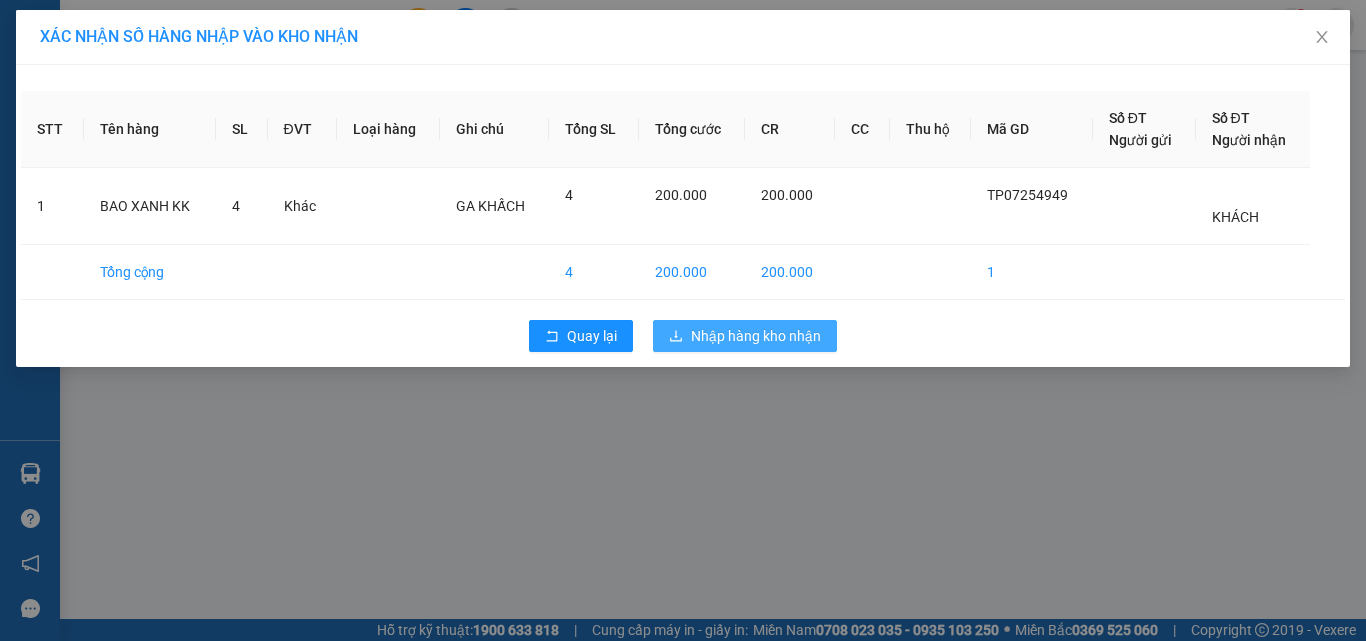 click on "Nhập hàng kho nhận" at bounding box center [756, 336] 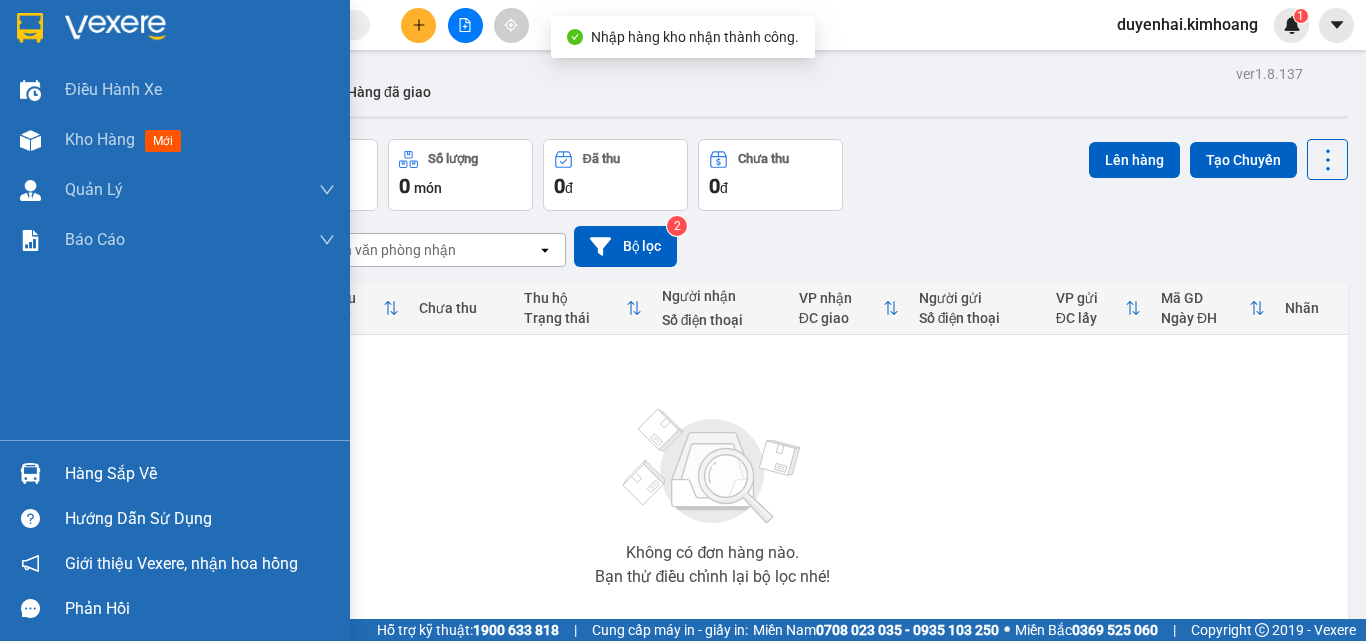 click on "Hàng sắp về" at bounding box center (200, 474) 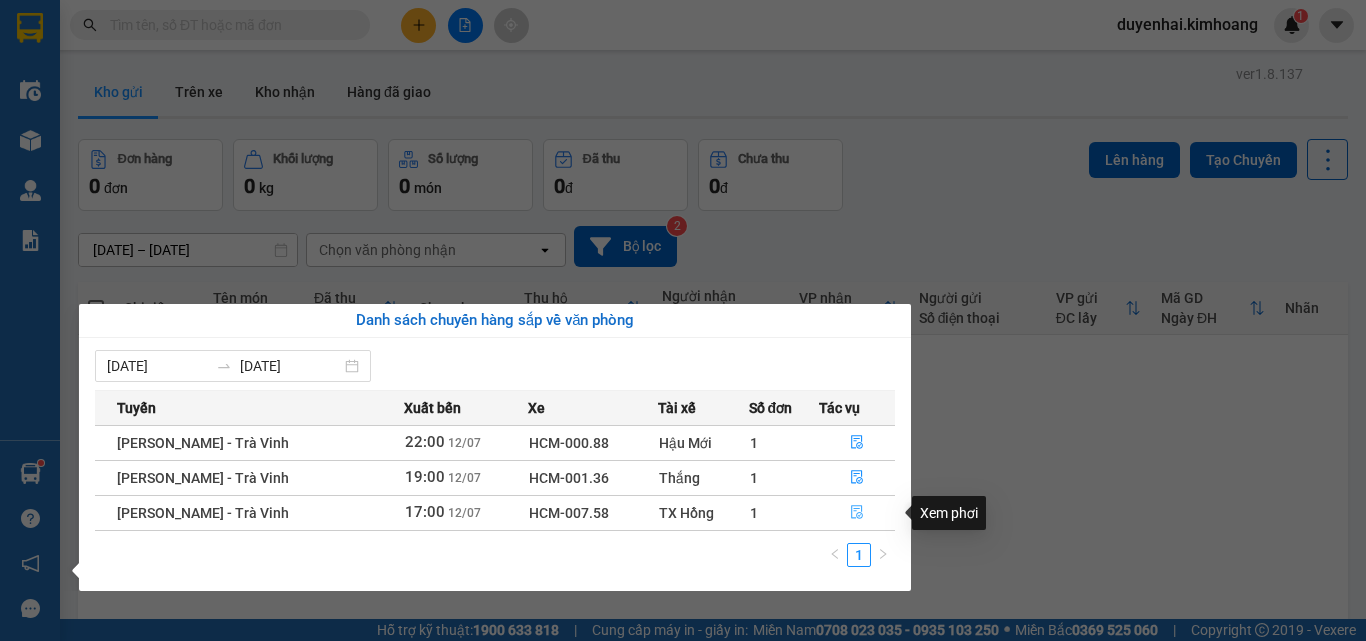 click 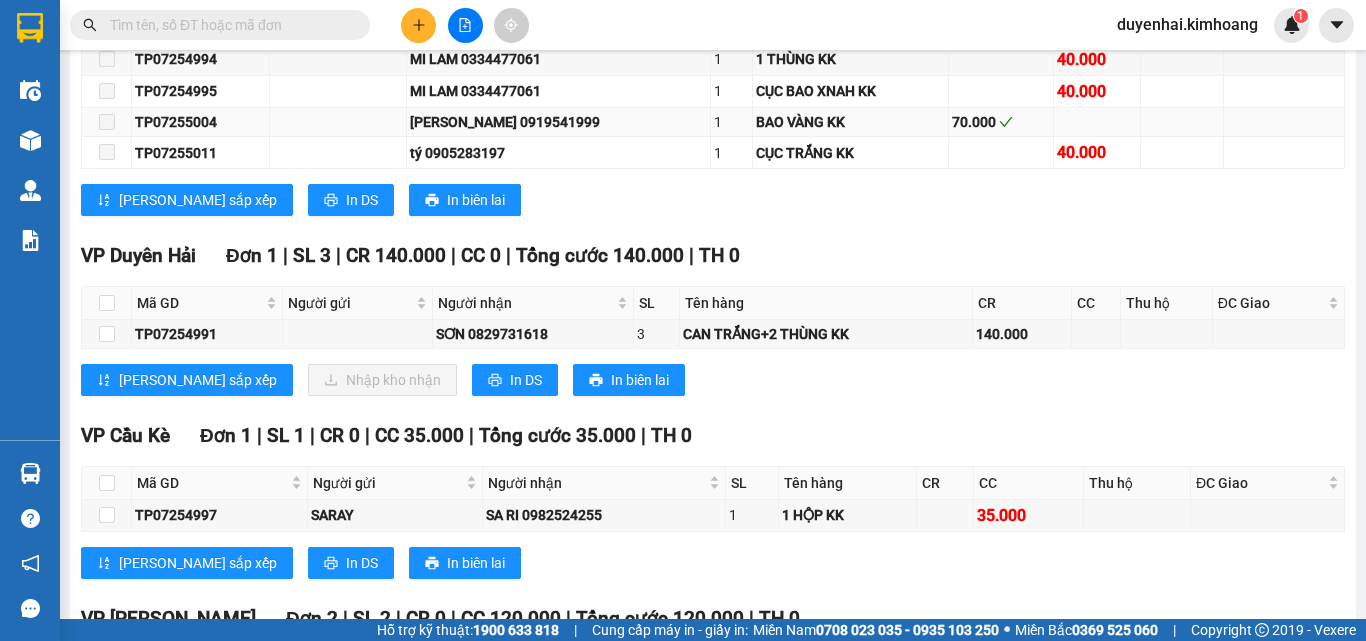 scroll, scrollTop: 2100, scrollLeft: 0, axis: vertical 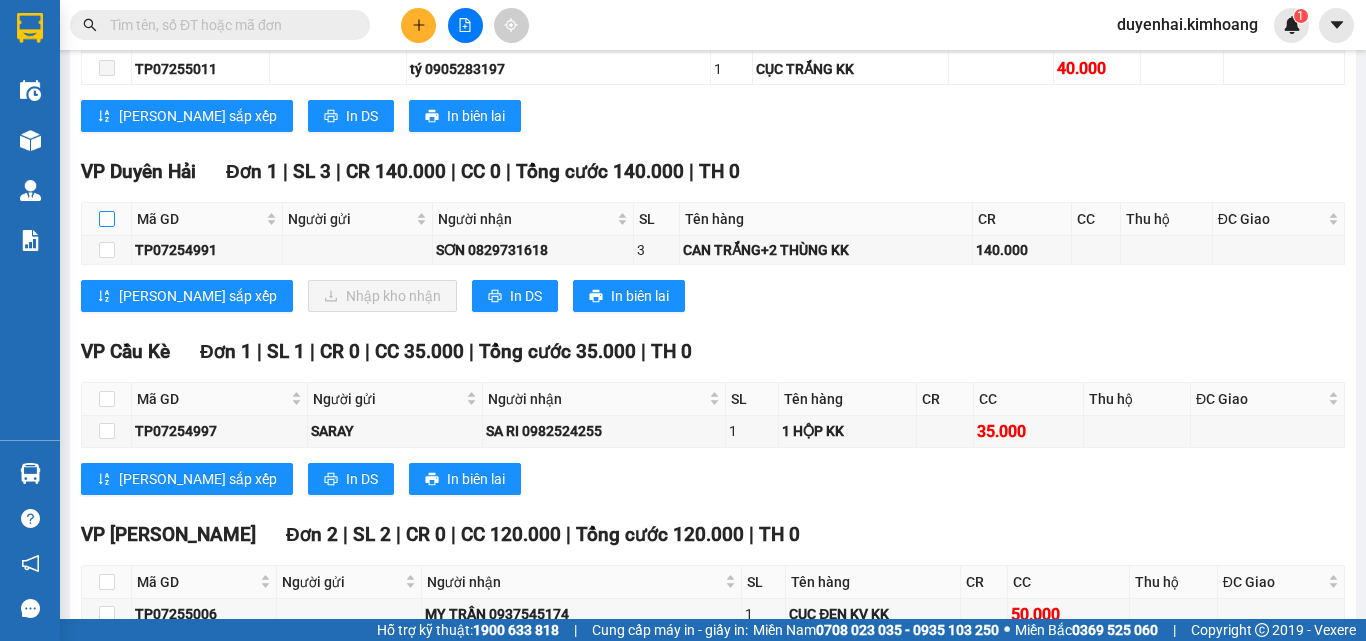 click at bounding box center (107, 219) 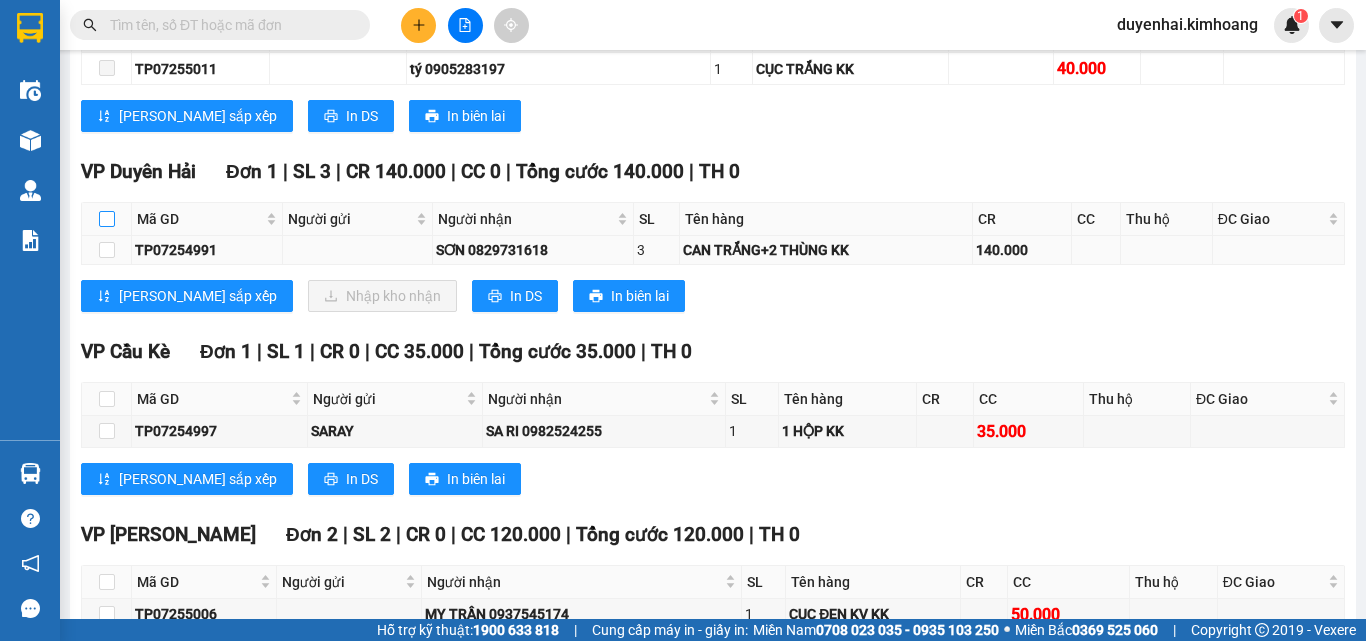 checkbox on "true" 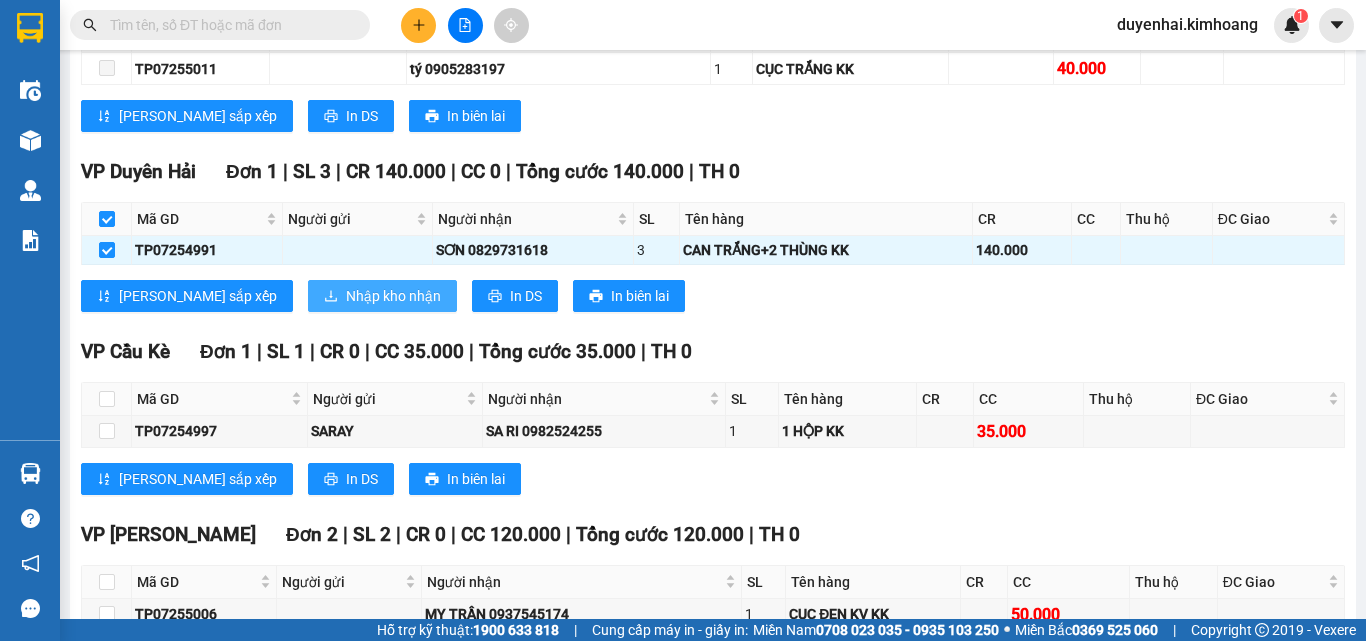 click on "Nhập kho nhận" at bounding box center [393, 296] 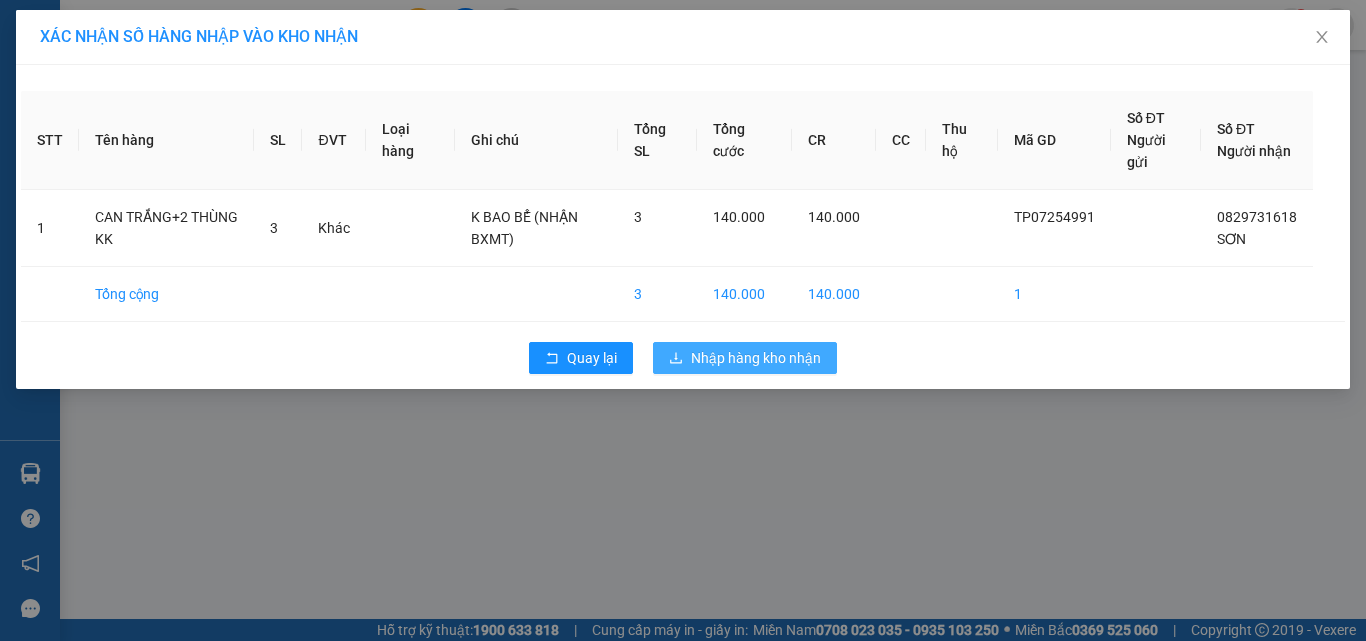 click on "Nhập hàng kho nhận" at bounding box center [756, 358] 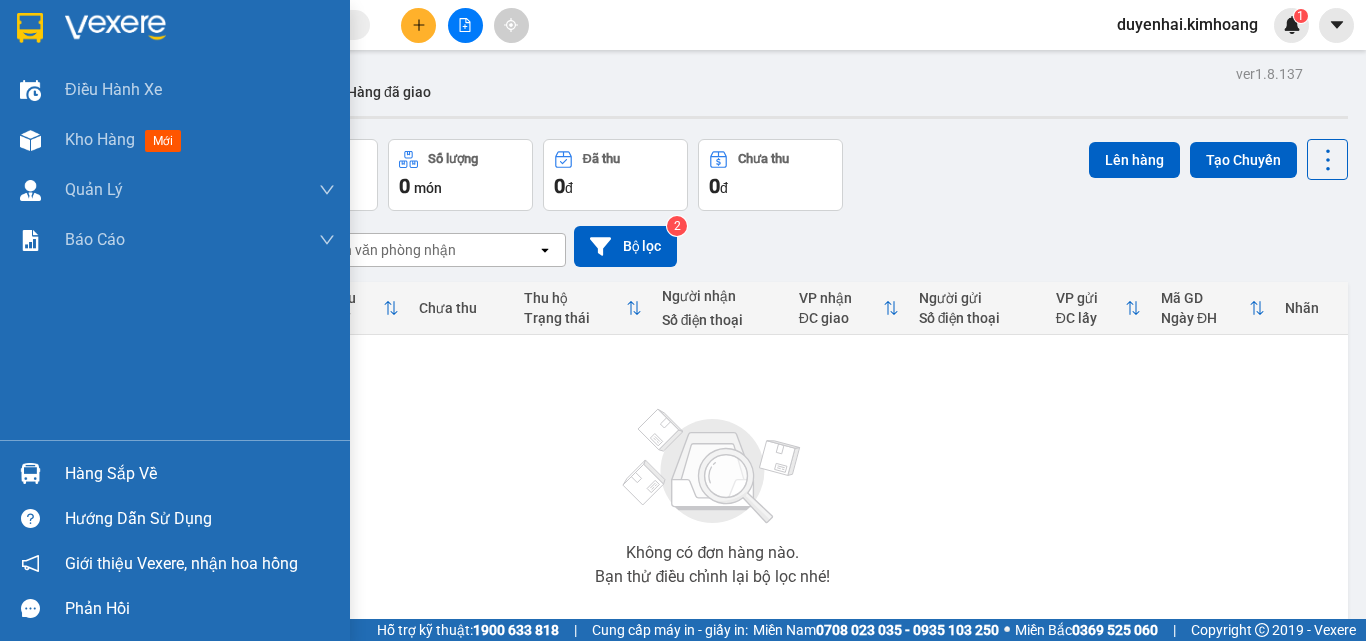 click on "Hàng sắp về" at bounding box center [200, 474] 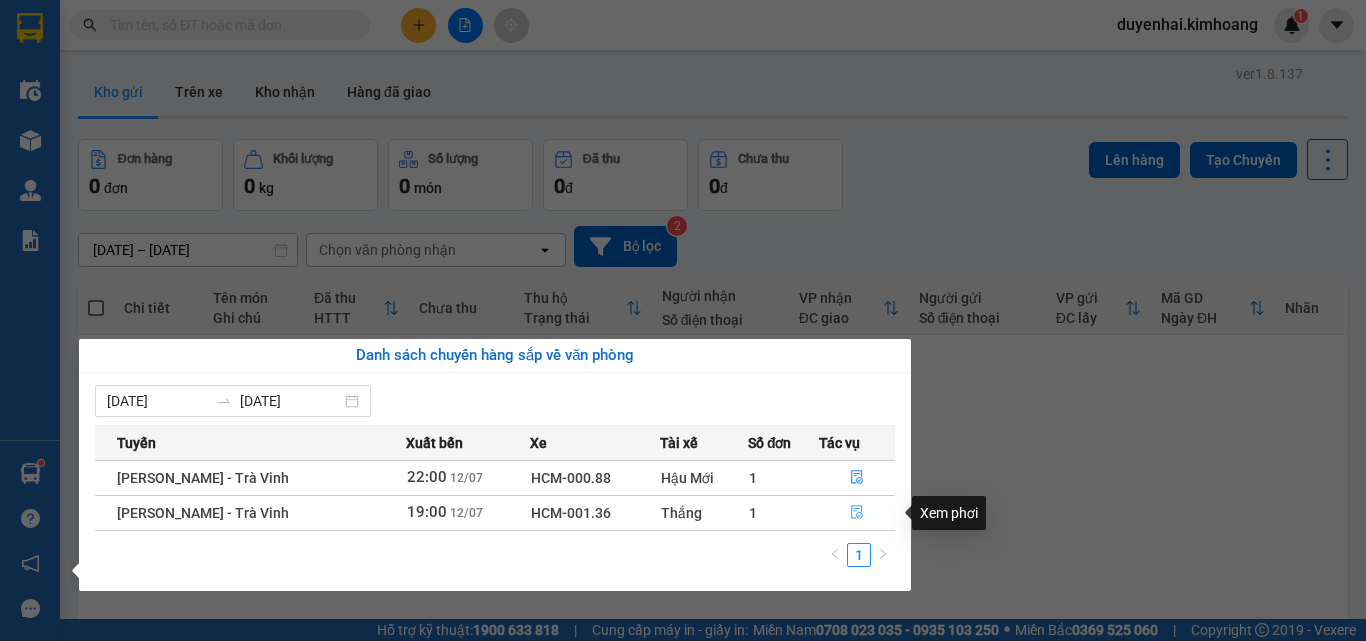 click 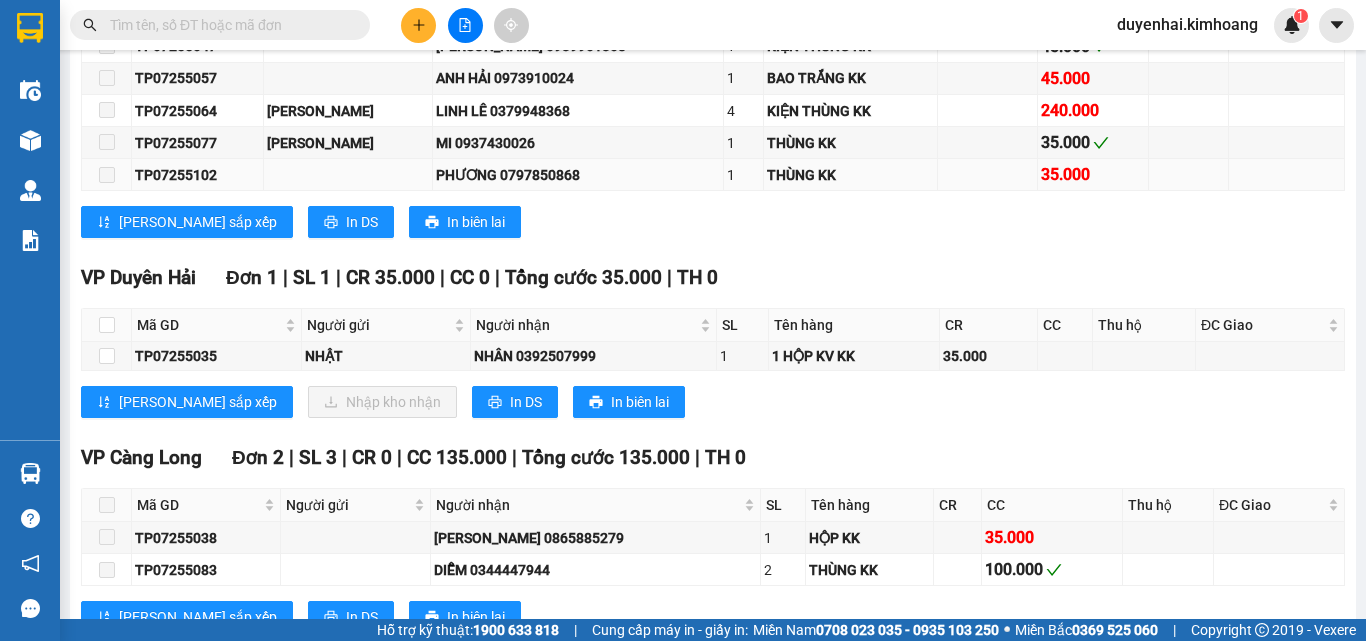 scroll, scrollTop: 2900, scrollLeft: 0, axis: vertical 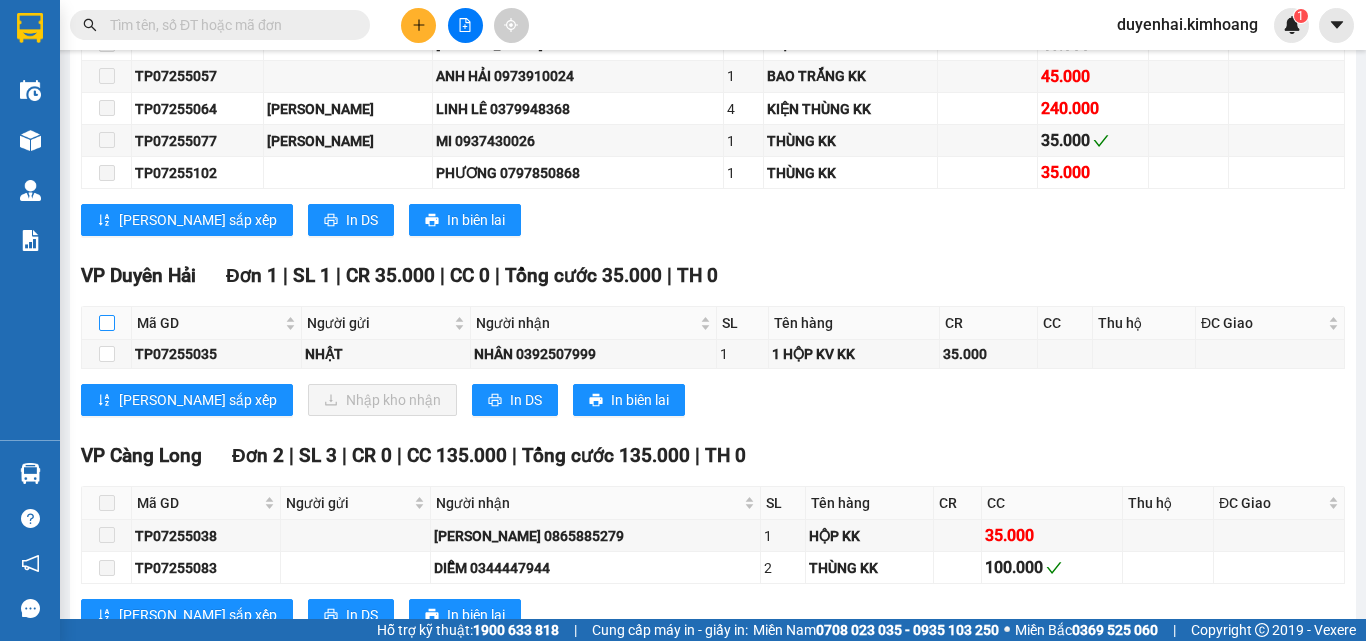 click at bounding box center [107, 323] 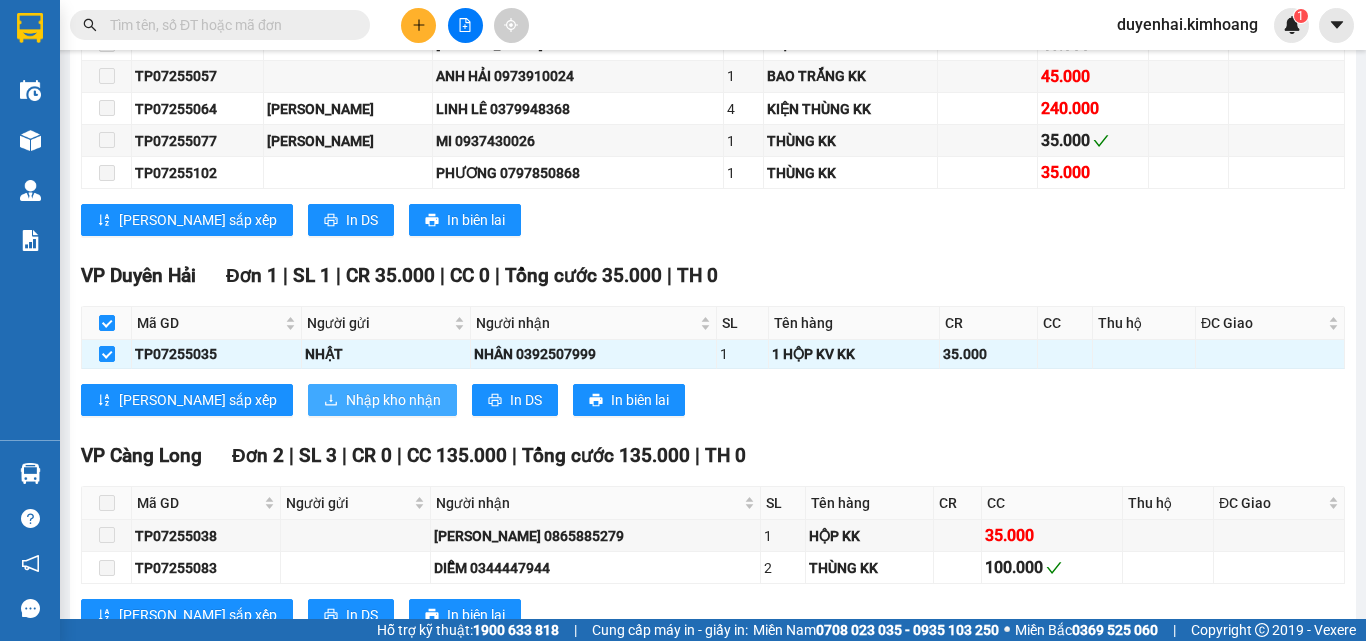 click on "Nhập kho nhận" at bounding box center (393, 400) 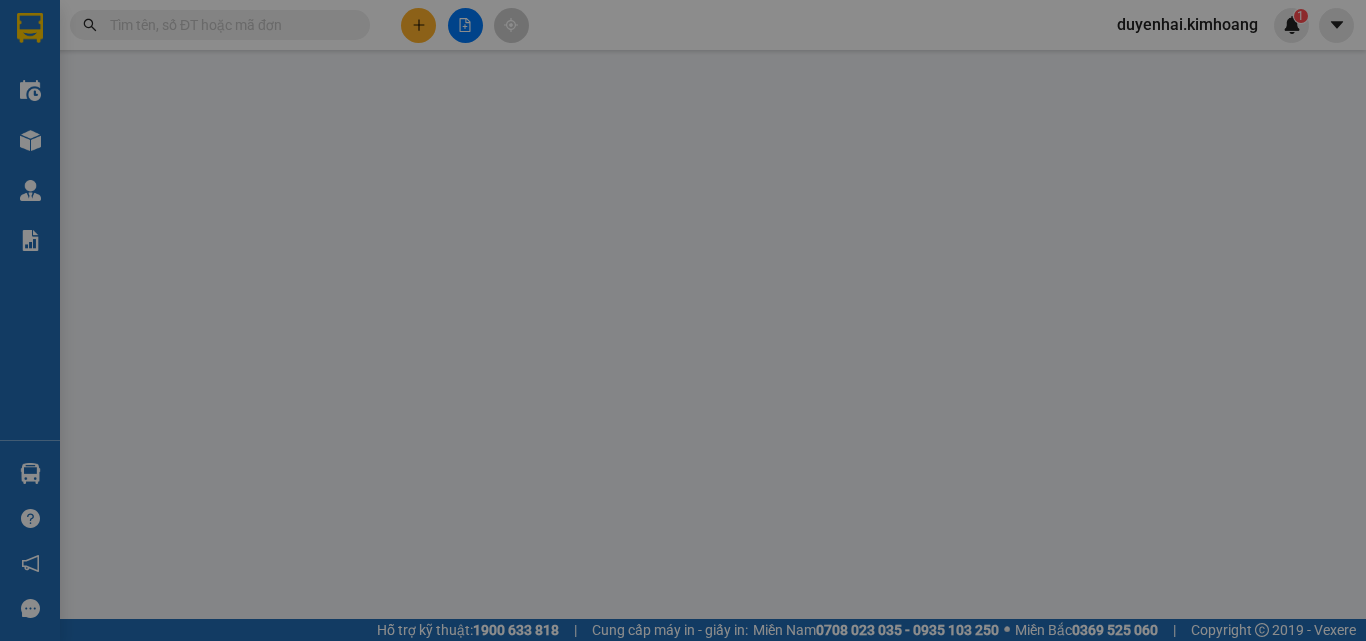 scroll, scrollTop: 0, scrollLeft: 0, axis: both 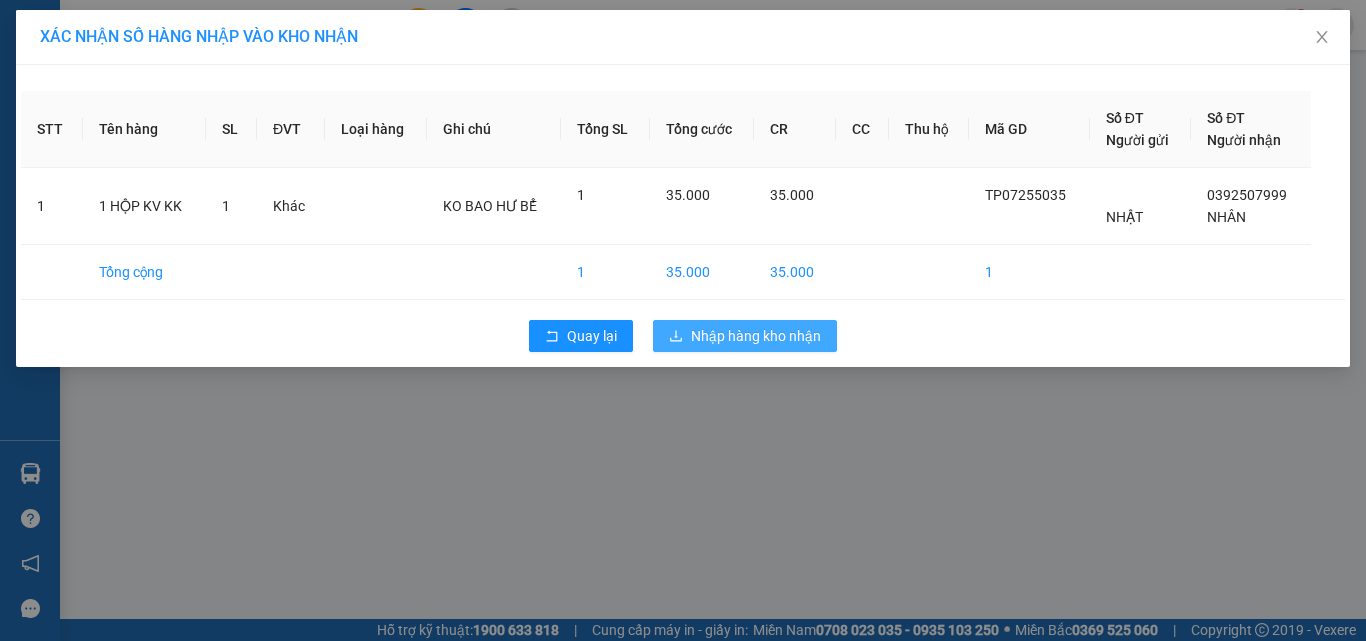 click on "Nhập hàng kho nhận" at bounding box center (756, 336) 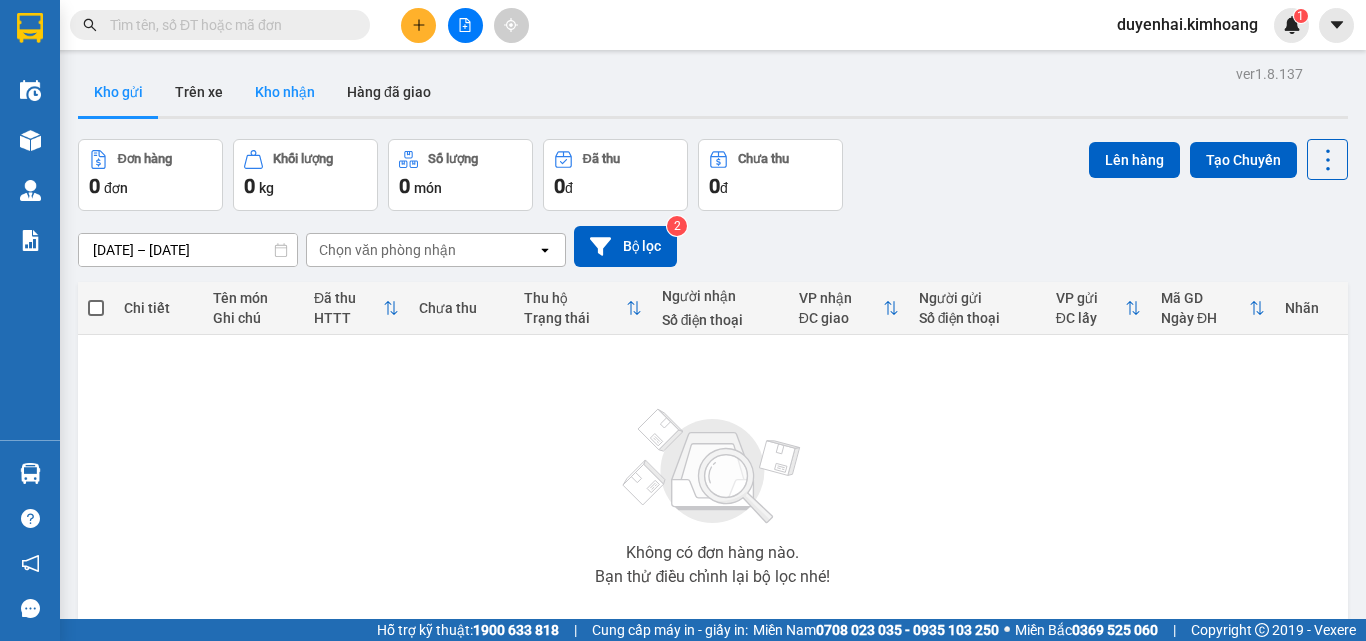 click on "Kho nhận" at bounding box center [285, 92] 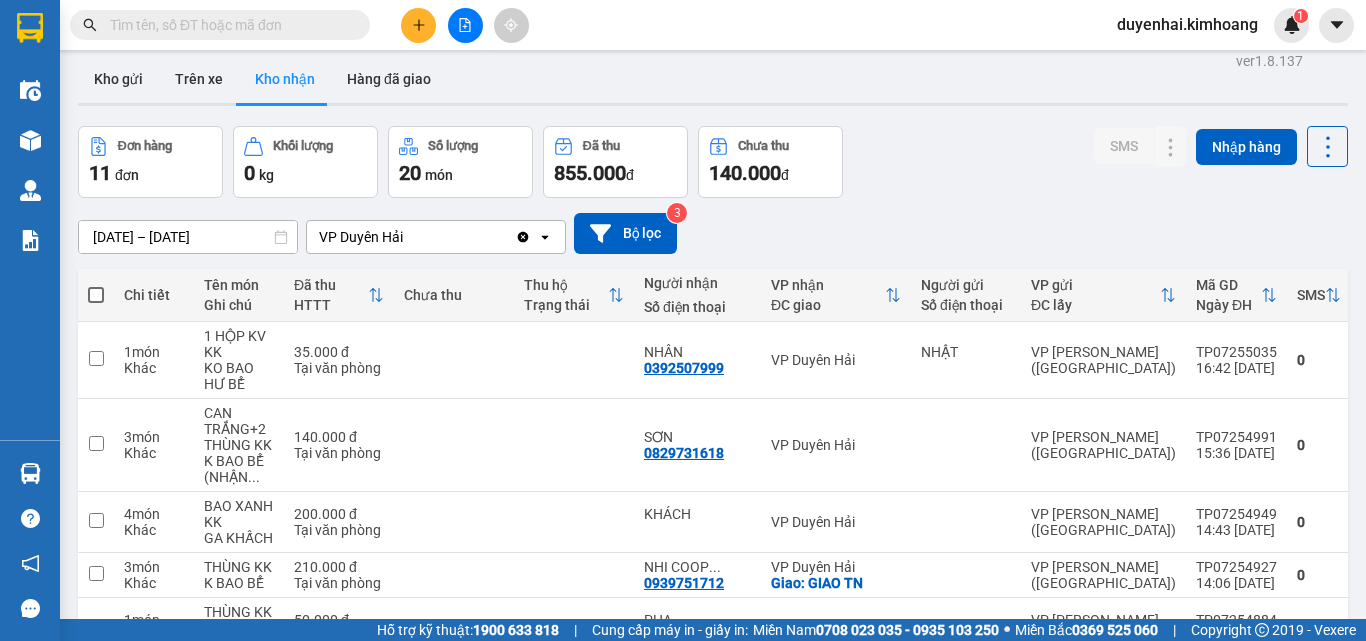 scroll, scrollTop: 0, scrollLeft: 0, axis: both 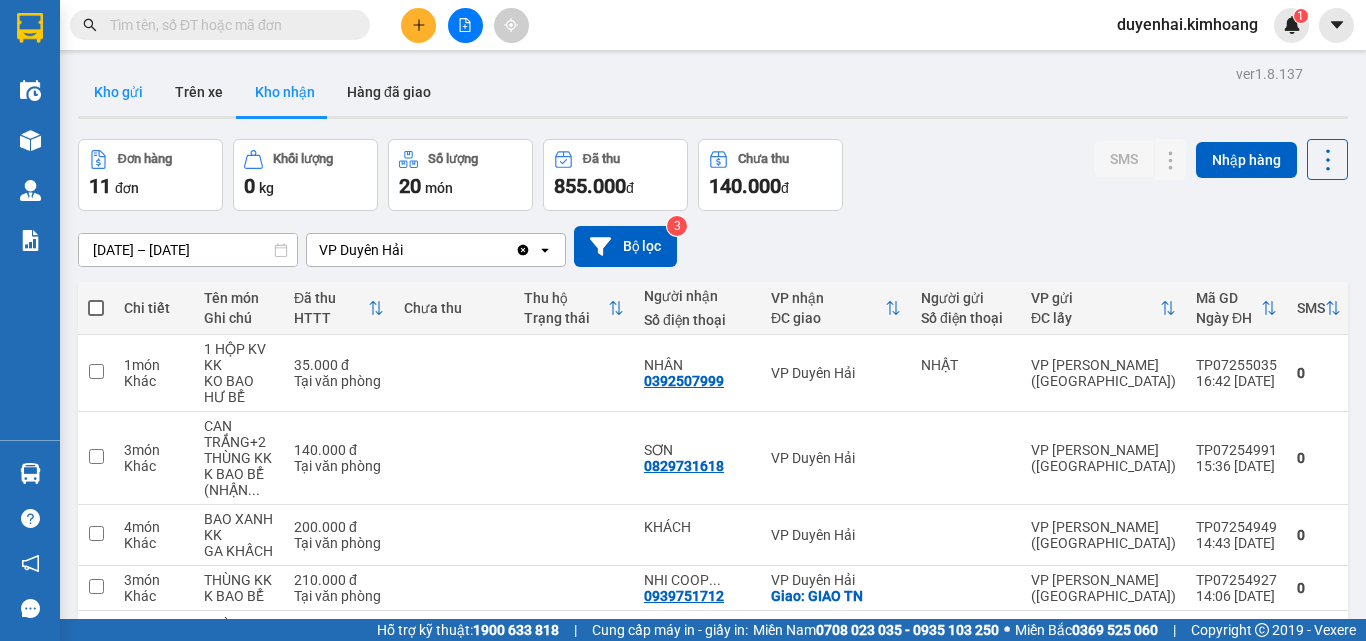 click on "Kho gửi" at bounding box center [118, 92] 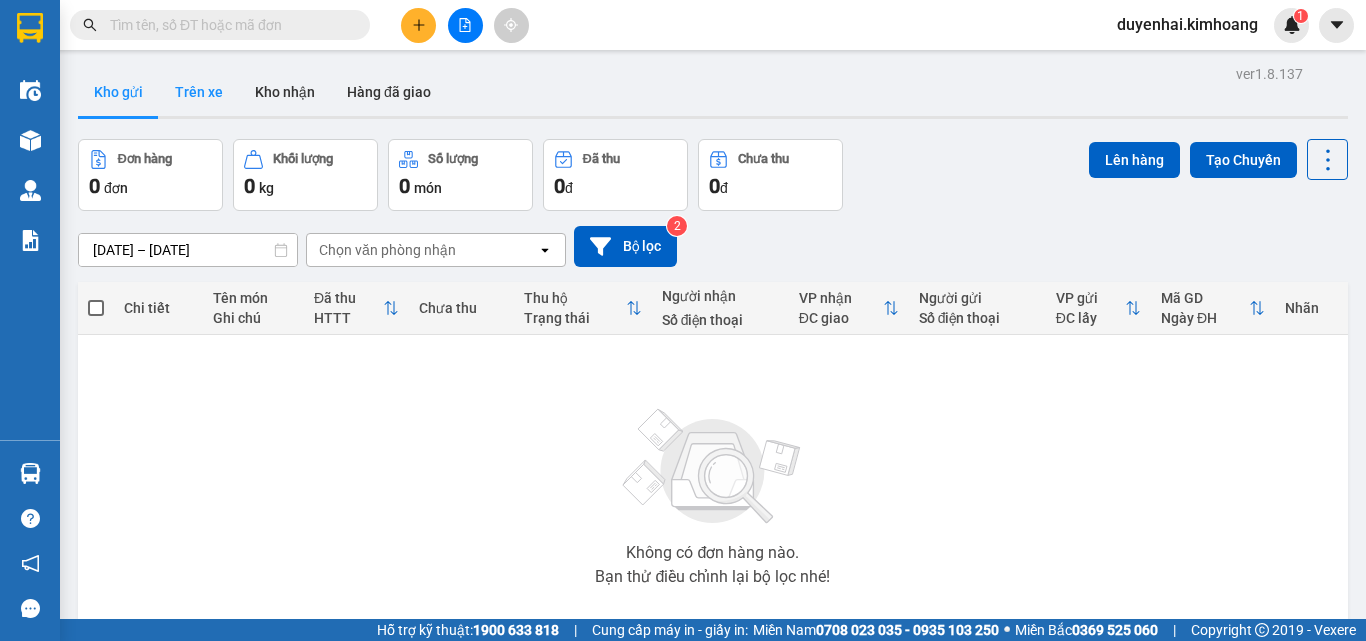 click on "Trên xe" at bounding box center (199, 92) 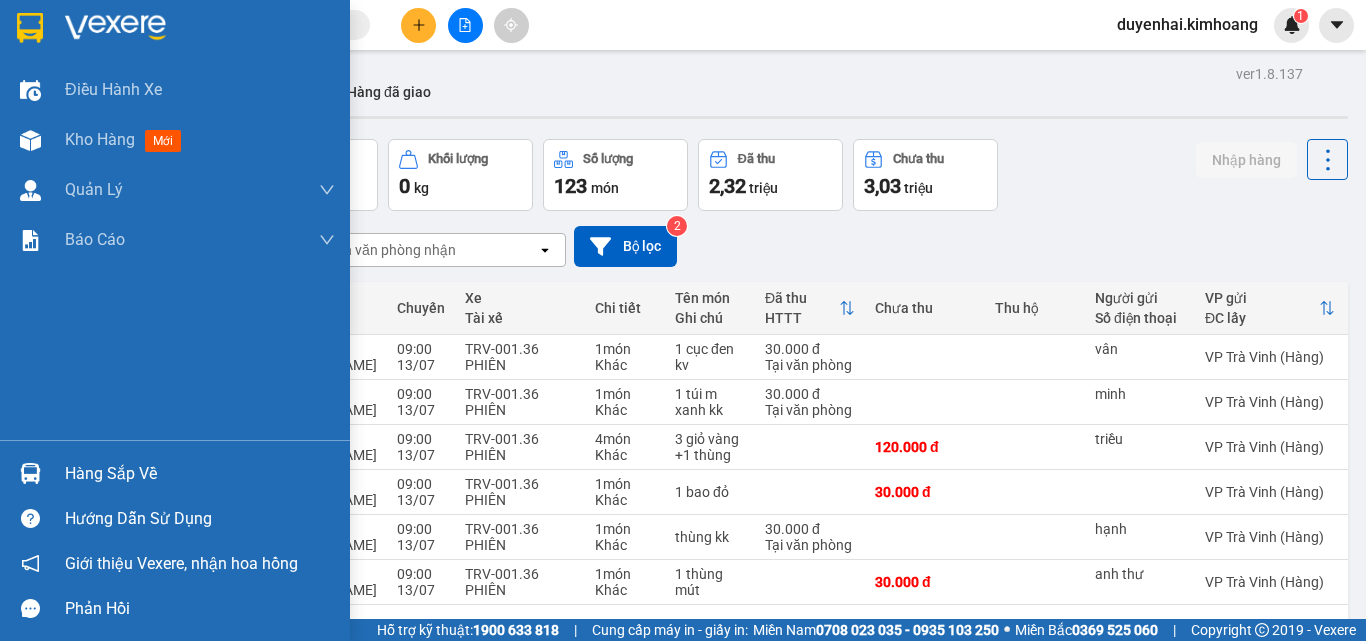 click on "Hàng sắp về" at bounding box center (175, 473) 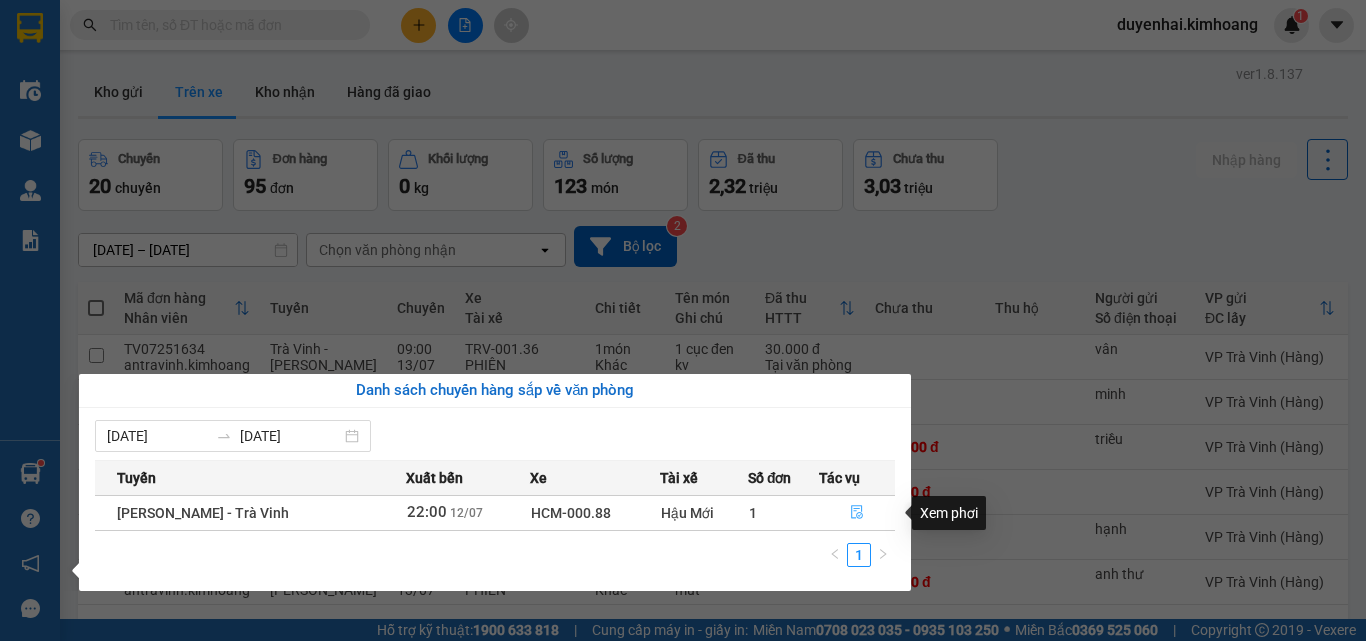 click at bounding box center (857, 513) 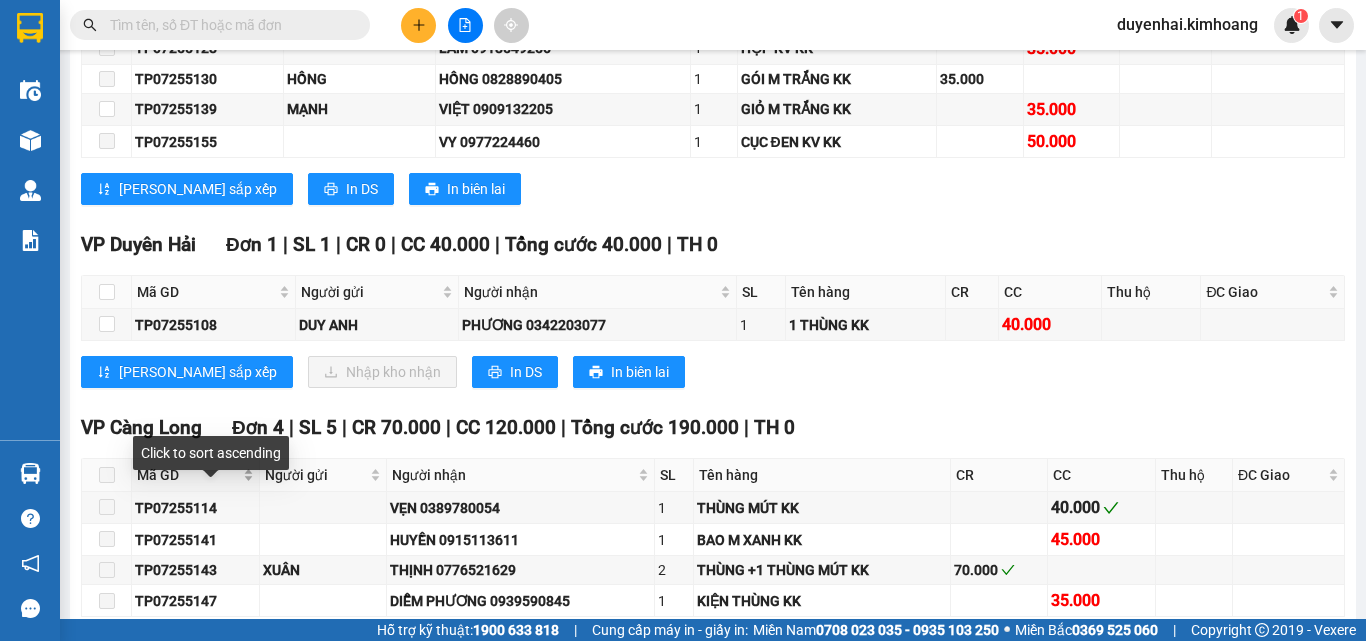 scroll, scrollTop: 2200, scrollLeft: 0, axis: vertical 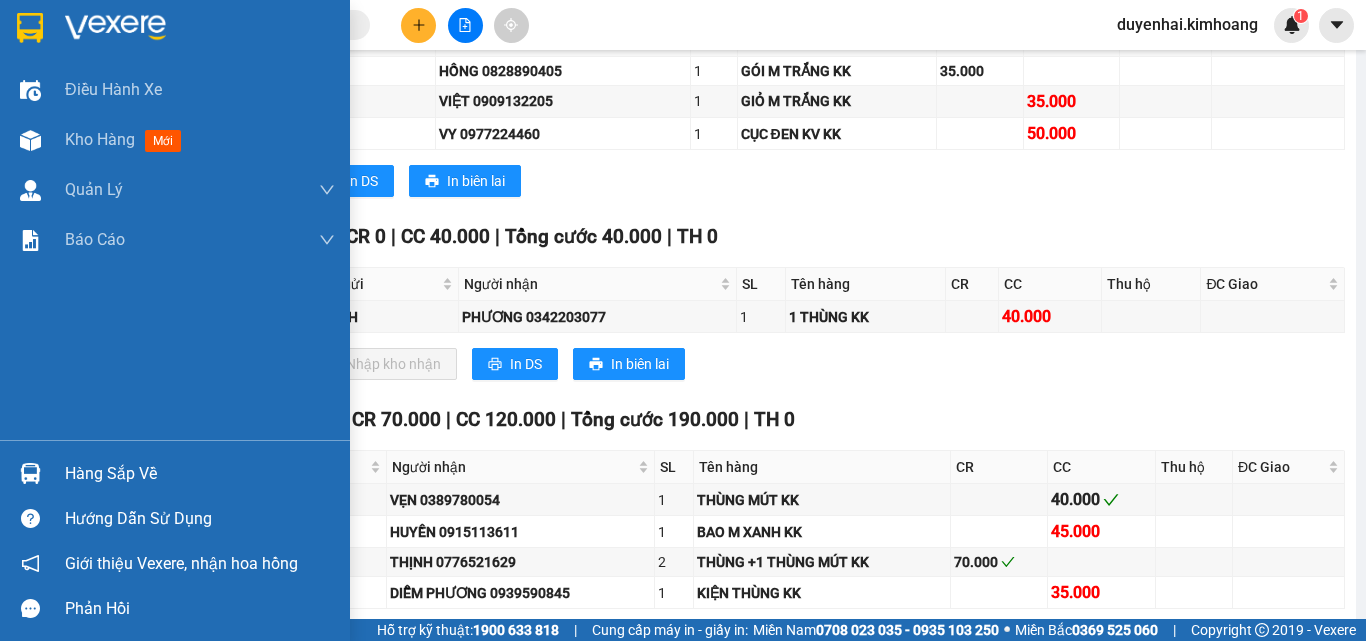 click on "Hàng sắp về" at bounding box center [200, 474] 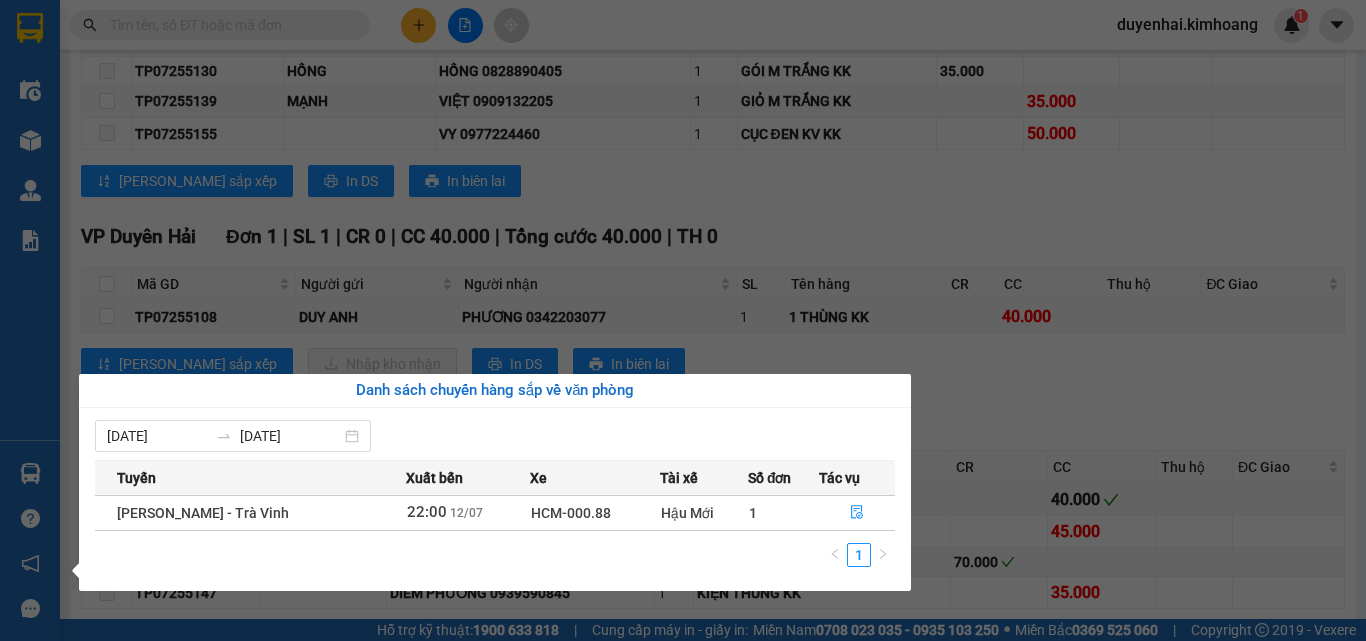 click on "Kết quả tìm kiếm ( 0 )  Bộ lọc  No Data duyenhai.kimhoang 1     Điều hành xe     Kho hàng mới     Quản [PERSON_NAME] lý chuyến Quản lý khách hàng mới     Báo cáo Báo cáo dòng tiền (1 ca) Báo cáo dòng tiền (2 ca) Báo cáo tiền mặt Doanh số tạo đơn theo VP gửi (trạm) Hàng sắp về Hướng dẫn sử dụng Giới thiệu Vexere, nhận hoa hồng Phản hồi Phần mềm hỗ trợ bạn tốt chứ? [PERSON_NAME] - Trà Vinh [DATE] 22:00     - HCM-000.88  Làm mới In phơi In đơn chọn Thống kê Lọc  CR Lọc  CC Xuất Excel Đã giao Kho nhận Trên xe [PERSON_NAME]   [PHONE_NUMBER],   273 - 273B [PERSON_NAME] PHƠI HÀNG 10:01 [DATE] Tuyến:  [GEOGRAPHIC_DATA] - [GEOGRAPHIC_DATA]:   (22:00 [DATE]) Tài xế:  Hậu Mới   Số xe:  HCM-000.88 Loại xe:  Limousine 34 phòng Tuyến:  [GEOGRAPHIC_DATA] - Trà Vinh Chuyến:   (22:00 [DATE]) Số xe:  HCM-000.88 Tài xế:  Hậu Mới Loại xe:  Limousine 34 phòng TỔNG" at bounding box center [683, 320] 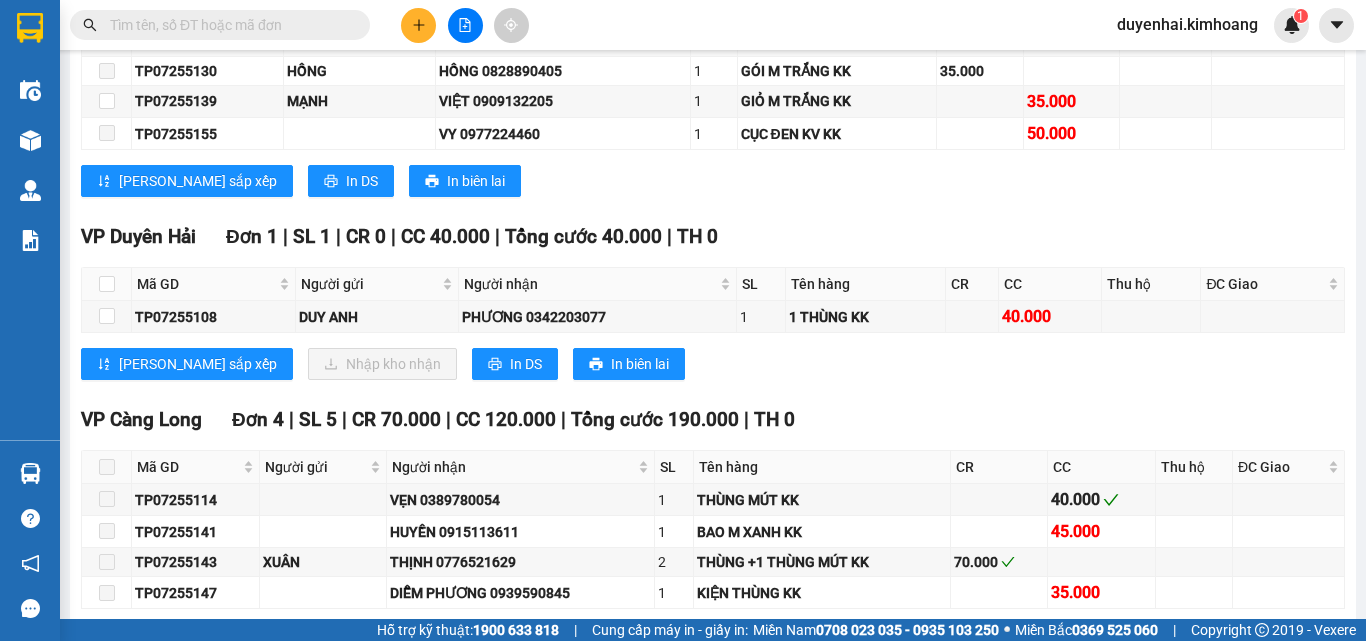 scroll, scrollTop: 2100, scrollLeft: 0, axis: vertical 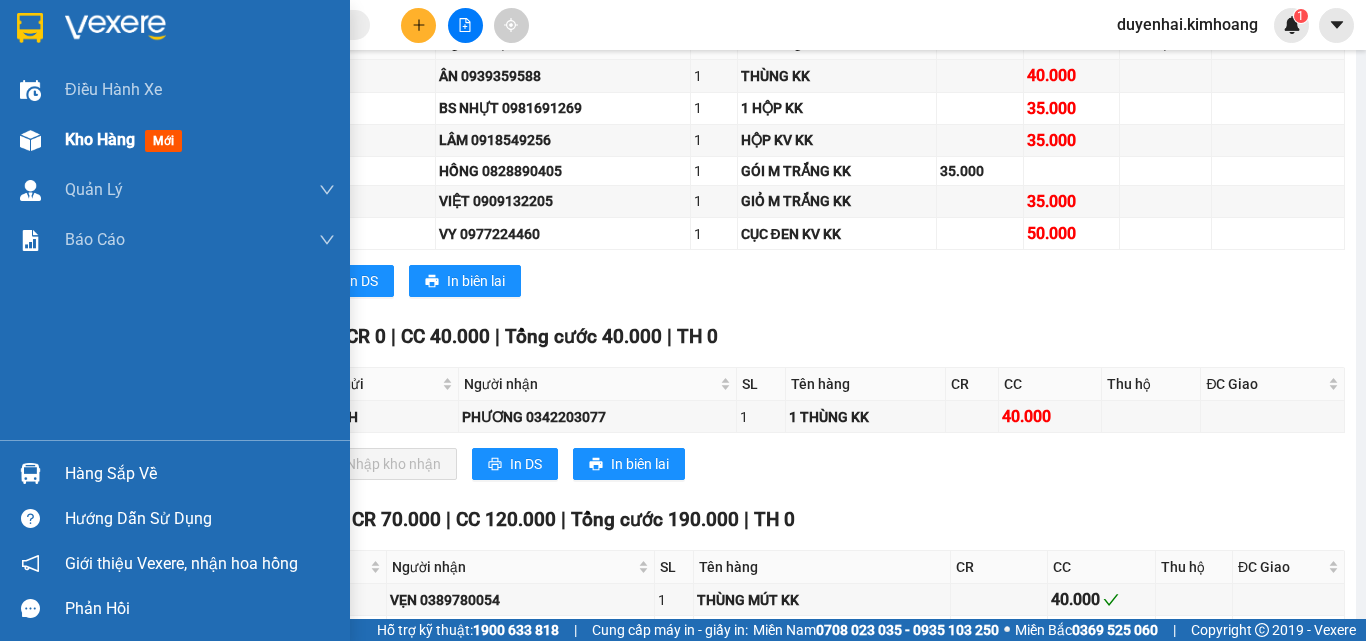 click on "Kho hàng" at bounding box center [100, 139] 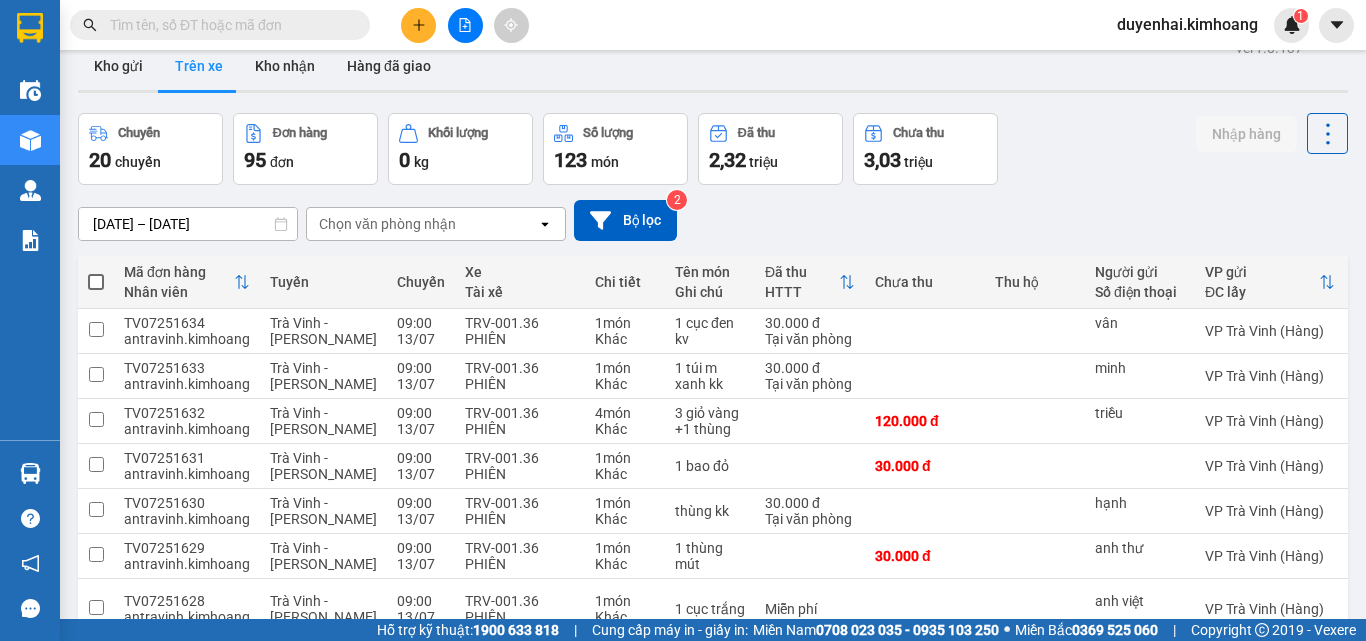 scroll, scrollTop: 0, scrollLeft: 0, axis: both 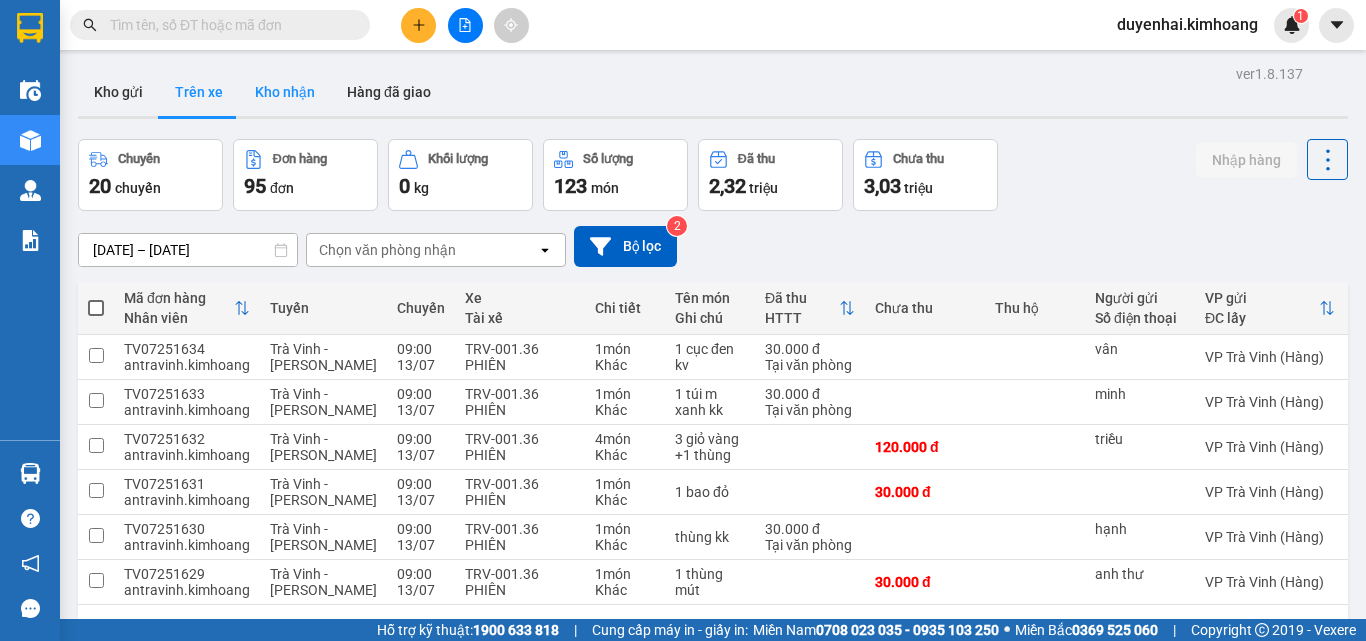 click on "Kho nhận" at bounding box center [285, 92] 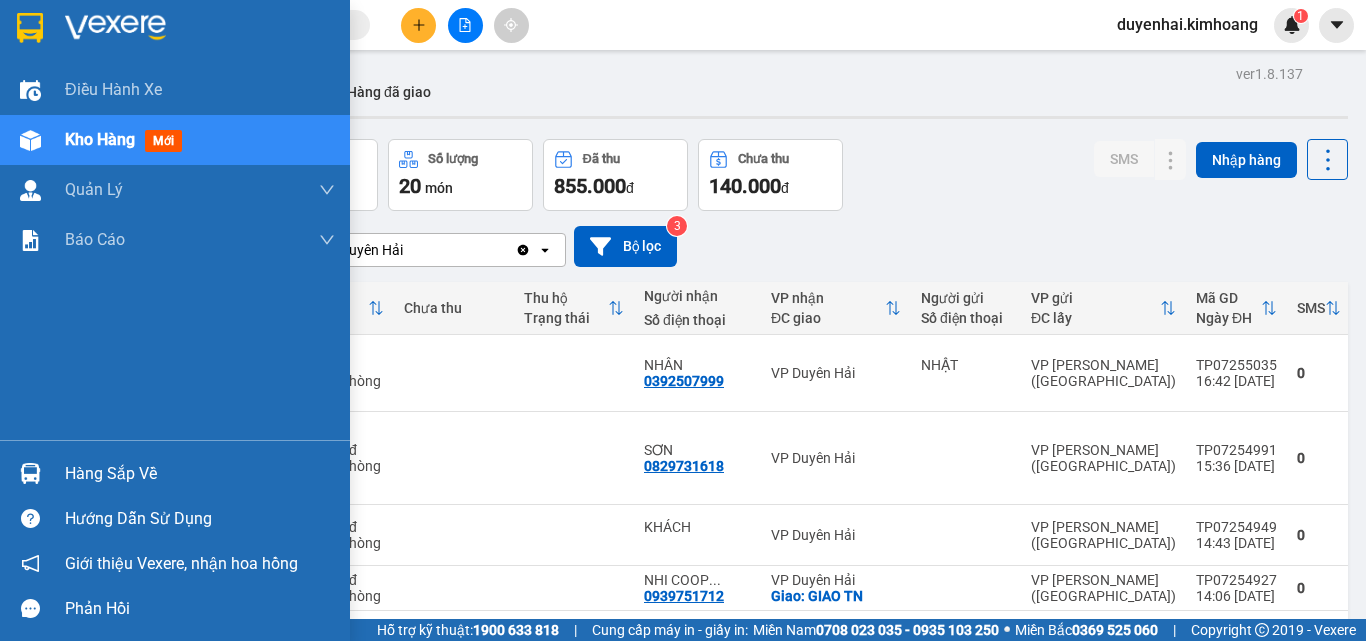 click on "Hàng sắp về" at bounding box center (200, 474) 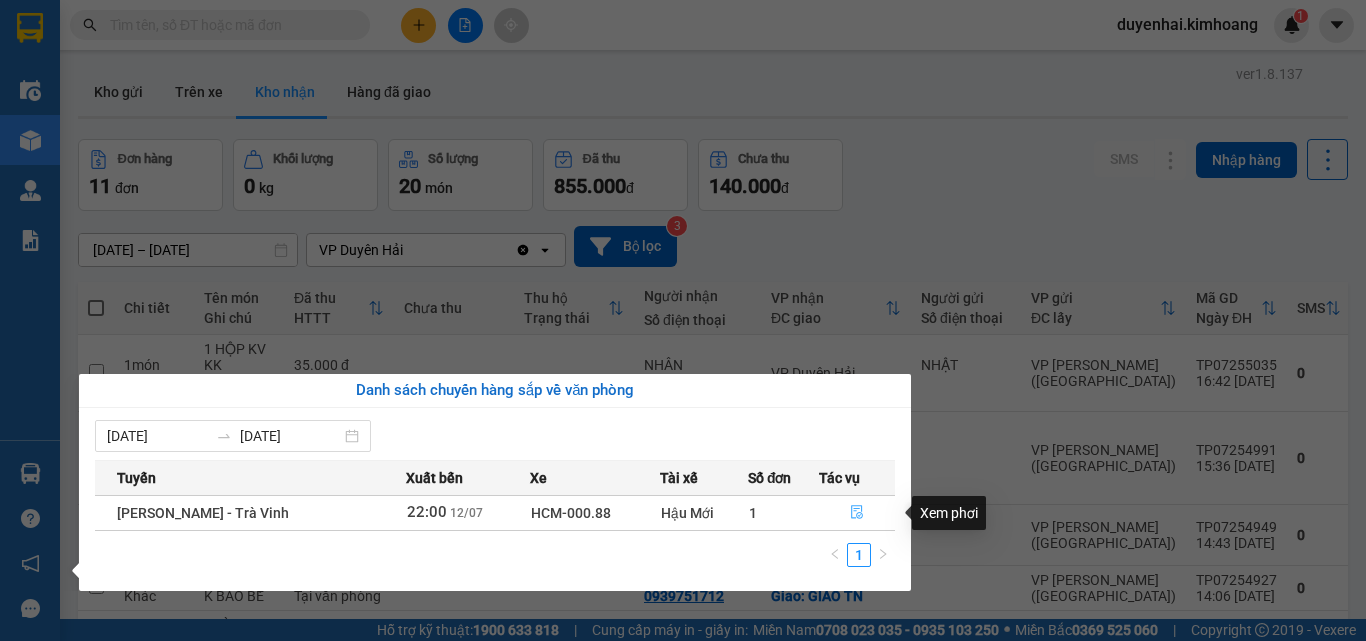 click 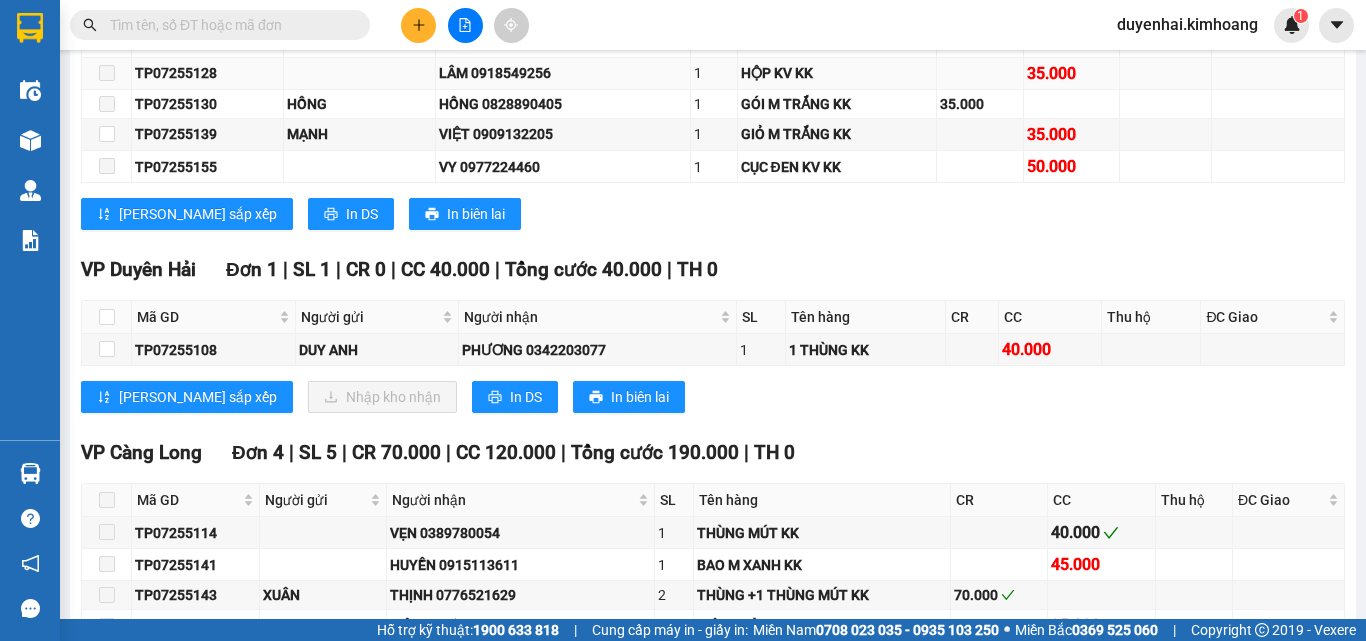 scroll, scrollTop: 2200, scrollLeft: 0, axis: vertical 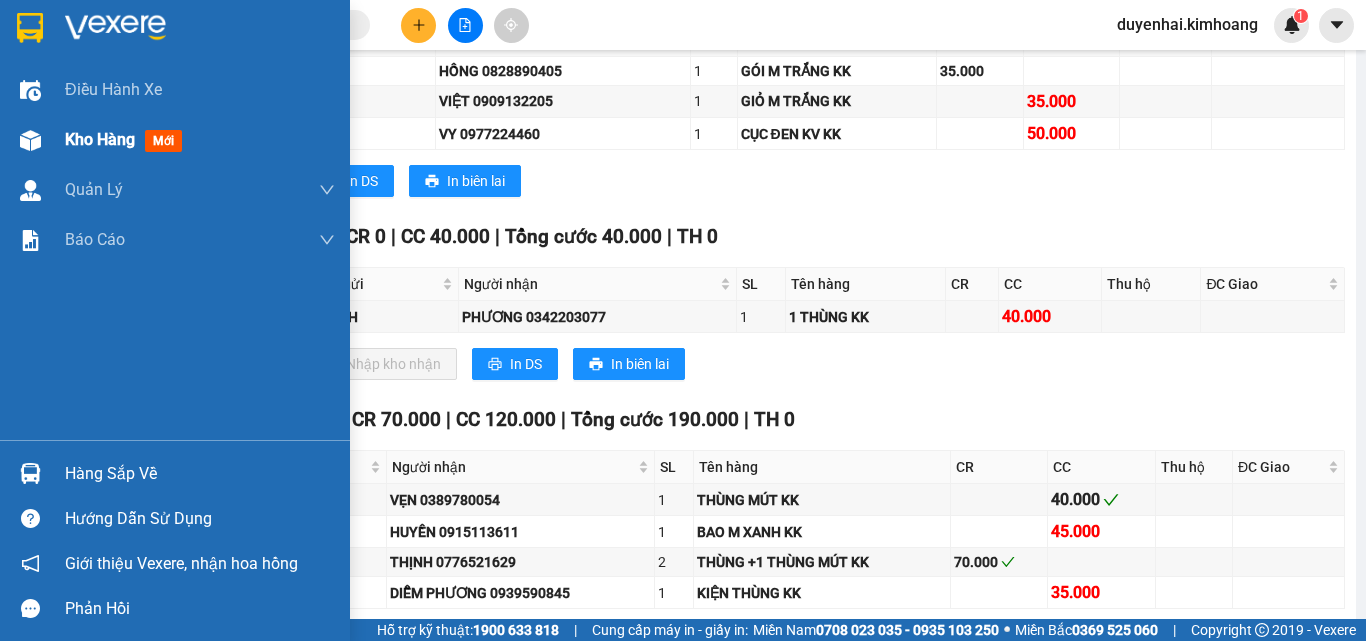 click on "Kho hàng" at bounding box center [100, 139] 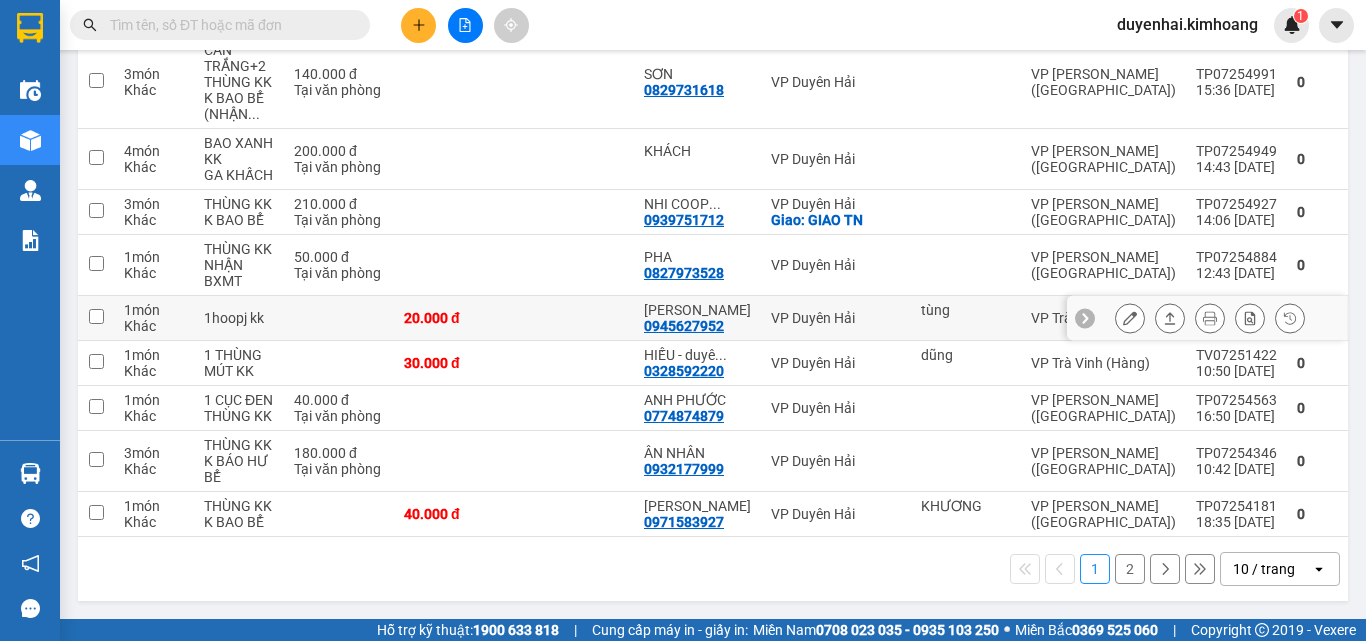 scroll, scrollTop: 0, scrollLeft: 0, axis: both 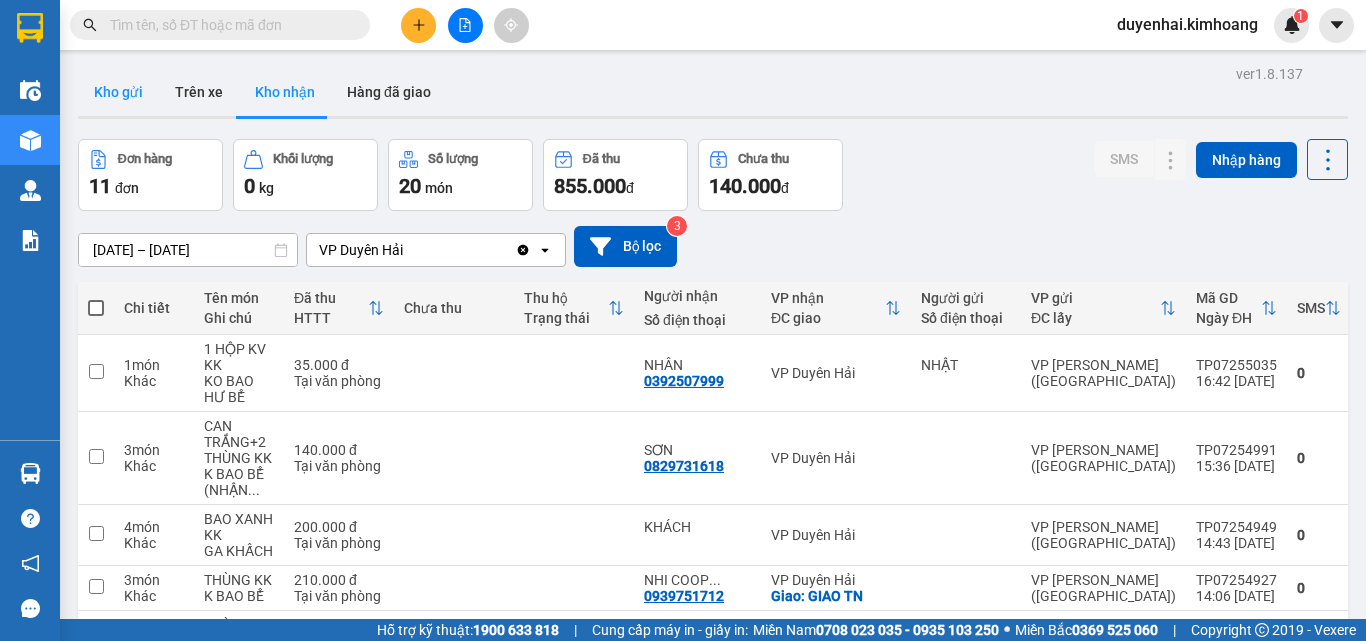 click on "Kho gửi" at bounding box center [118, 92] 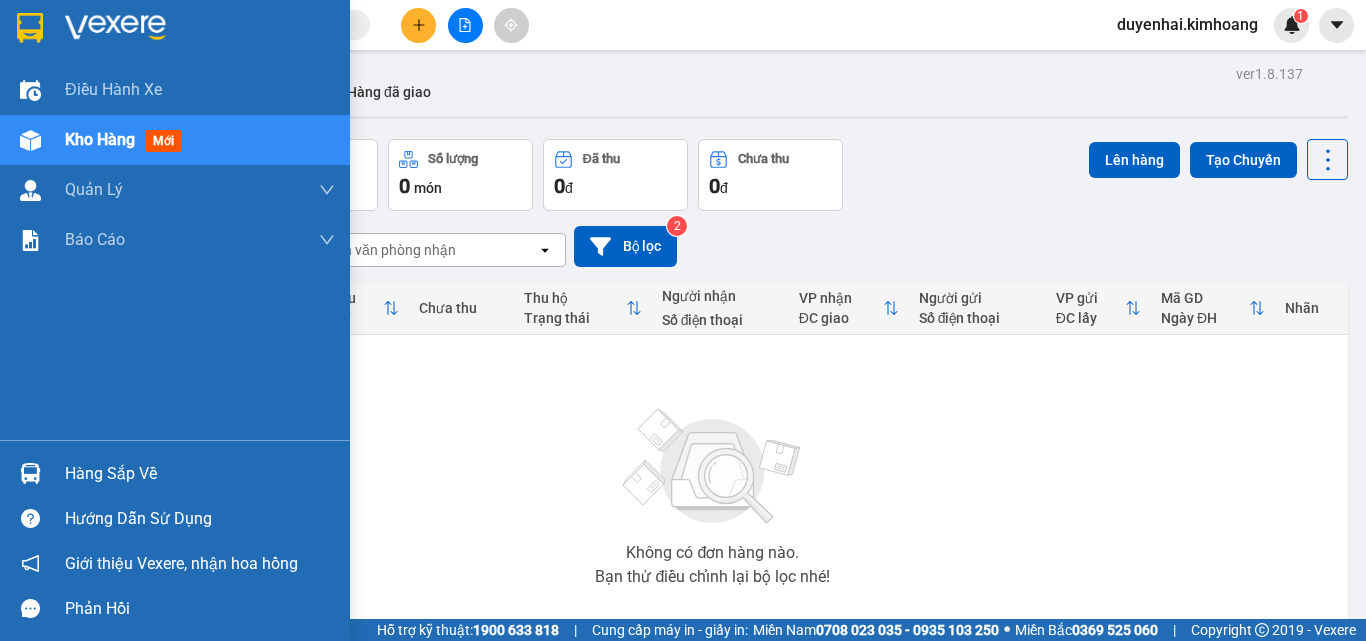 click on "Hàng sắp về" at bounding box center [200, 474] 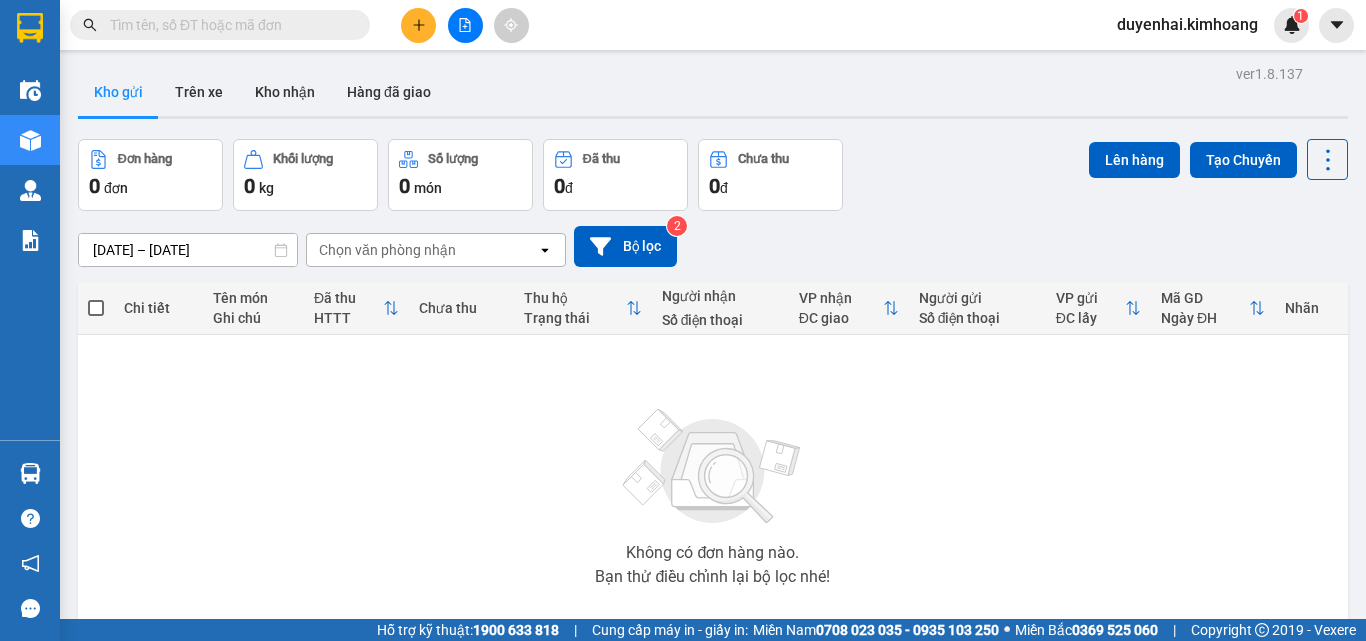 click on "Kết quả tìm kiếm ( 0 )  Bộ lọc  No Data duyenhai.kimhoang 1     Điều hành xe     Kho hàng mới     Quản [PERSON_NAME] lý chuyến Quản lý khách hàng mới     Báo cáo Báo cáo dòng tiền (1 ca) Báo cáo dòng tiền (2 ca) Báo cáo tiền mặt Doanh số tạo đơn theo VP gửi (trạm) Hàng sắp về Hướng dẫn sử dụng Giới thiệu Vexere, nhận hoa hồng Phản hồi Phần mềm hỗ trợ bạn tốt chứ? ver  1.8.137 Kho gửi Trên xe Kho nhận Hàng đã giao Đơn hàng 0 đơn Khối lượng 0 kg Số lượng 0 món Đã thu 0  đ Chưa thu 0  đ Lên hàng Tạo Chuyến [DATE] – [DATE] Press the down arrow key to interact with the calendar and select a date. Press the escape button to close the calendar. Selected date range is from [DATE] to [DATE]. Chọn văn phòng nhận open Bộ lọc 2 Chi tiết Tên món Ghi chú Đã thu HTTT Chưa thu Thu hộ Trạng thái Người nhận Số điện thoại VP nhận ĐC giao Mã GD" at bounding box center [683, 320] 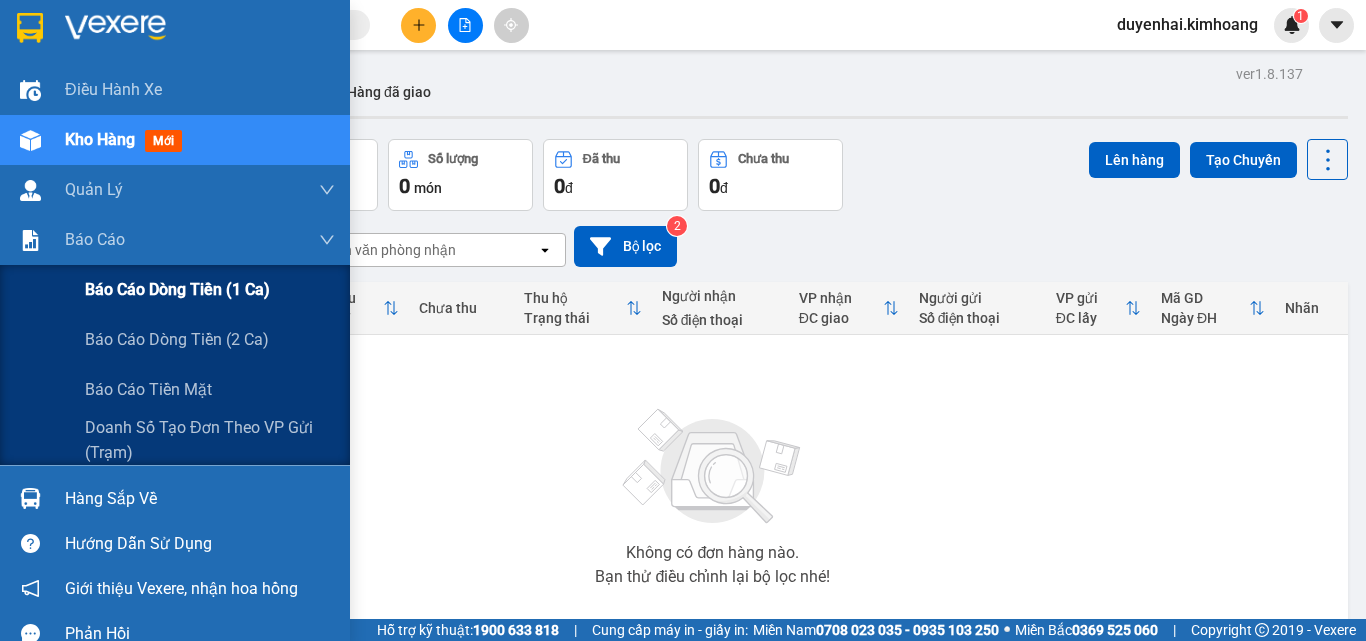 click on "Báo cáo dòng tiền (1 ca)" at bounding box center [177, 289] 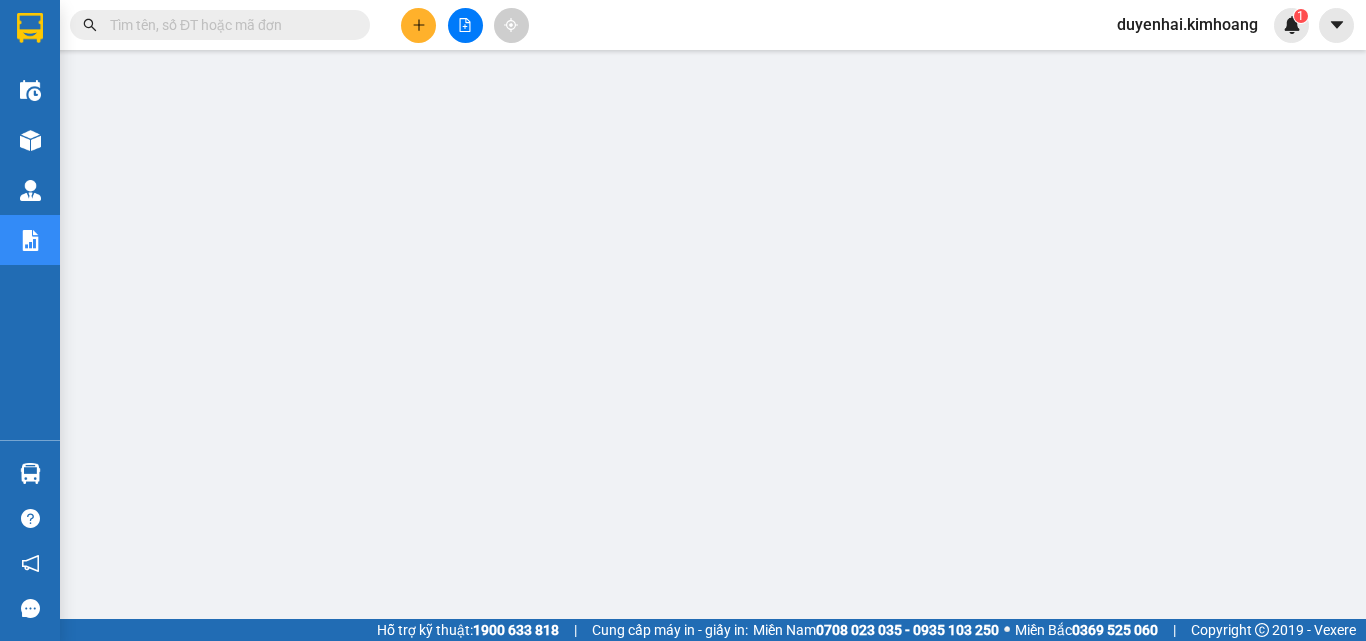 click at bounding box center (228, 25) 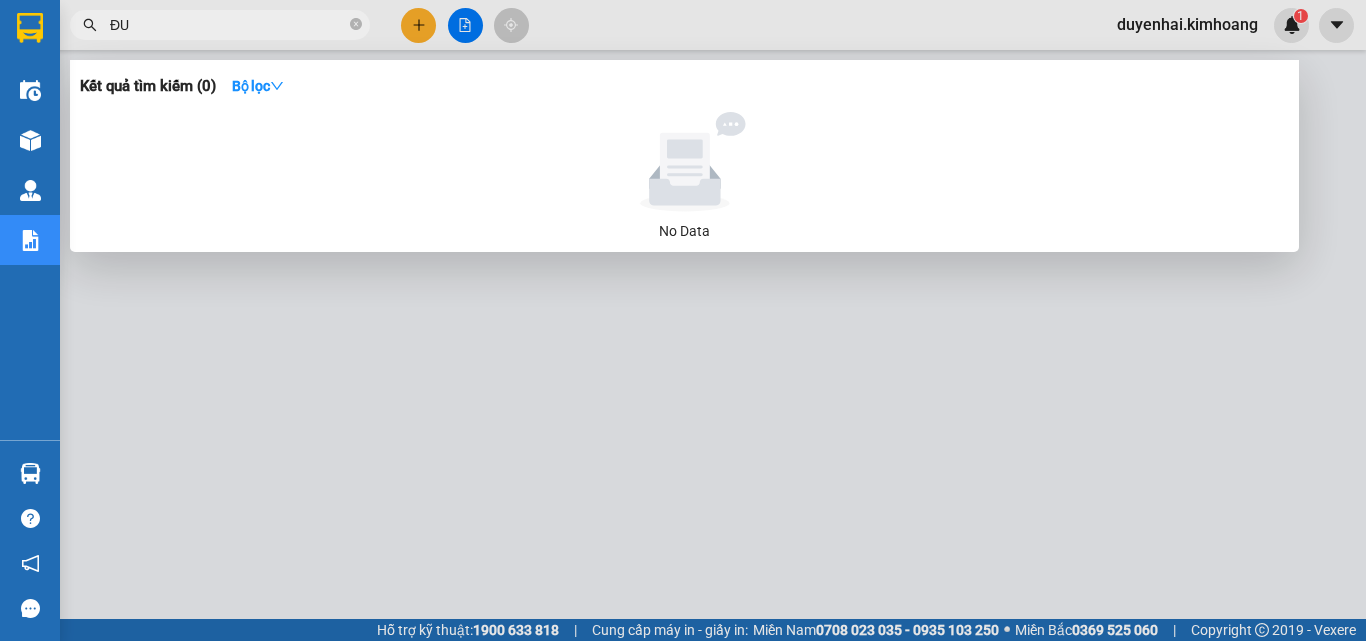 type on "ĐUC" 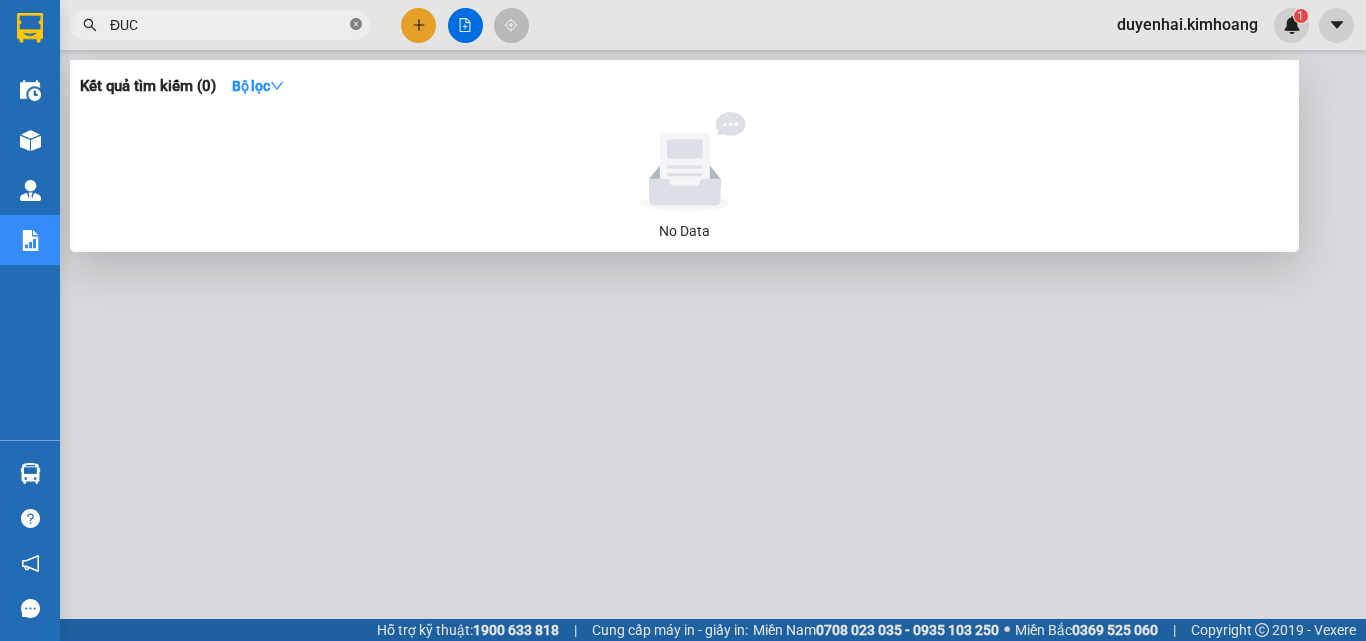 click 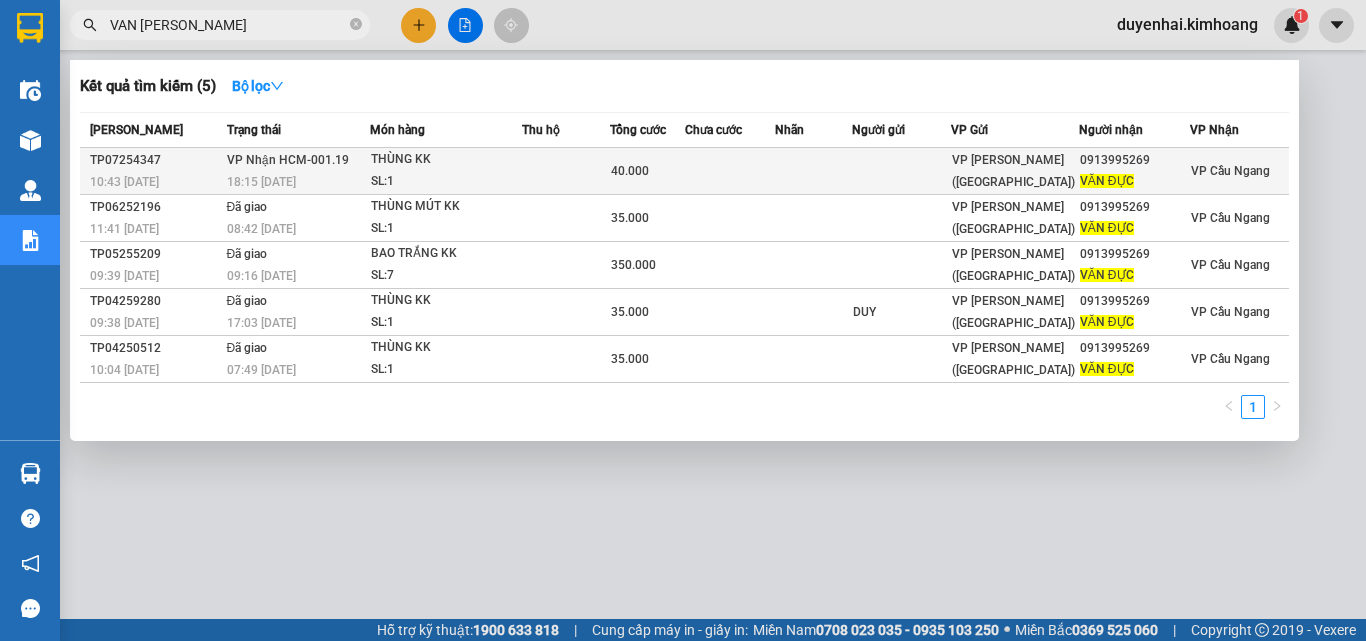 type on "VAN [PERSON_NAME]" 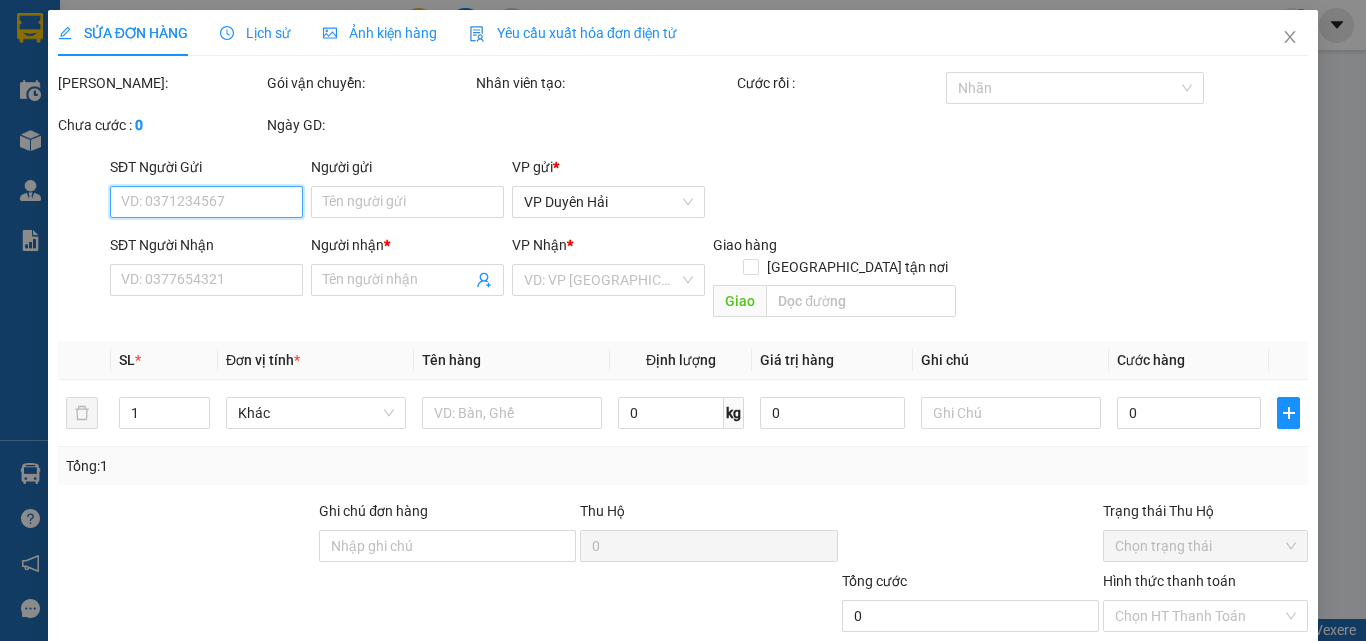 type on "0913995269" 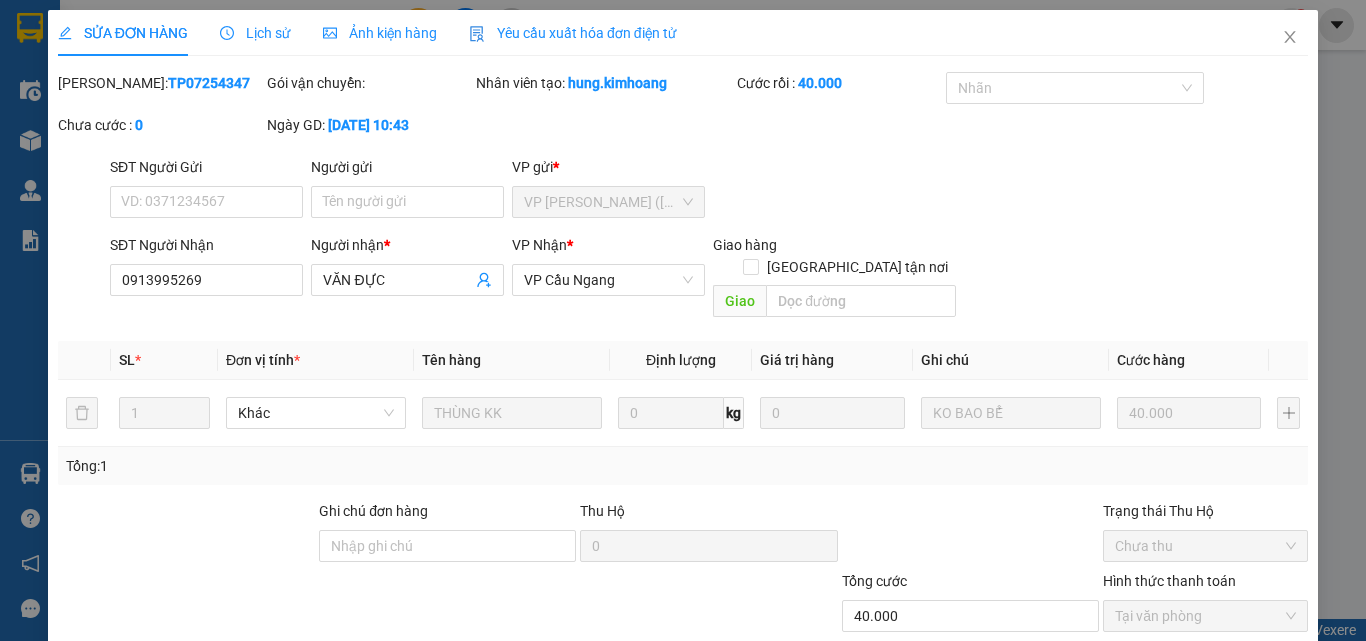 click on "Lịch sử" at bounding box center [255, 33] 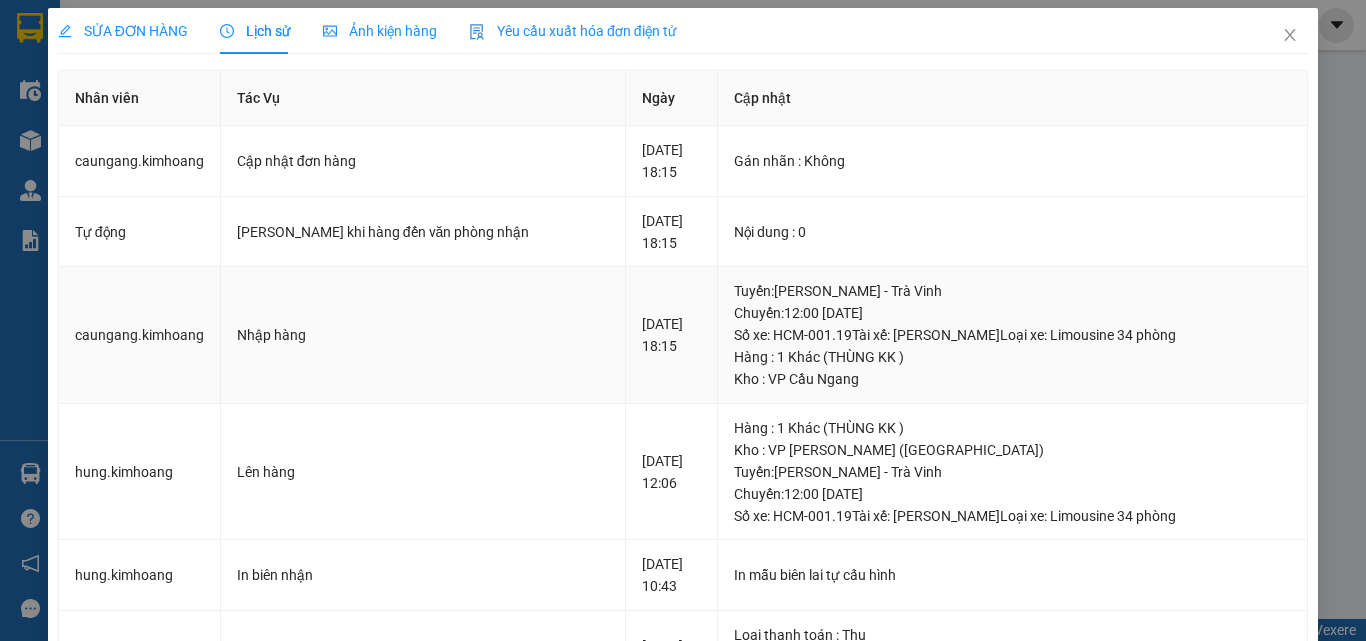 scroll, scrollTop: 0, scrollLeft: 0, axis: both 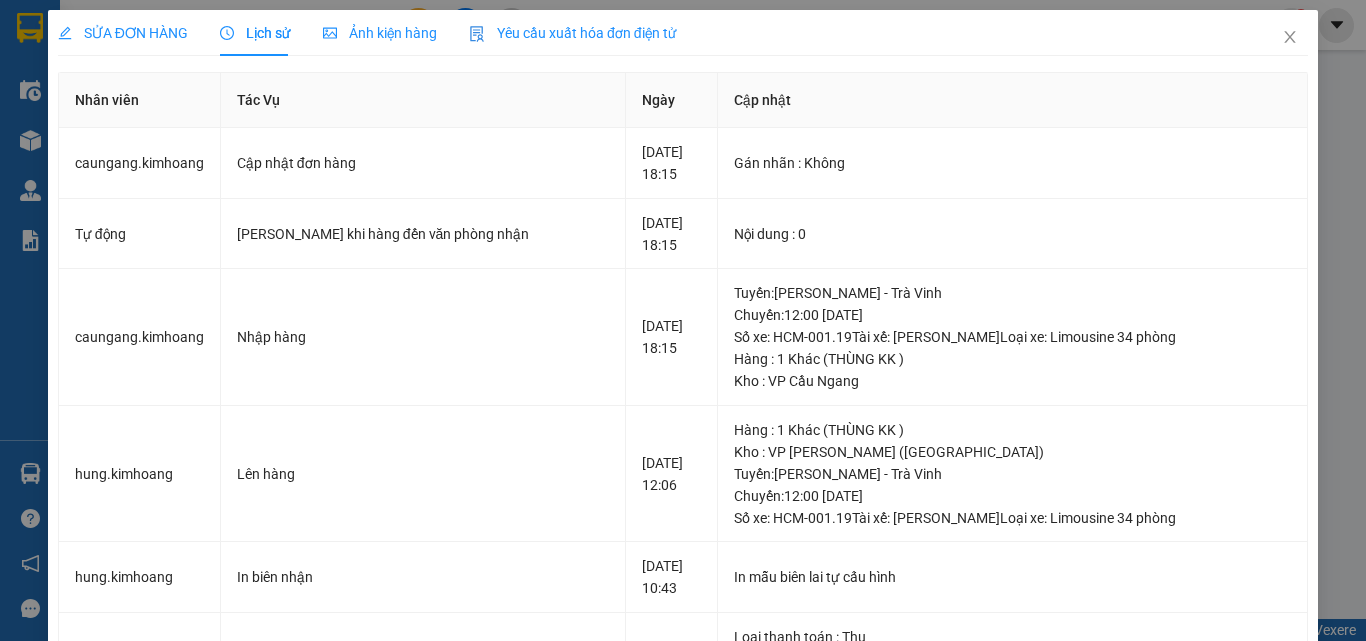 click on "SỬA ĐƠN HÀNG" at bounding box center [123, 33] 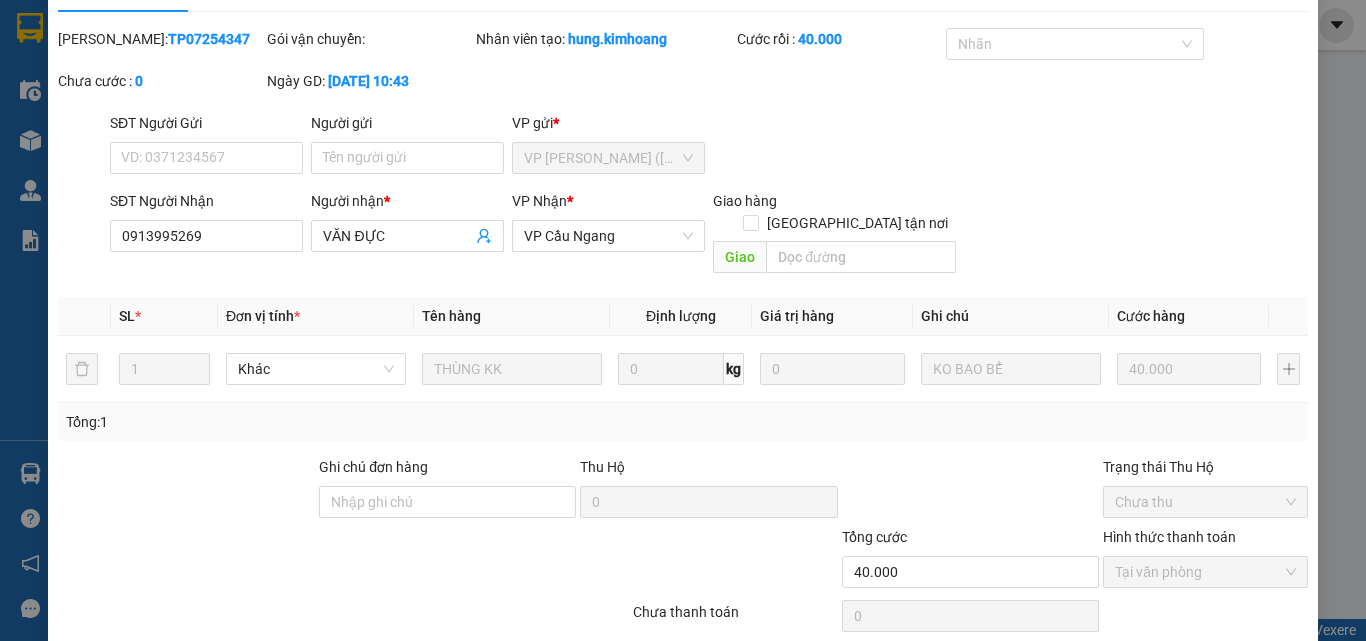 scroll, scrollTop: 0, scrollLeft: 0, axis: both 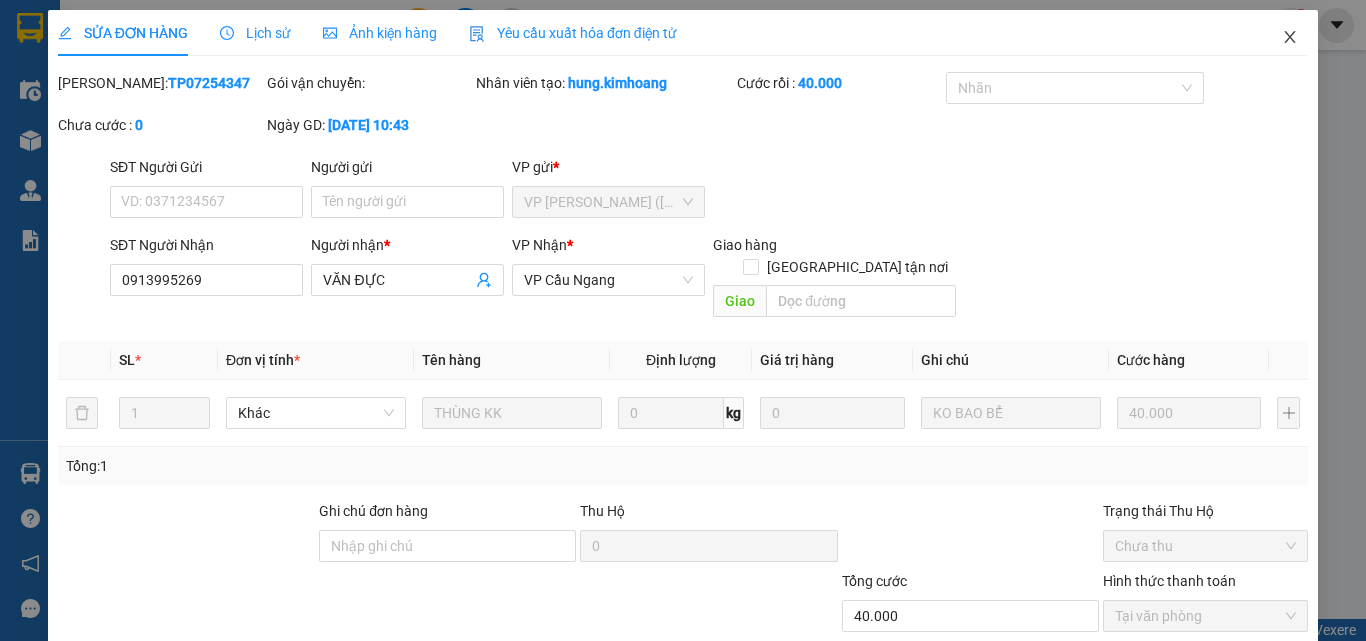 click at bounding box center [1290, 38] 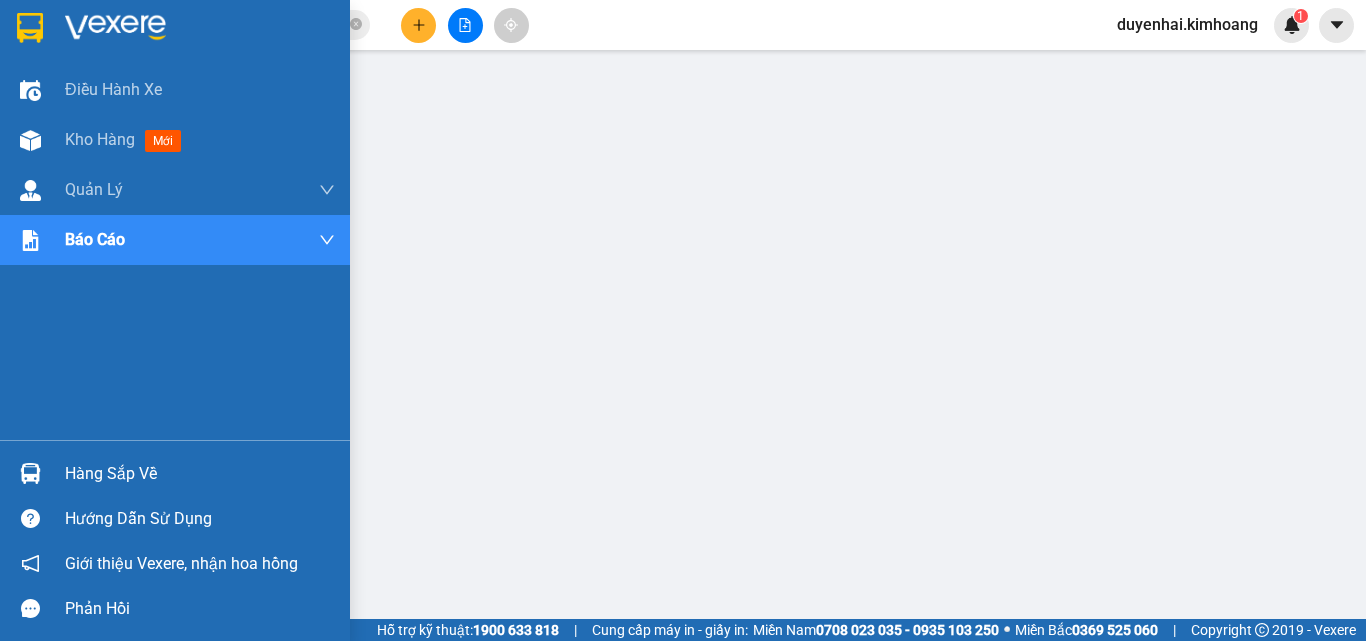 click on "Hàng sắp về" at bounding box center (200, 474) 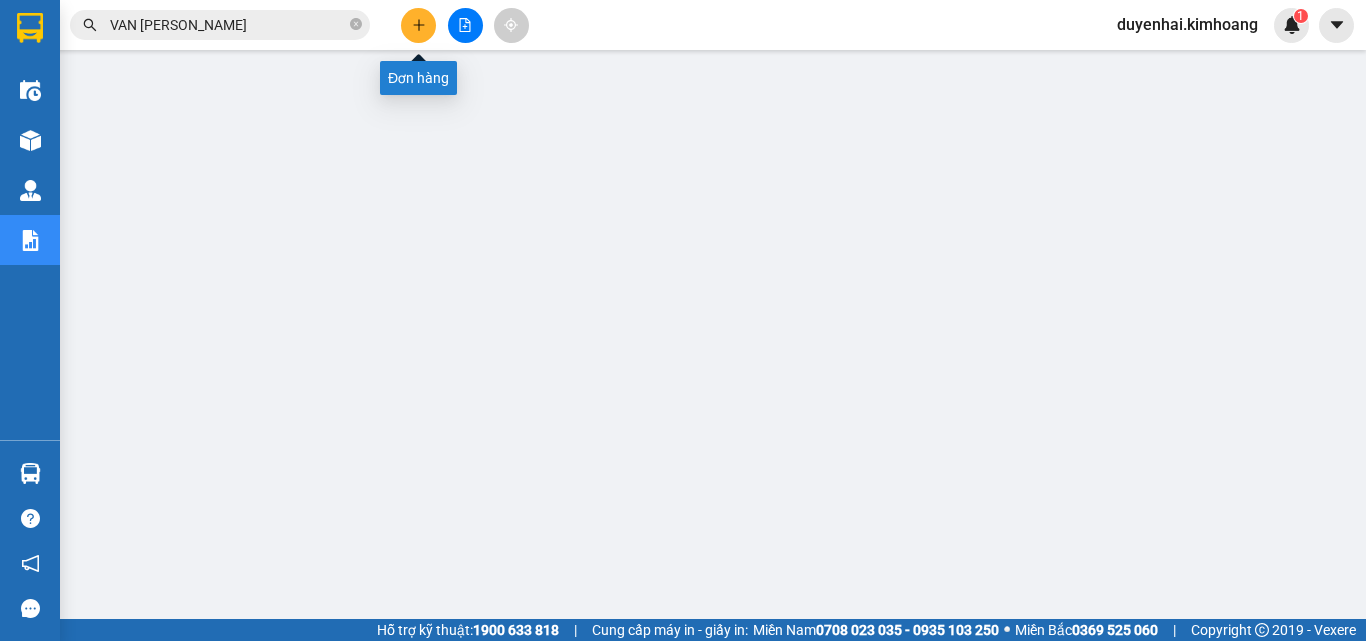 click at bounding box center [418, 25] 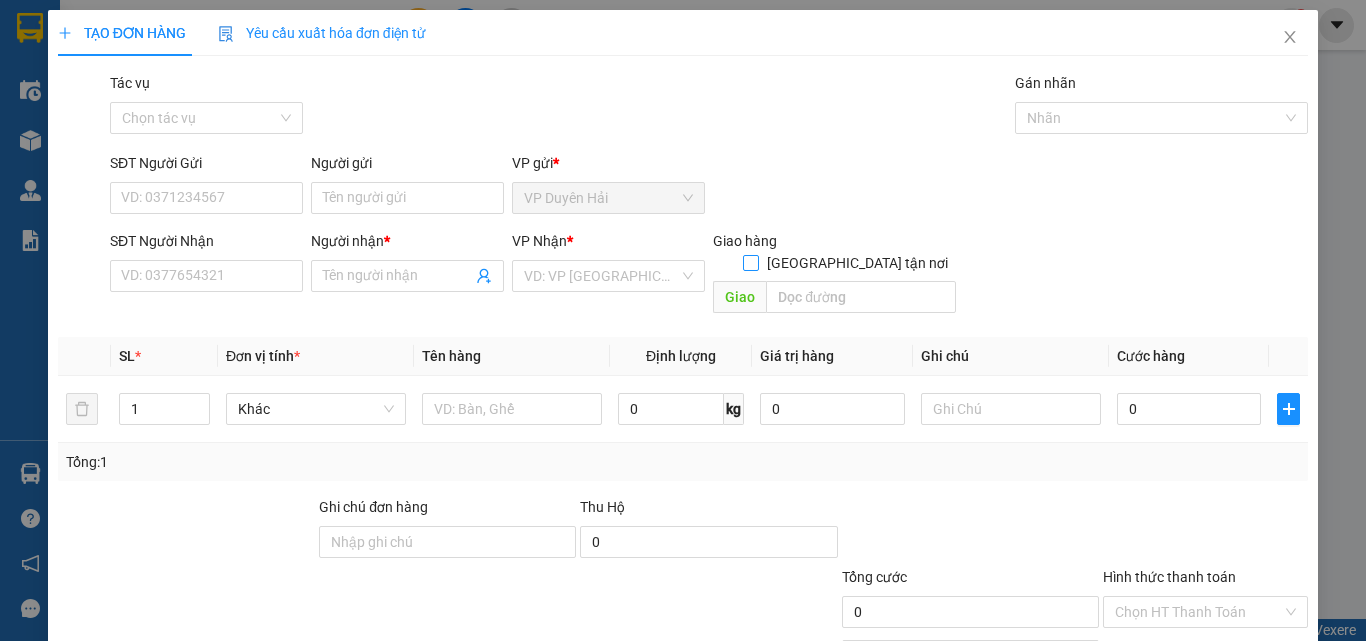 click on "[GEOGRAPHIC_DATA] tận nơi" at bounding box center (750, 262) 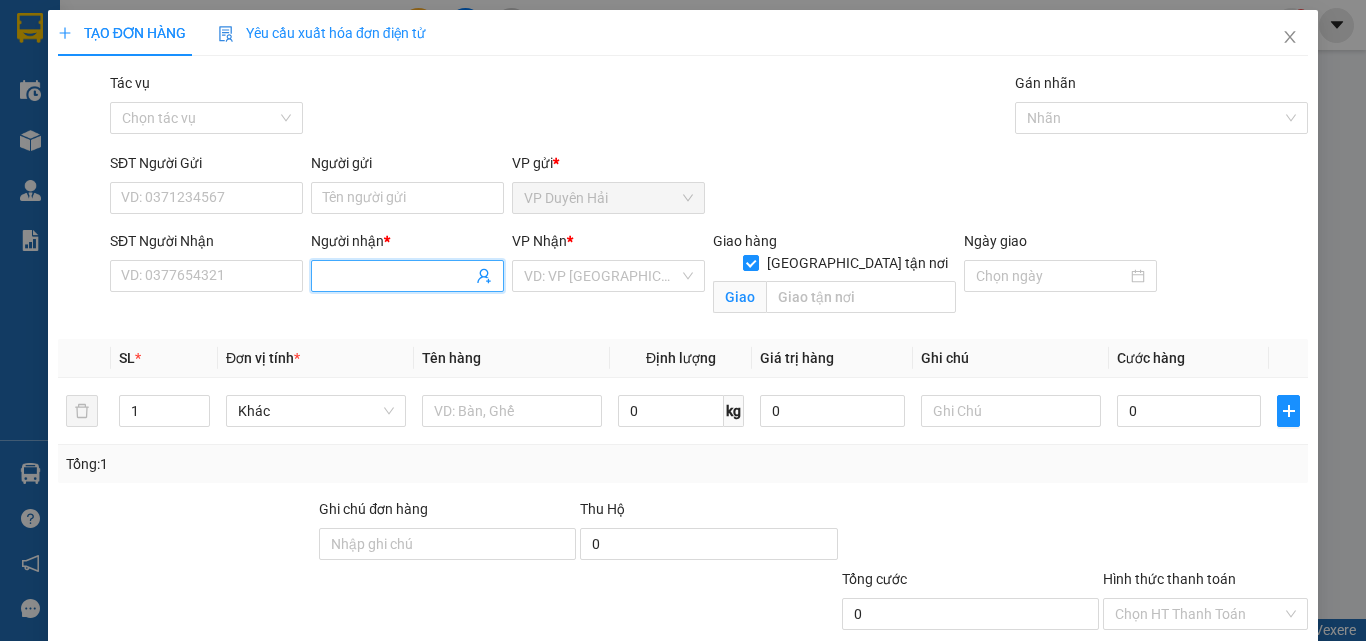 click on "Người nhận  *" at bounding box center (397, 276) 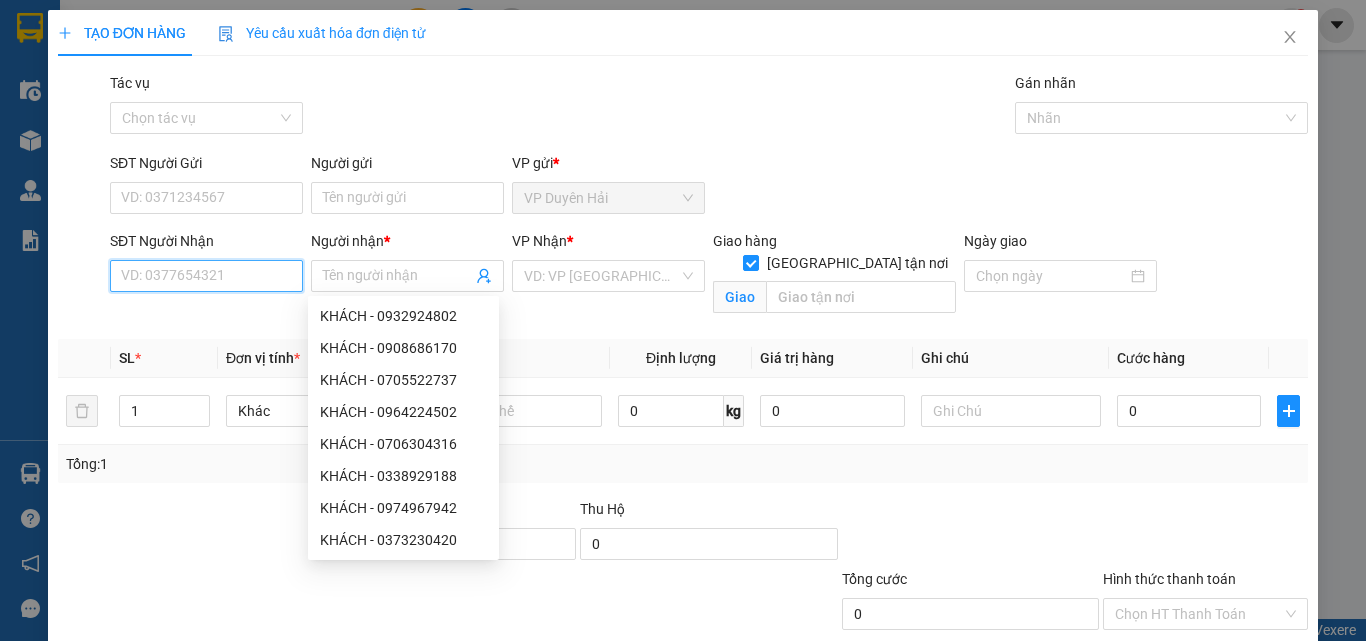click on "SĐT Người Nhận" at bounding box center (206, 276) 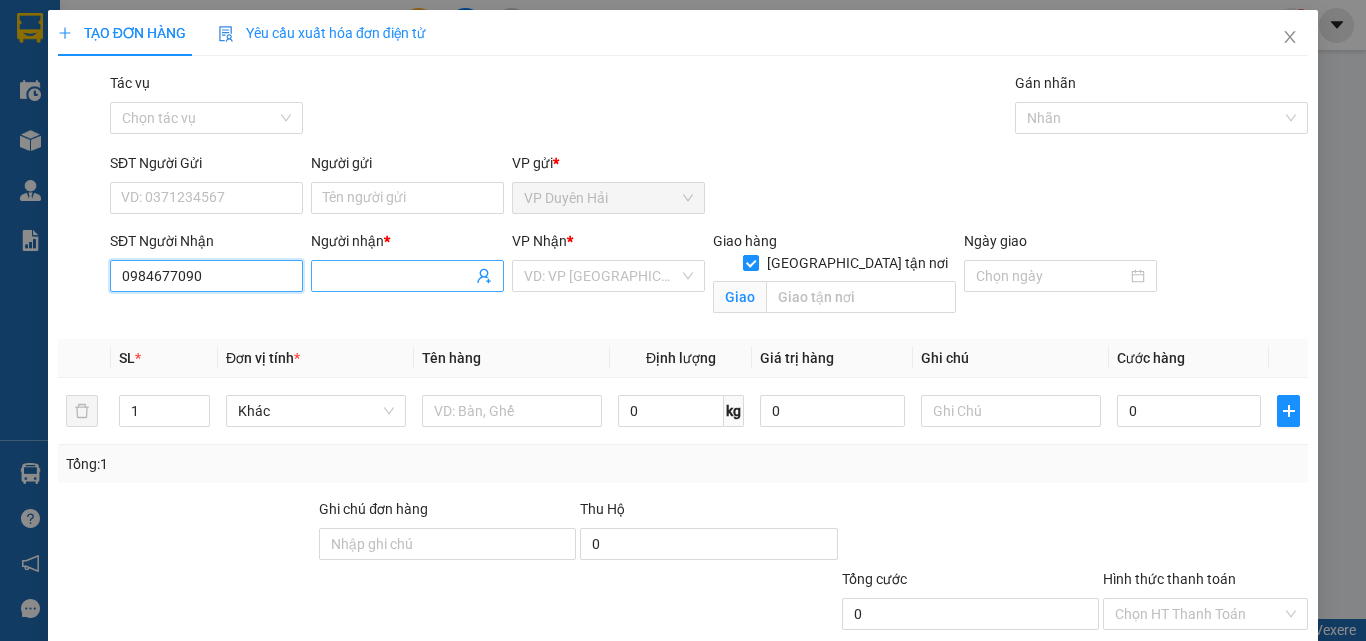 type on "0984677090" 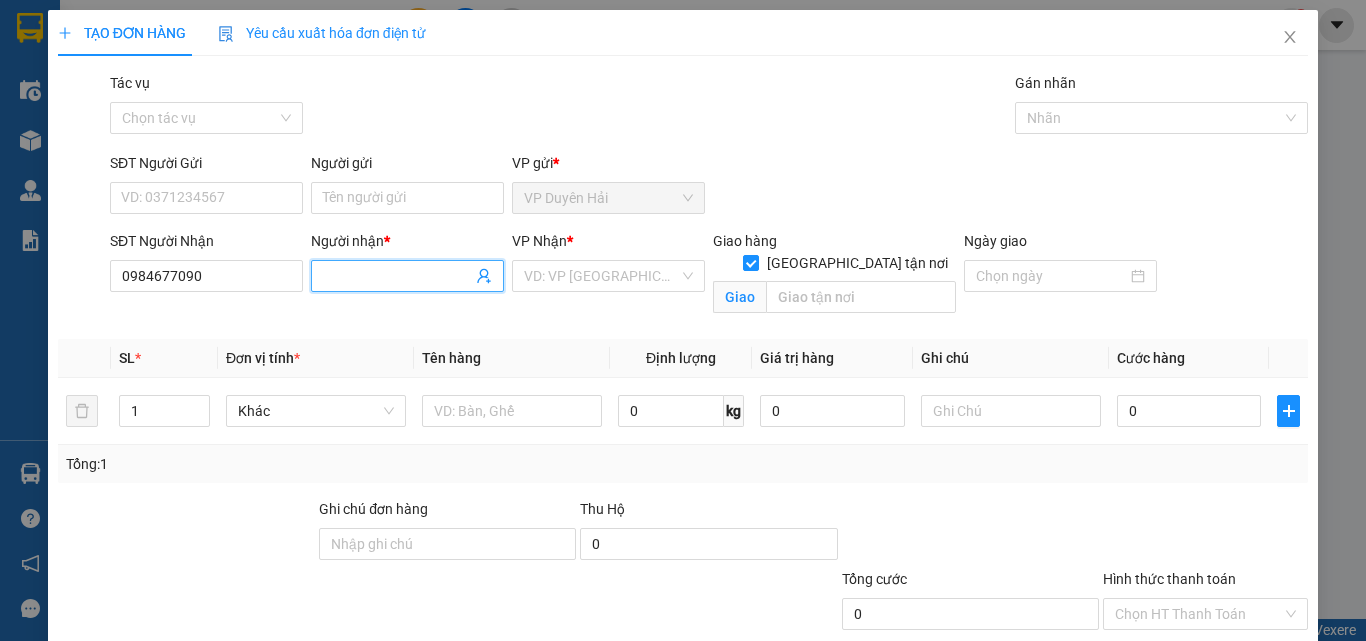 click on "Người nhận  *" at bounding box center (397, 276) 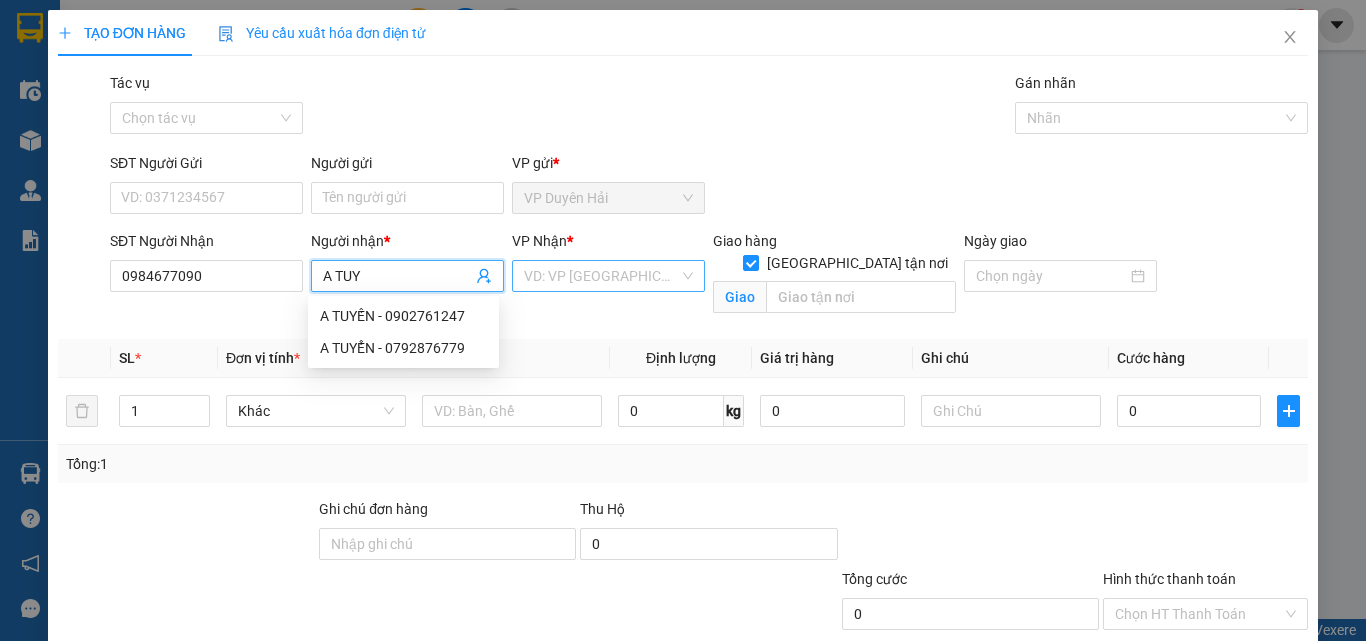 type on "A TUY" 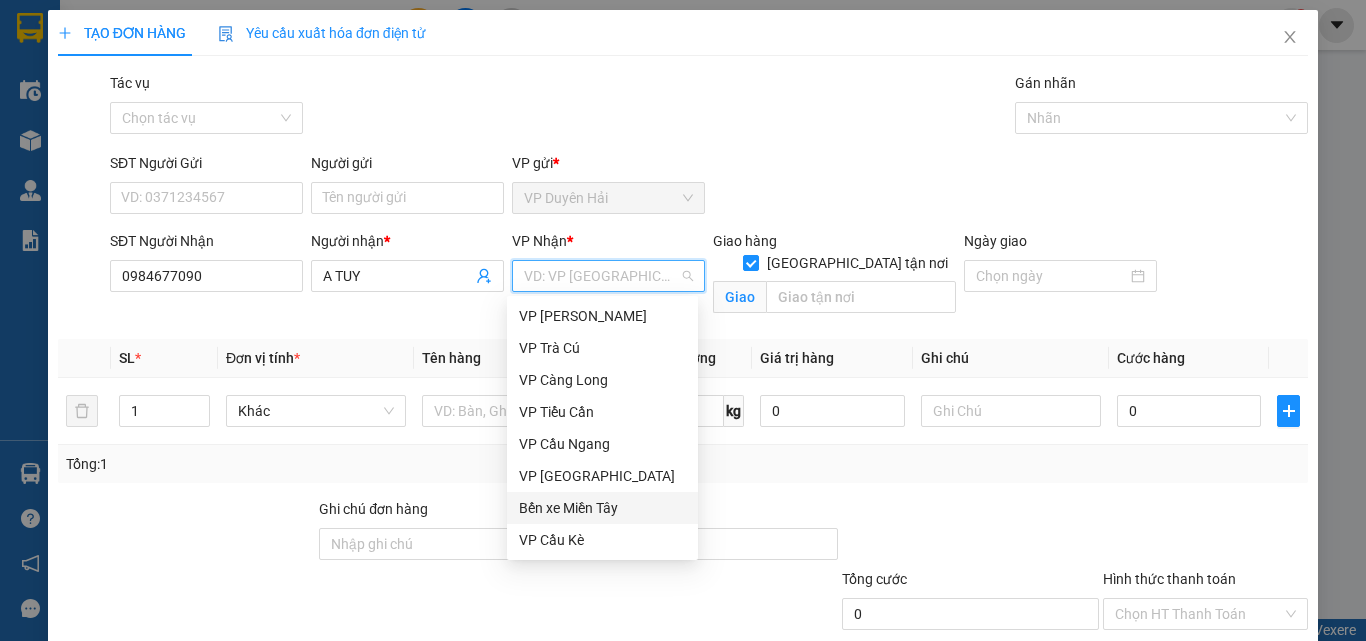 scroll, scrollTop: 28, scrollLeft: 0, axis: vertical 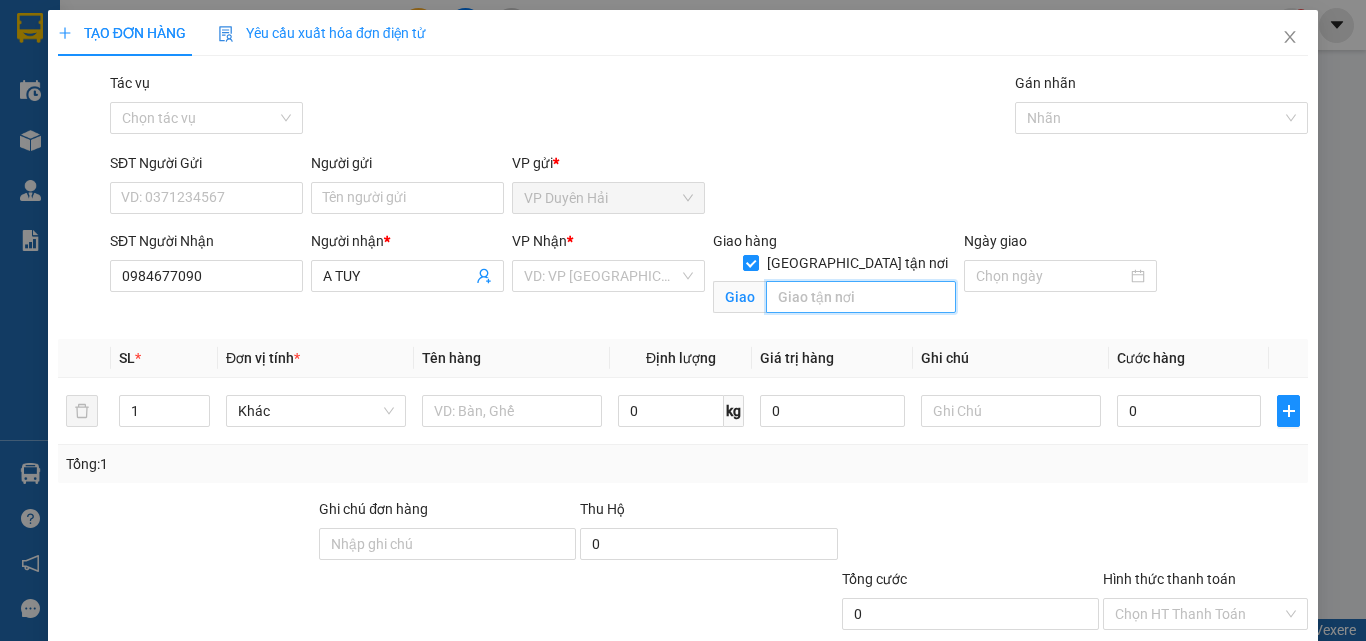 click at bounding box center [861, 297] 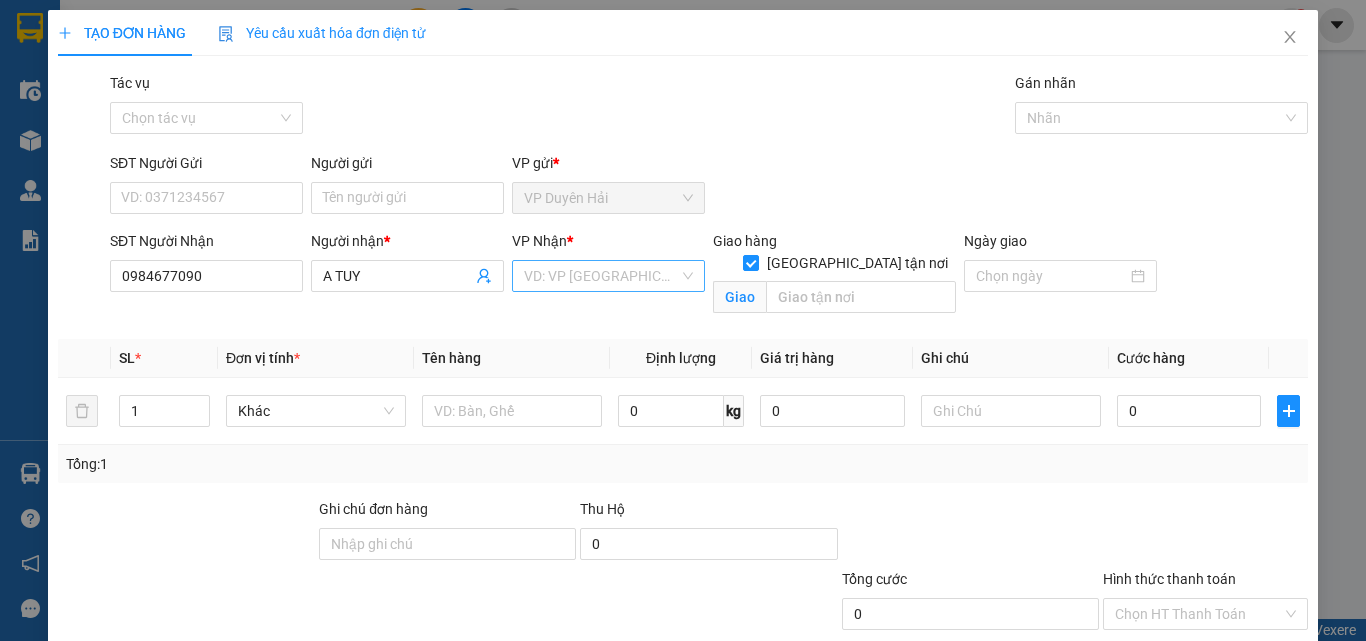 click at bounding box center [601, 276] 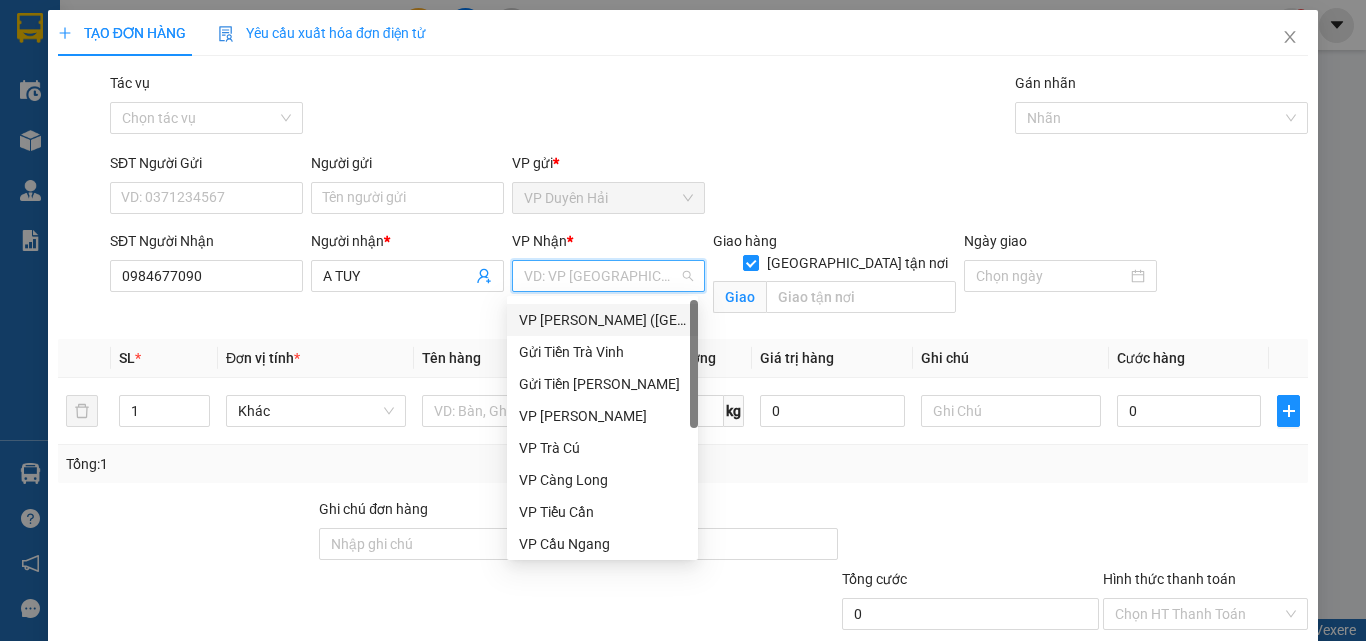 scroll, scrollTop: 0, scrollLeft: 0, axis: both 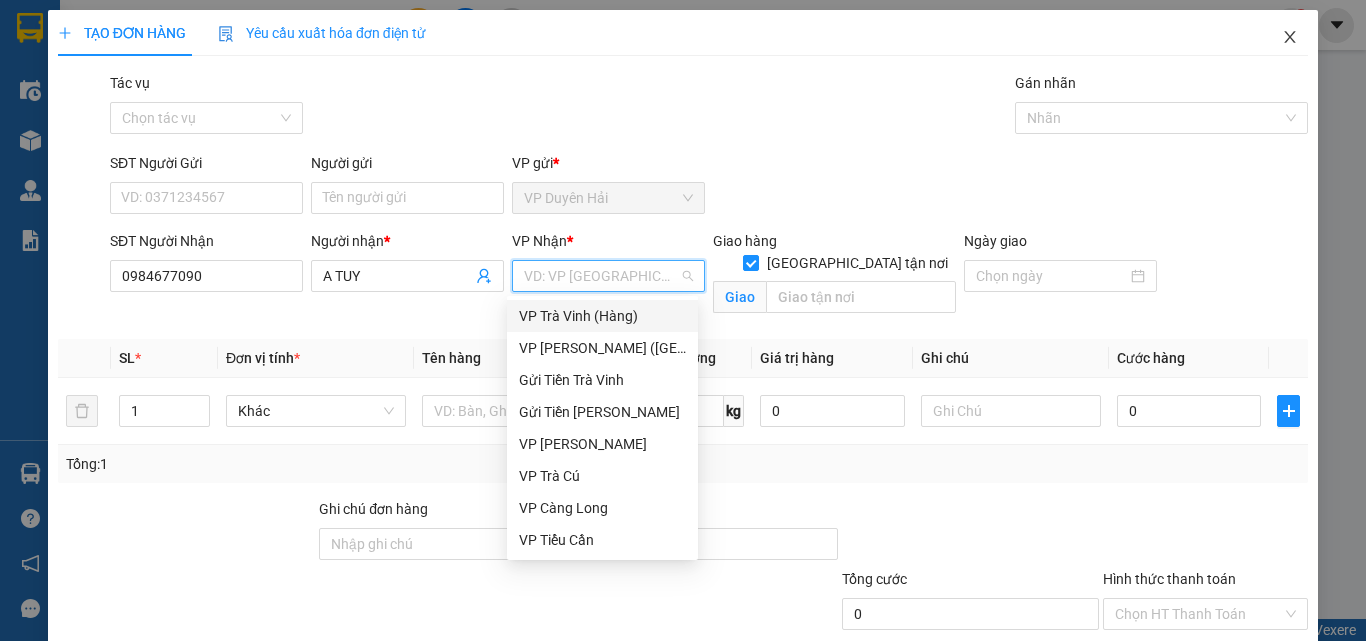 click 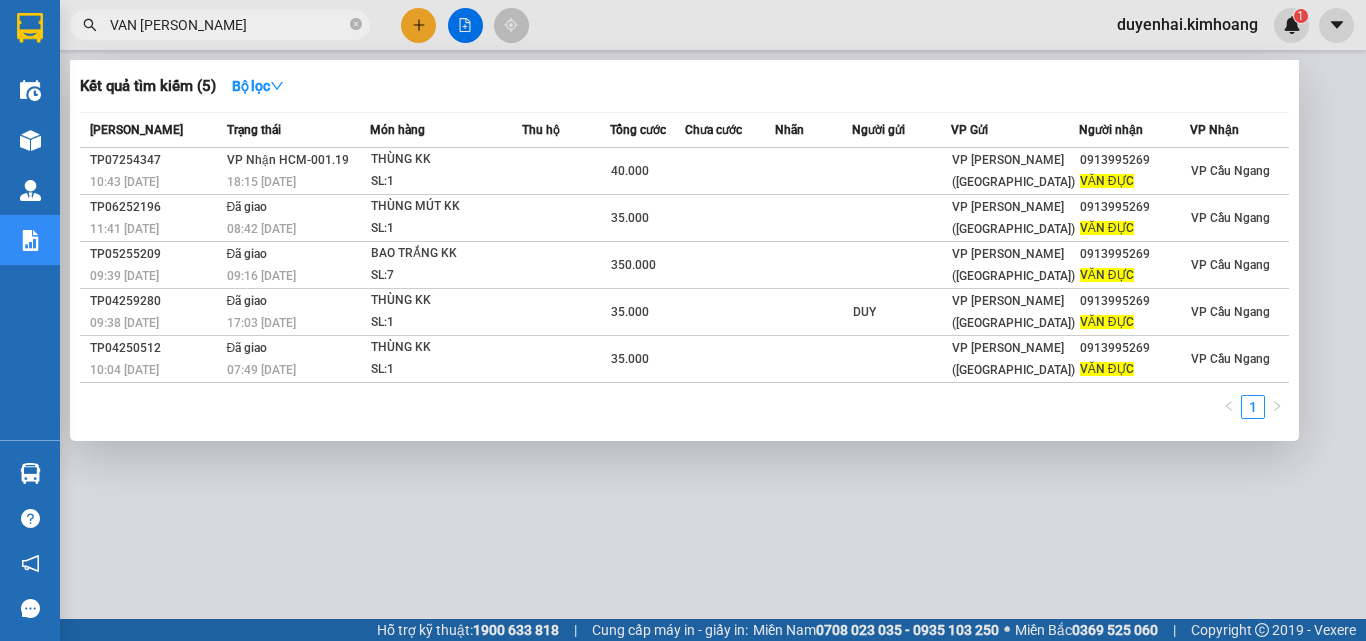 click on "VAN [PERSON_NAME]" at bounding box center [220, 25] 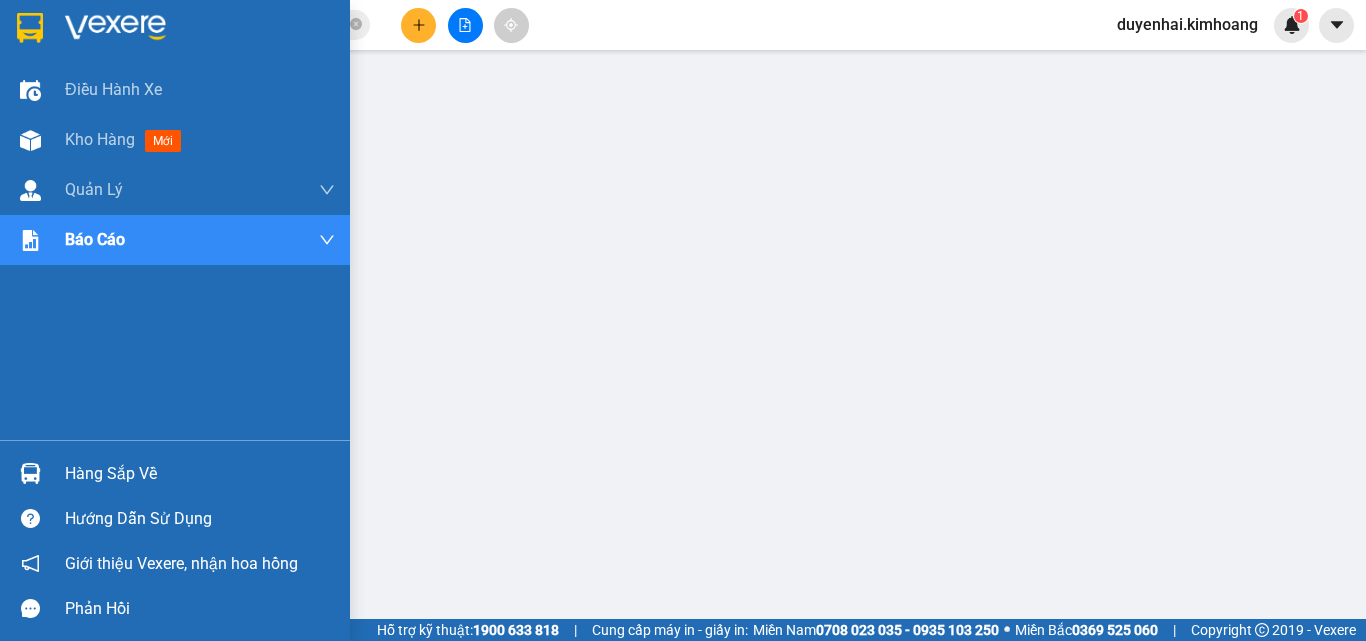 click on "Hàng sắp về" at bounding box center (200, 474) 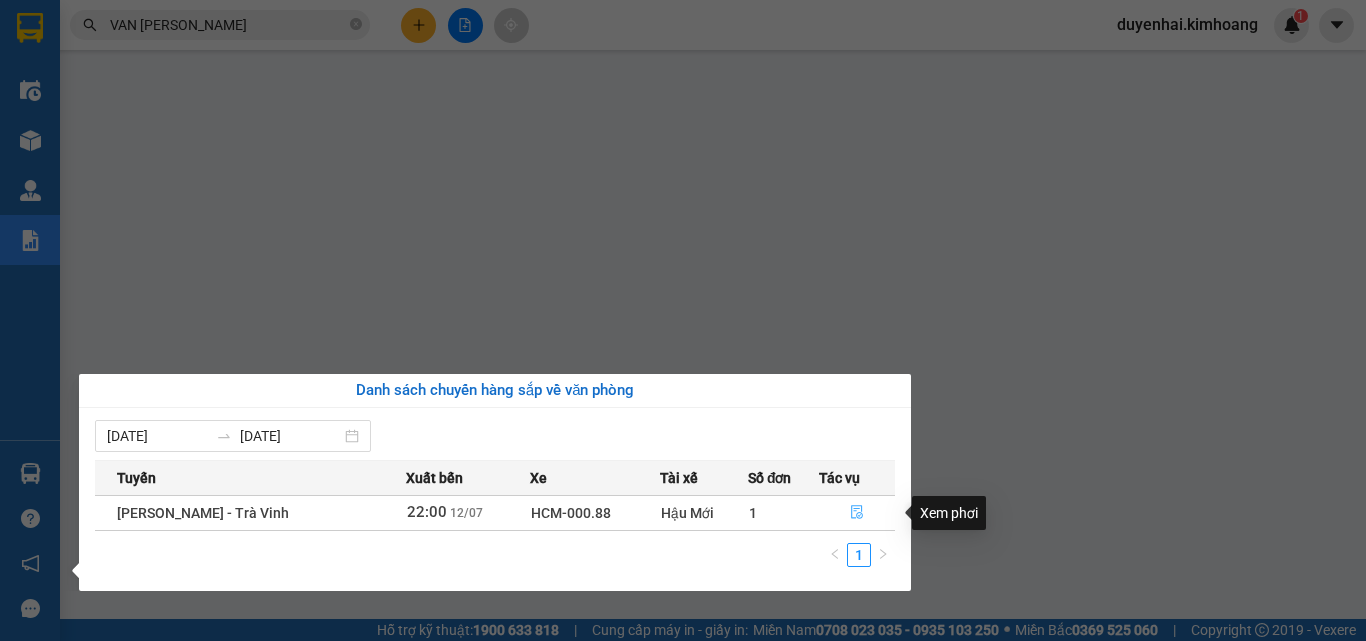 click 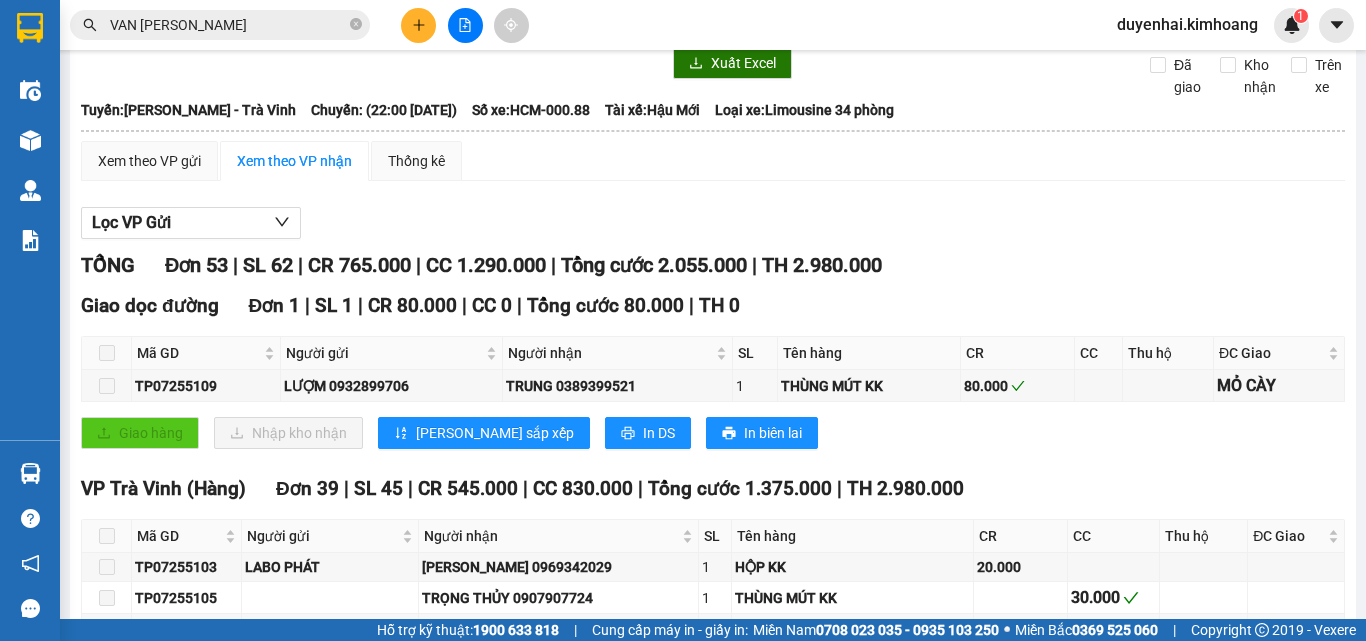 scroll, scrollTop: 0, scrollLeft: 0, axis: both 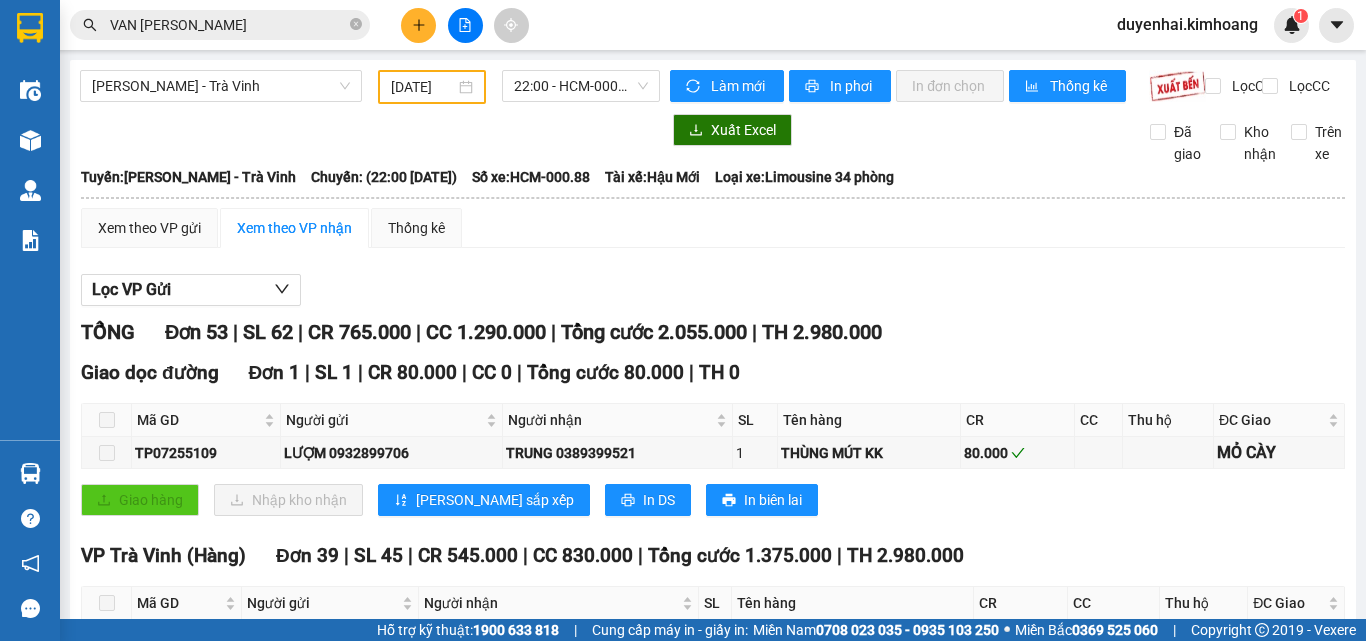 click on "VAN [PERSON_NAME]" at bounding box center [220, 25] 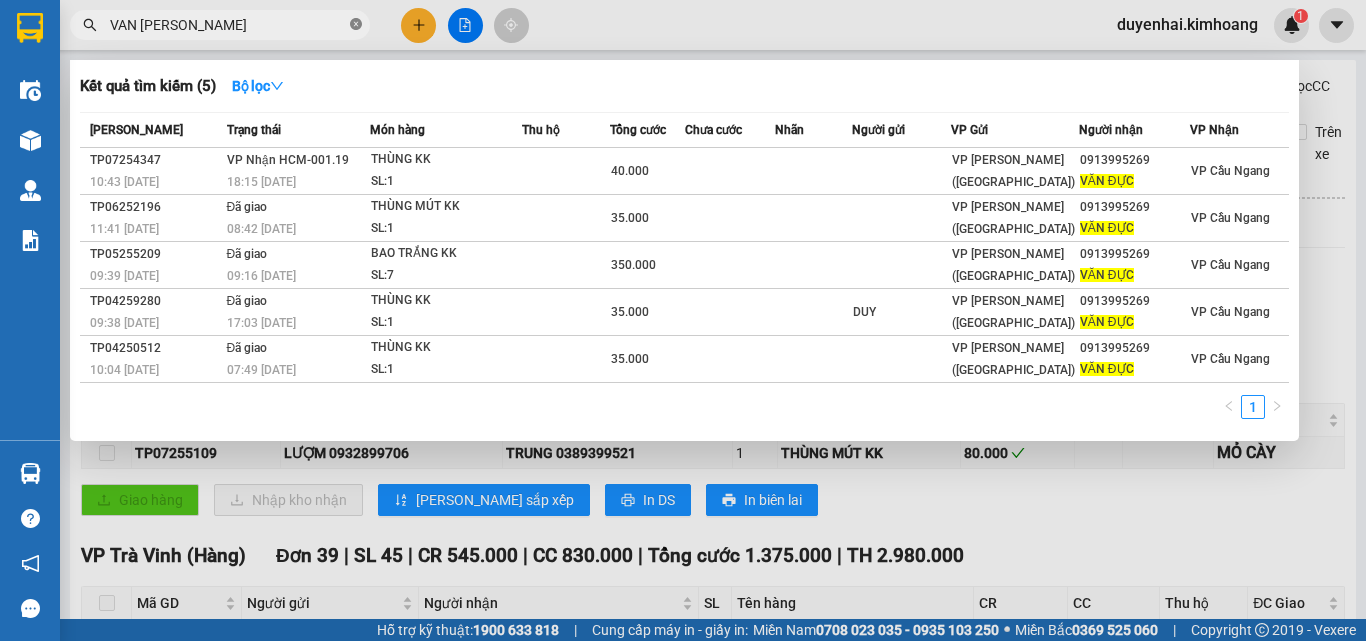 click 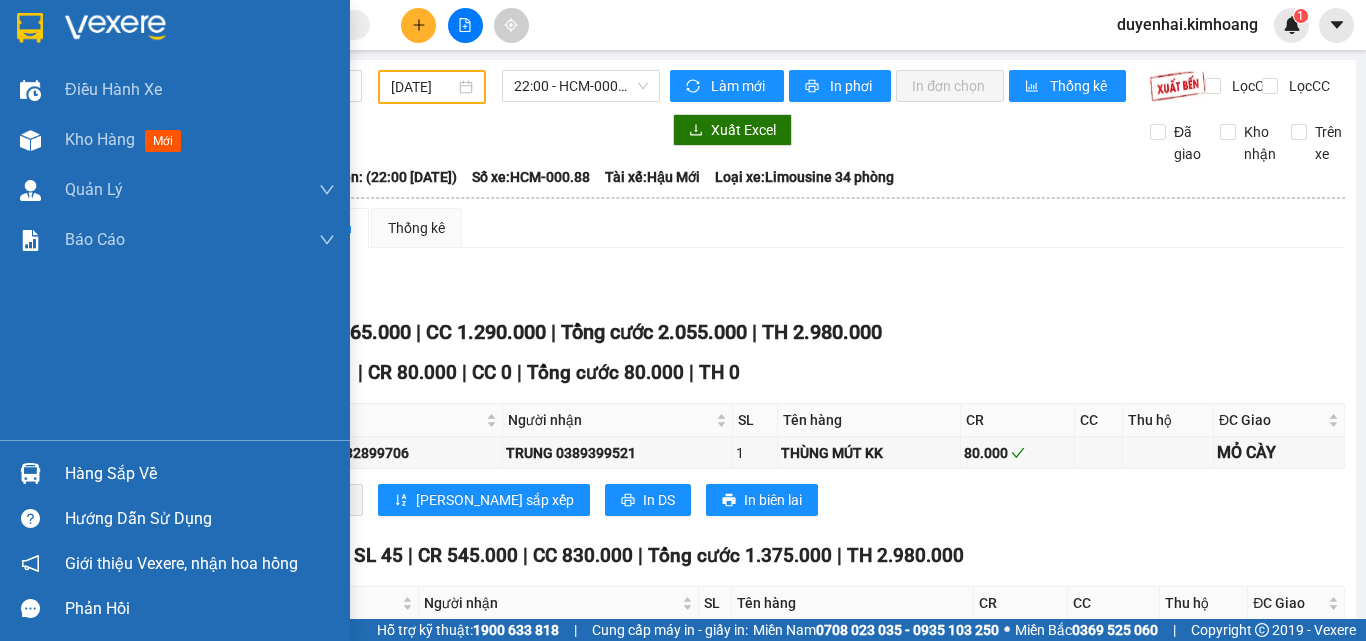 click on "Hàng sắp về" at bounding box center [200, 474] 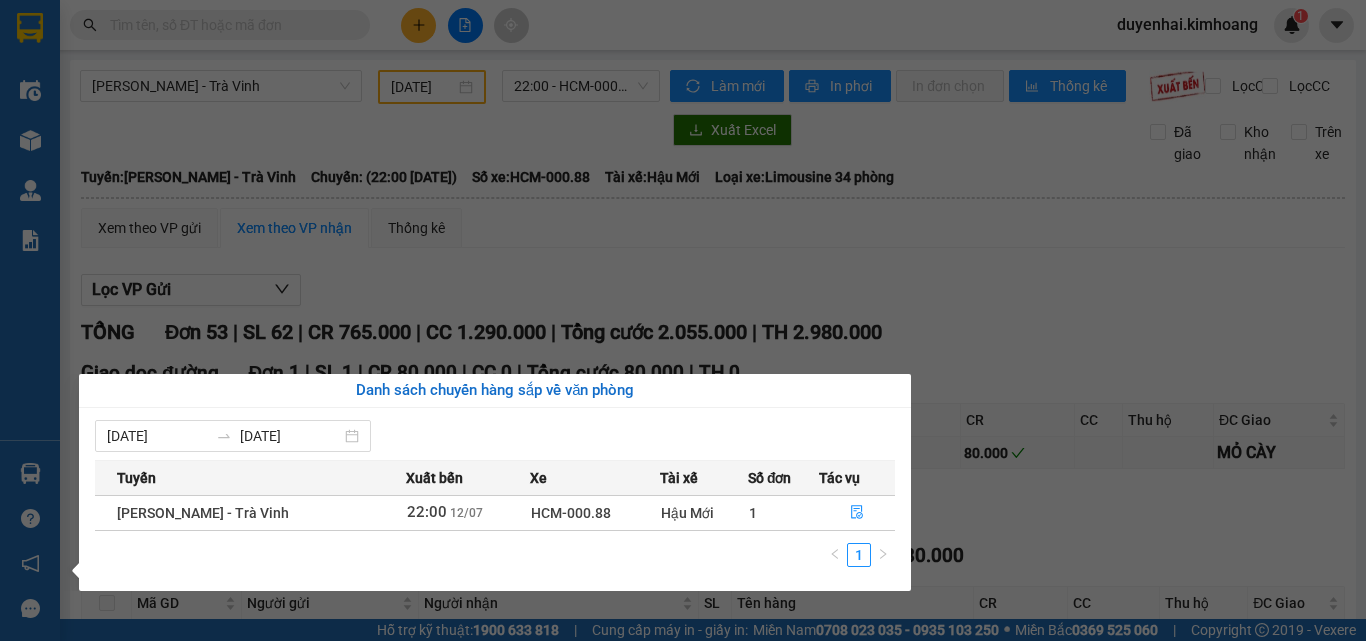 click on "Kết quả tìm kiếm ( 5 )  Bộ lọc  Mã ĐH Trạng thái Món hàng Thu hộ Tổng cước Chưa cước Nhãn Người gửi VP Gửi Người nhận VP Nhận TP07254347 10:43 [DATE] VP Nhận   HCM-001.19 18:15 [DATE] THÙNG KK SL:  1 40.000 VP [PERSON_NAME] ([GEOGRAPHIC_DATA]) 0913995269 VĂN ĐỰC  VP Cầu Ngang TP06252196 11:41 [DATE] Đã giao   08:42 [DATE] THÙNG MÚT KK SL:  1 35.000 VP [PERSON_NAME] ([GEOGRAPHIC_DATA]) 0913995269 VĂN ĐỰC  VP Cầu Ngang TP05255209 09:39 [DATE] Đã giao   09:16 [DATE] BAO TRẮNG KK SL:  7 350.000 VP [PERSON_NAME] ([GEOGRAPHIC_DATA]) 0913995269 VĂN ĐỰC  VP Cầu Ngang TP04259280 09:38 [DATE] Đã giao   17:03 [DATE] THÙNG  KK SL:  1 35.000 DUY  VP [PERSON_NAME] ([GEOGRAPHIC_DATA]) 0913995269 VĂN ĐỰC  VP Cầu Ngang TP04250512 10:04 [DATE] Đã giao   07:49 [DATE] THÙNG  KK SL:  1 35.000 VP [PERSON_NAME] ([GEOGRAPHIC_DATA]) 0913995269 VĂN ĐỰC  VP Cầu Ngang 1 duyenhai.kimhoang 1     Điều hành xe     Kho hàng mới     Quản [PERSON_NAME] lý chuyến Quản lý khách hàng mới     22:00" at bounding box center [683, 320] 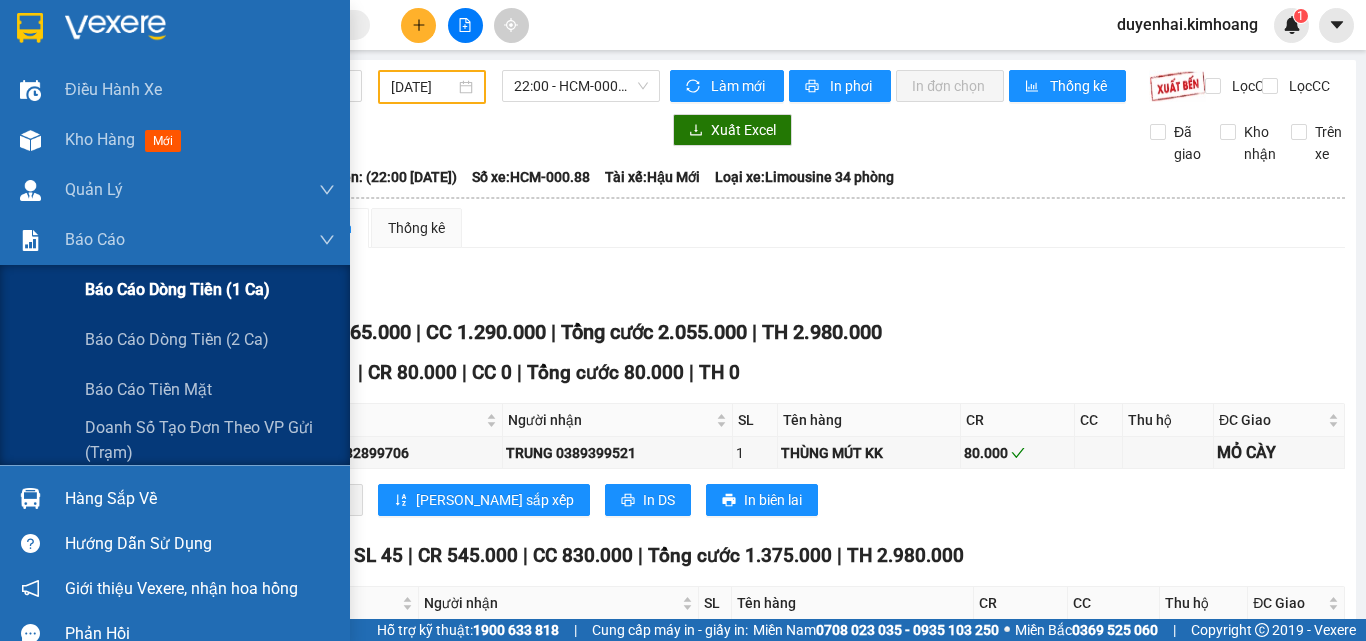 click on "Báo cáo dòng tiền (1 ca)" at bounding box center (177, 289) 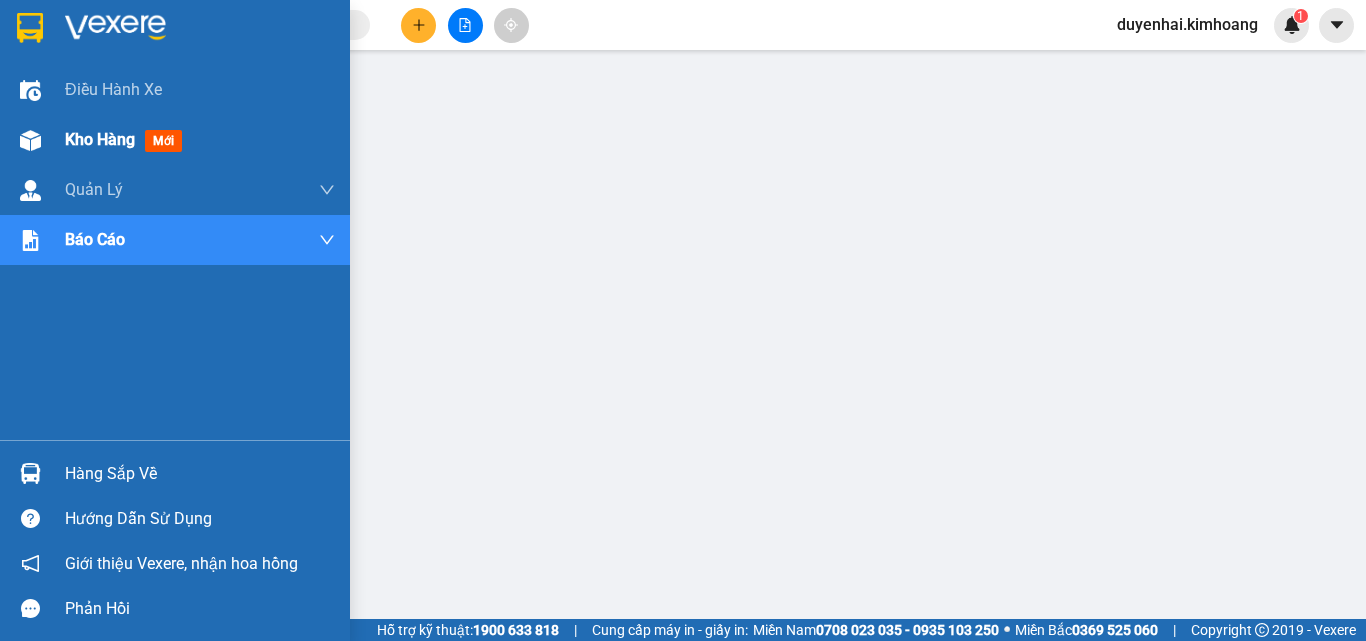 click on "Kho hàng" at bounding box center (100, 139) 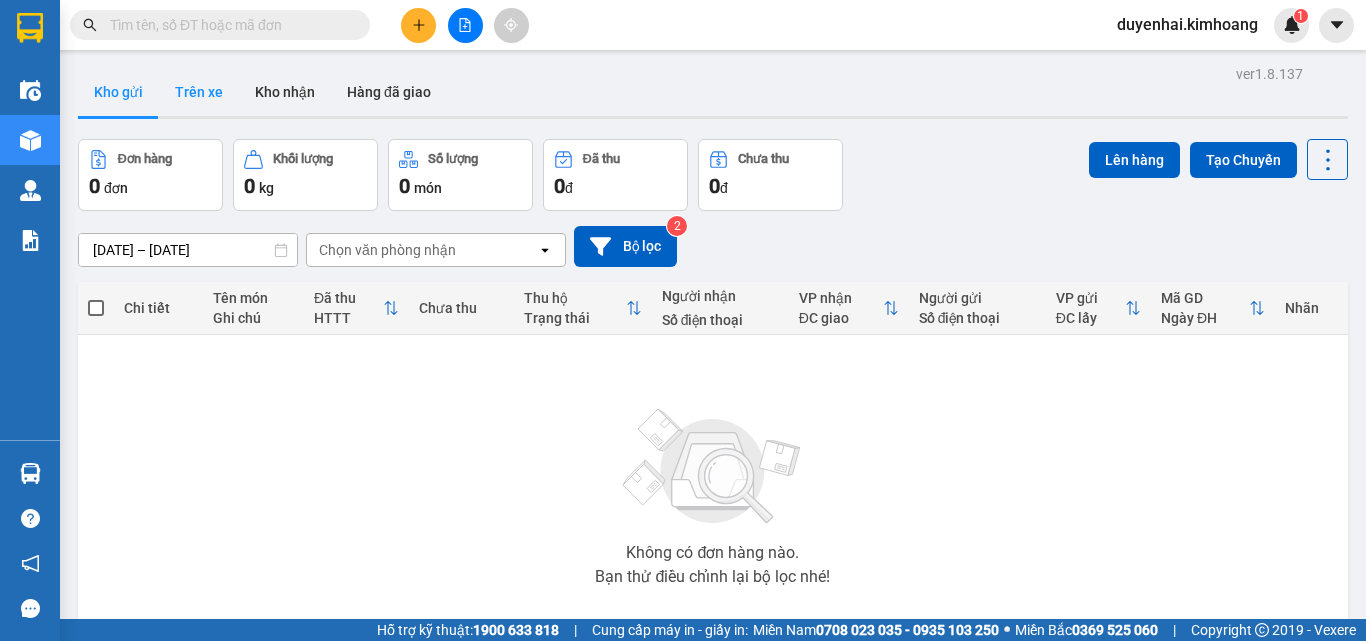 click on "Trên xe" at bounding box center (199, 92) 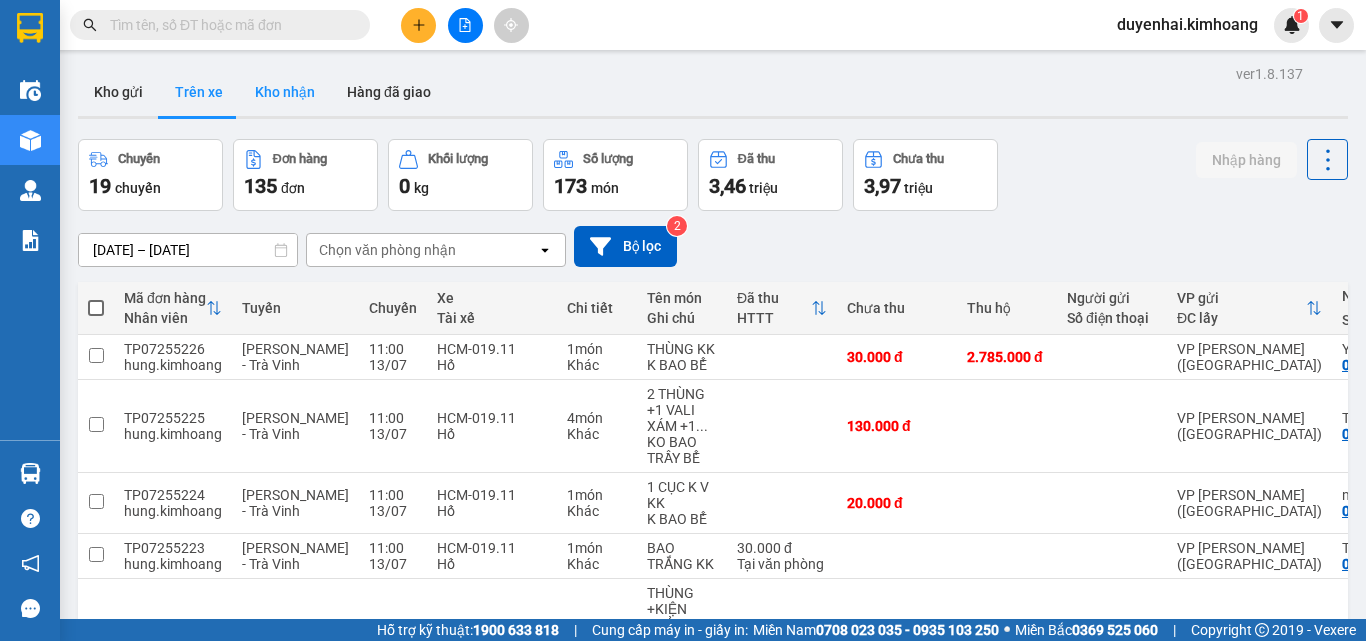click on "Kho nhận" at bounding box center [285, 92] 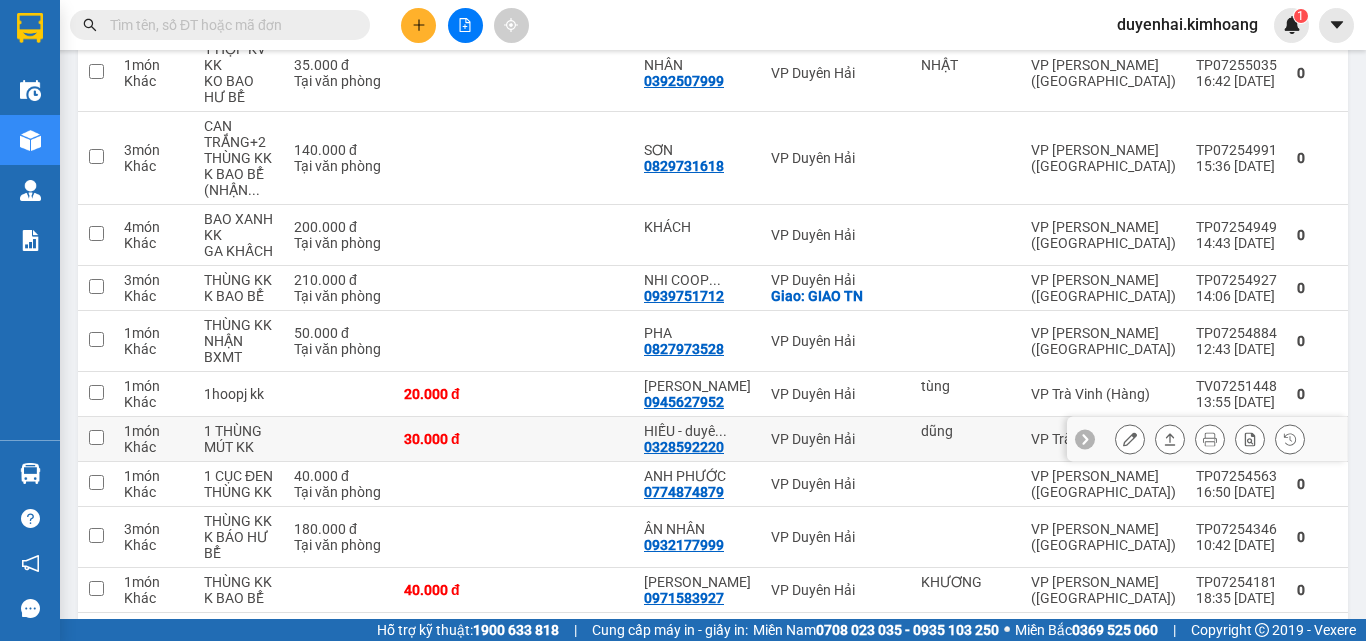 scroll, scrollTop: 384, scrollLeft: 0, axis: vertical 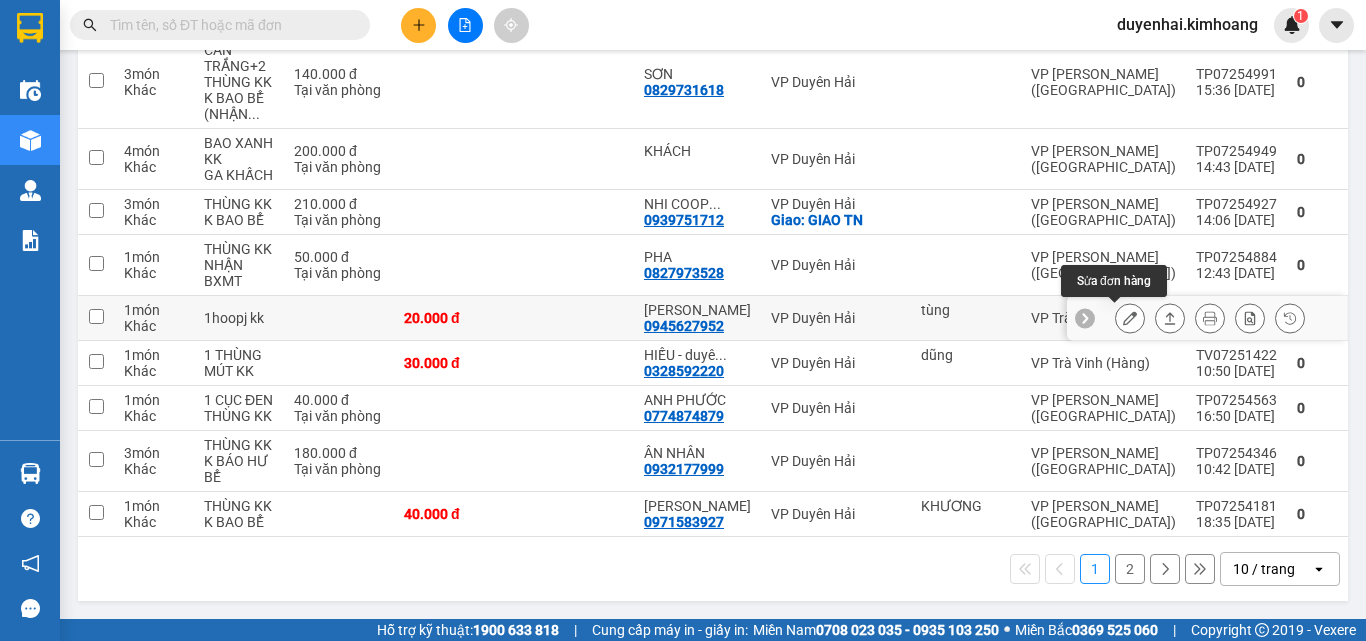 click 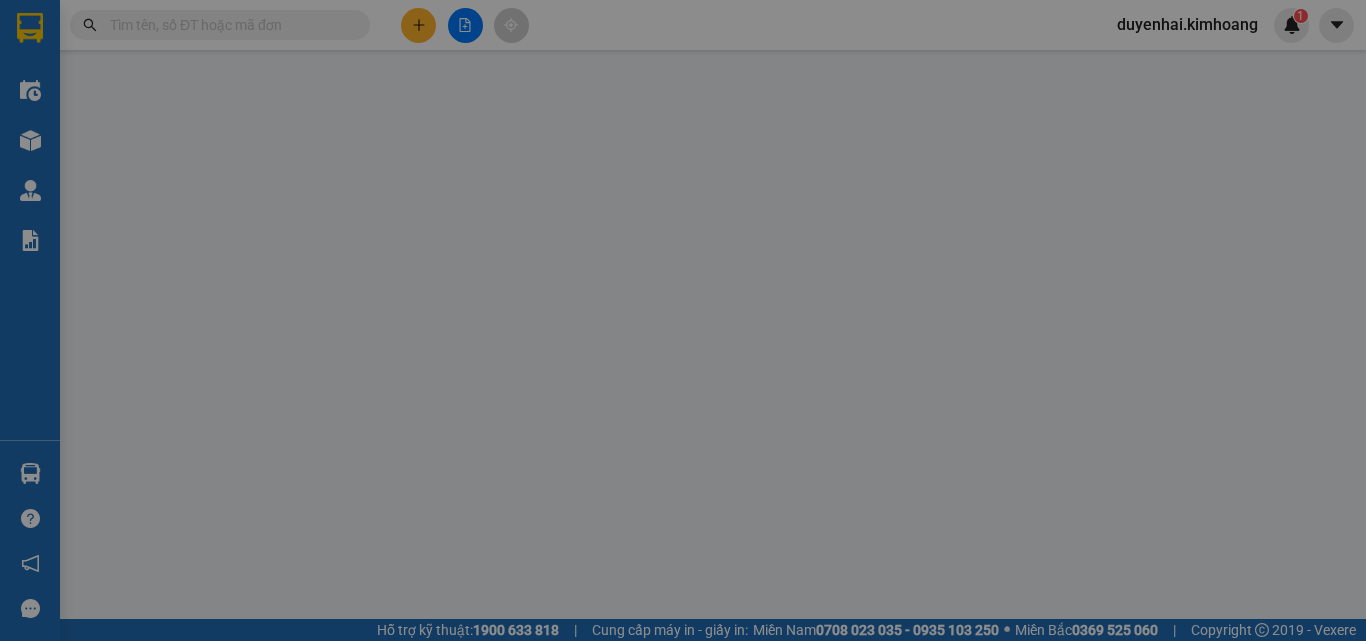 type on "tùng" 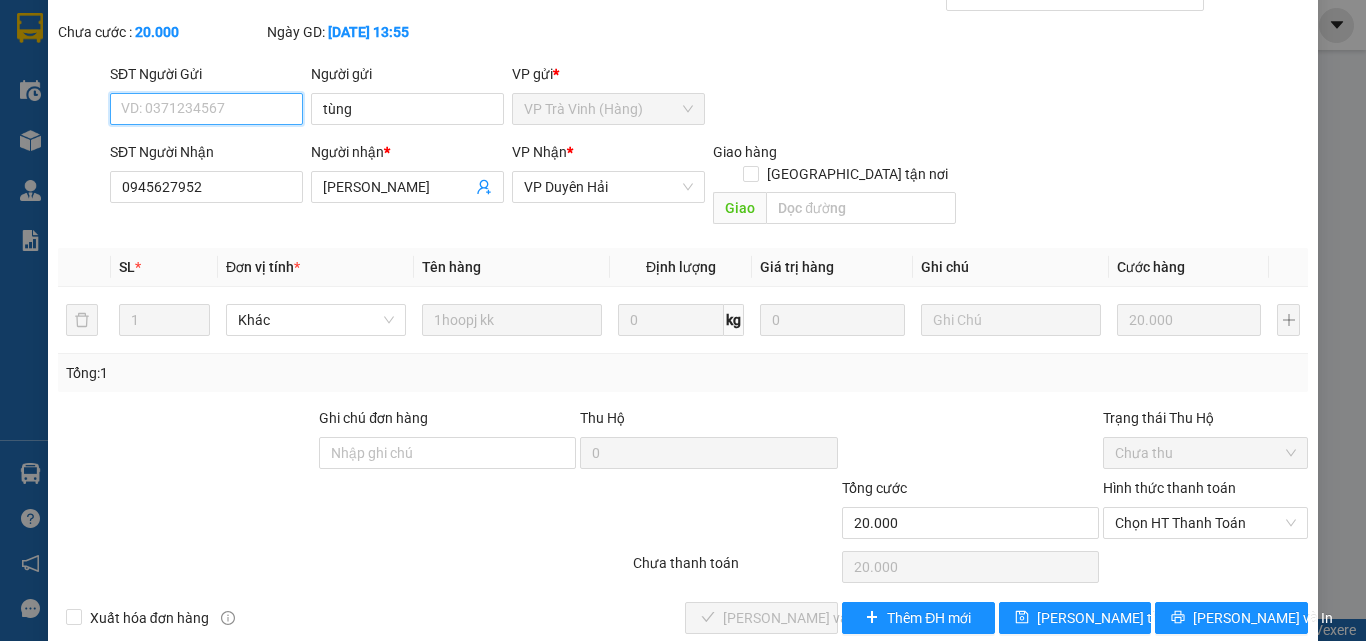 scroll, scrollTop: 103, scrollLeft: 0, axis: vertical 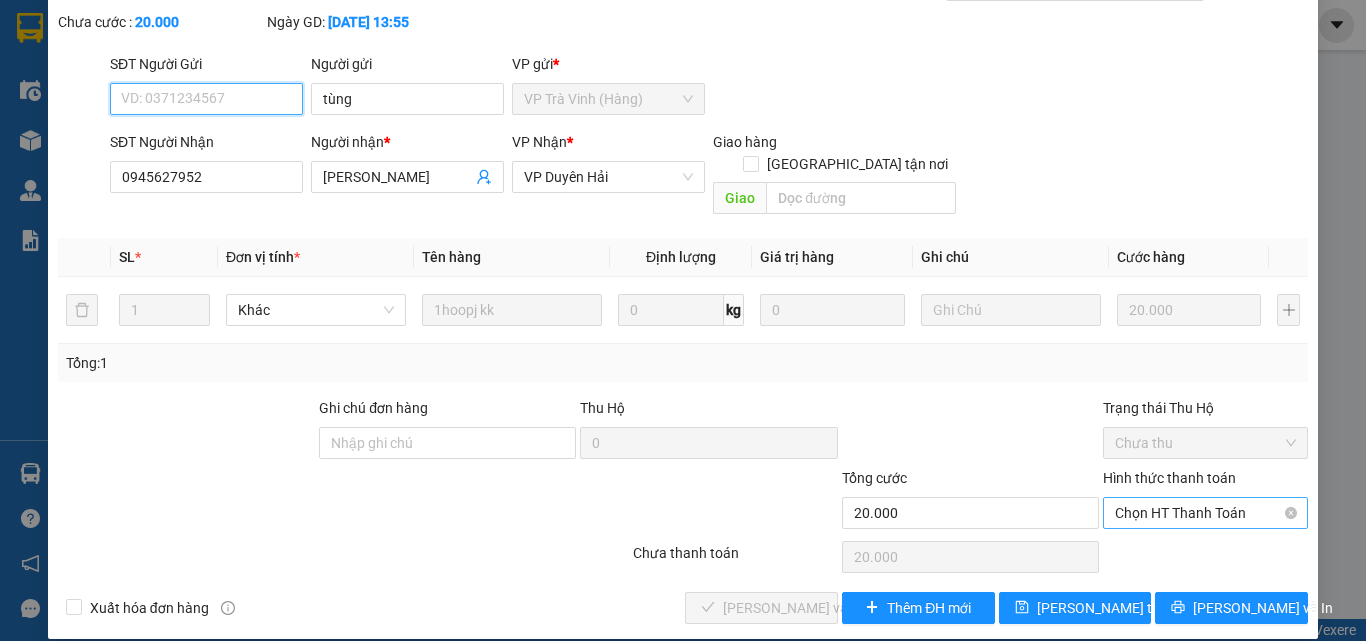 click on "Chọn HT Thanh Toán" at bounding box center [1205, 513] 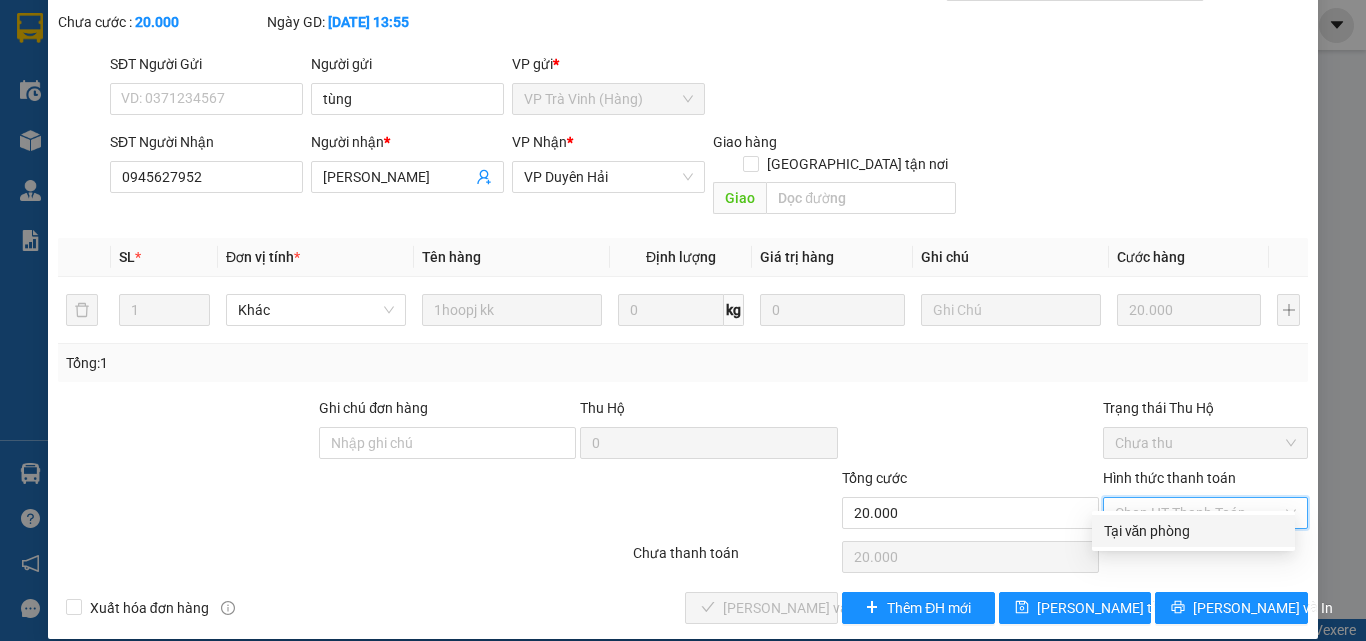 click on "Tại văn phòng" at bounding box center (1193, 531) 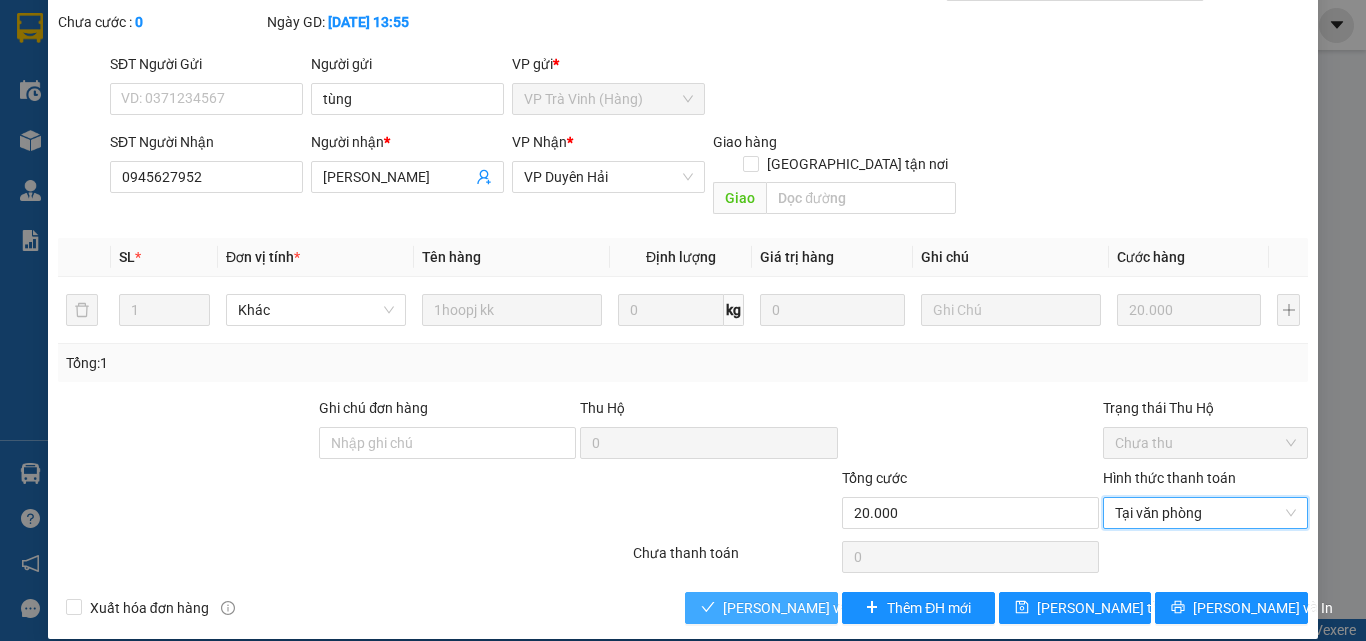 click on "[PERSON_NAME] và Giao hàng" at bounding box center [819, 608] 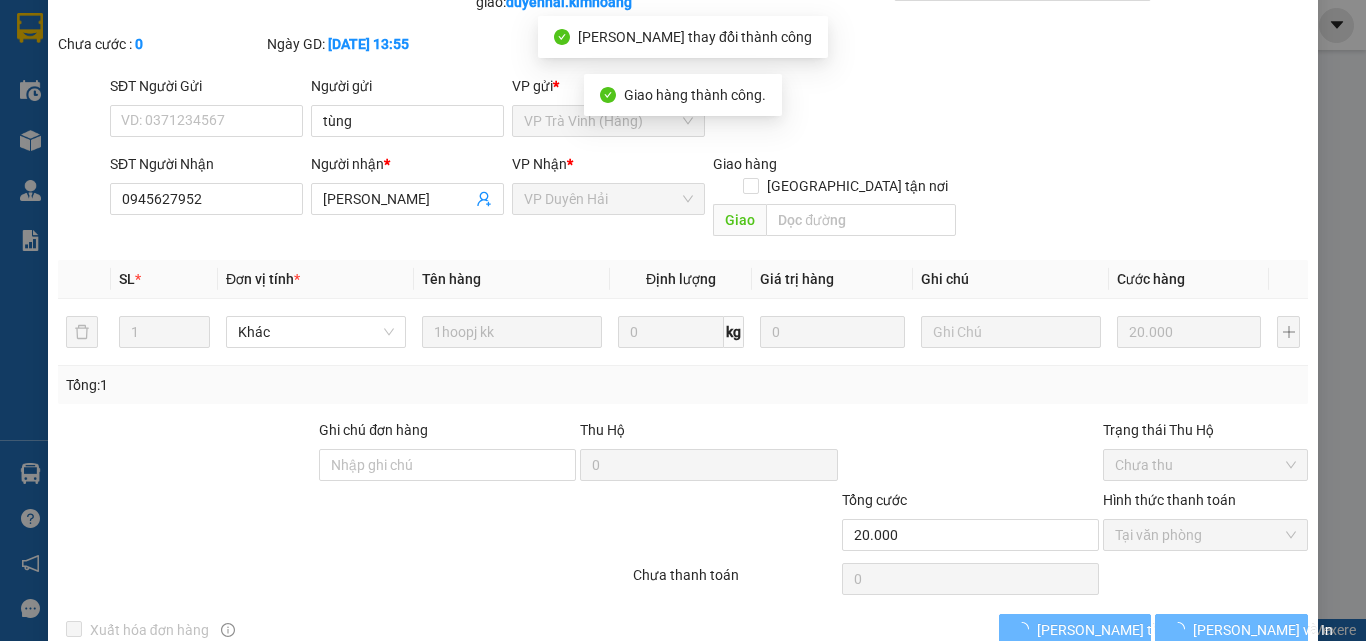 scroll, scrollTop: 0, scrollLeft: 0, axis: both 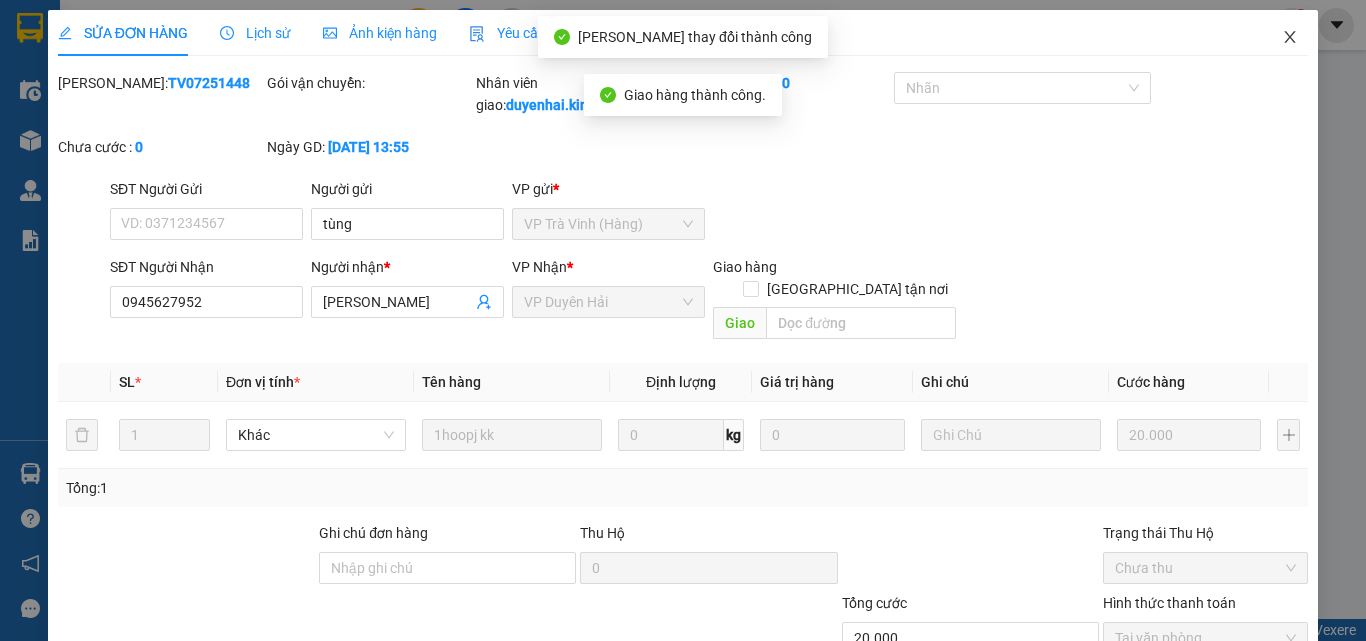 click at bounding box center (1290, 38) 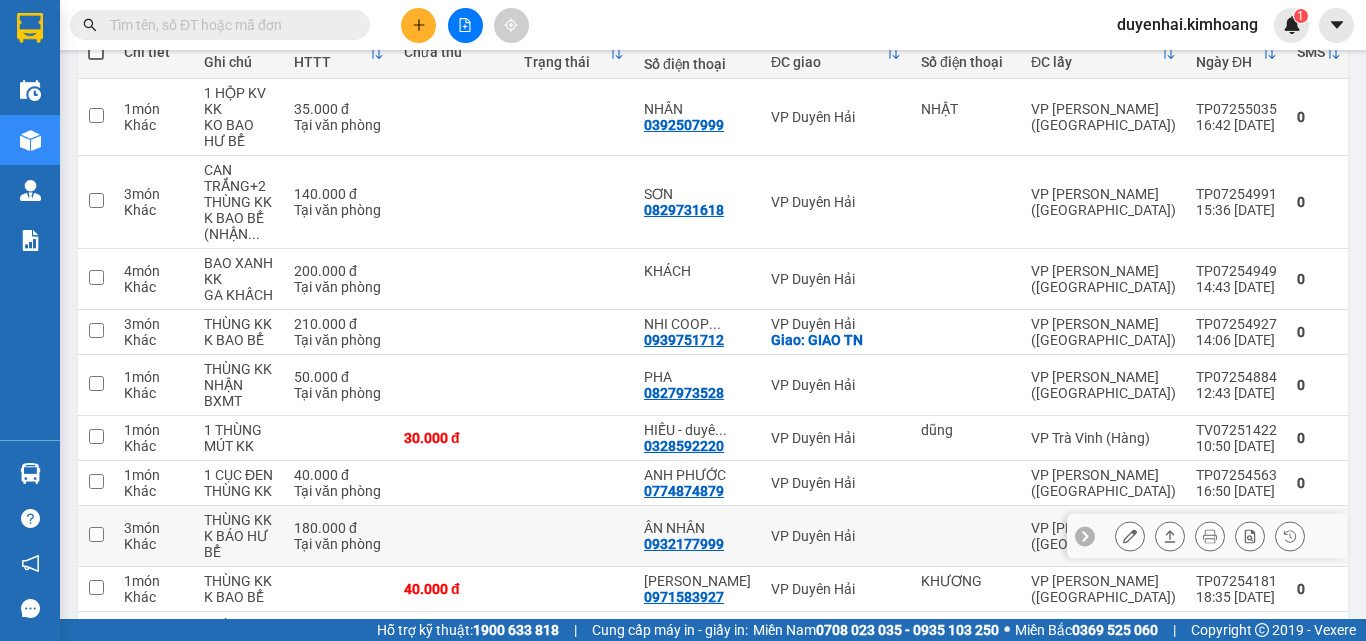 scroll, scrollTop: 300, scrollLeft: 0, axis: vertical 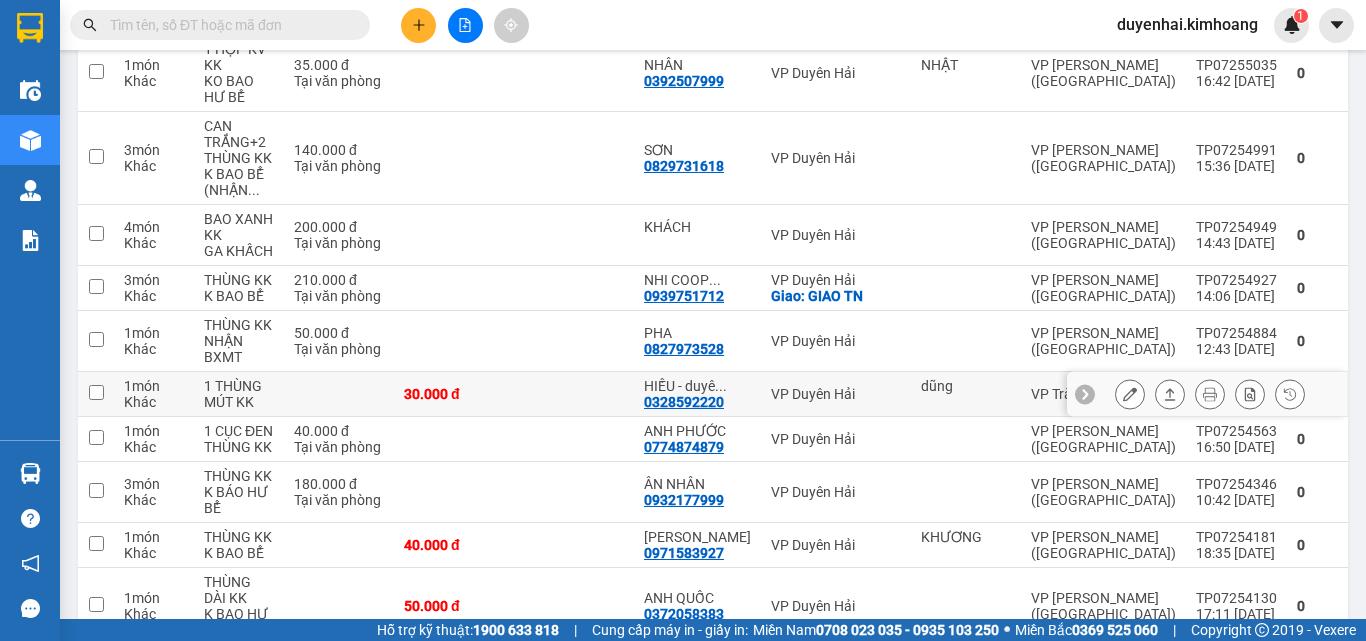 click 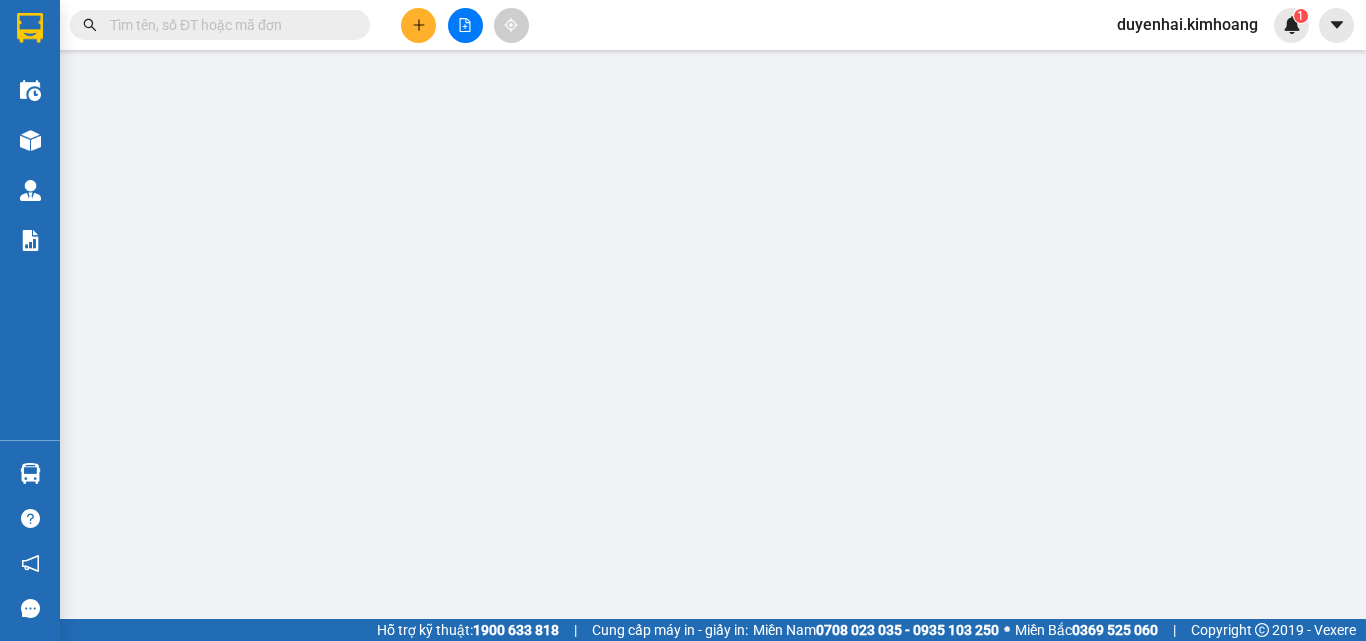 scroll, scrollTop: 0, scrollLeft: 0, axis: both 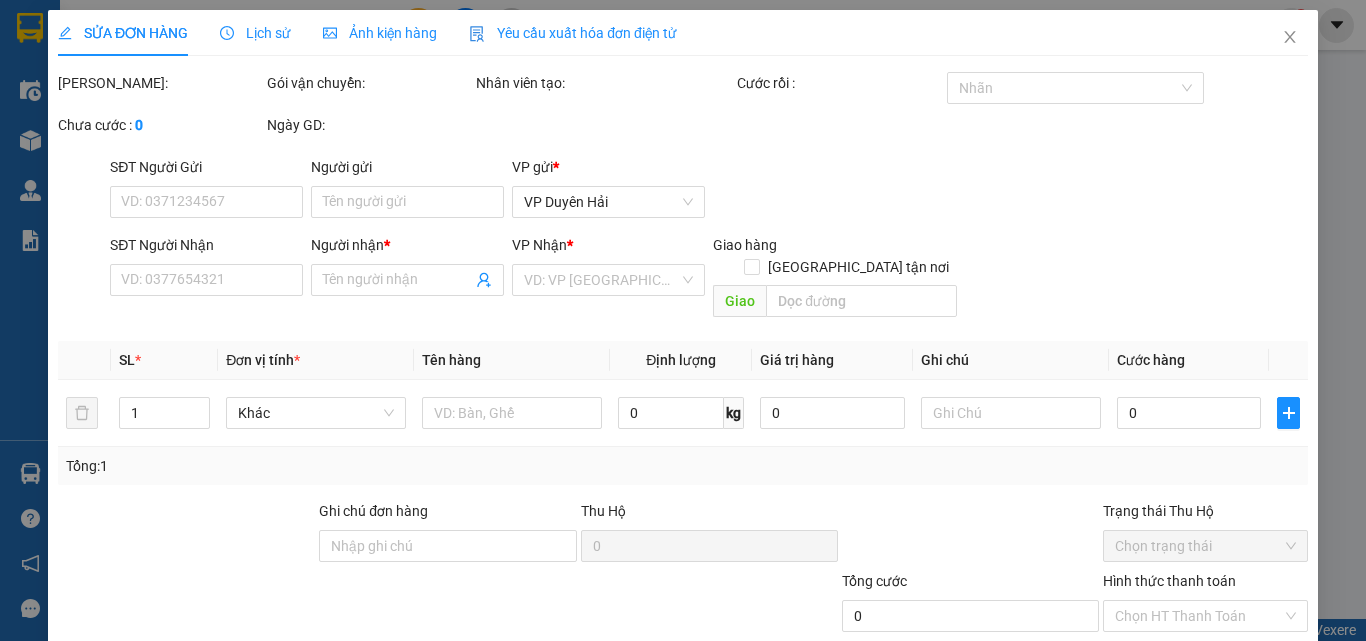 type on "dũng" 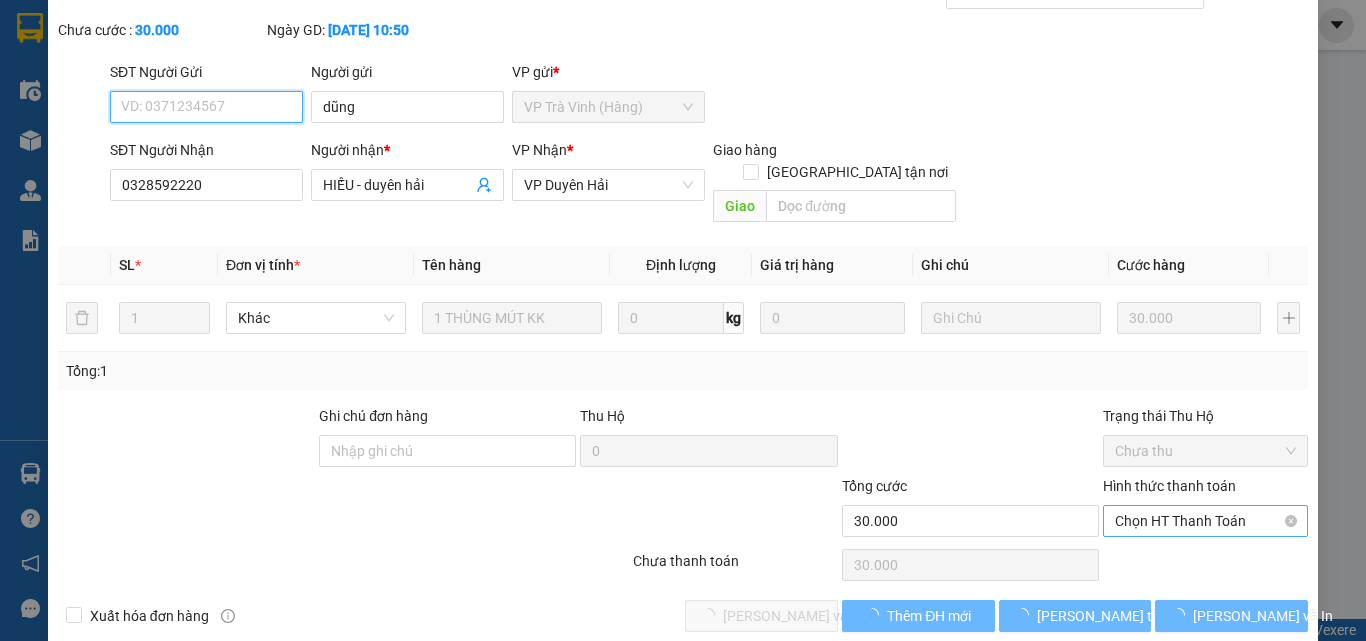 scroll, scrollTop: 103, scrollLeft: 0, axis: vertical 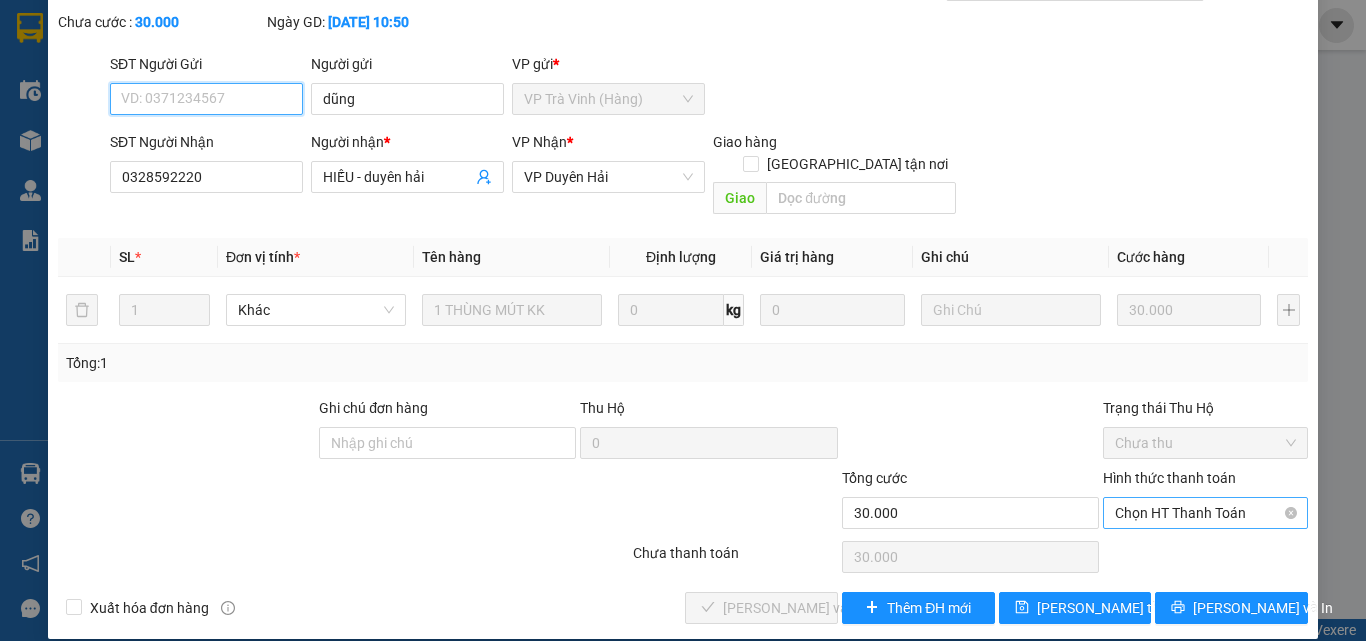 click on "Chọn HT Thanh Toán" at bounding box center (1205, 513) 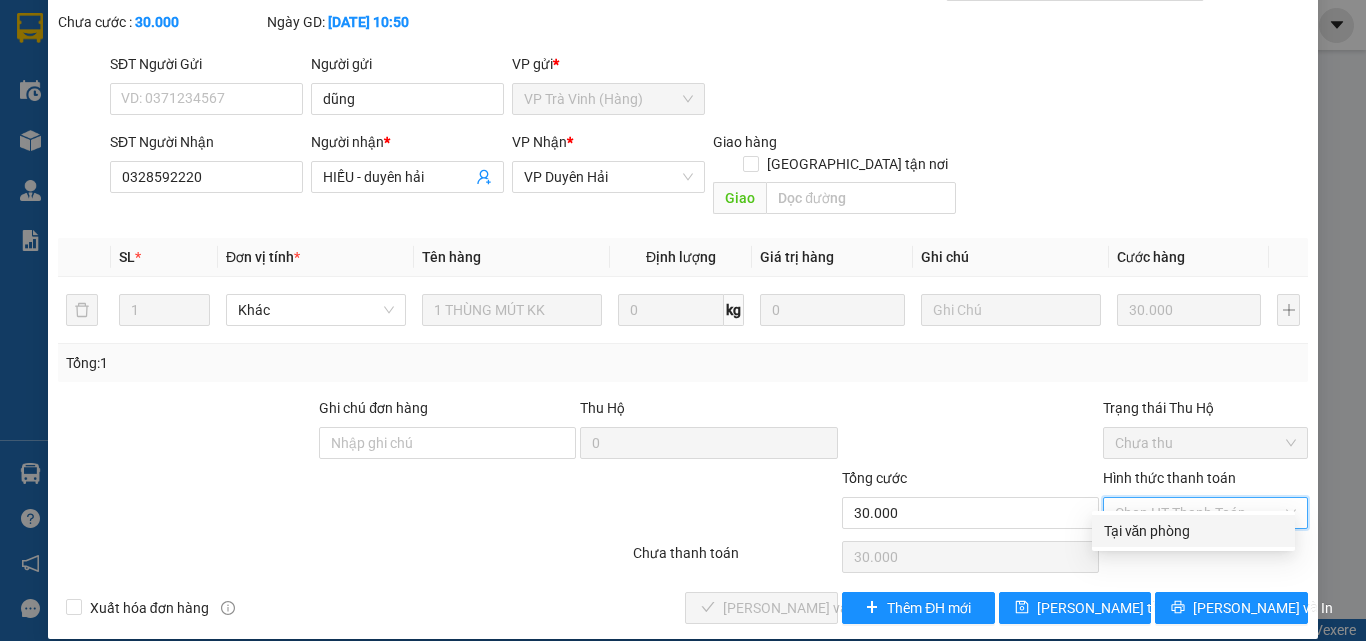 click on "Tại văn phòng" at bounding box center (1193, 531) 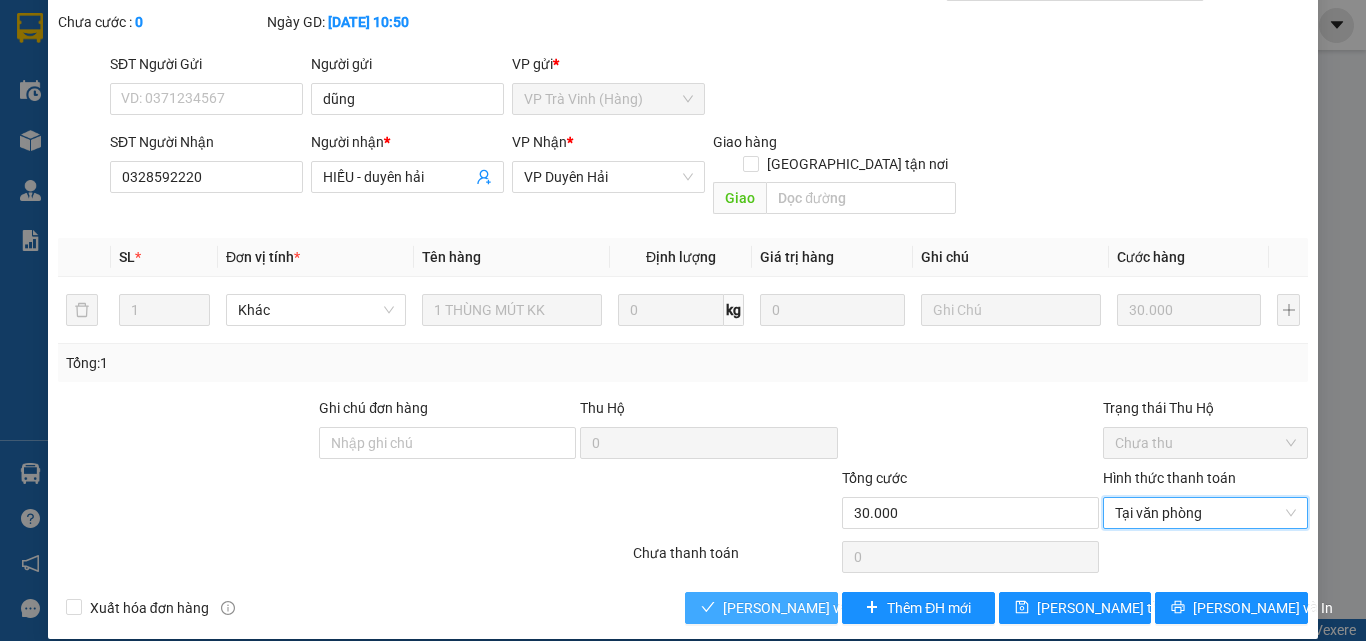 click on "[PERSON_NAME] và Giao hàng" at bounding box center [819, 608] 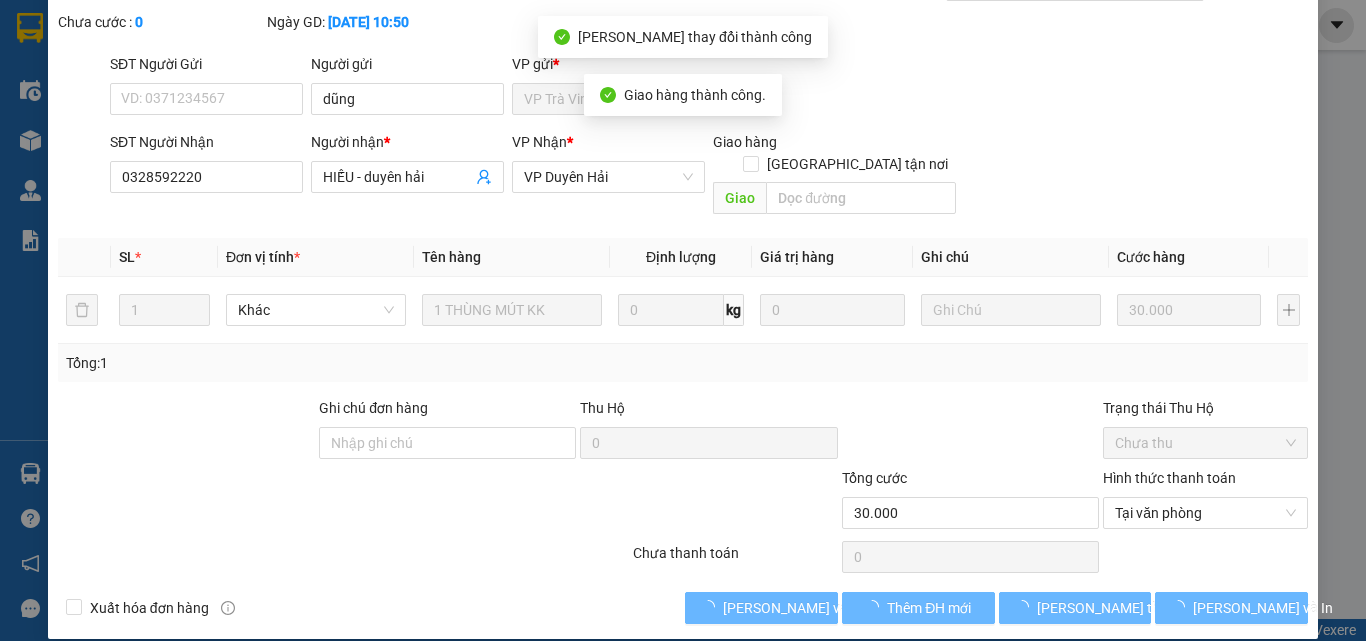 scroll, scrollTop: 0, scrollLeft: 0, axis: both 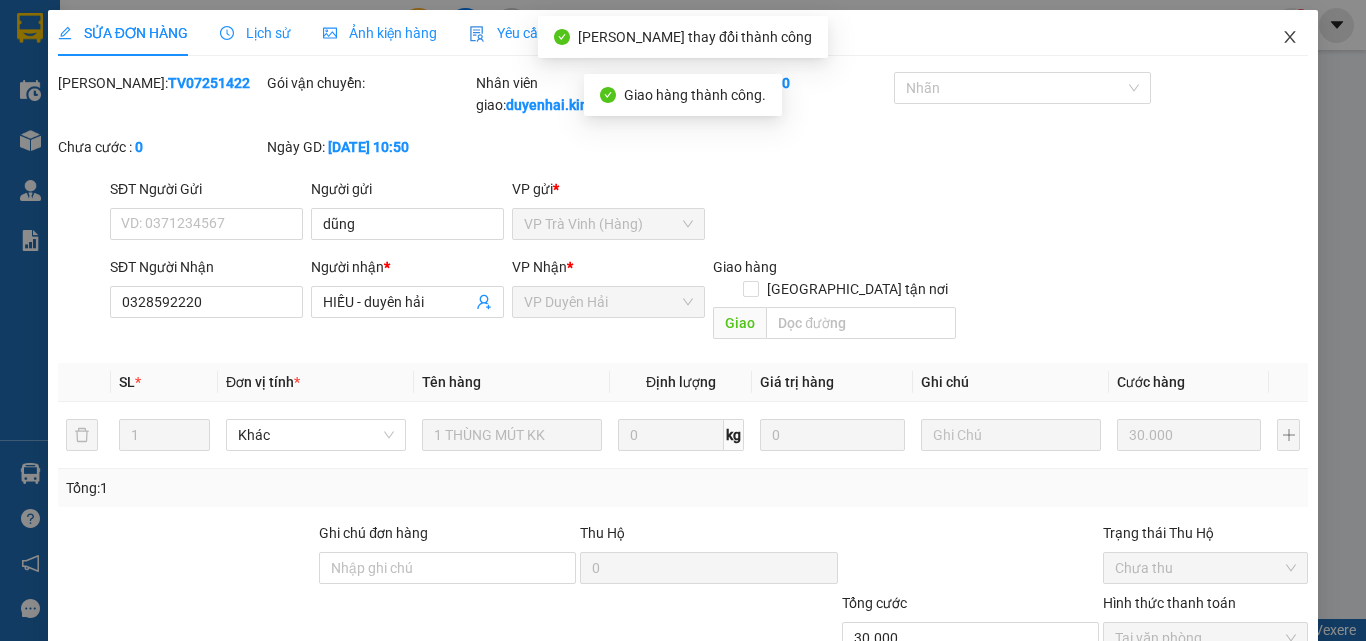 click at bounding box center (1290, 38) 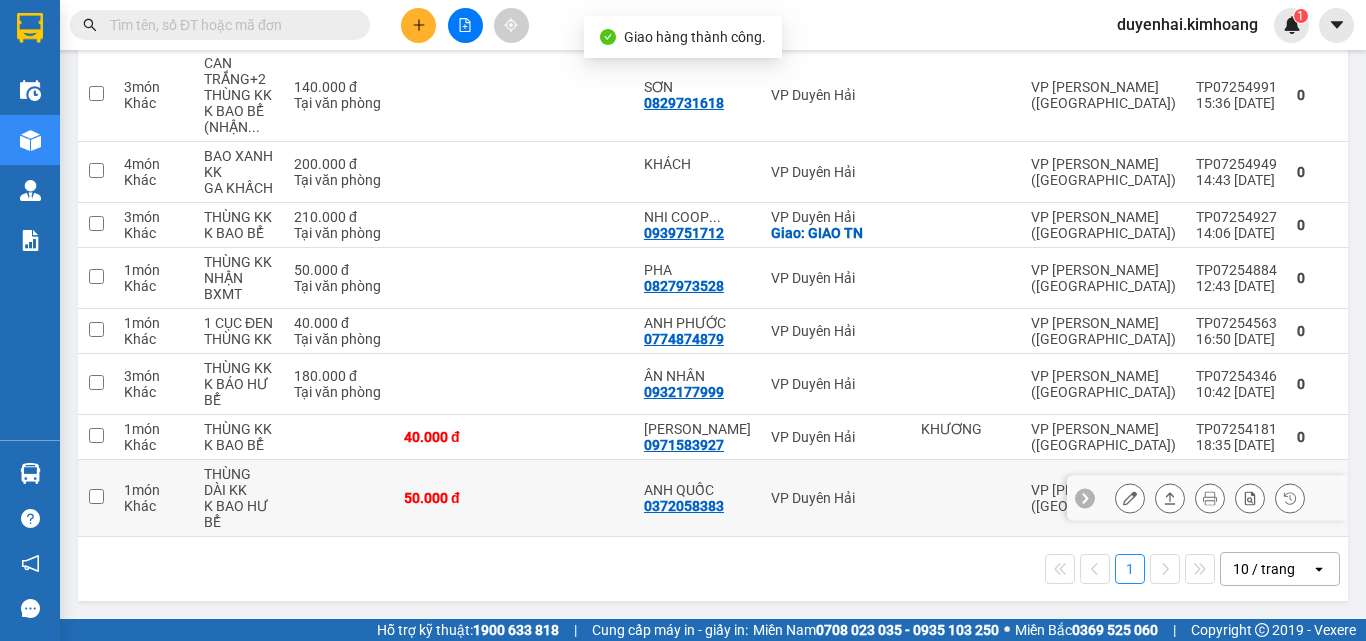 scroll, scrollTop: 371, scrollLeft: 0, axis: vertical 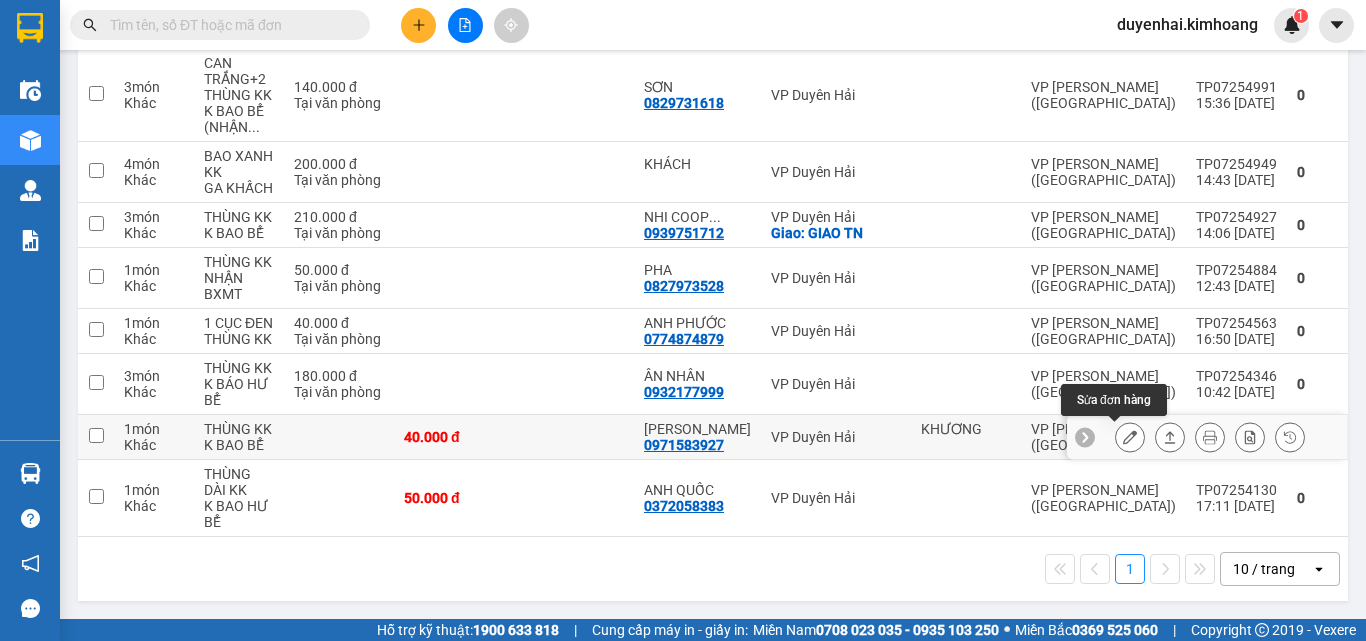 click 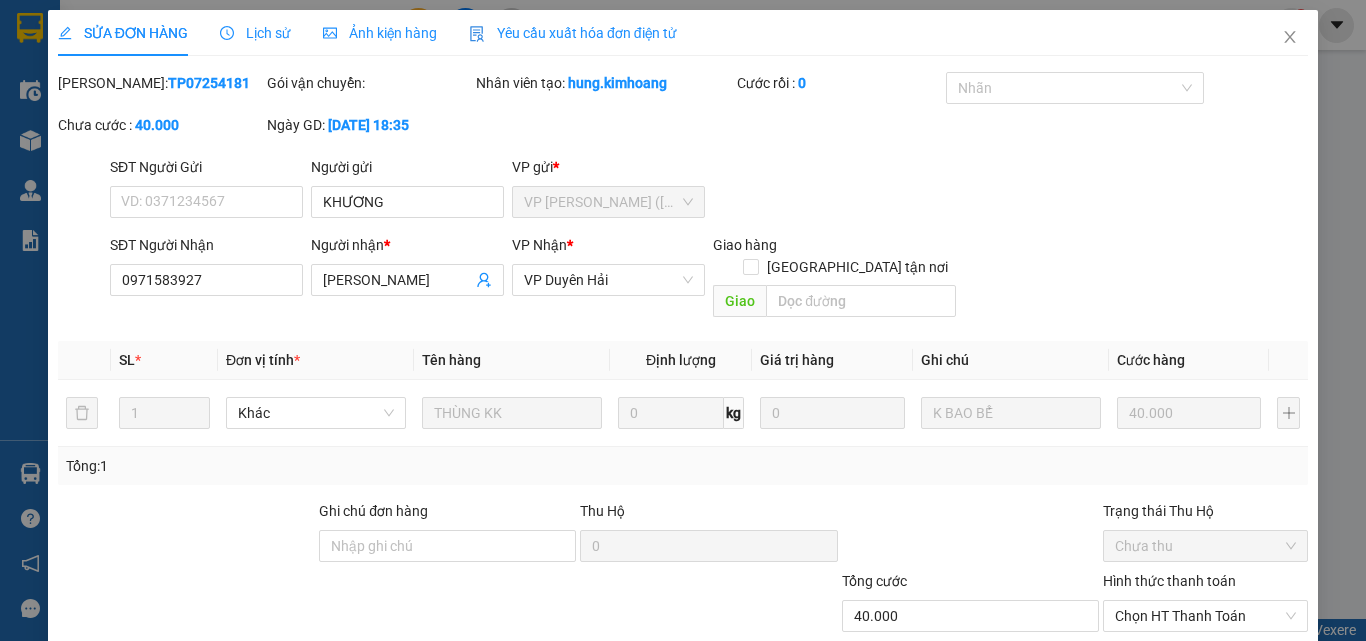 type on "KHƯƠNG" 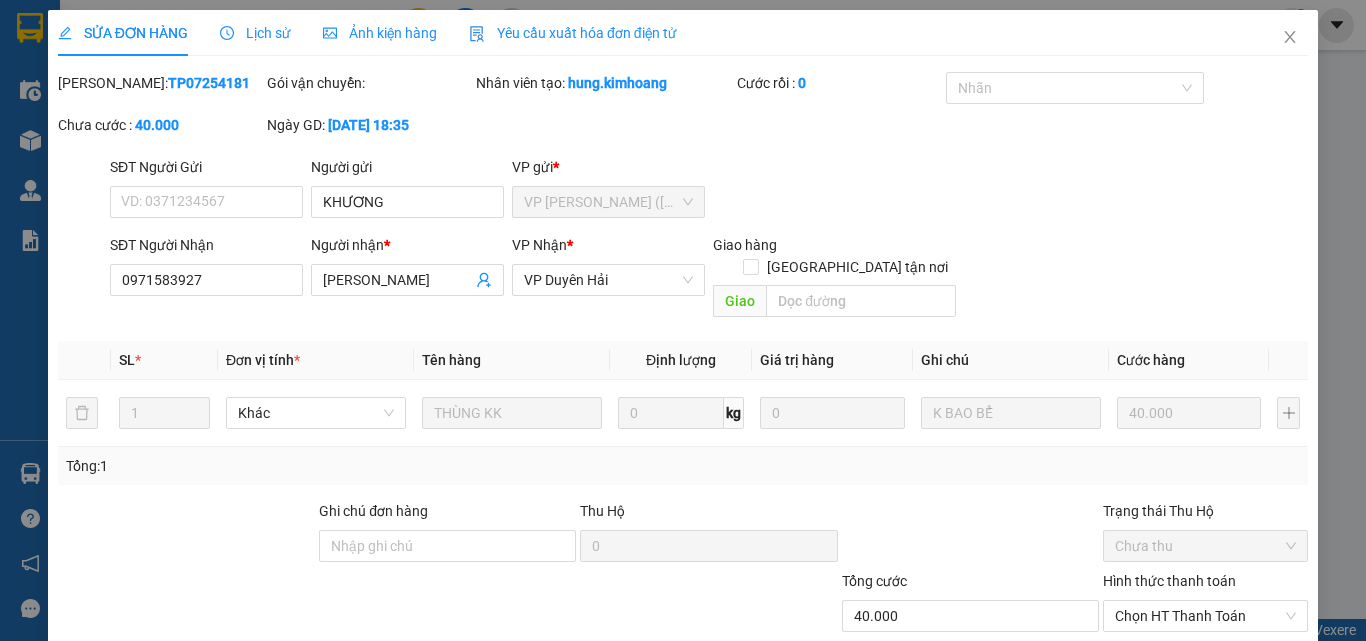 type on "0971583927" 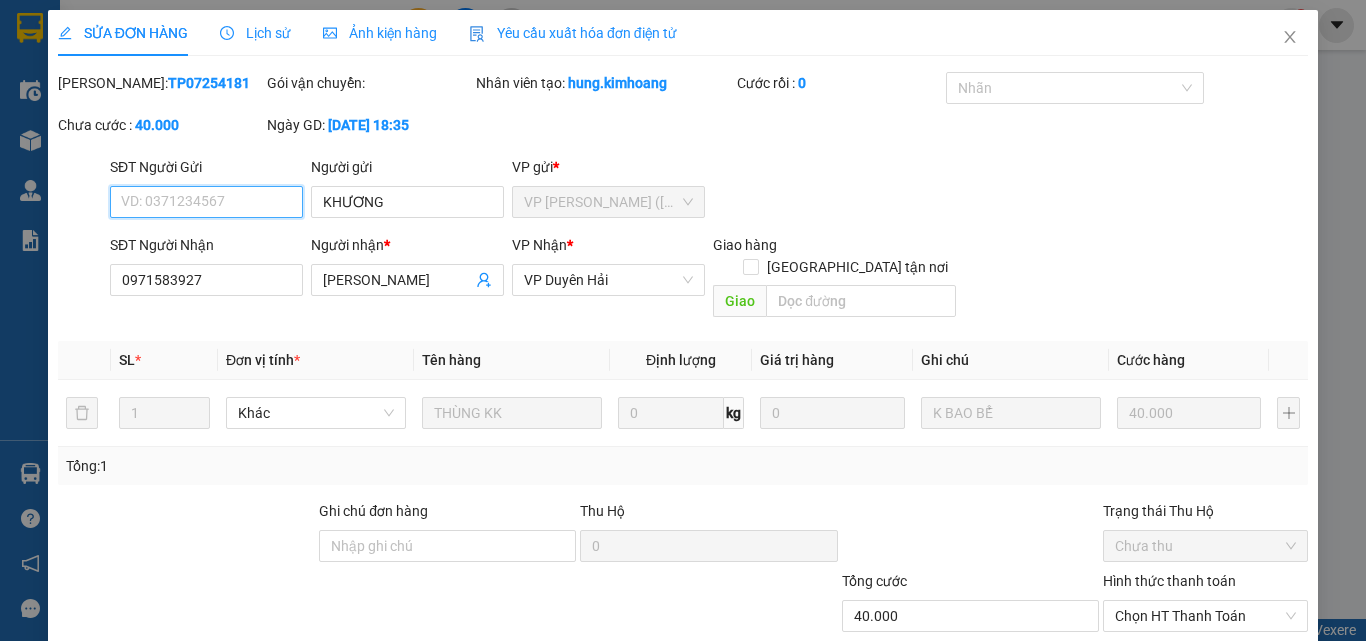 scroll, scrollTop: 0, scrollLeft: 0, axis: both 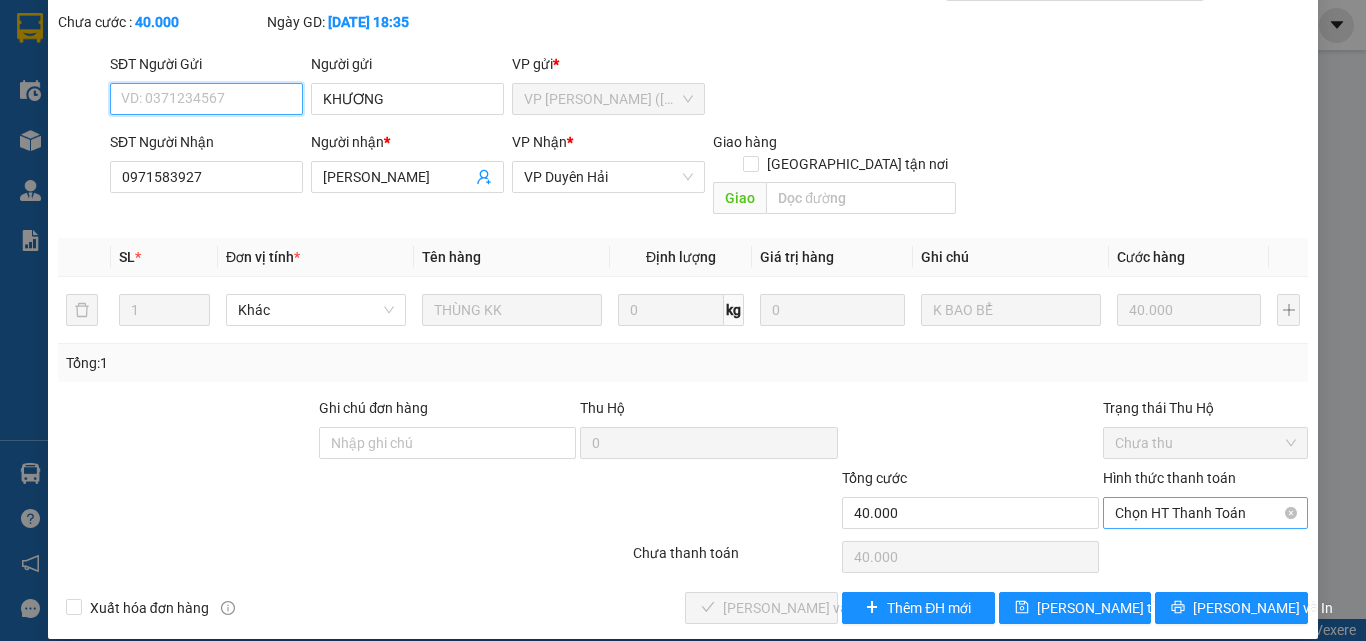 click on "Chọn HT Thanh Toán" at bounding box center (1205, 513) 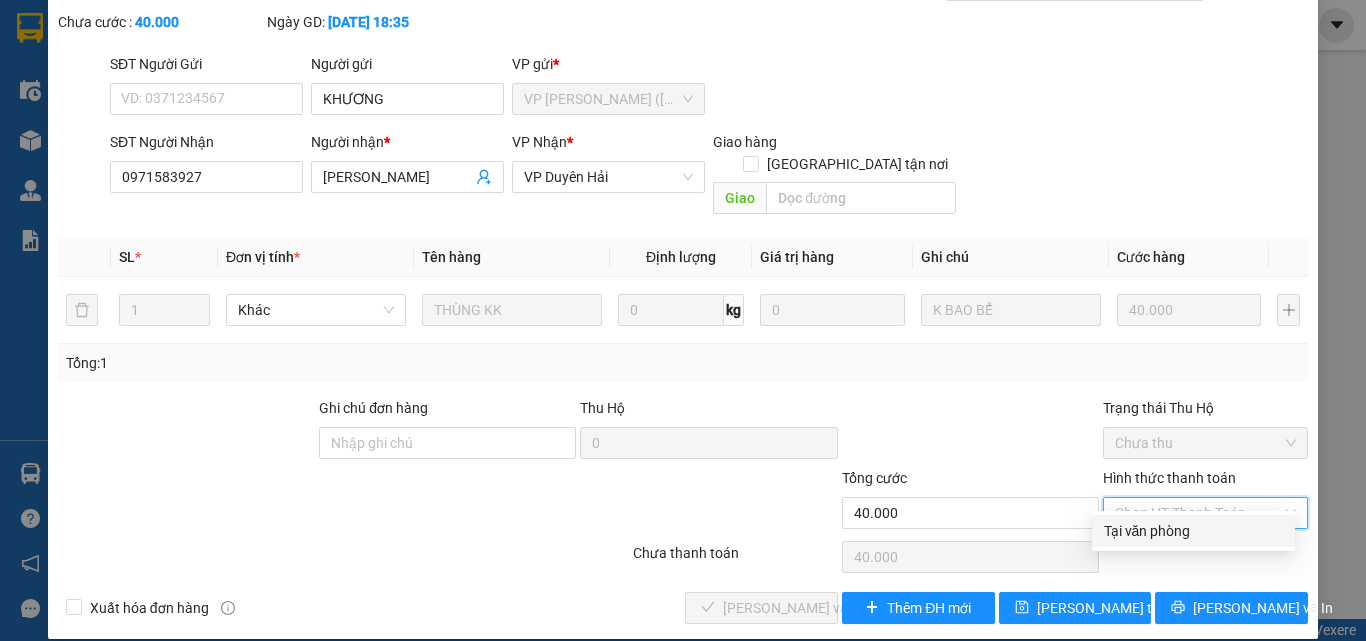 click on "Tại văn phòng" at bounding box center (1193, 531) 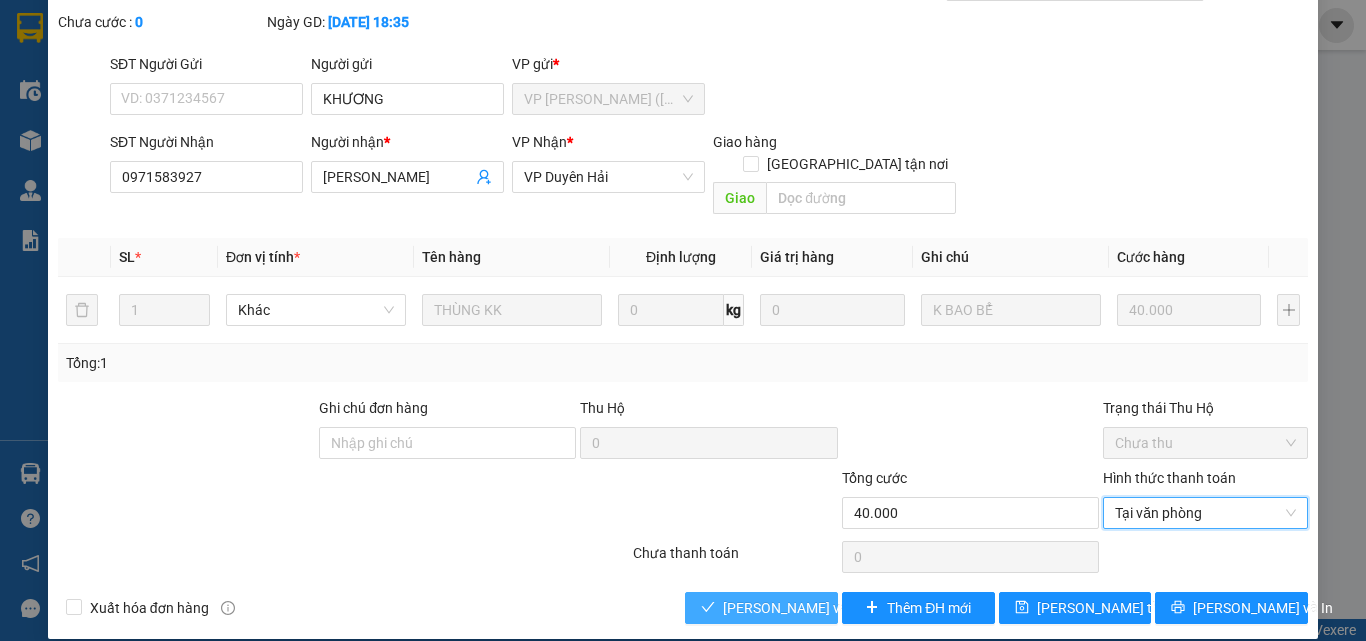 click on "[PERSON_NAME] và Giao hàng" at bounding box center (819, 608) 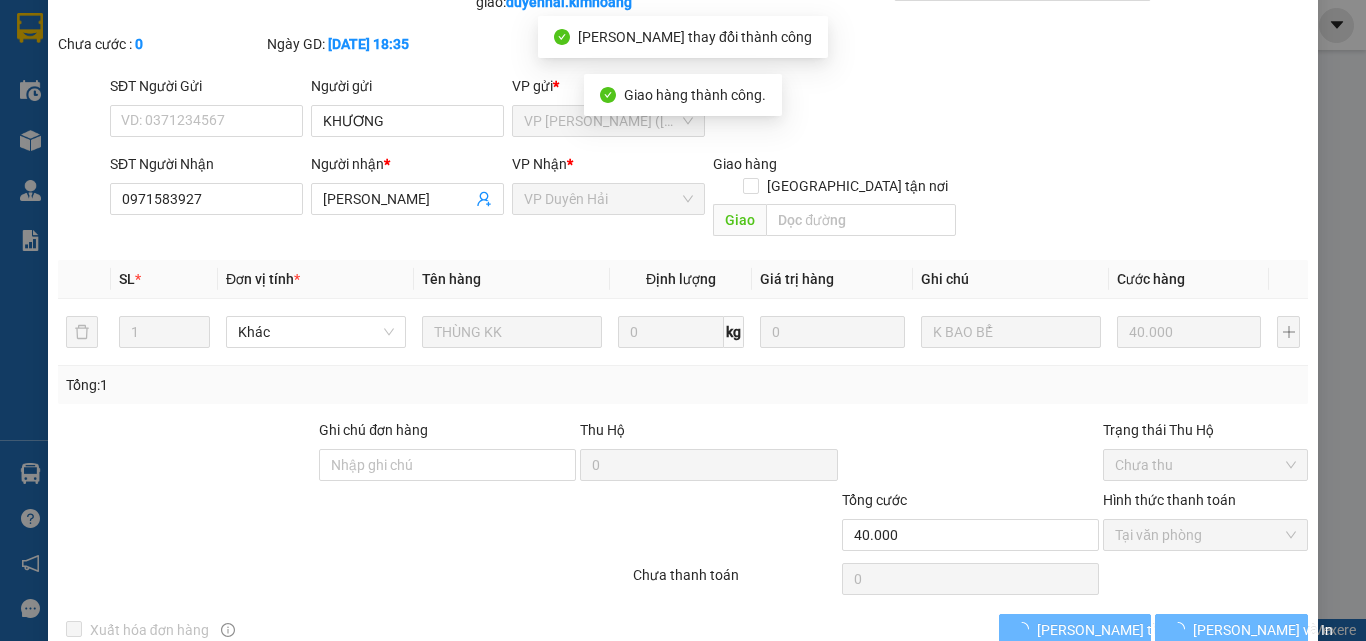 scroll, scrollTop: 0, scrollLeft: 0, axis: both 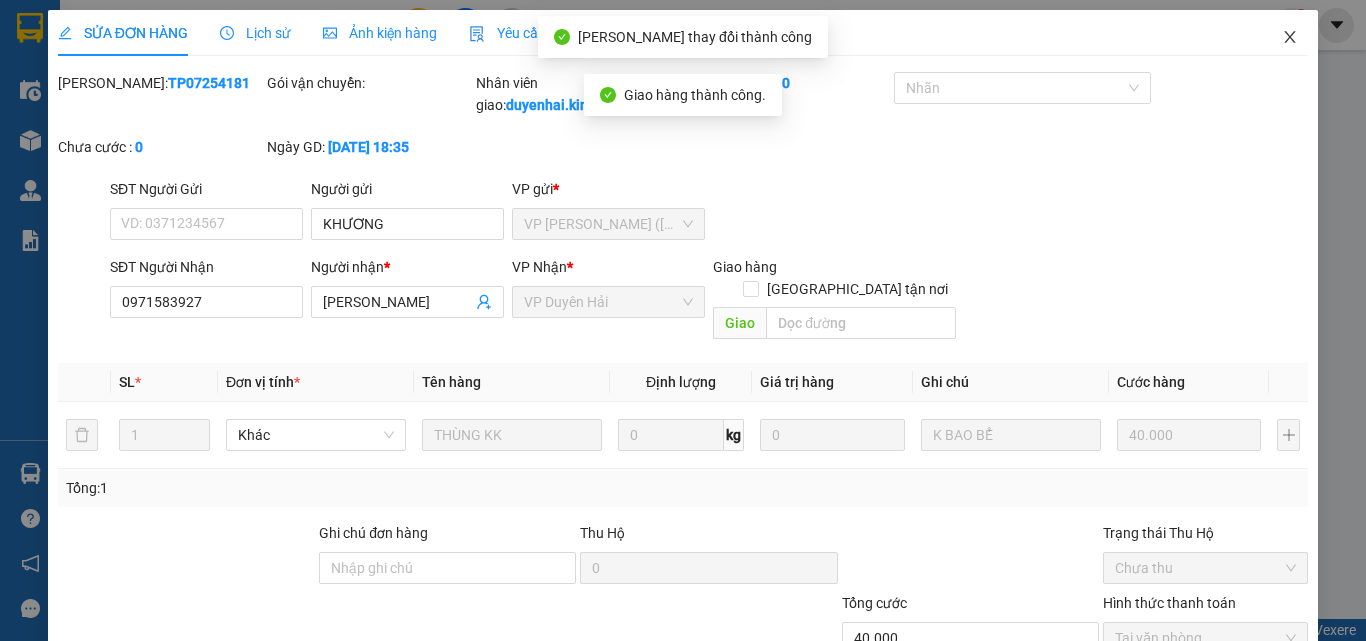 click 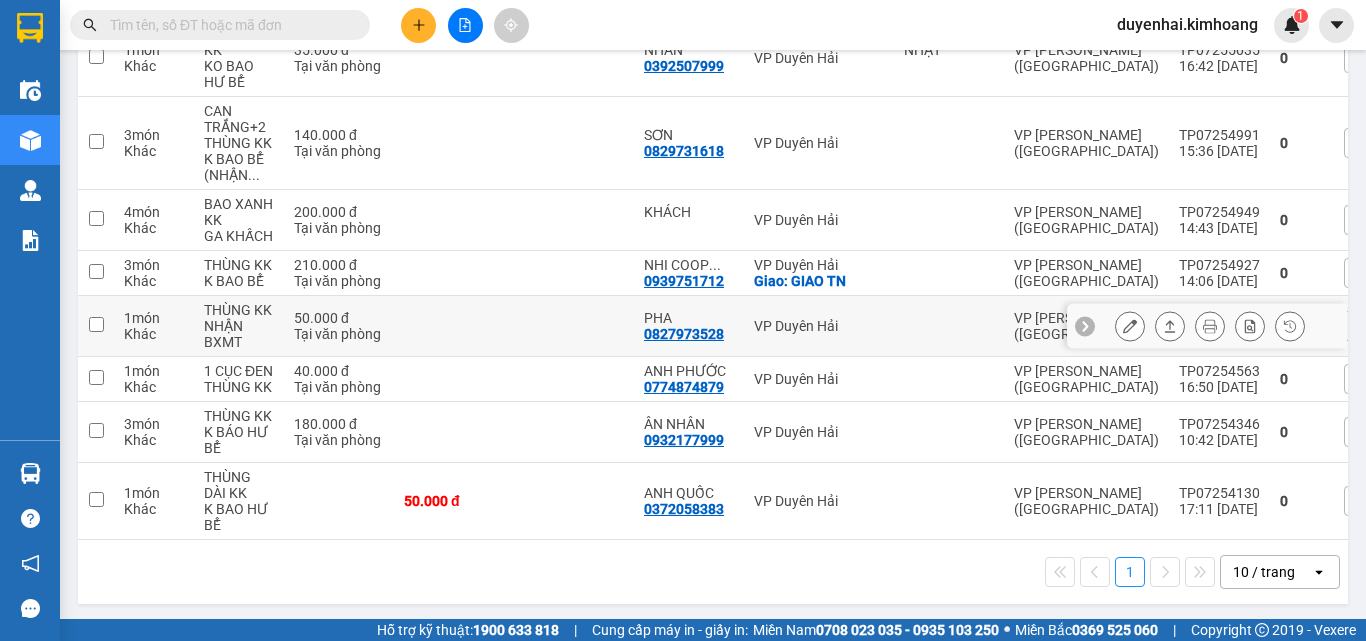scroll, scrollTop: 326, scrollLeft: 0, axis: vertical 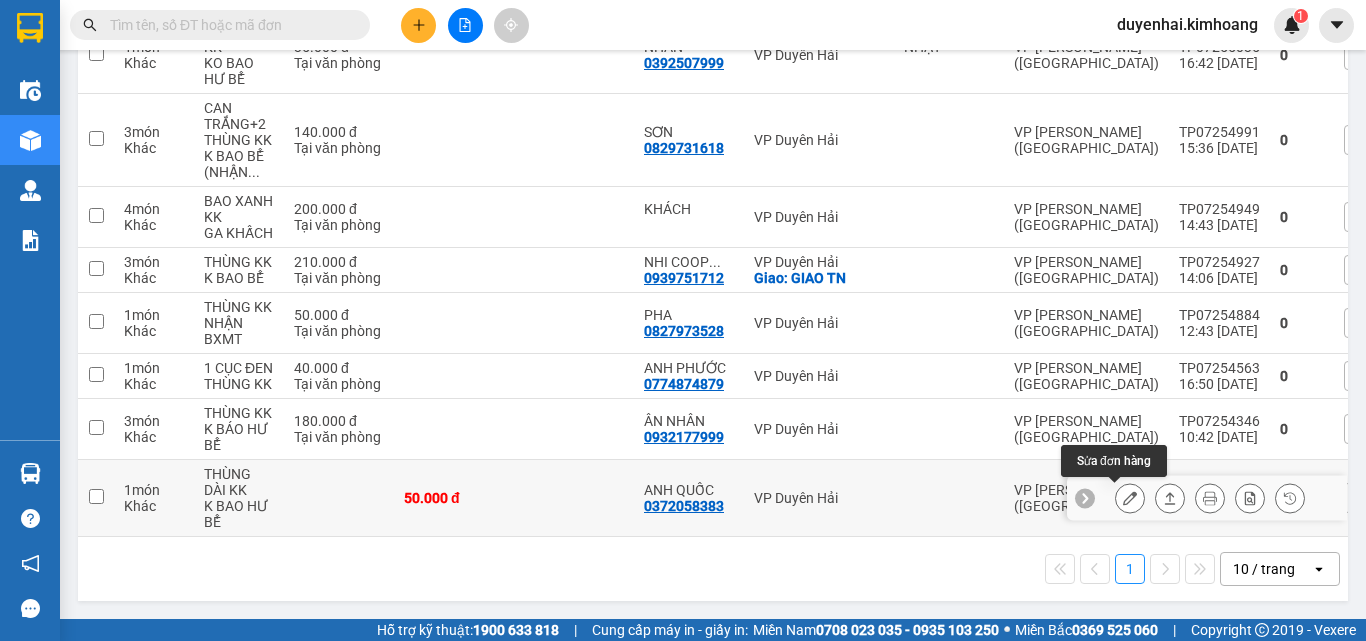 click 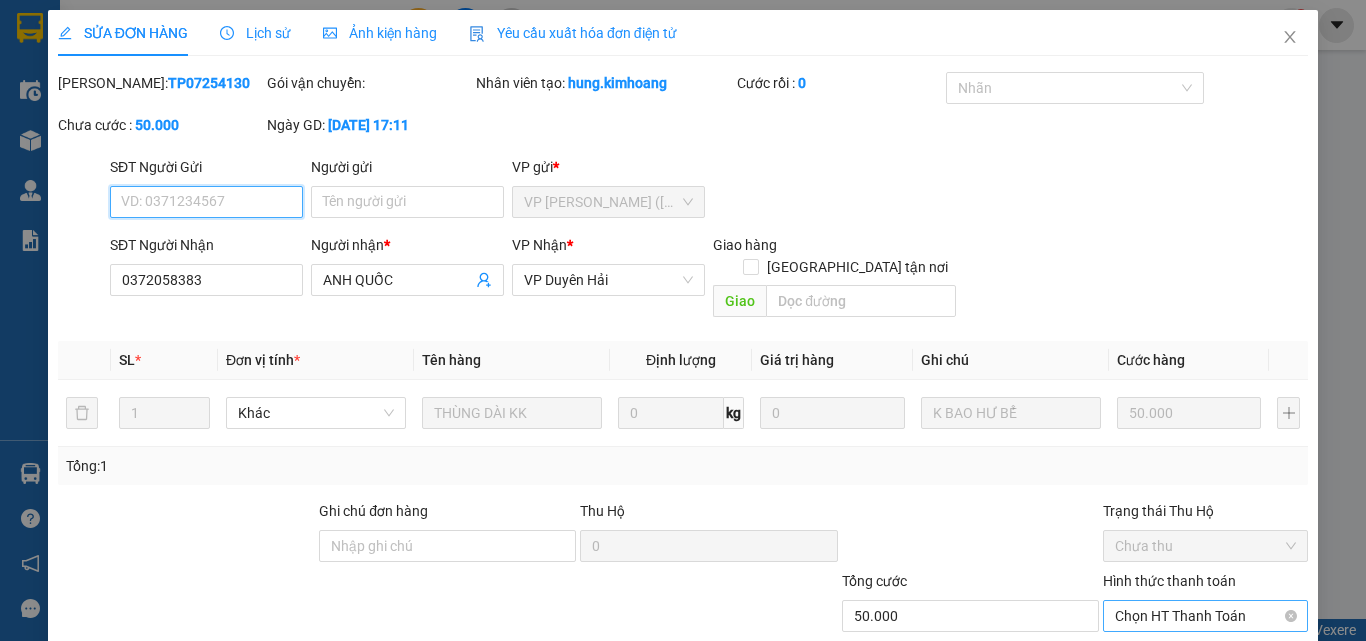 scroll, scrollTop: 0, scrollLeft: 0, axis: both 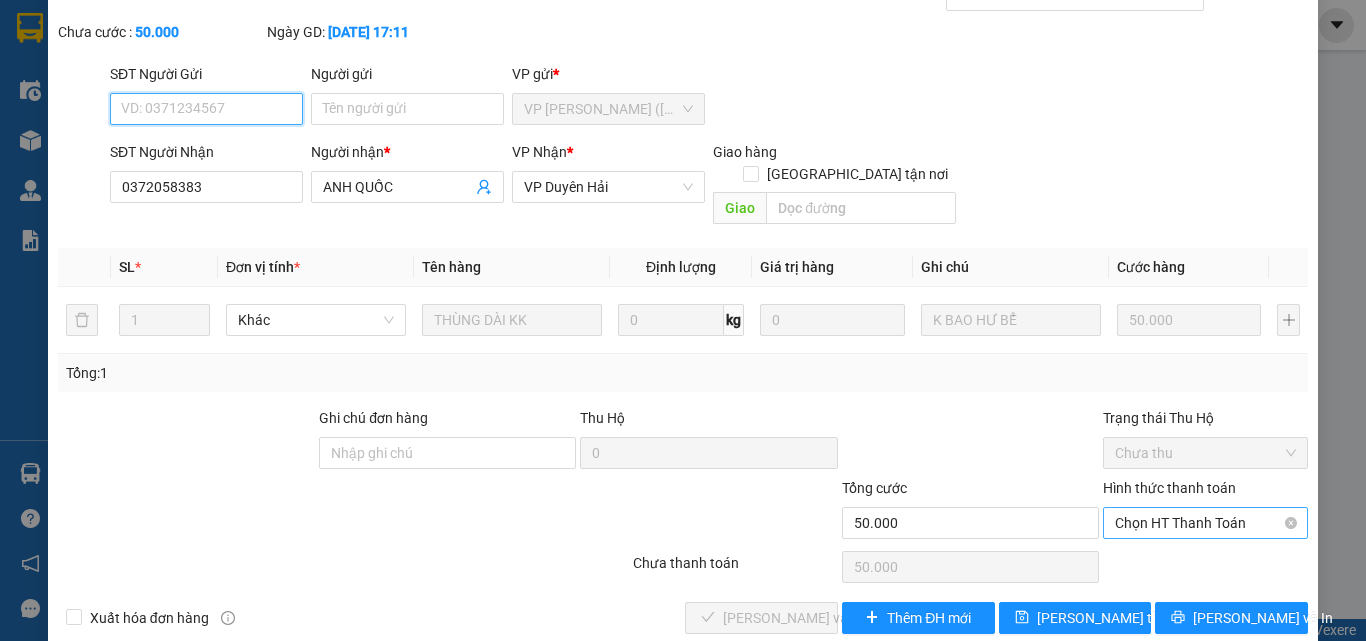 click on "Chọn HT Thanh Toán" at bounding box center (1205, 523) 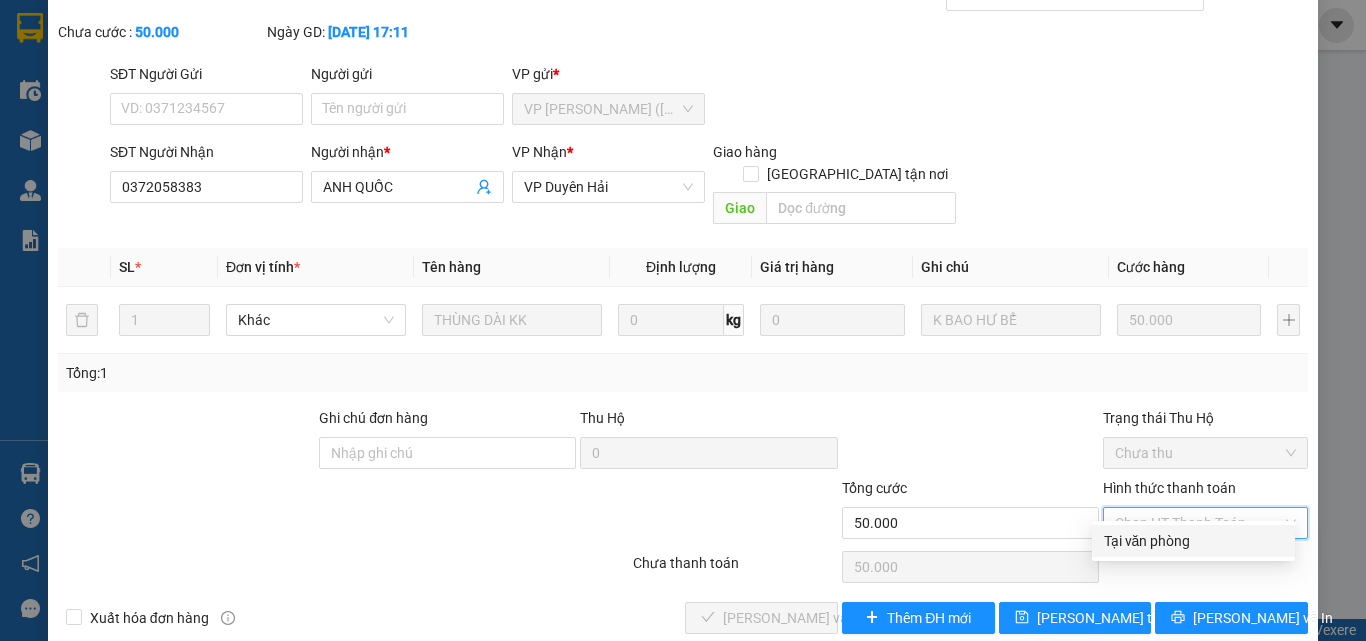 click on "Tại văn phòng" at bounding box center (1193, 541) 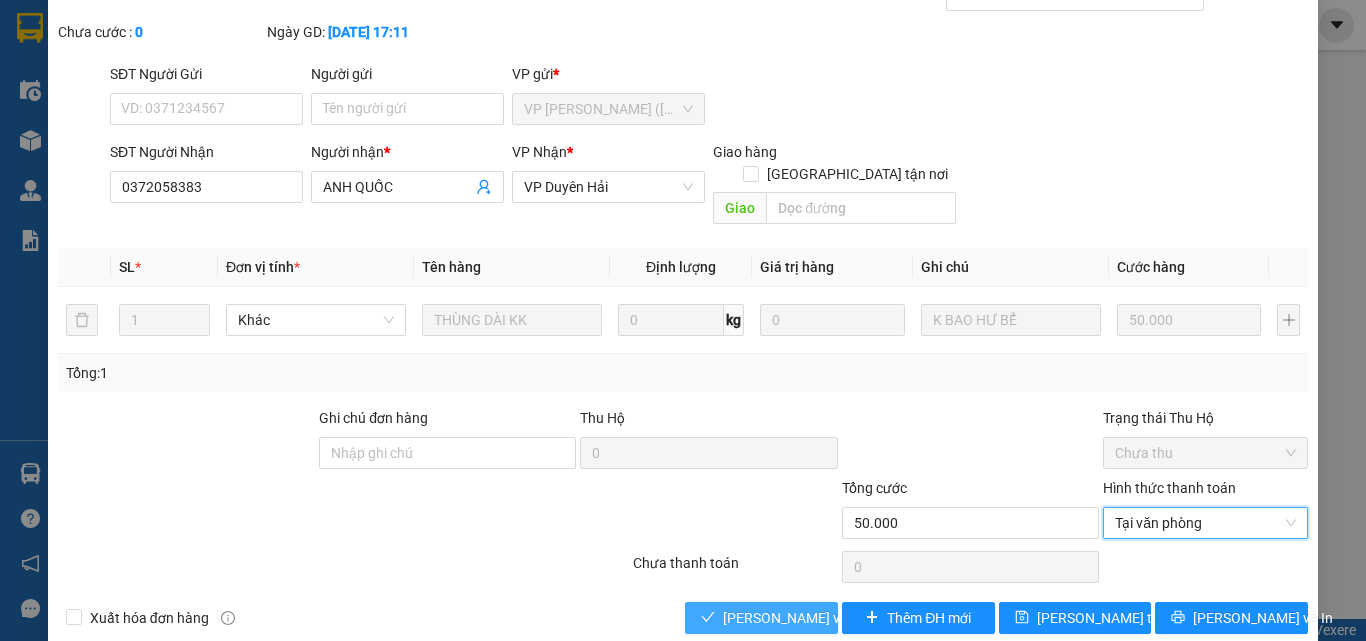 click on "[PERSON_NAME] và Giao hàng" at bounding box center [819, 618] 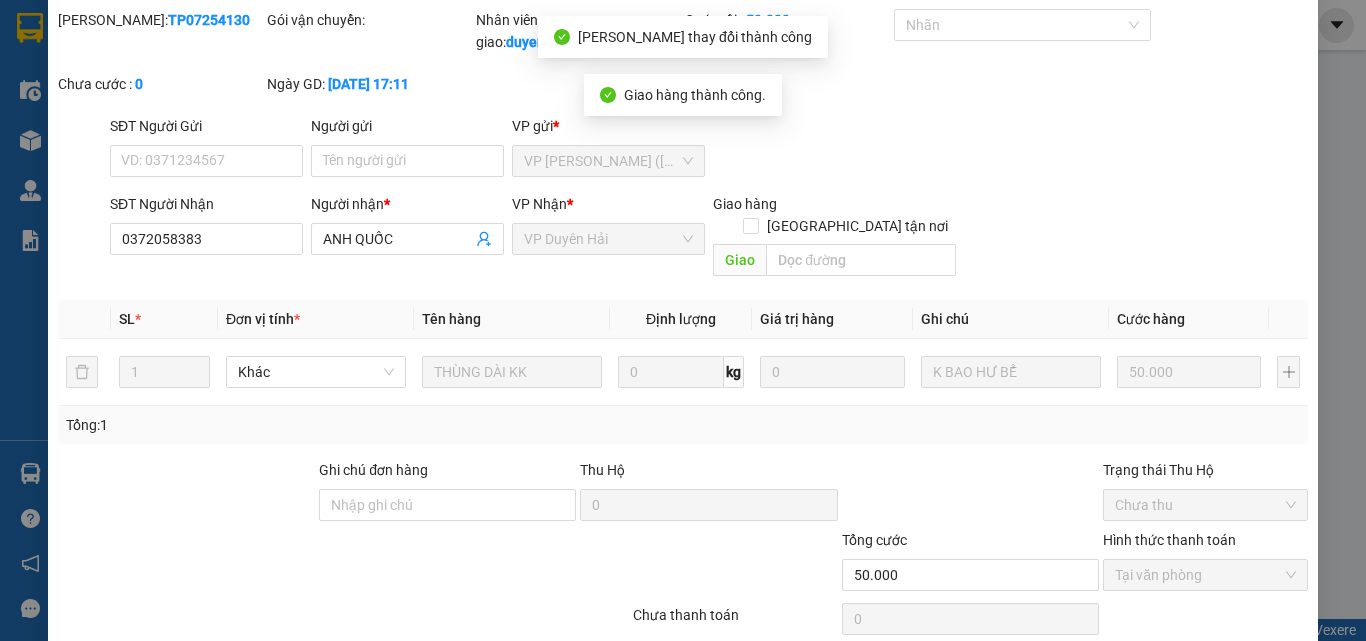 scroll, scrollTop: 0, scrollLeft: 0, axis: both 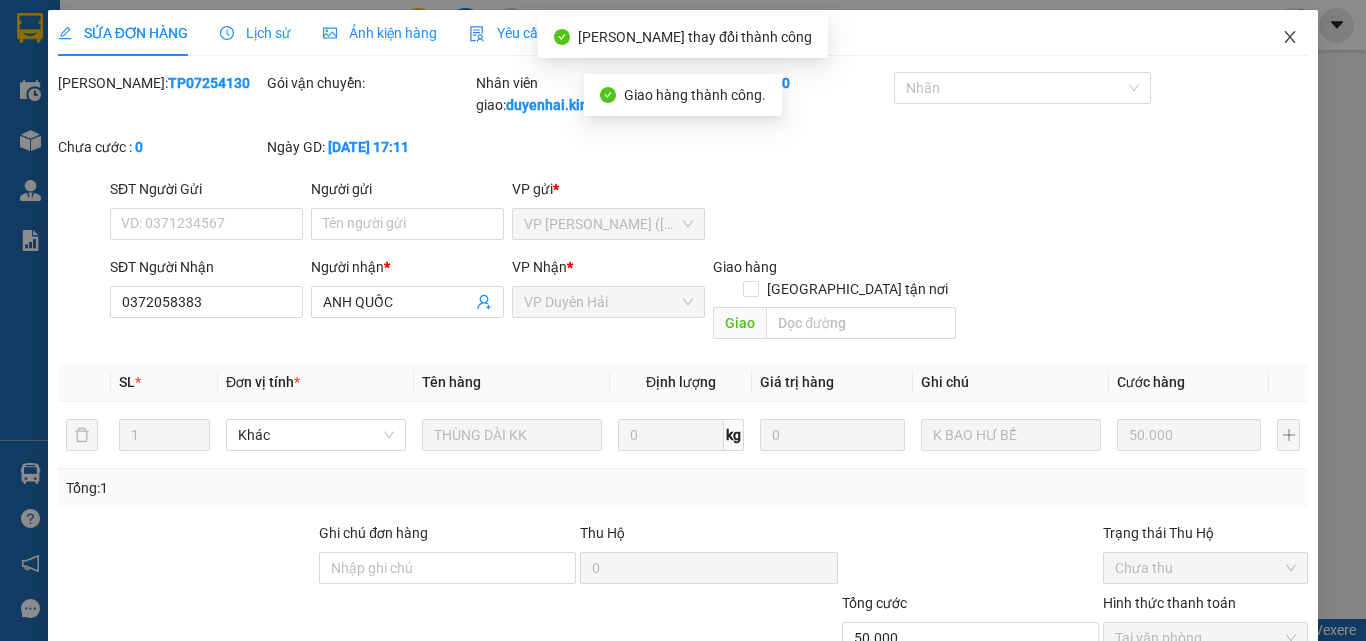 click 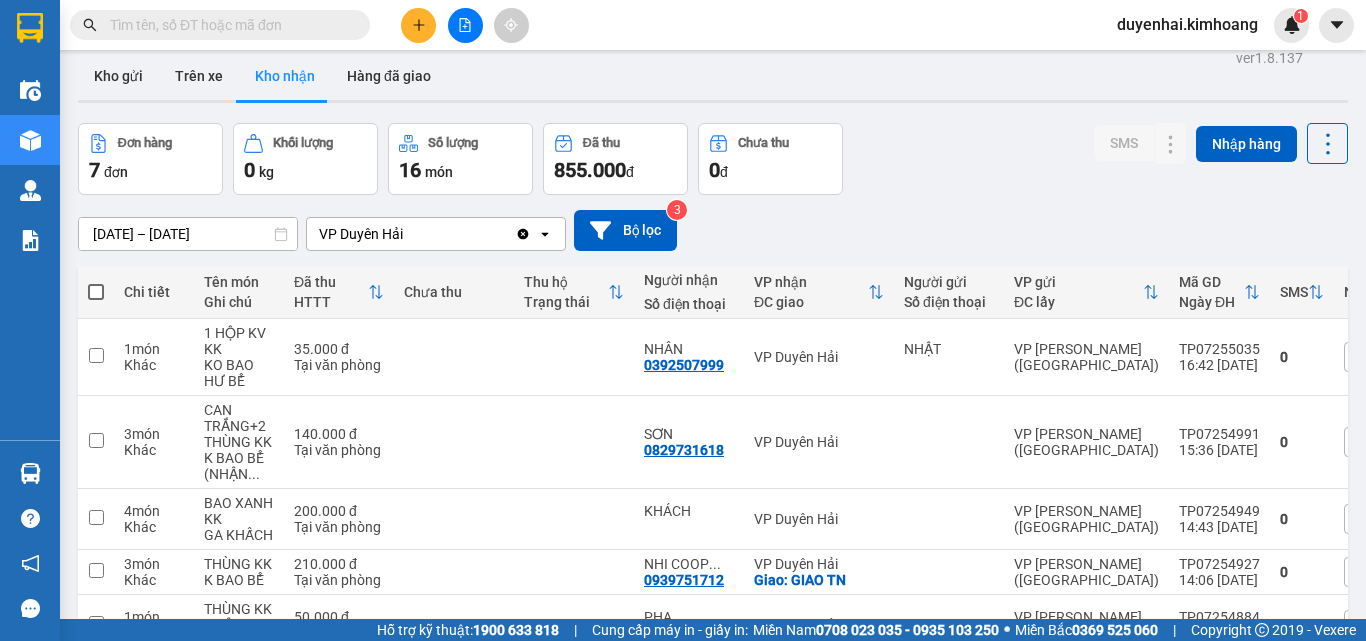 scroll, scrollTop: 0, scrollLeft: 0, axis: both 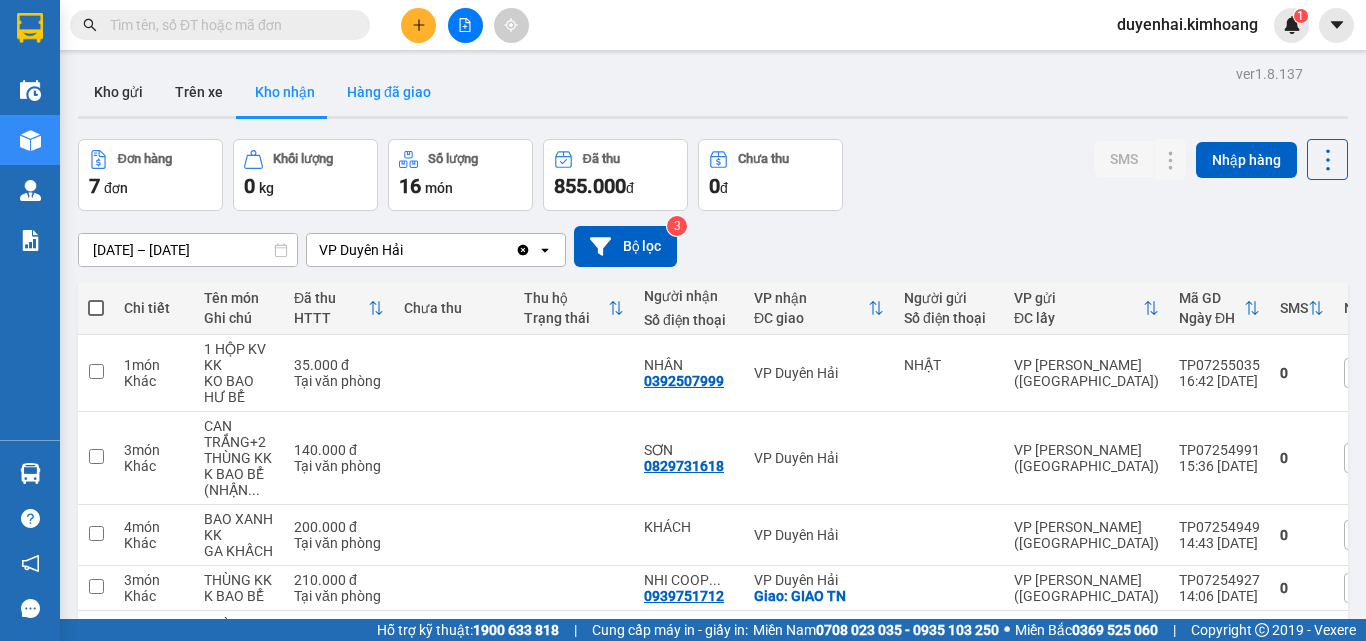 click on "Hàng đã giao" at bounding box center [389, 92] 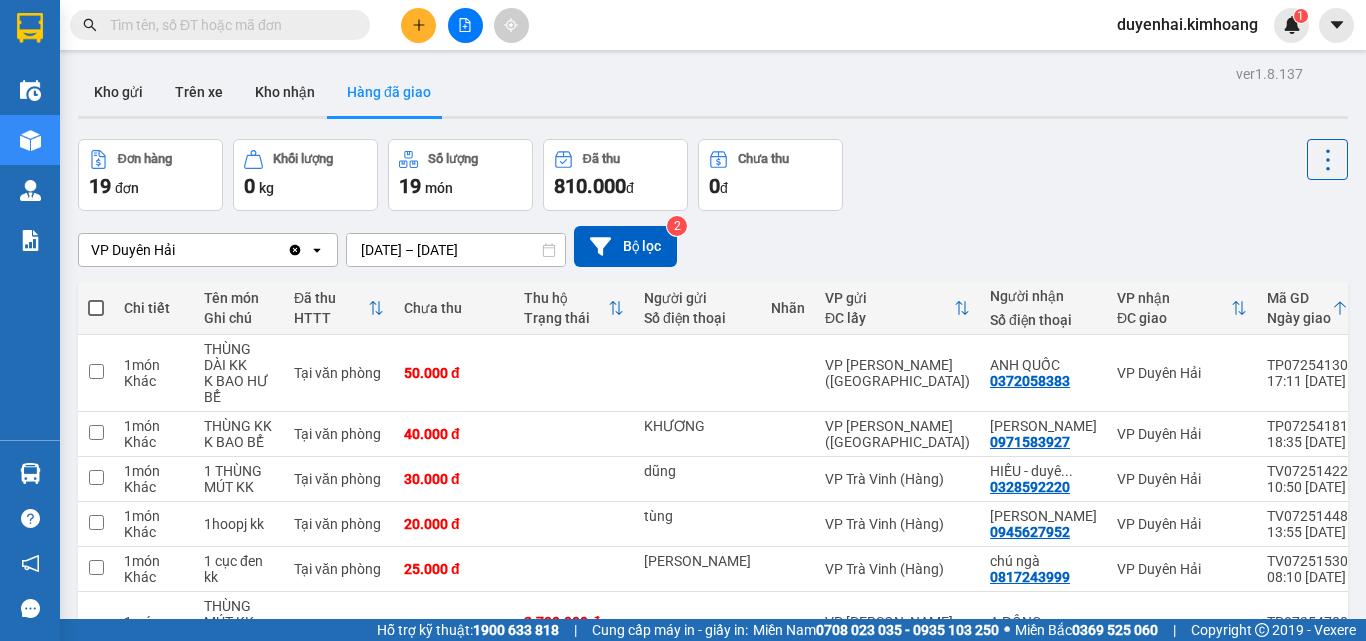 click at bounding box center (418, 25) 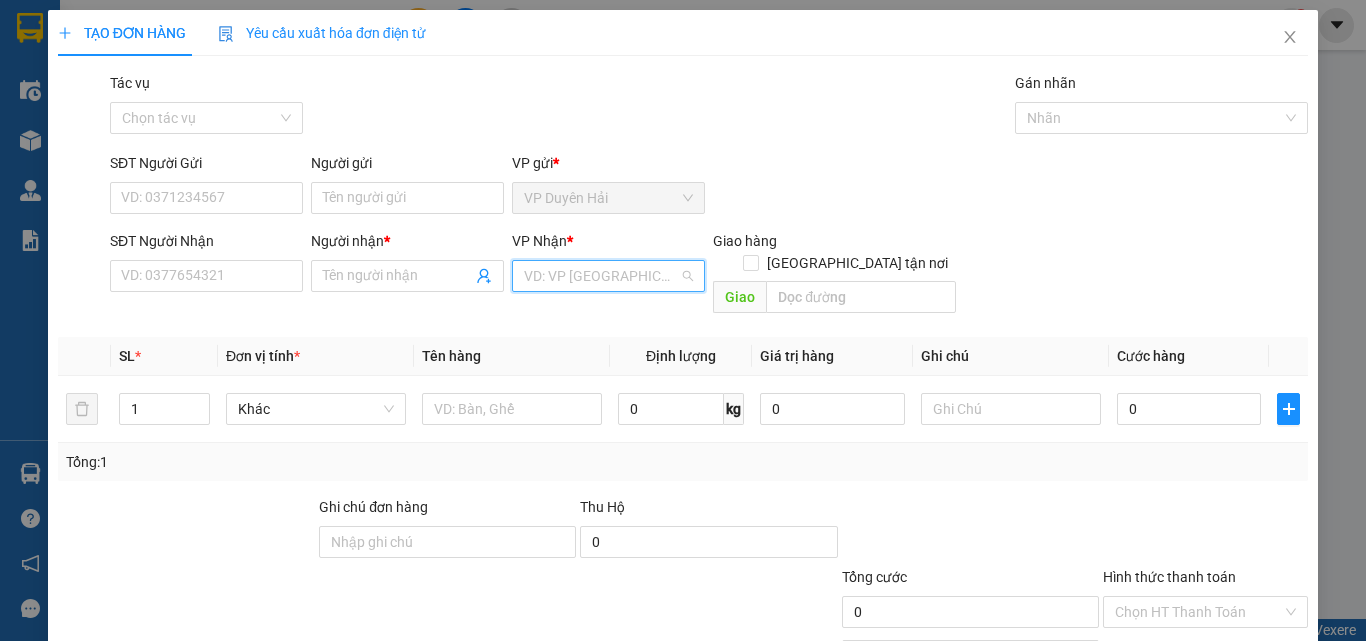 click at bounding box center (601, 276) 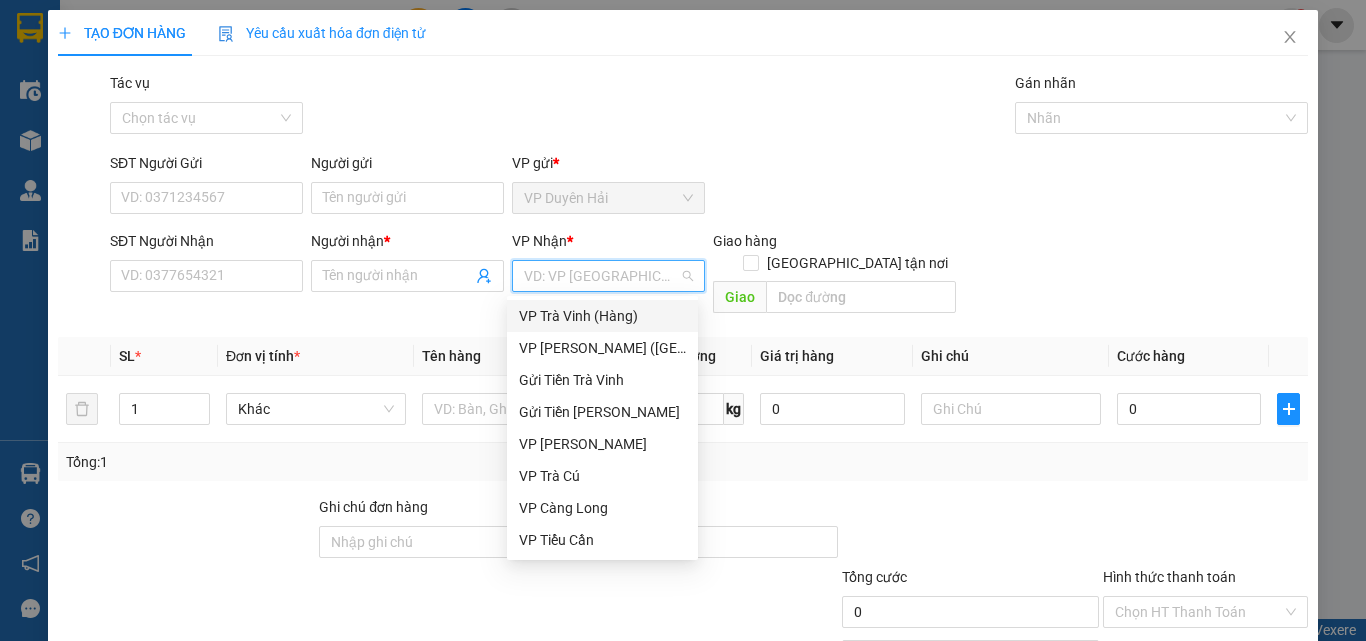 click on "VP Trà Vinh (Hàng)" at bounding box center (602, 316) 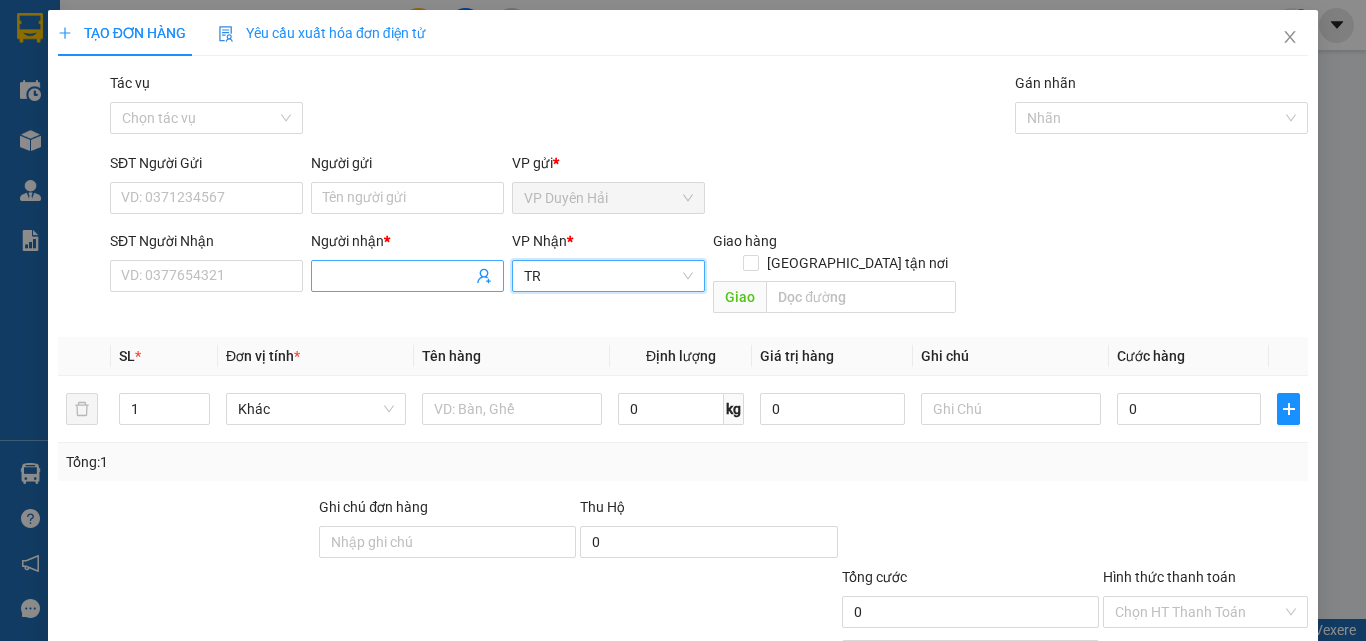 type on "T" 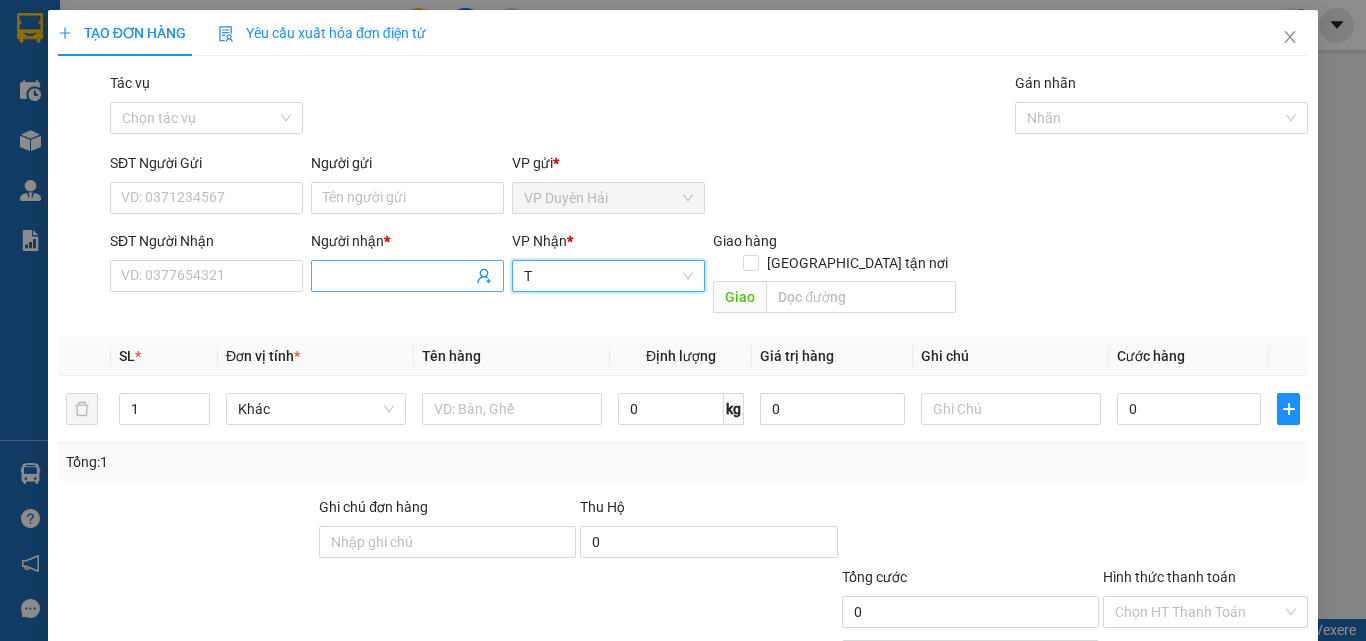 type 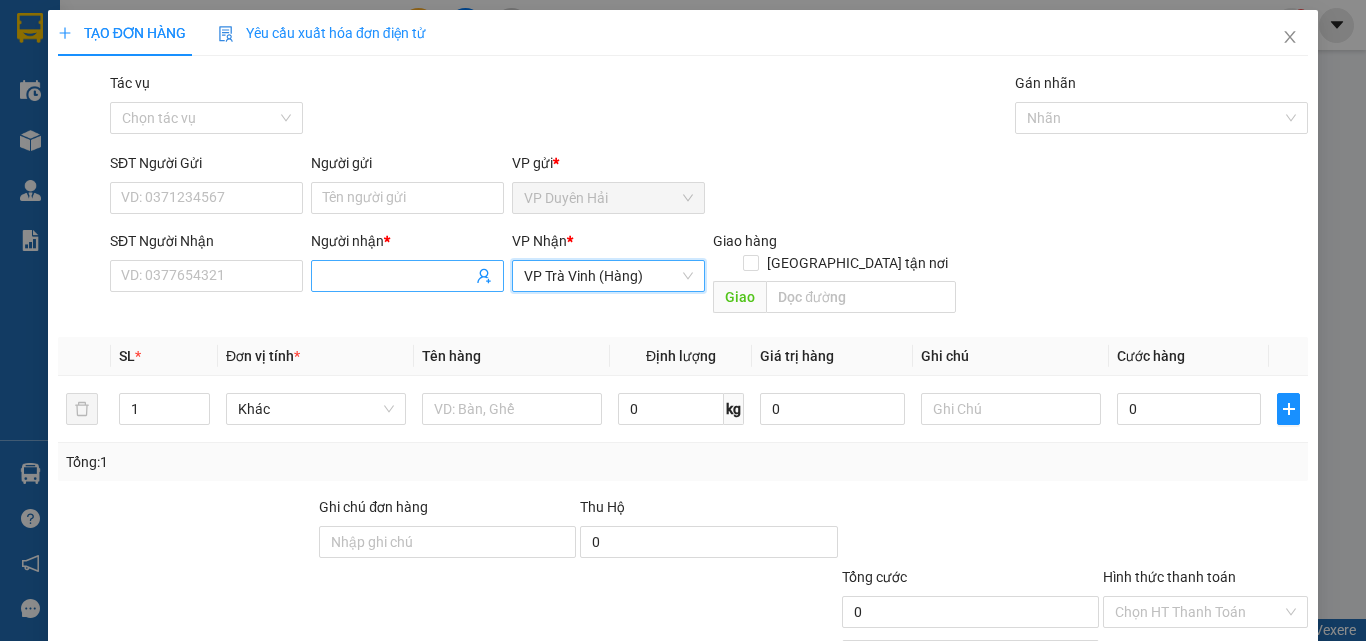 click on "Người nhận  *" at bounding box center [397, 276] 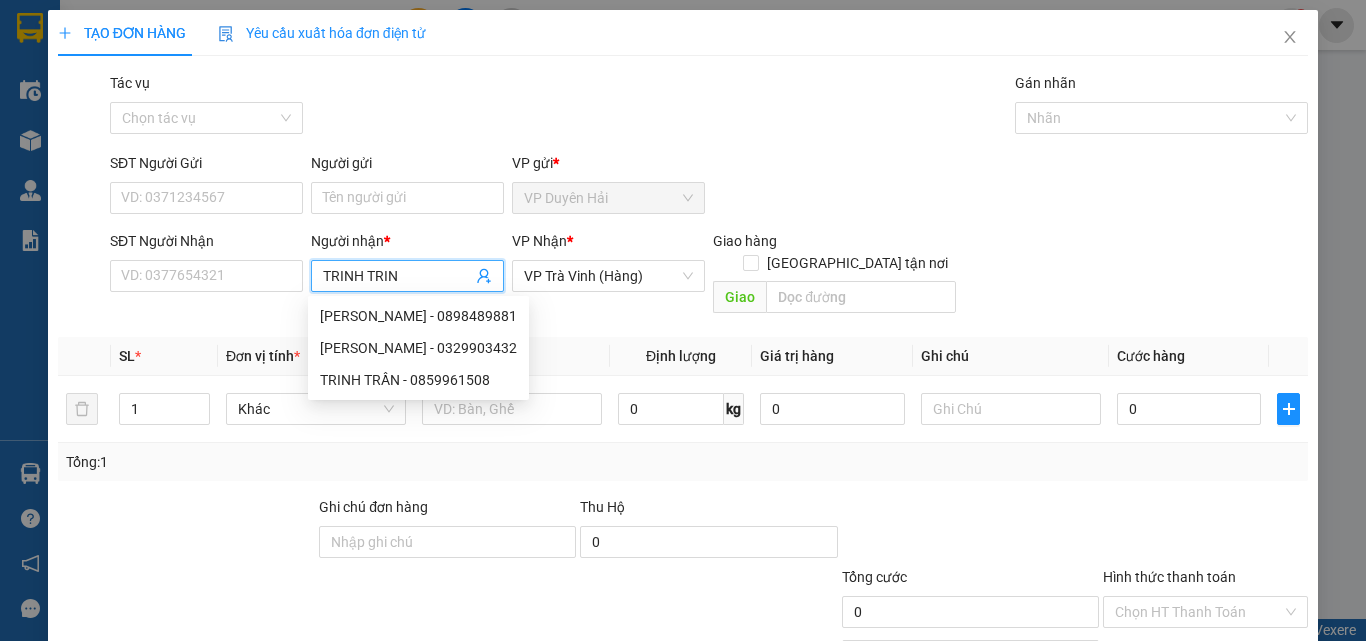 type on "[PERSON_NAME]" 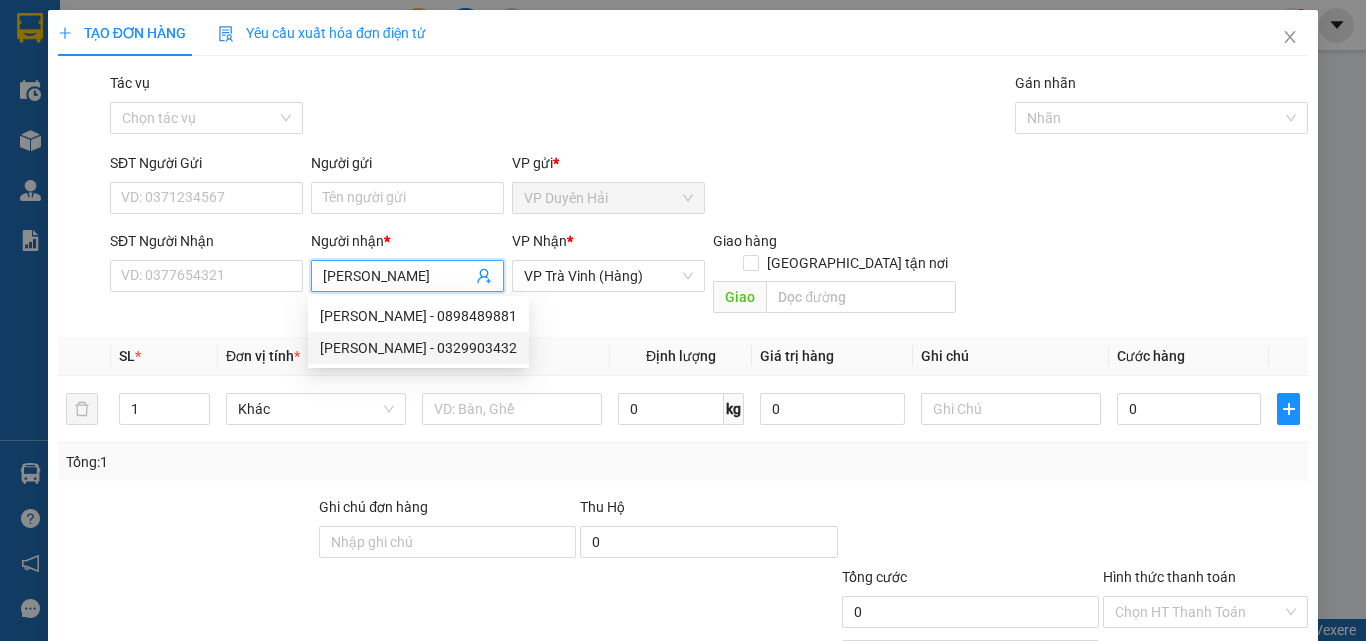 click on "[PERSON_NAME] - 0329903432" at bounding box center (418, 348) 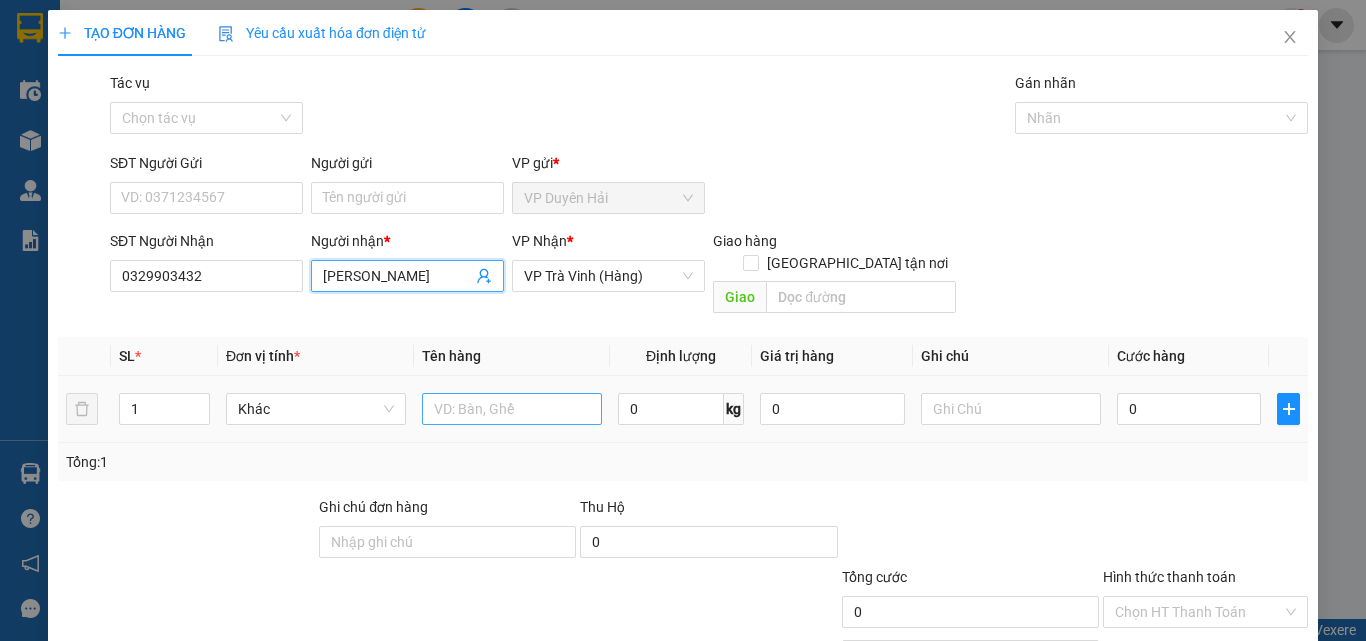 type on "[PERSON_NAME]" 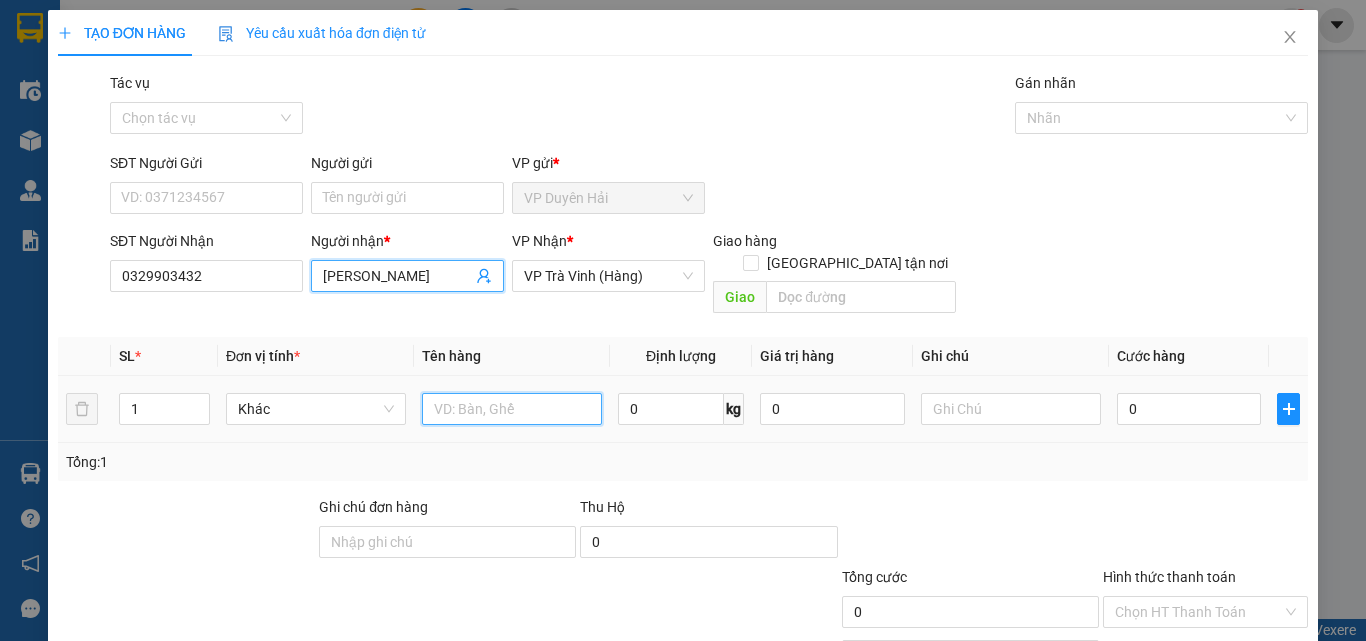 click at bounding box center (512, 409) 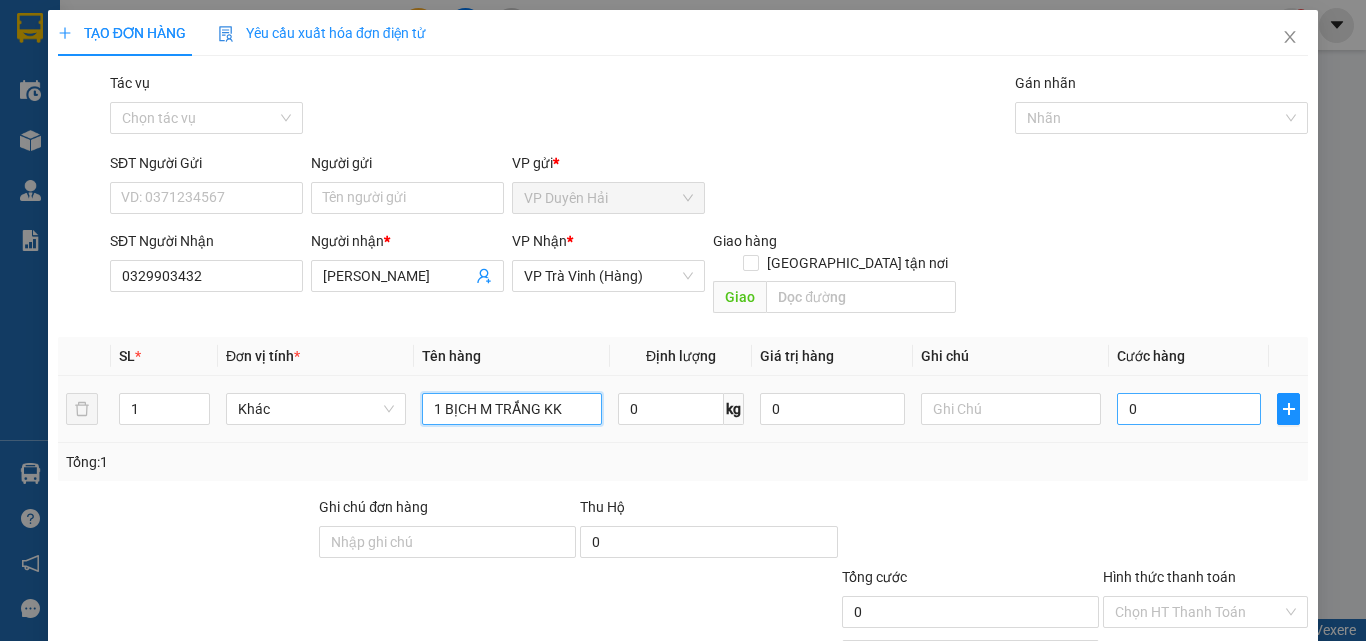 type on "1 BỊCH M TRẮNG KK" 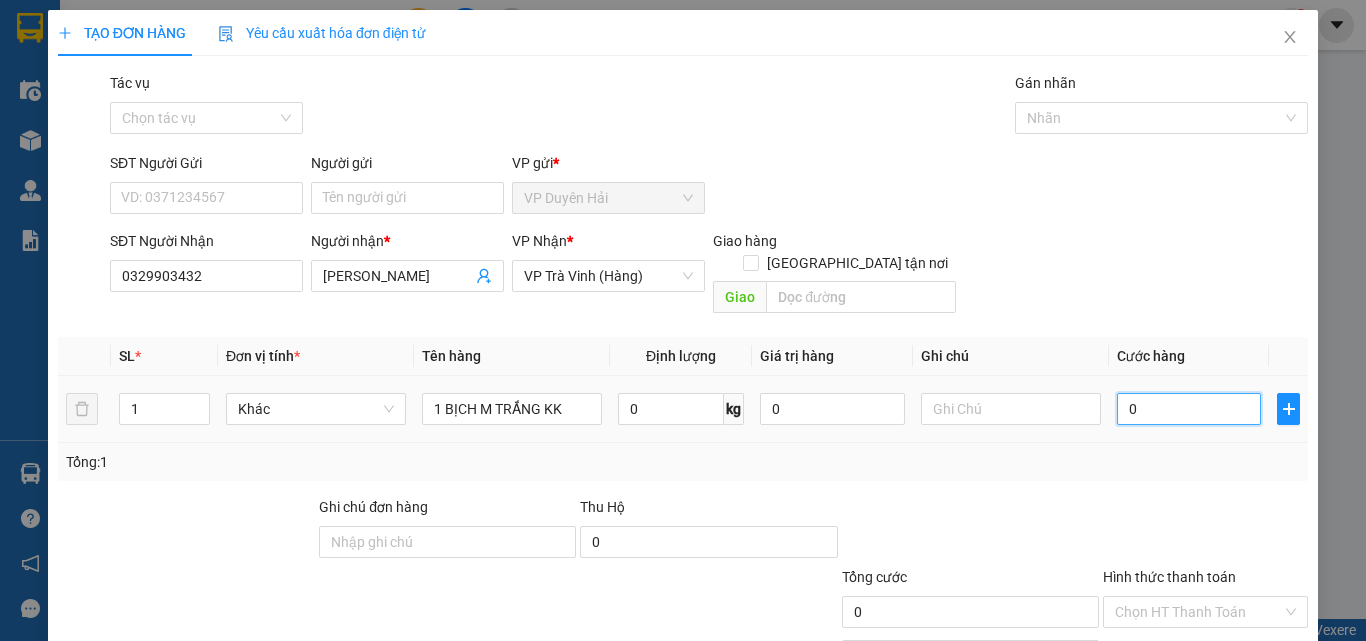 click on "0" at bounding box center [1189, 409] 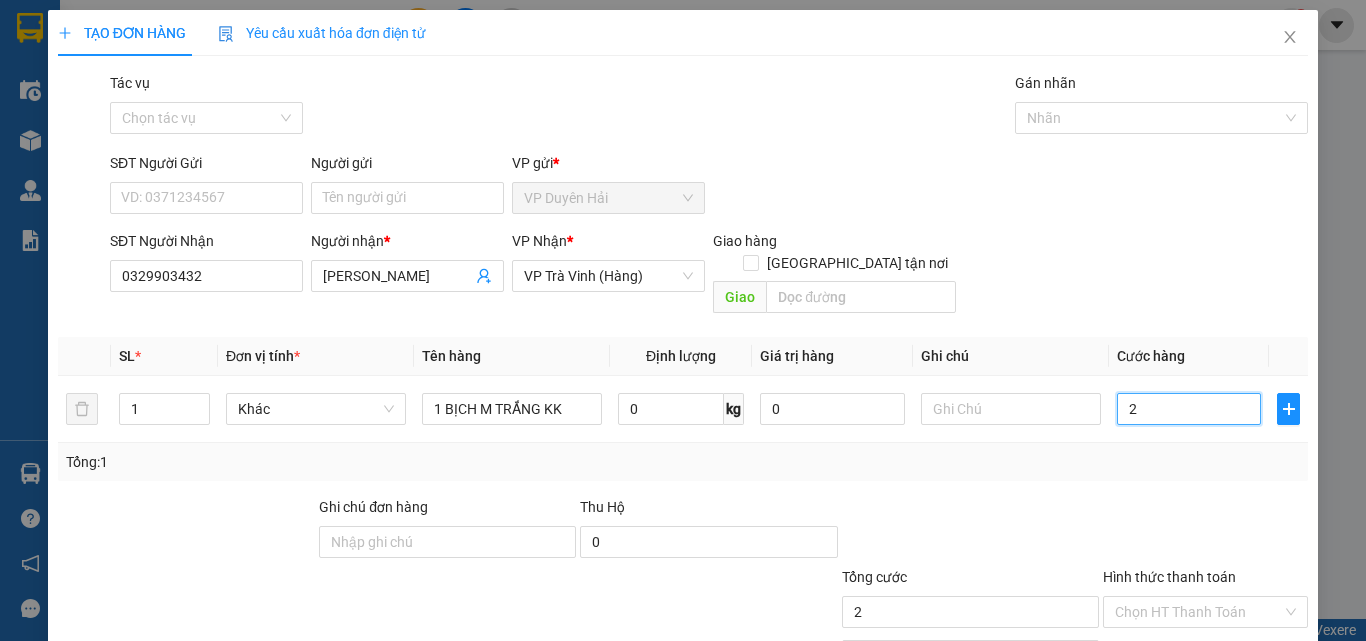 type on "25" 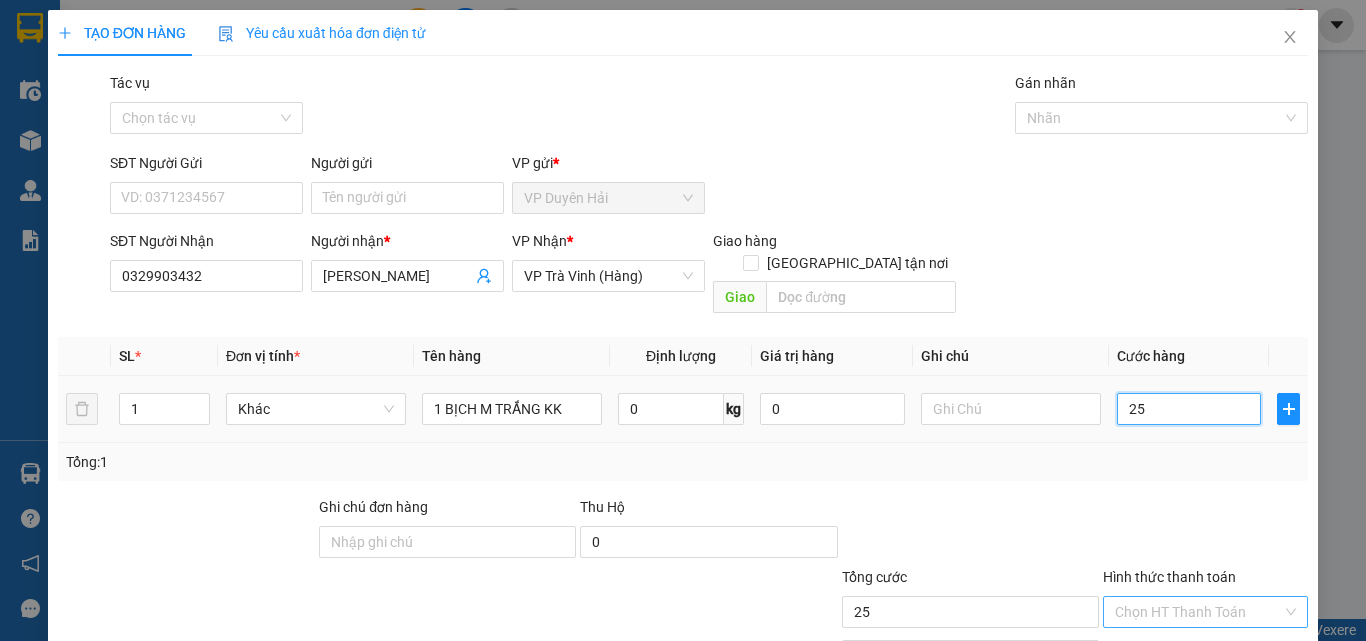 scroll, scrollTop: 99, scrollLeft: 0, axis: vertical 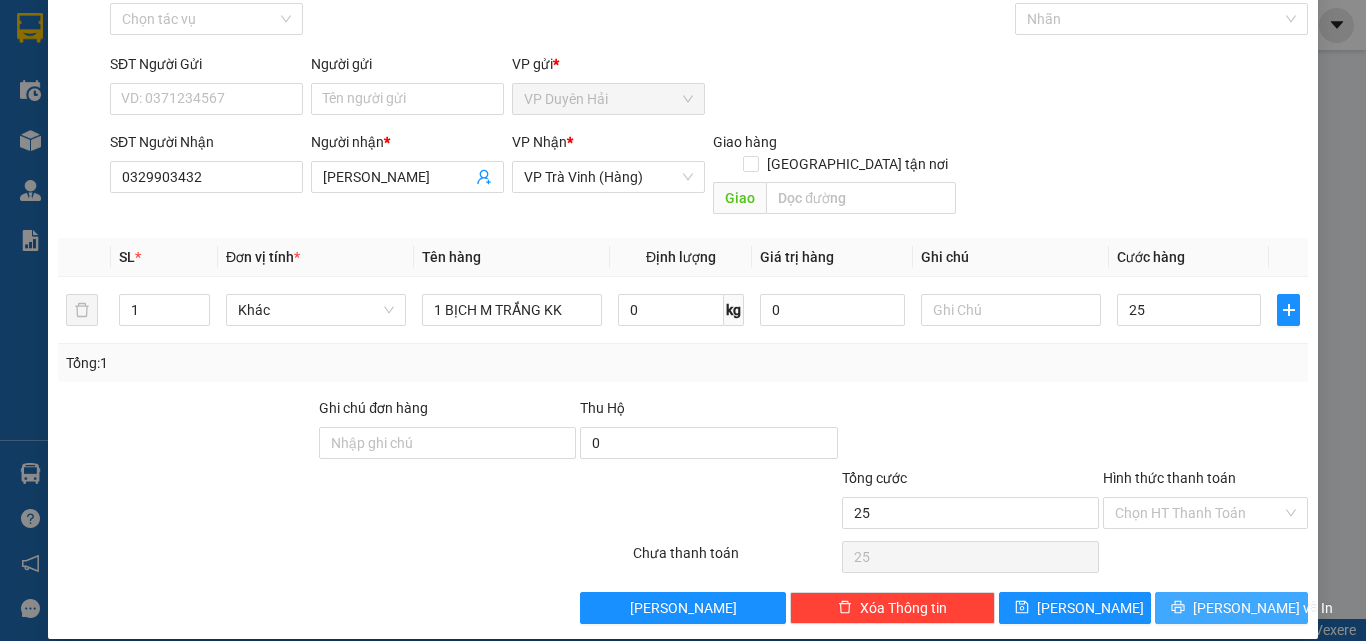 type on "25.000" 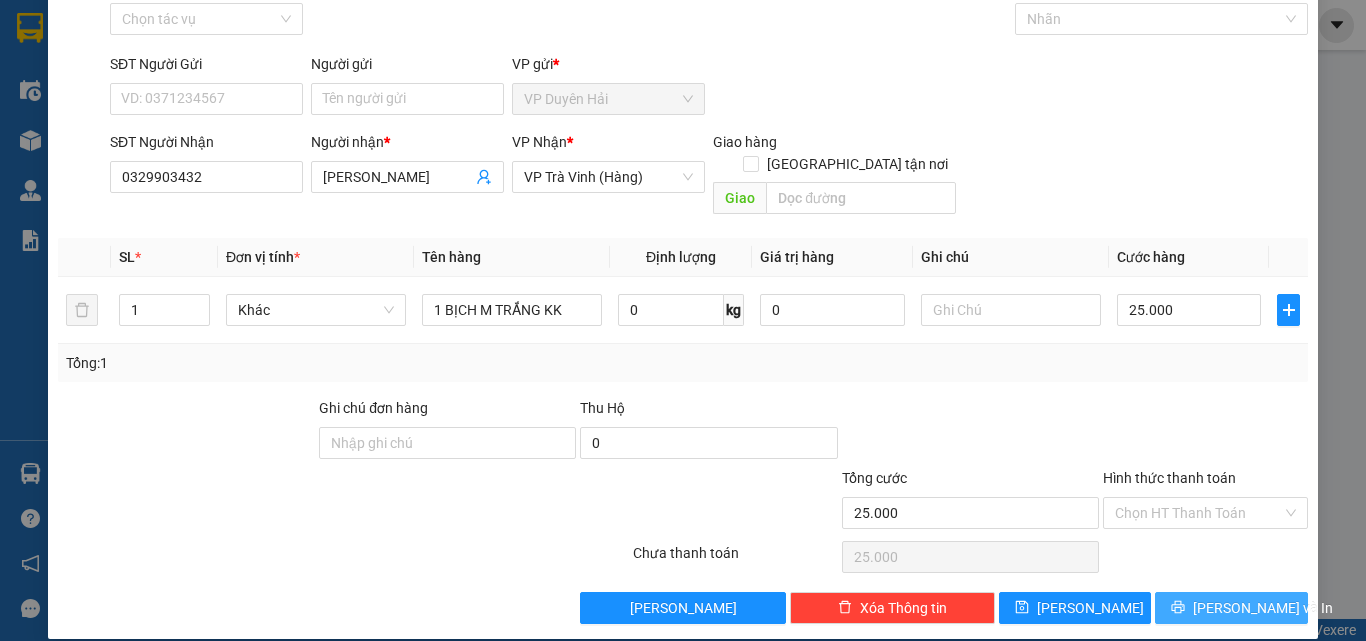 click 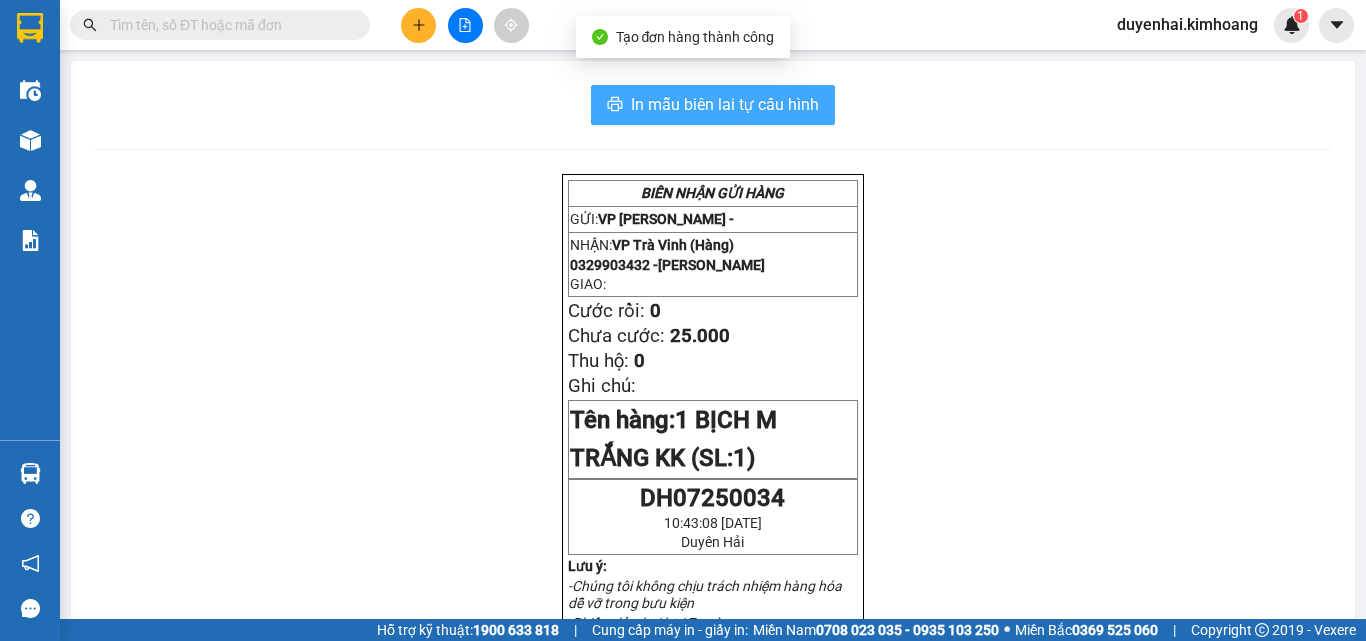 click on "In mẫu biên lai tự cấu hình" at bounding box center [725, 104] 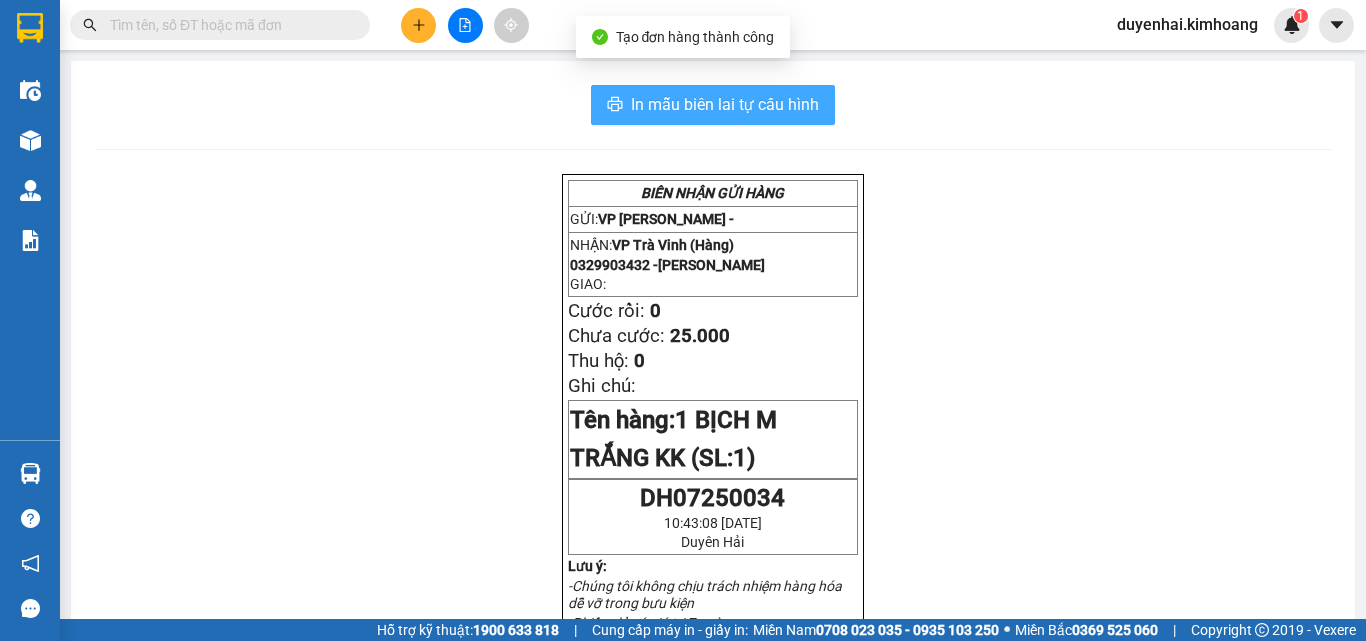 scroll, scrollTop: 0, scrollLeft: 0, axis: both 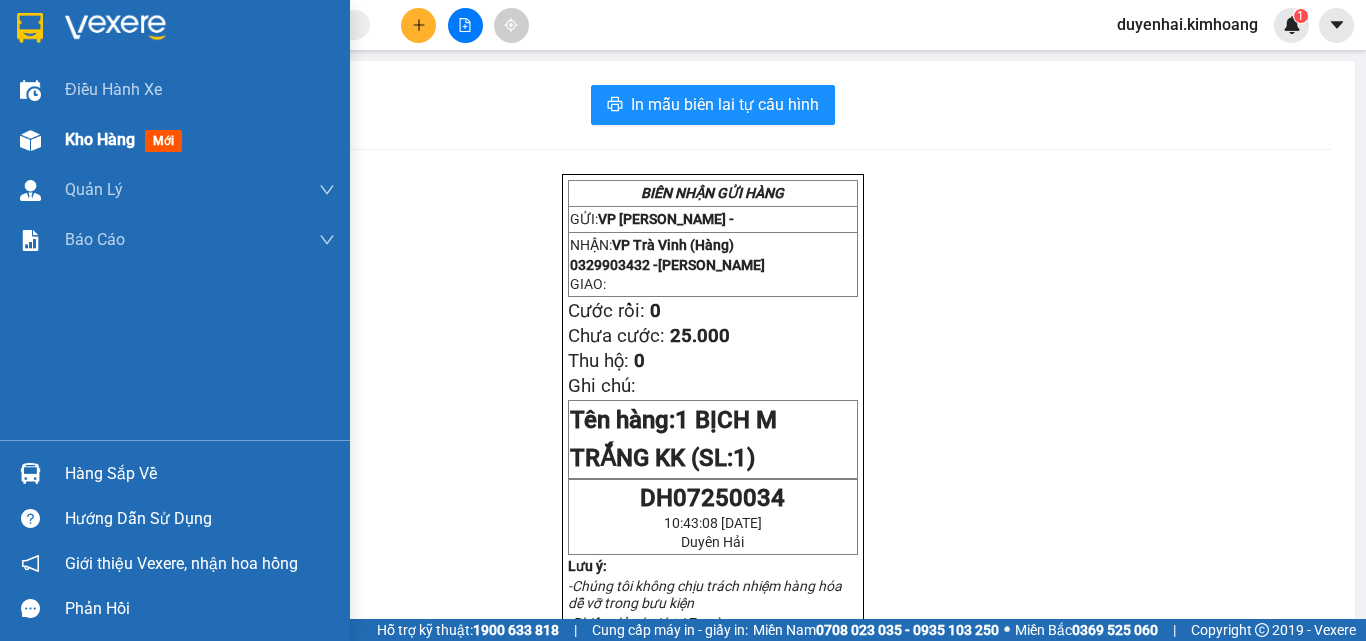 click on "Kho hàng" at bounding box center (100, 139) 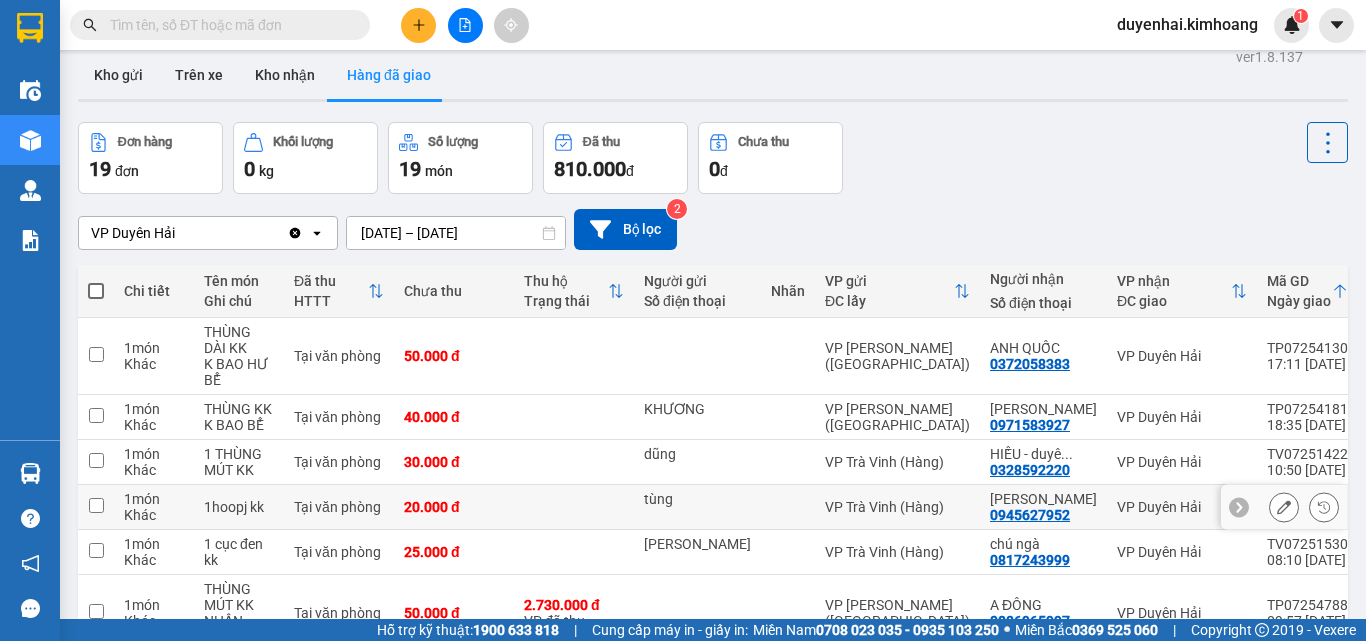 scroll, scrollTop: 0, scrollLeft: 0, axis: both 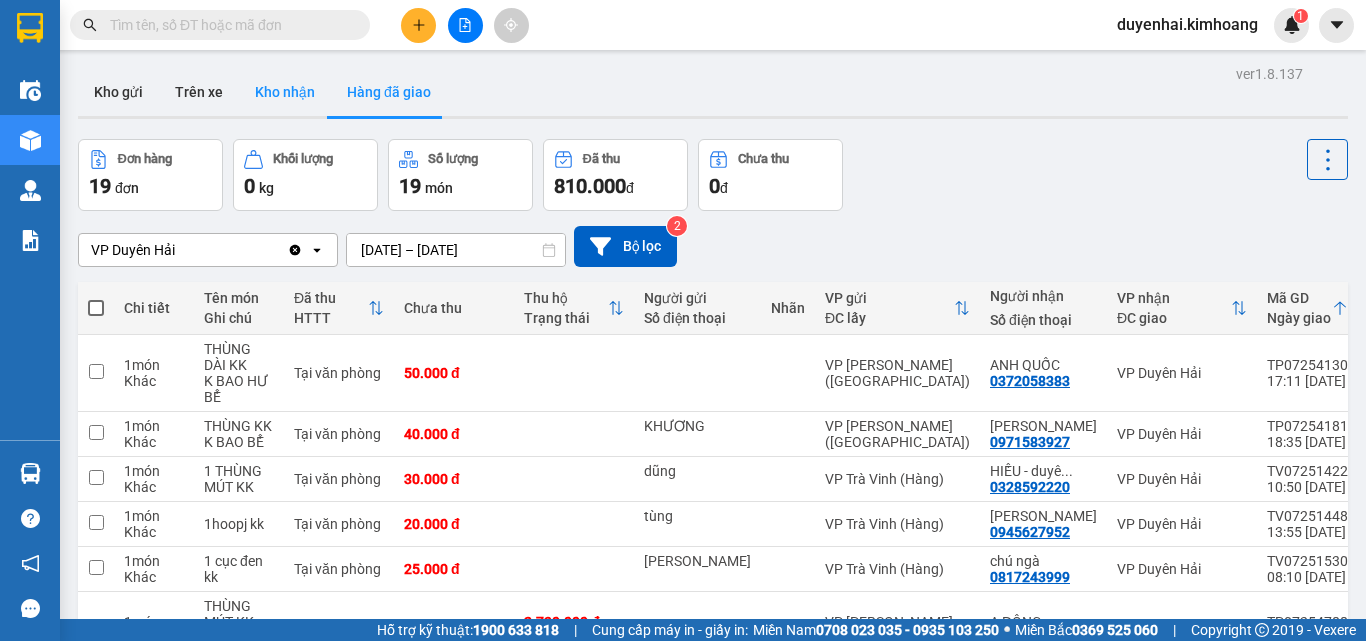 click on "Kho nhận" at bounding box center (285, 92) 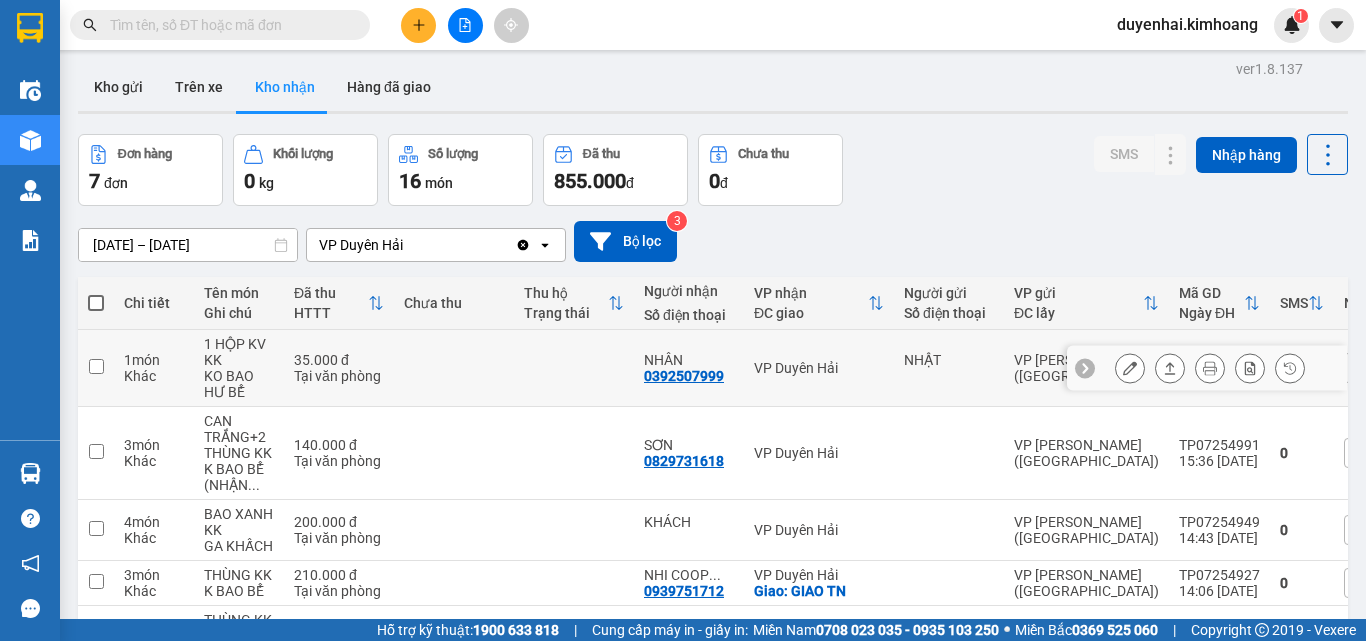 scroll, scrollTop: 0, scrollLeft: 0, axis: both 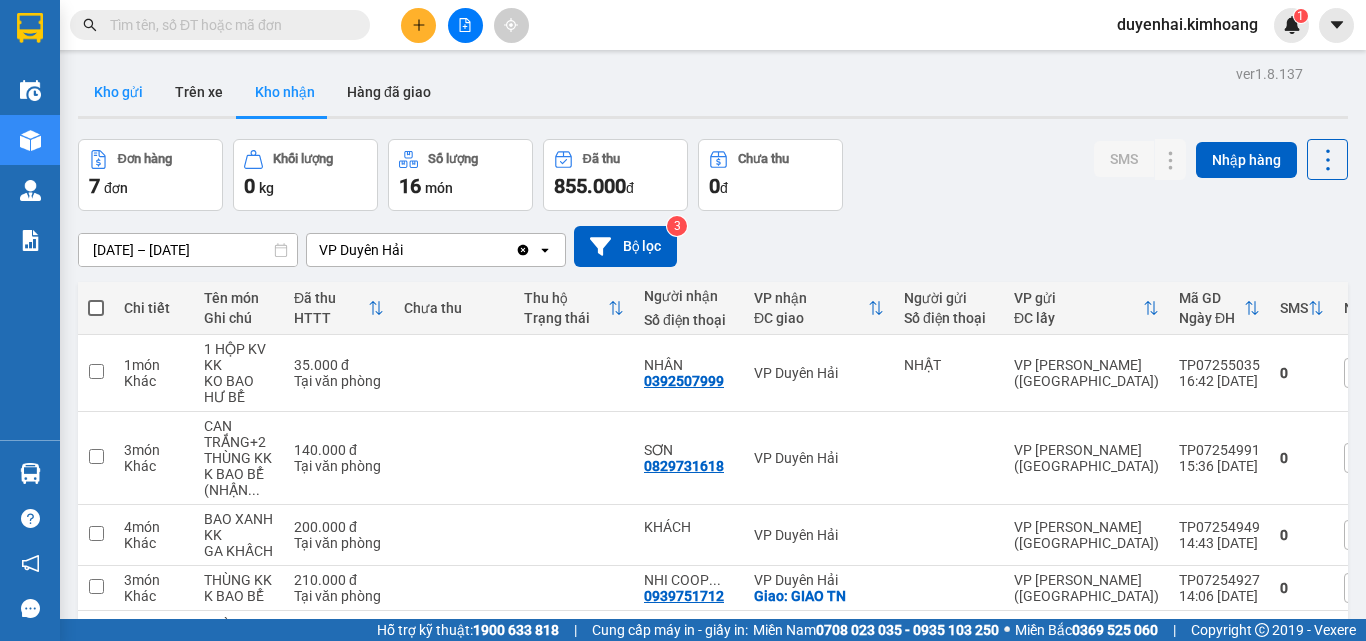 click on "Kho gửi" at bounding box center [118, 92] 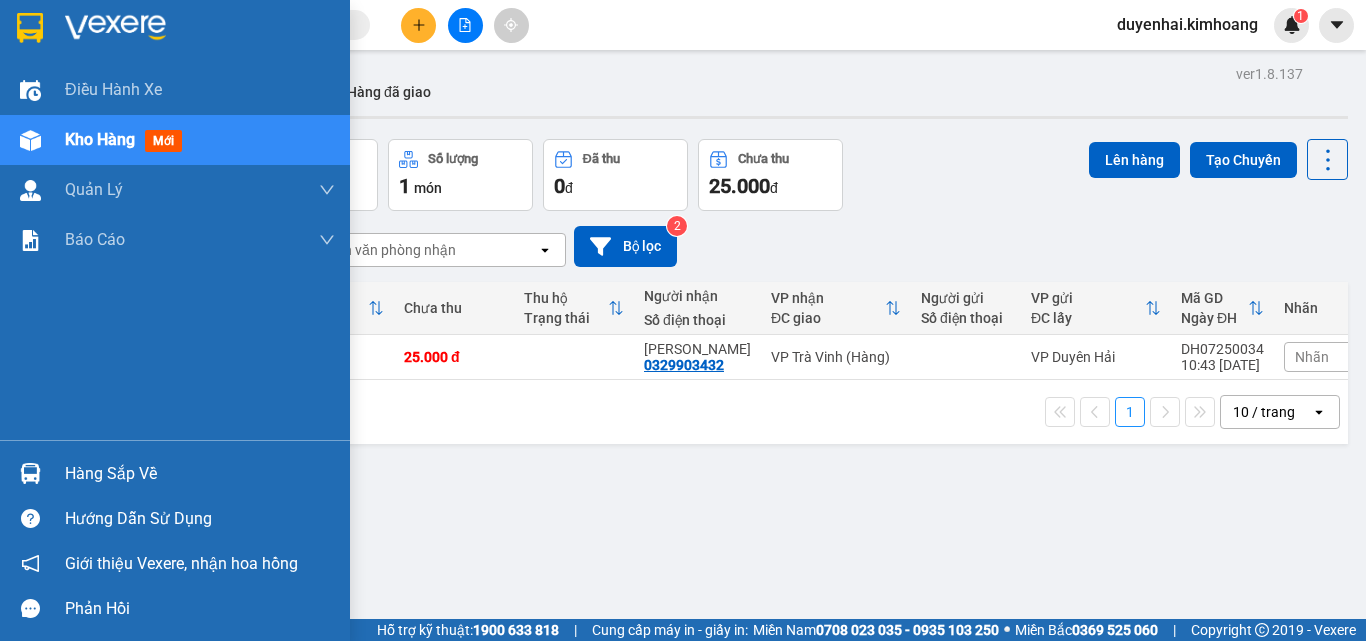 click on "Hàng sắp về" at bounding box center (200, 474) 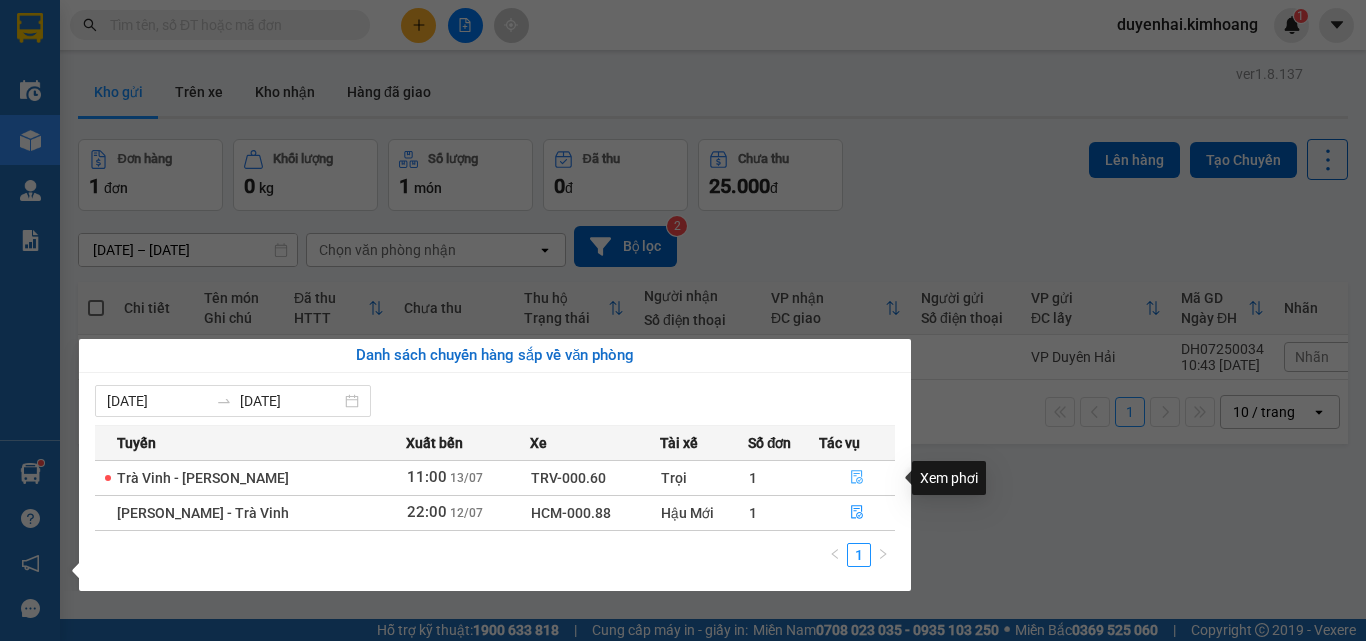 click 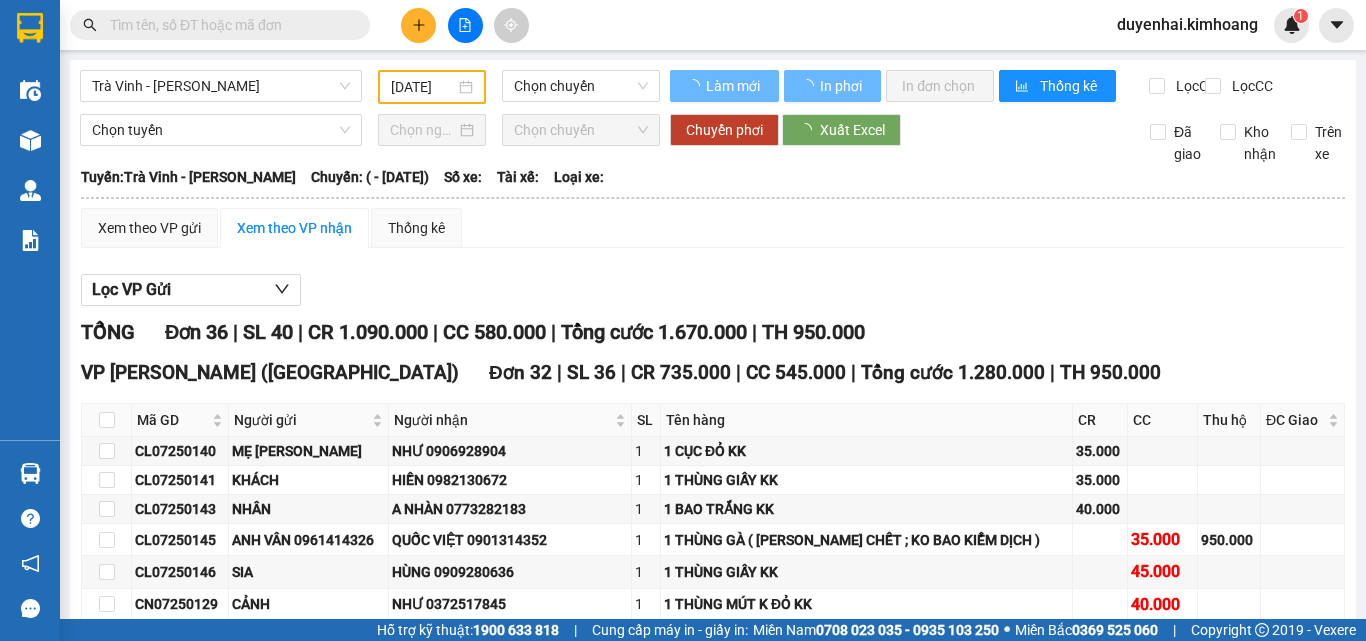 type on "[DATE]" 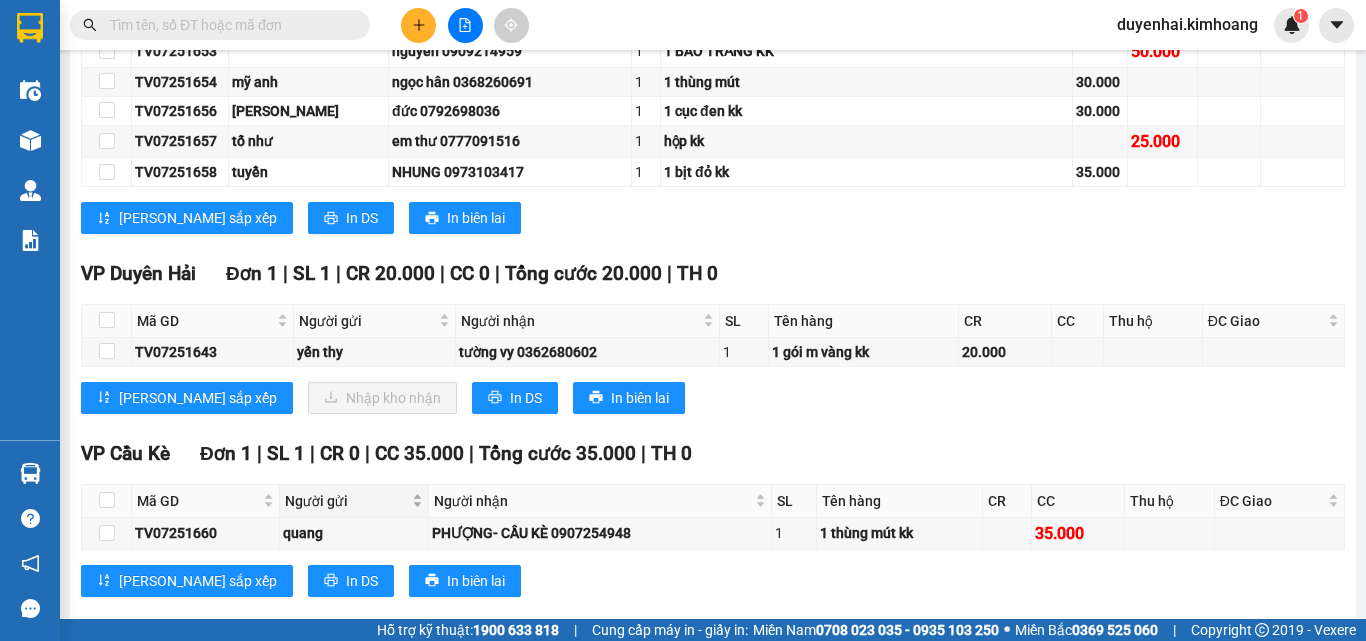 scroll, scrollTop: 1200, scrollLeft: 0, axis: vertical 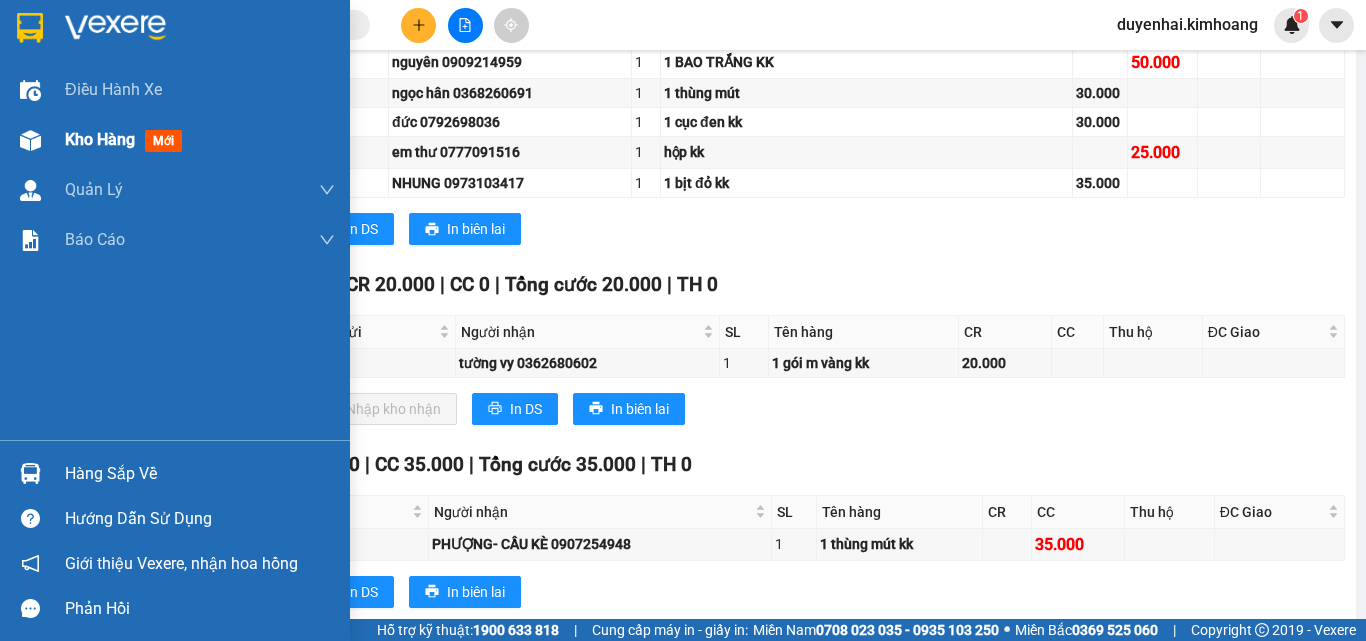 click on "Kho hàng" at bounding box center (100, 139) 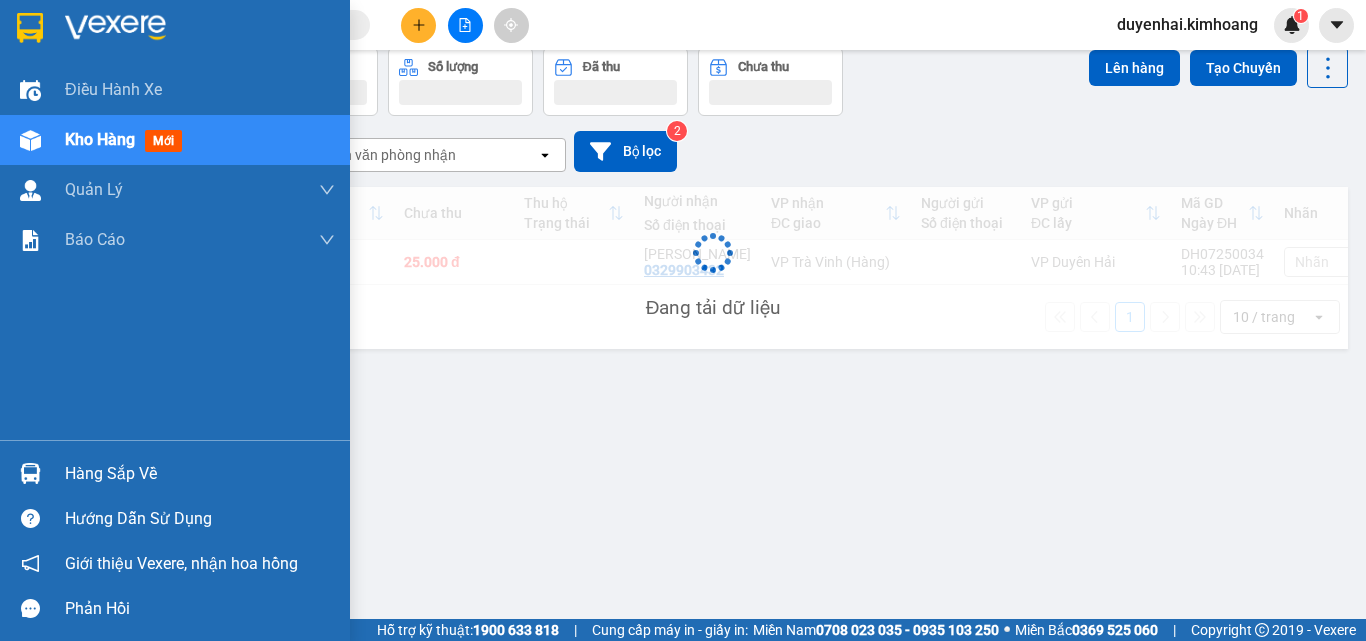scroll, scrollTop: 92, scrollLeft: 0, axis: vertical 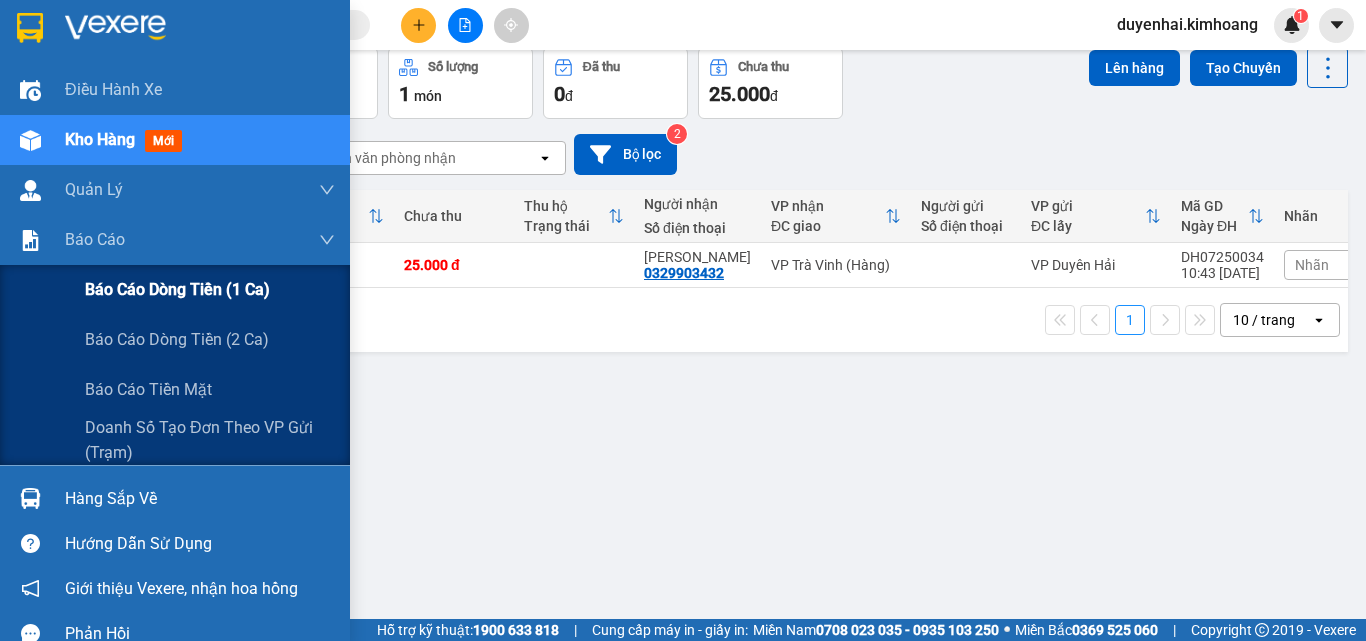click on "Báo cáo dòng tiền (1 ca)" at bounding box center (177, 289) 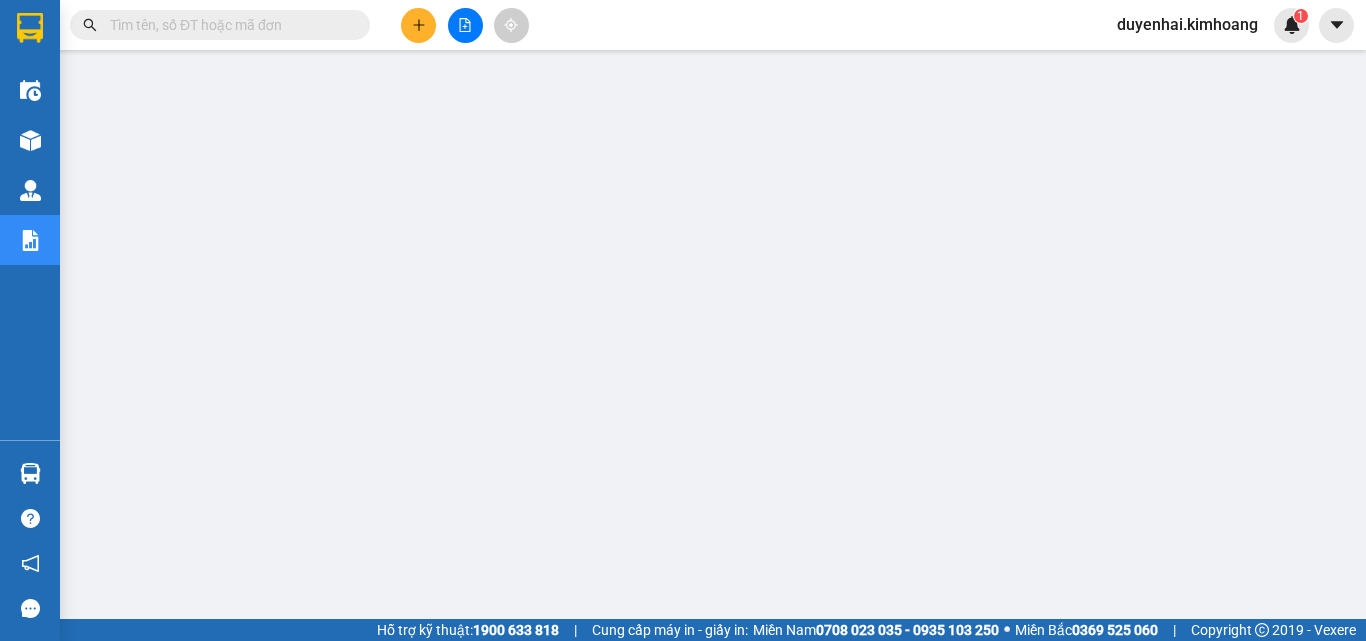 scroll, scrollTop: 0, scrollLeft: 0, axis: both 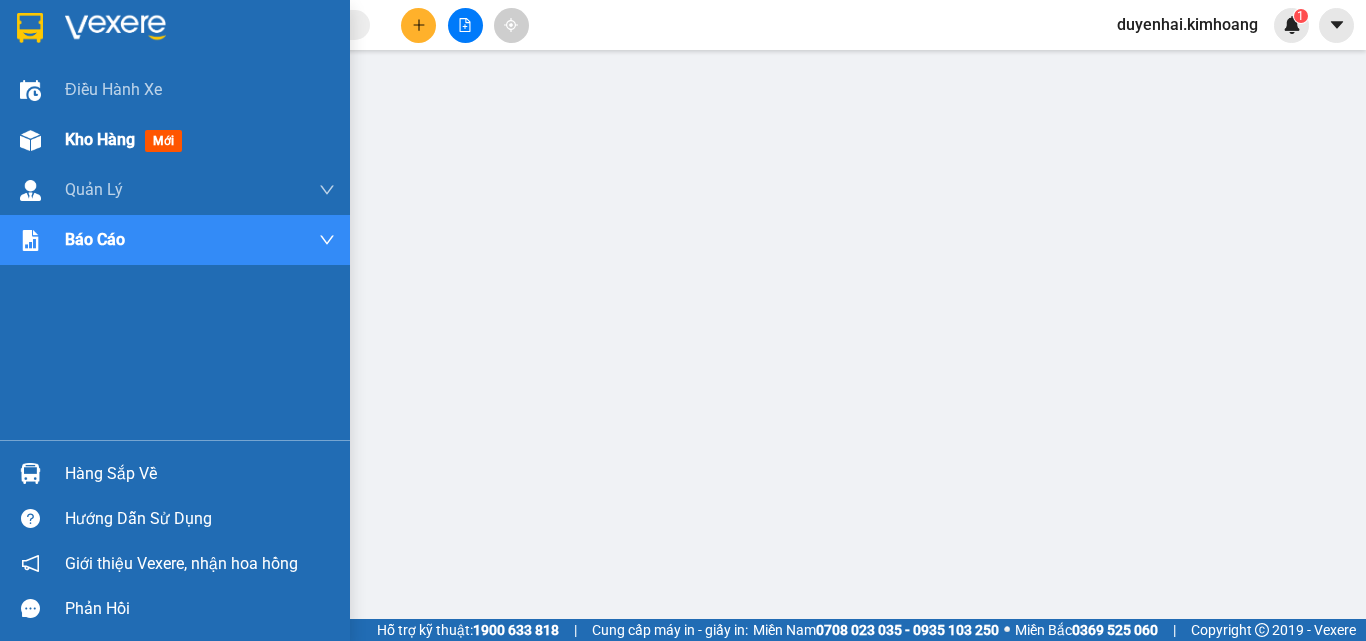 click on "Kho hàng" at bounding box center [100, 139] 